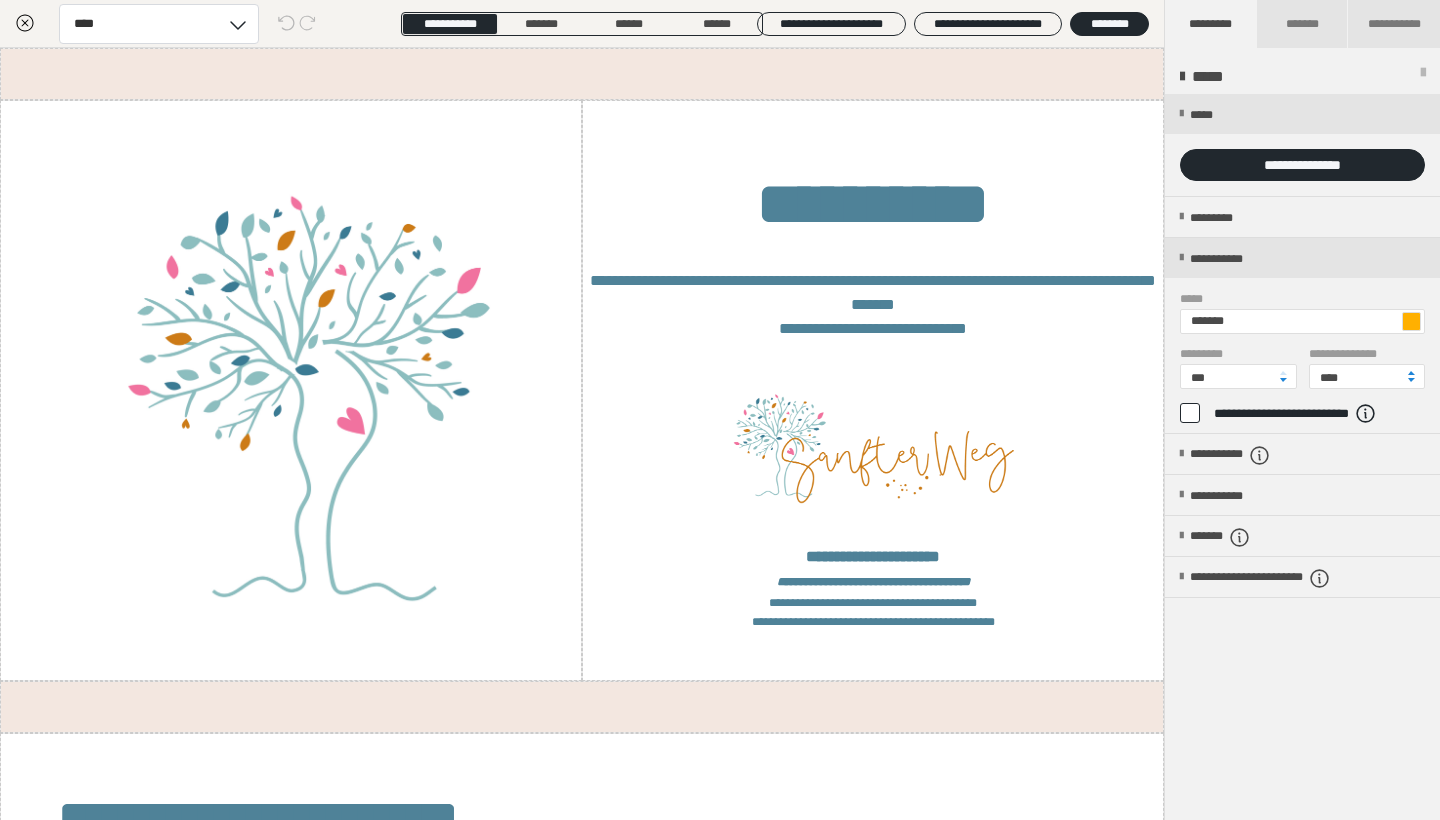 scroll, scrollTop: 0, scrollLeft: 0, axis: both 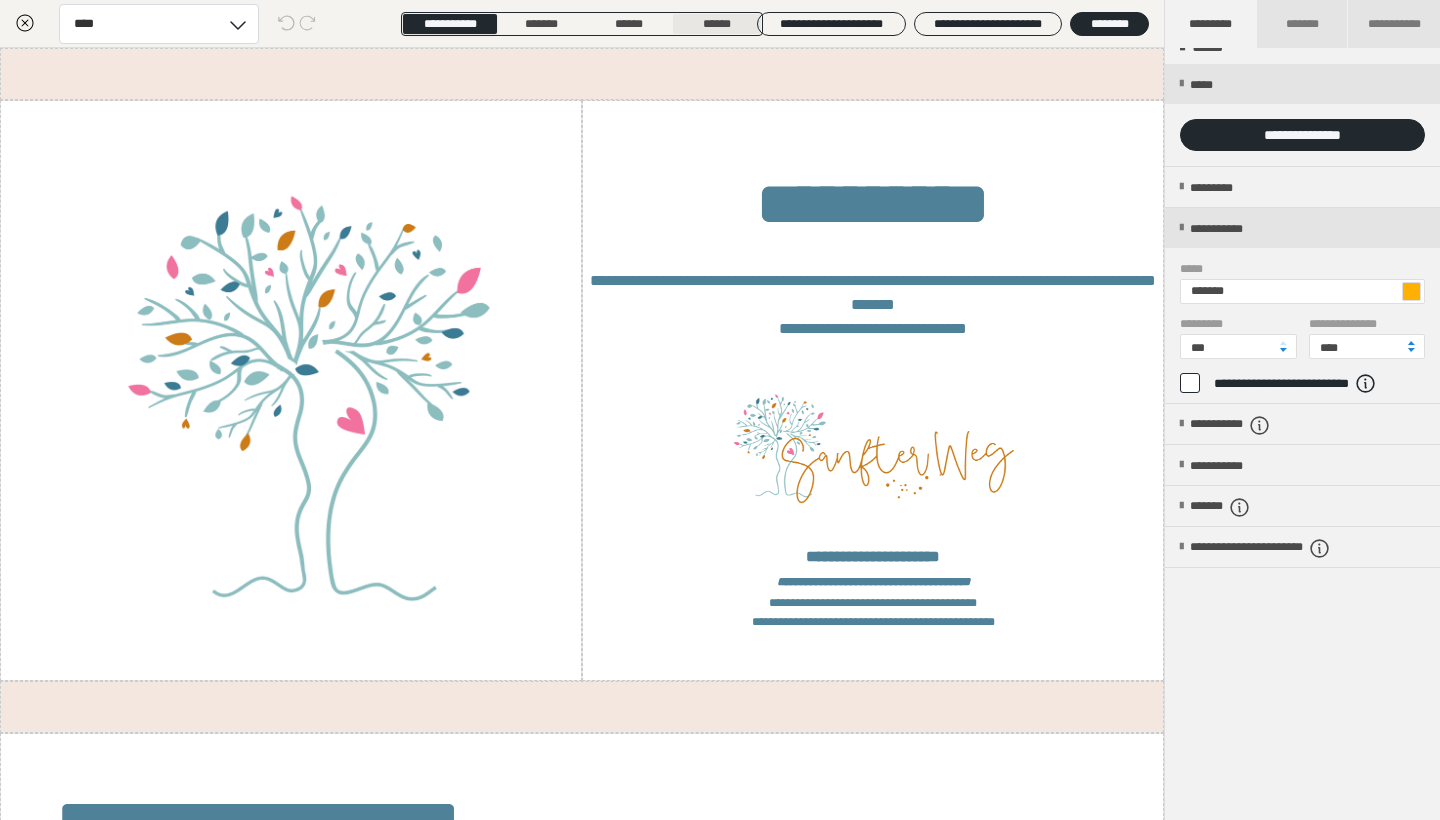 click on "******" at bounding box center (717, 24) 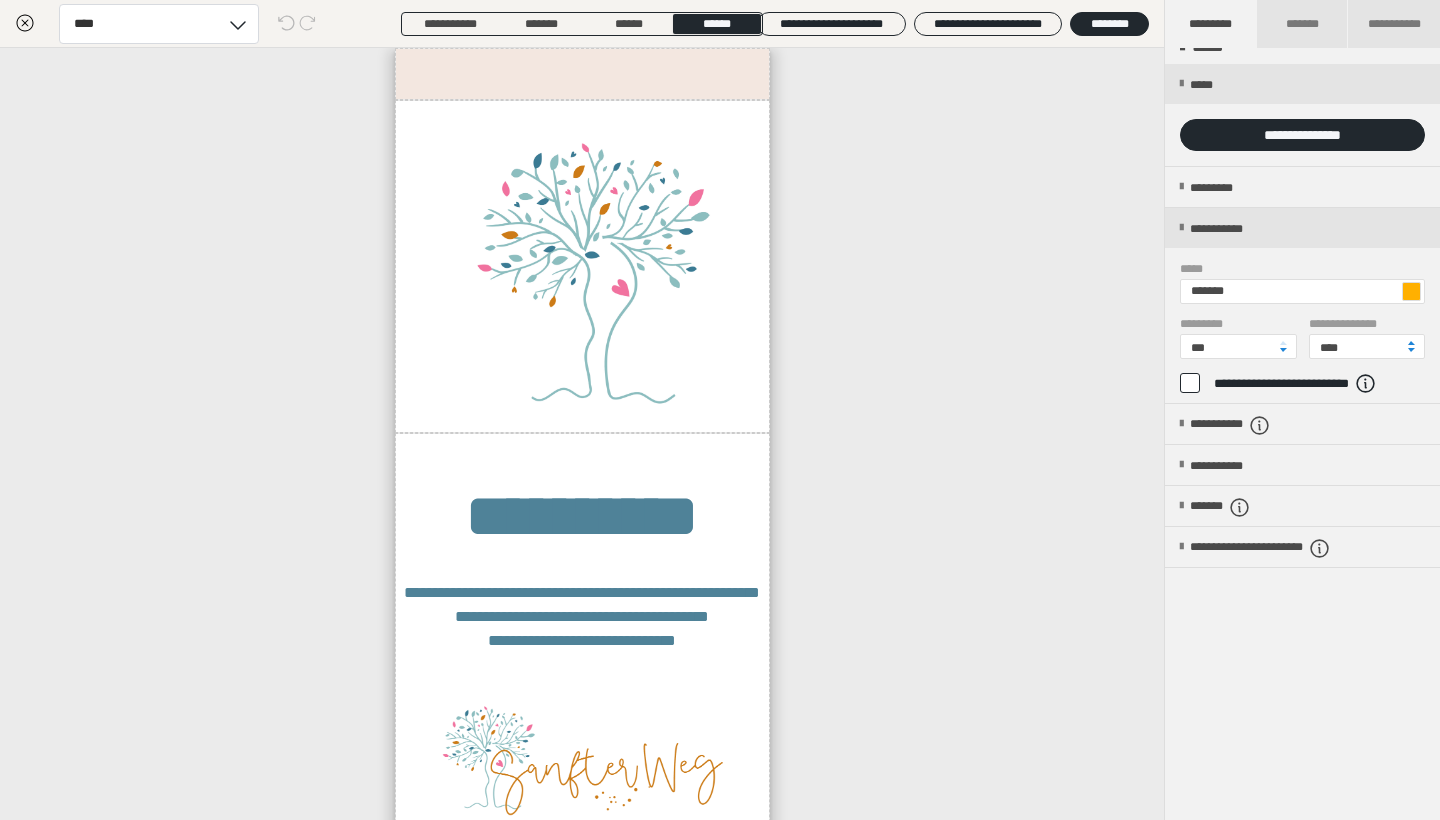 scroll, scrollTop: 0, scrollLeft: 0, axis: both 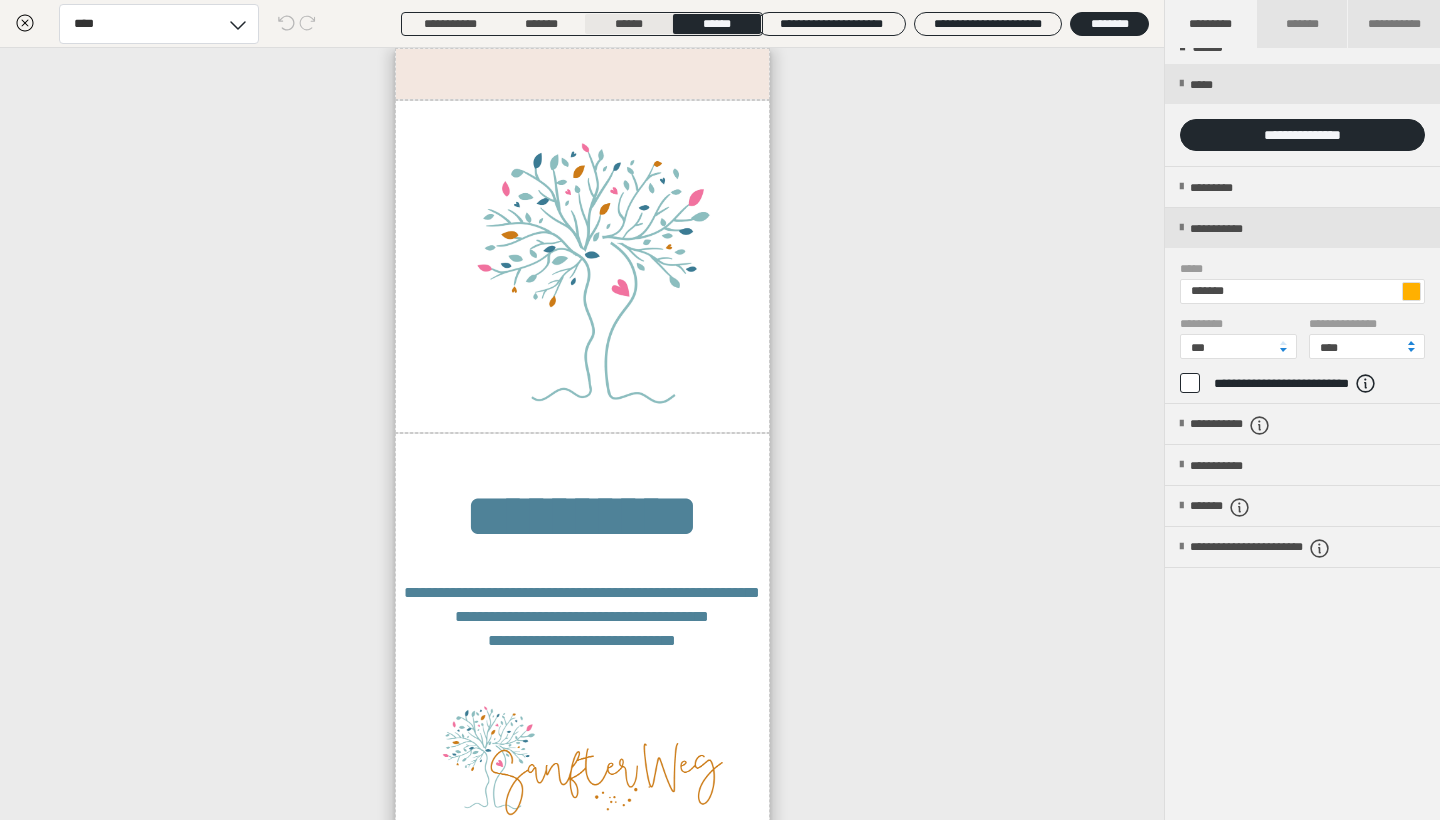 click on "******" at bounding box center [629, 24] 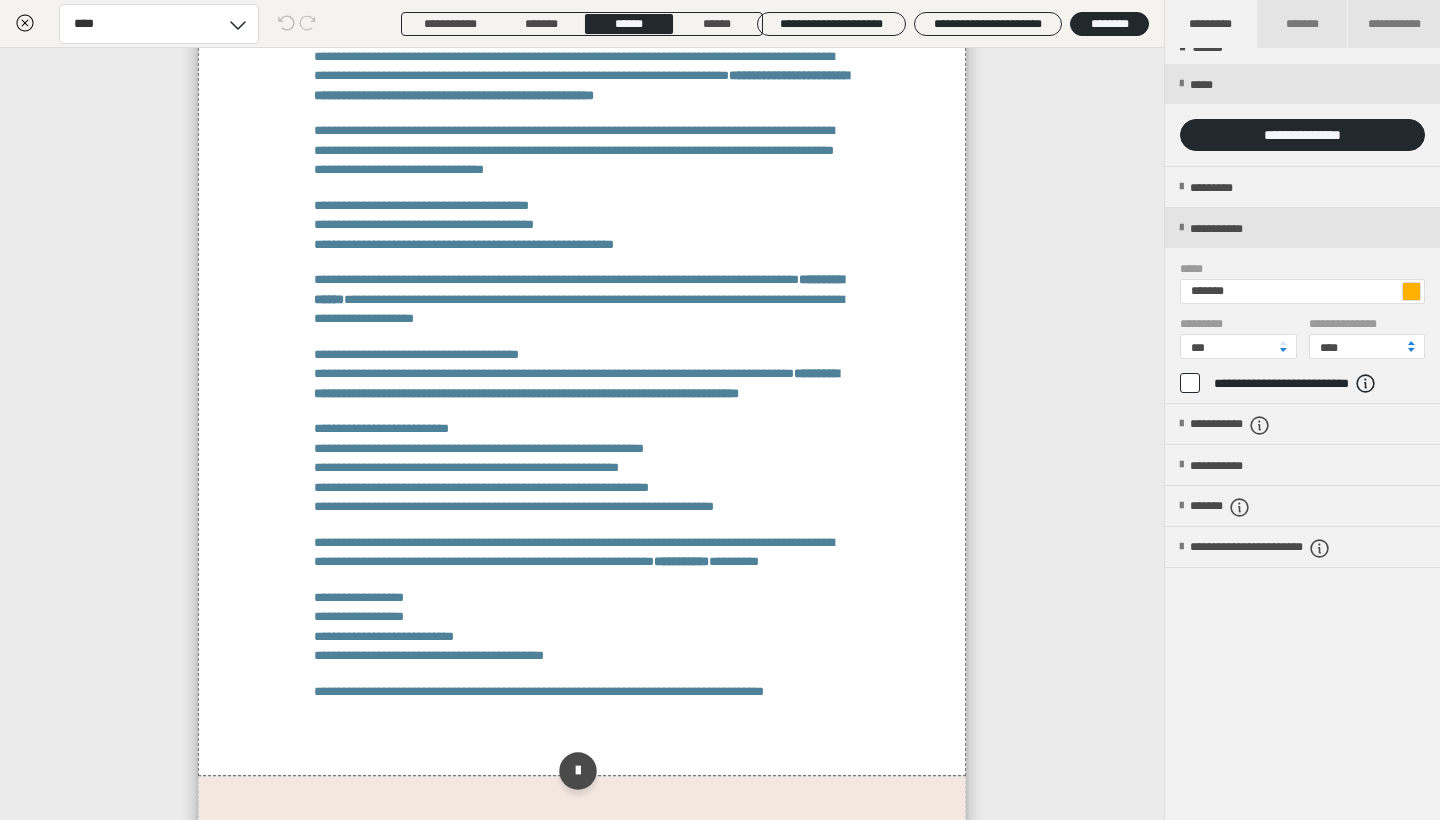 scroll, scrollTop: 3097, scrollLeft: 0, axis: vertical 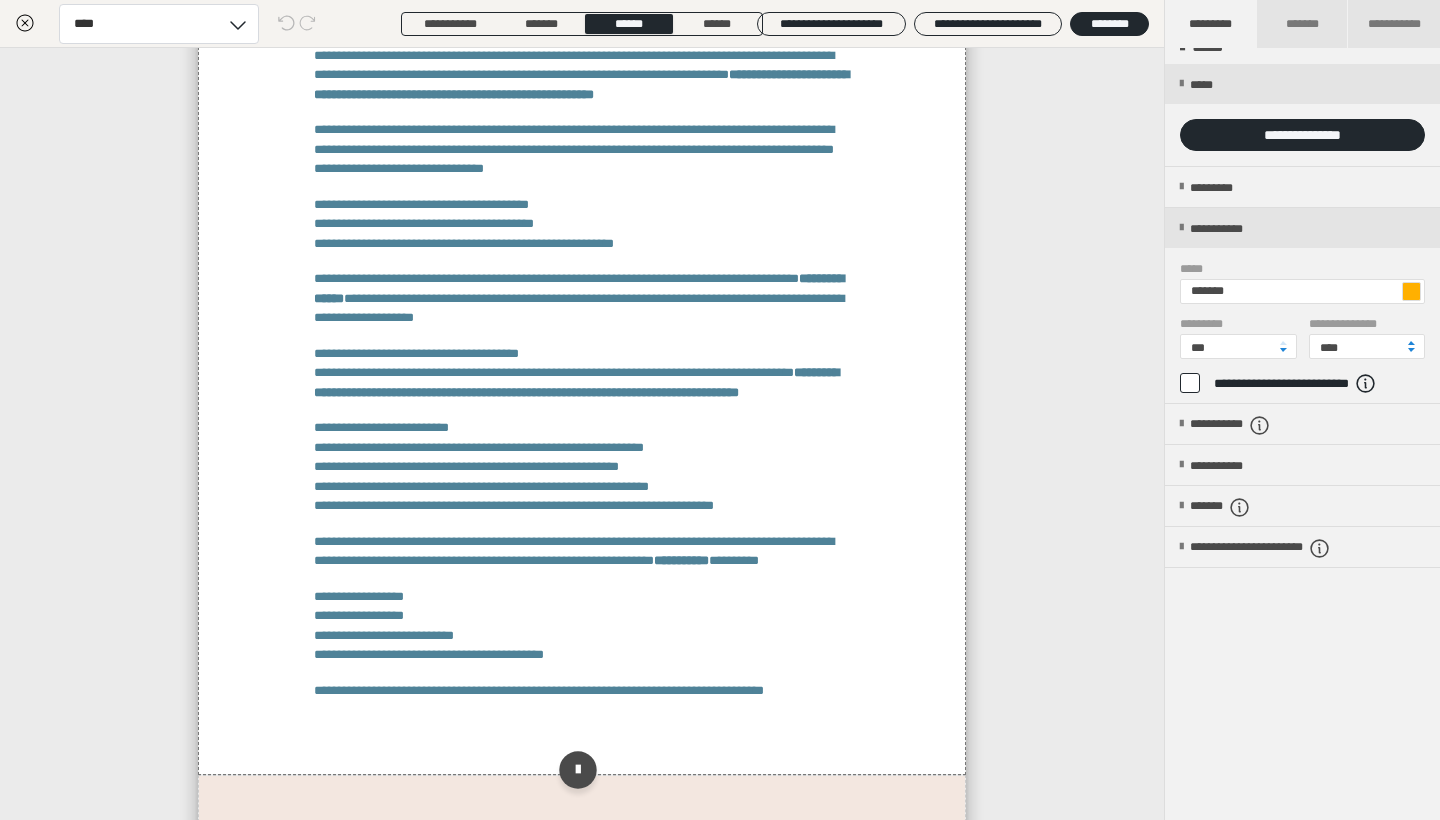 click on "**********" at bounding box center (582, 298) 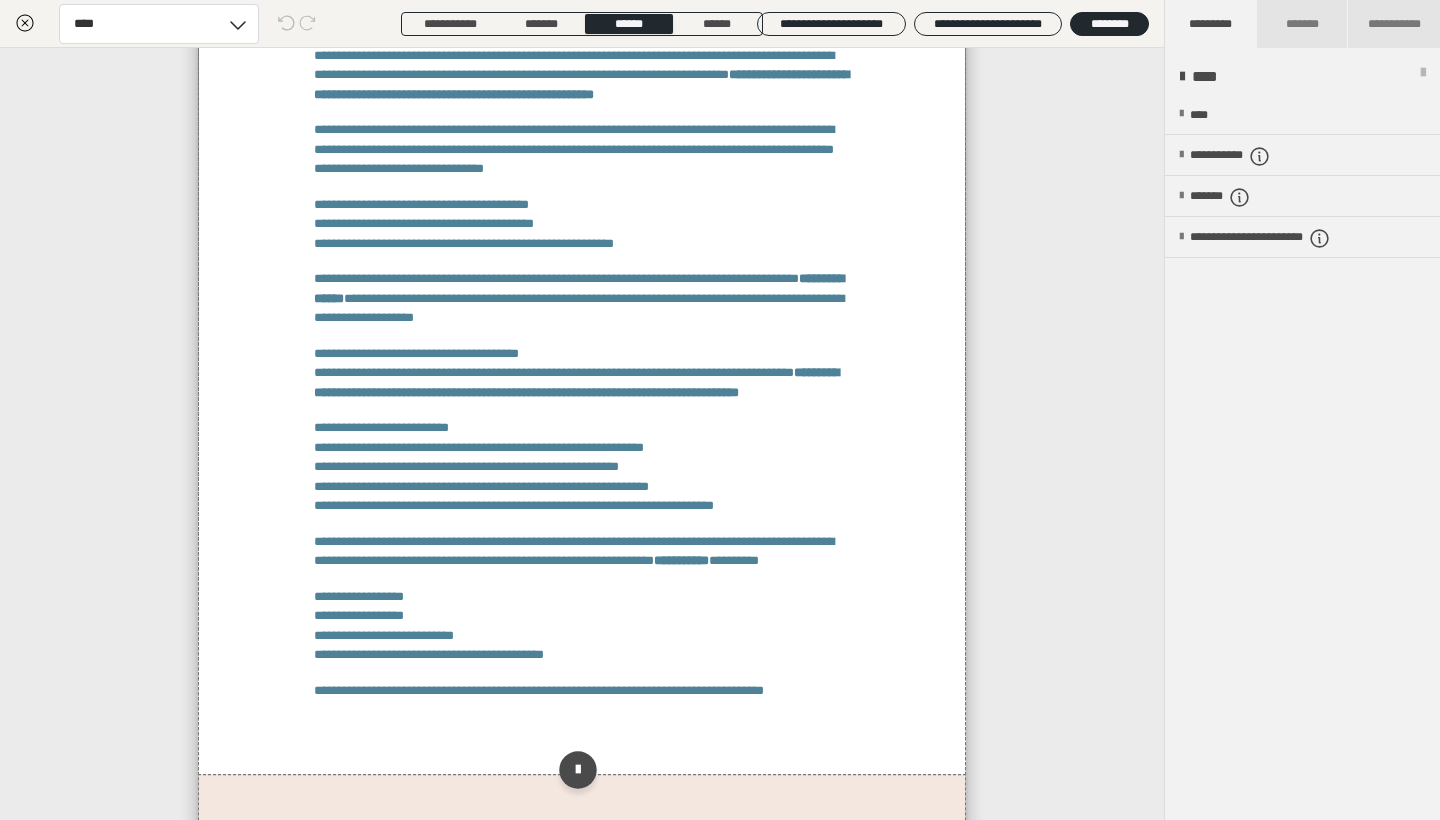 scroll, scrollTop: 0, scrollLeft: 0, axis: both 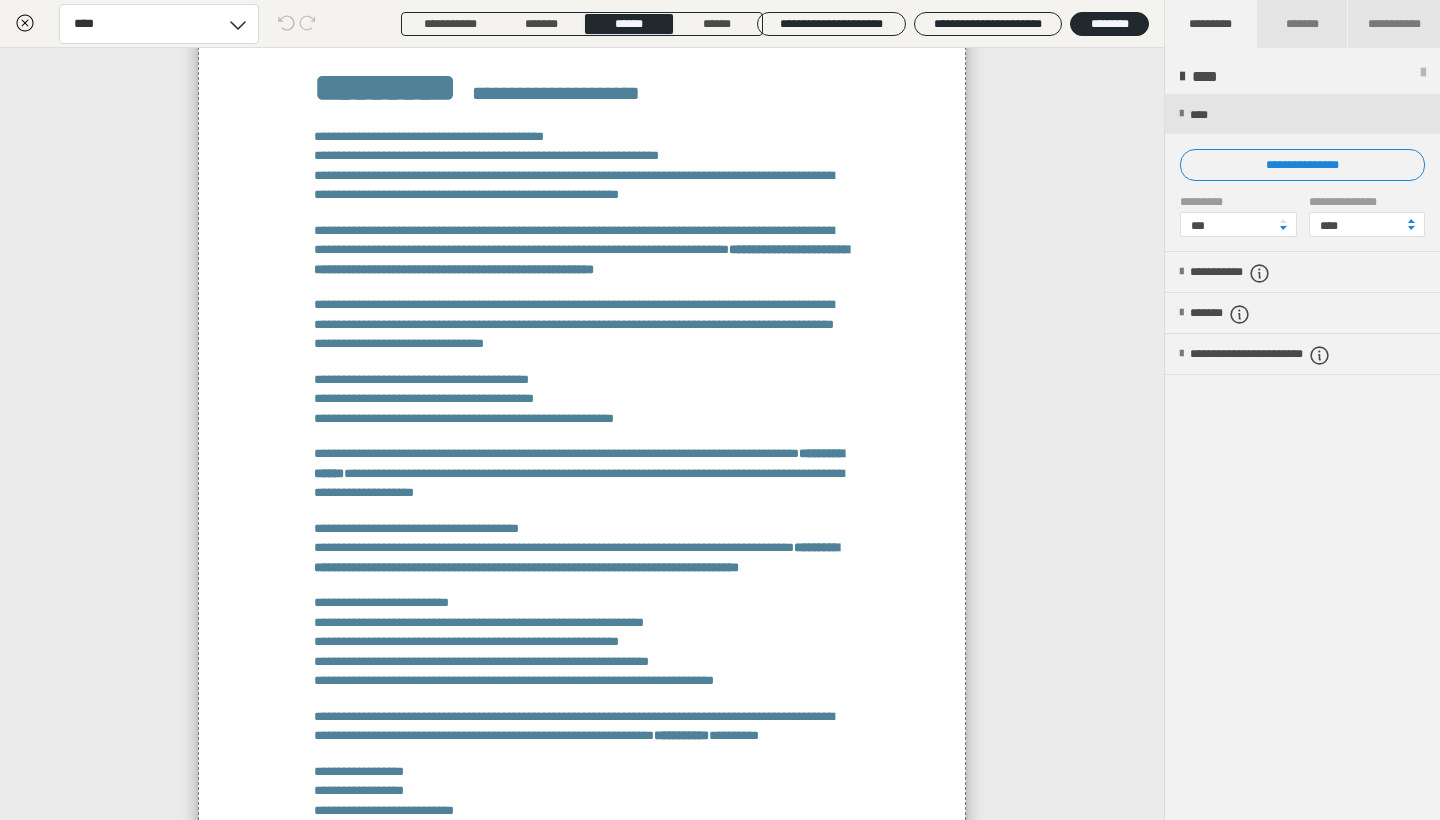 click 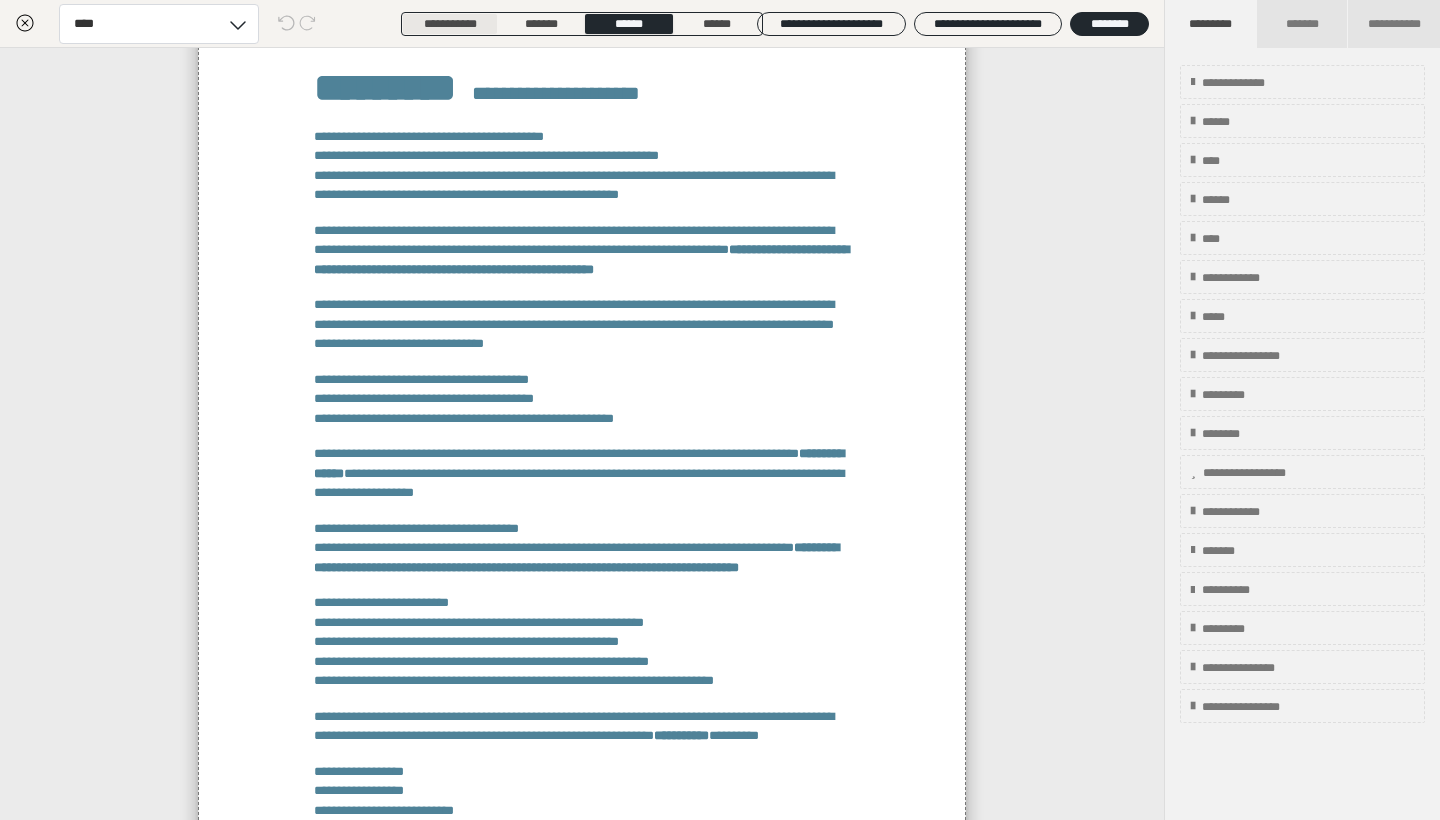 click on "**********" at bounding box center (450, 24) 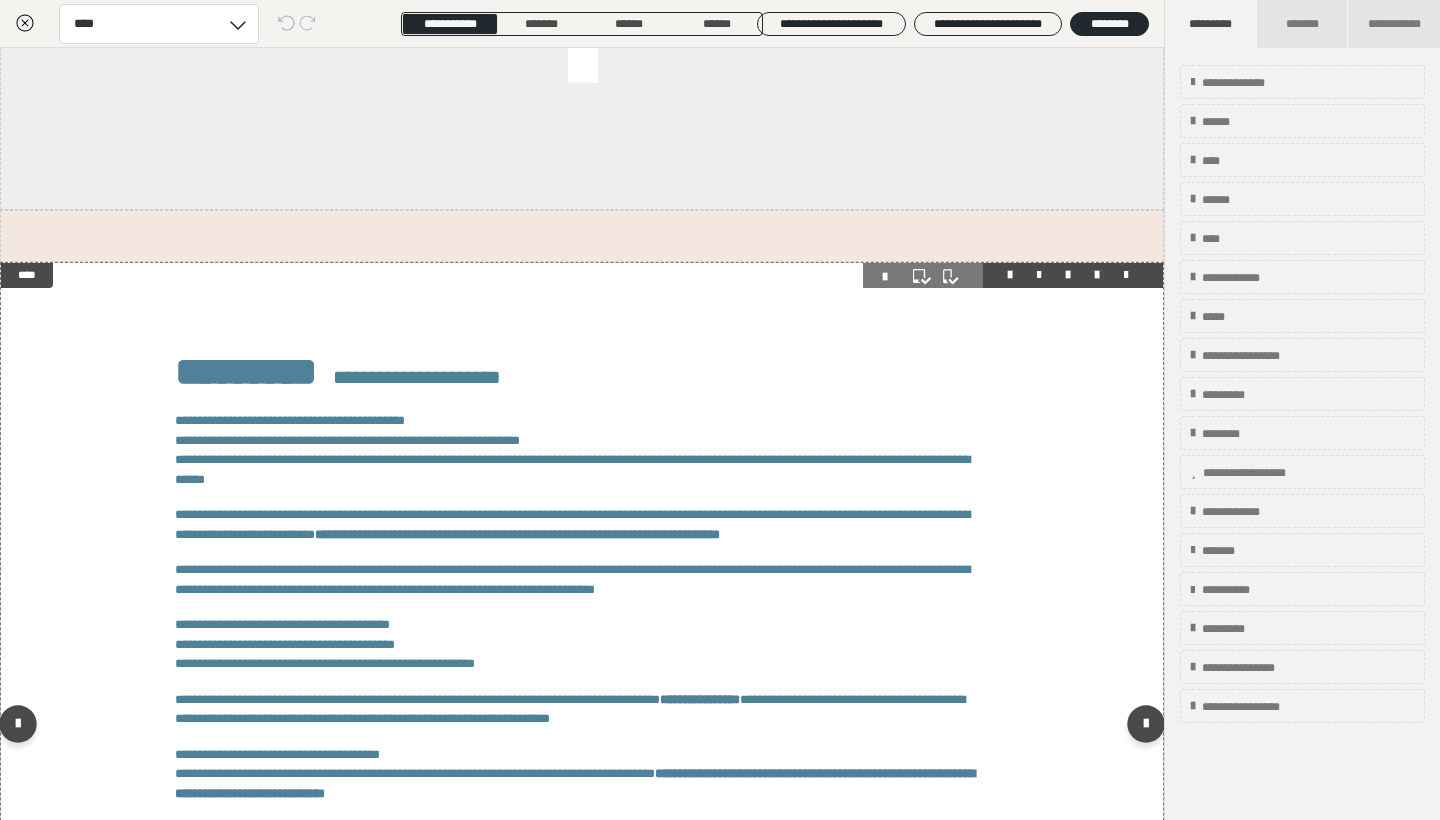 scroll, scrollTop: 1963, scrollLeft: 0, axis: vertical 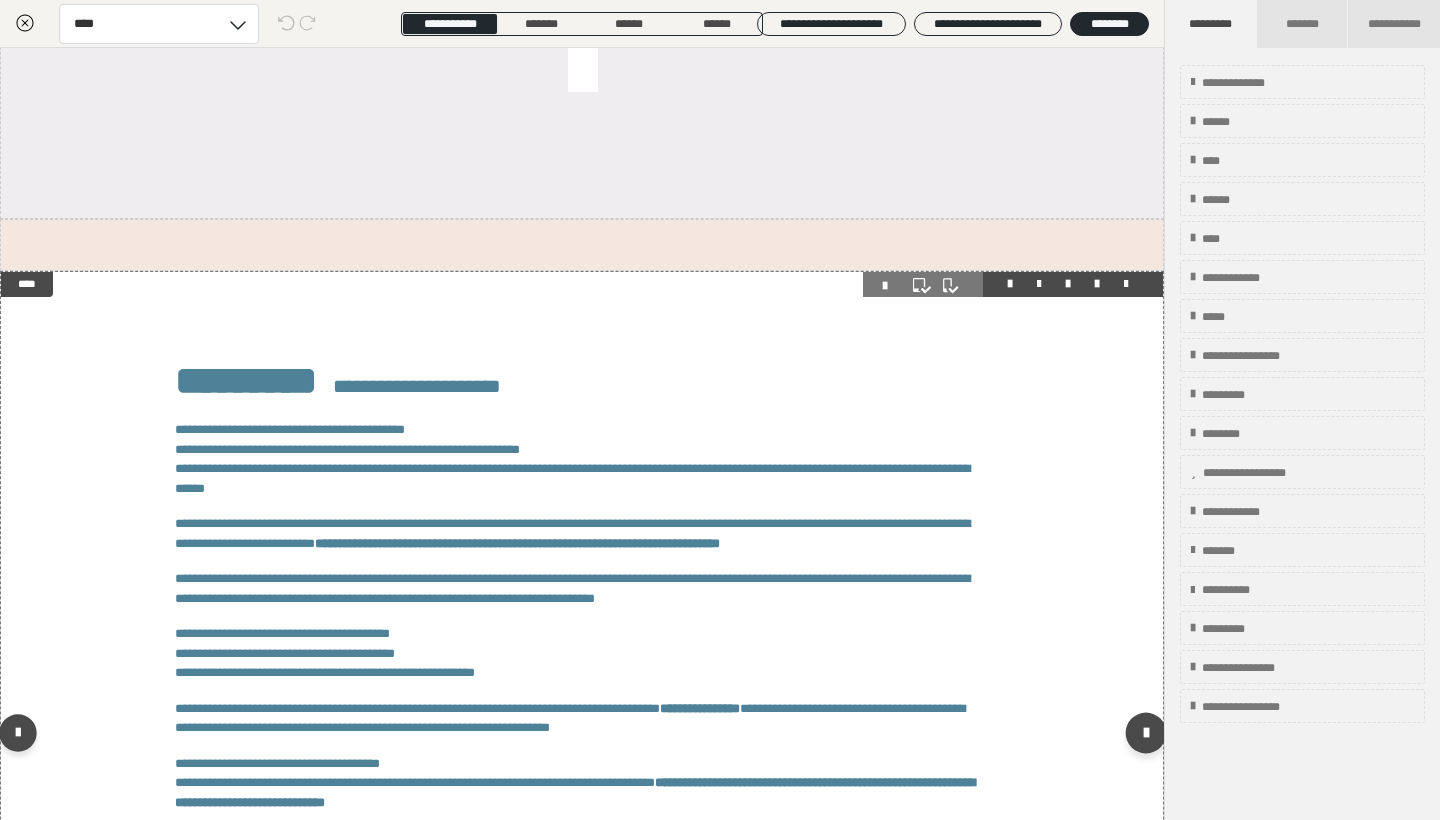 click at bounding box center [1146, 733] 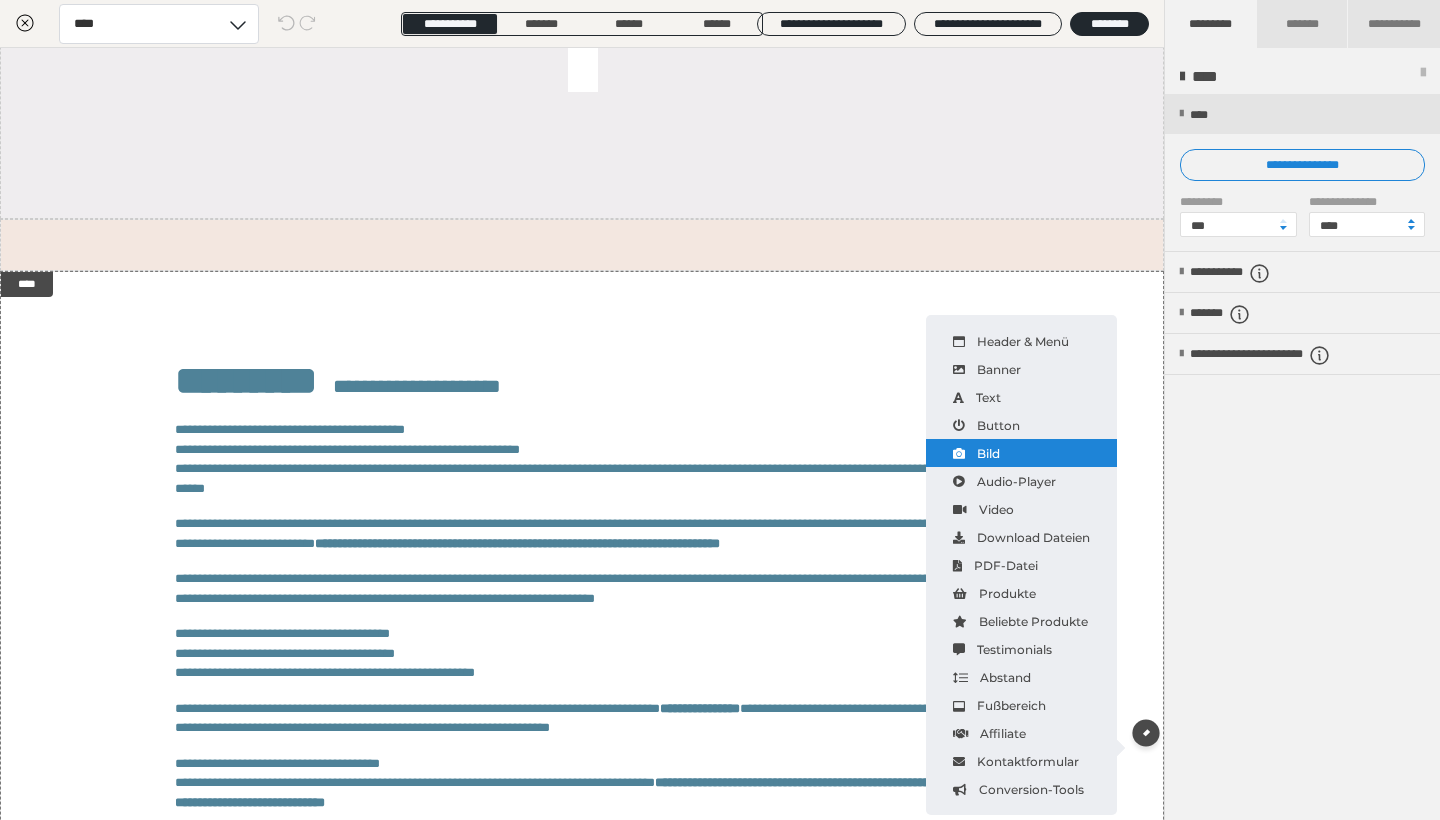 click on "Bild" at bounding box center [1021, 453] 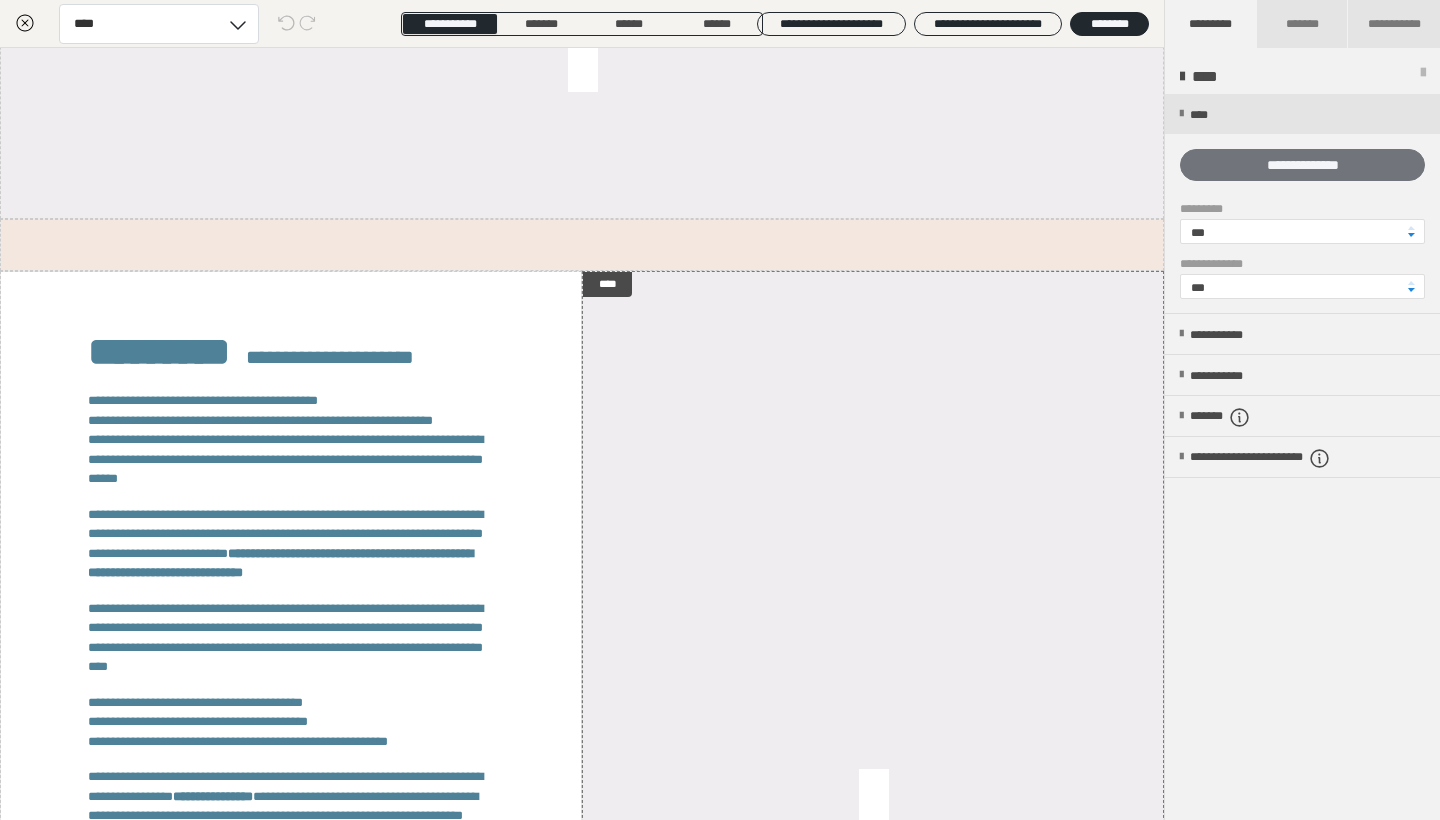 click on "**********" at bounding box center [1302, 165] 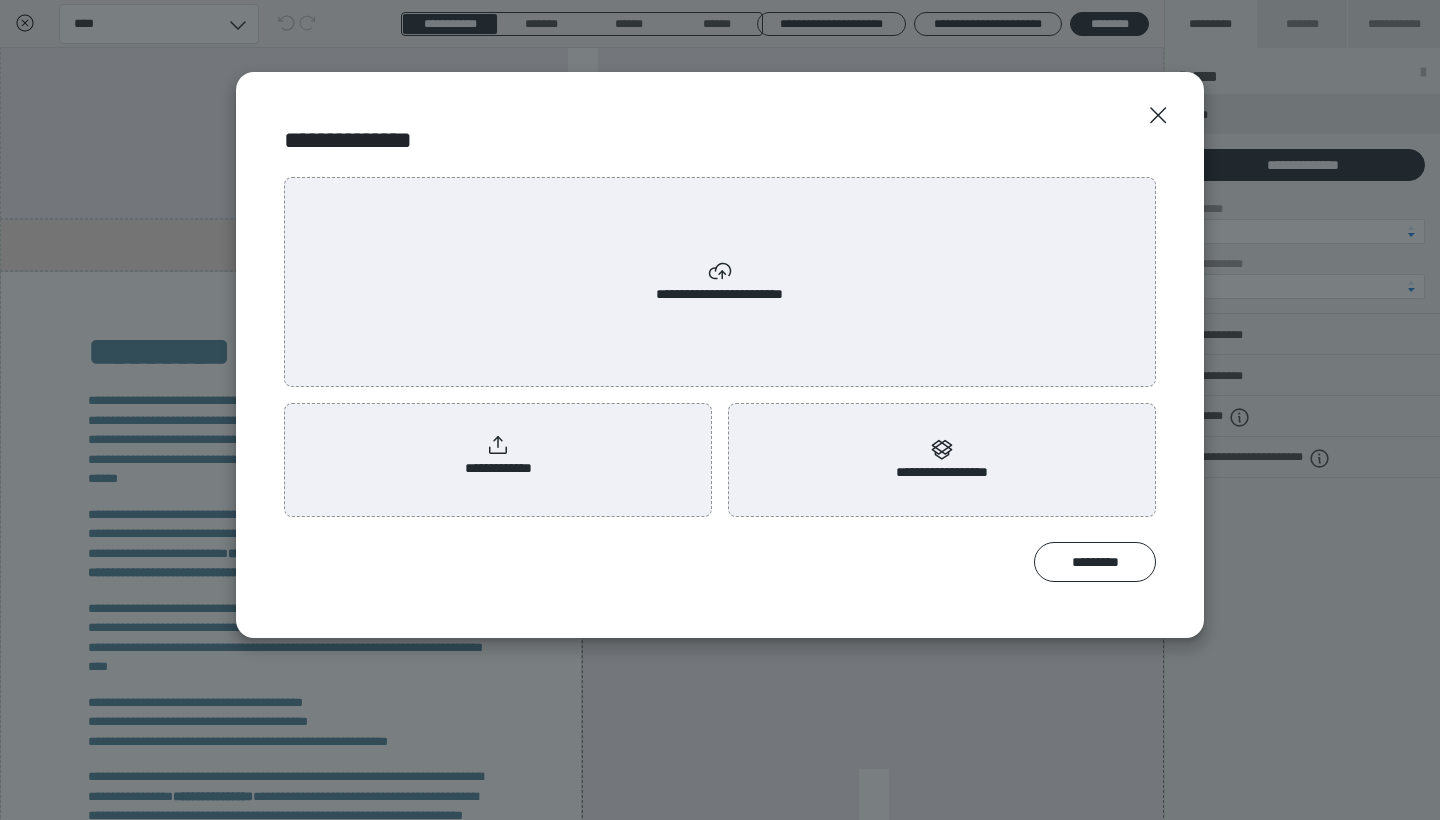 click on "**********" at bounding box center (720, 282) 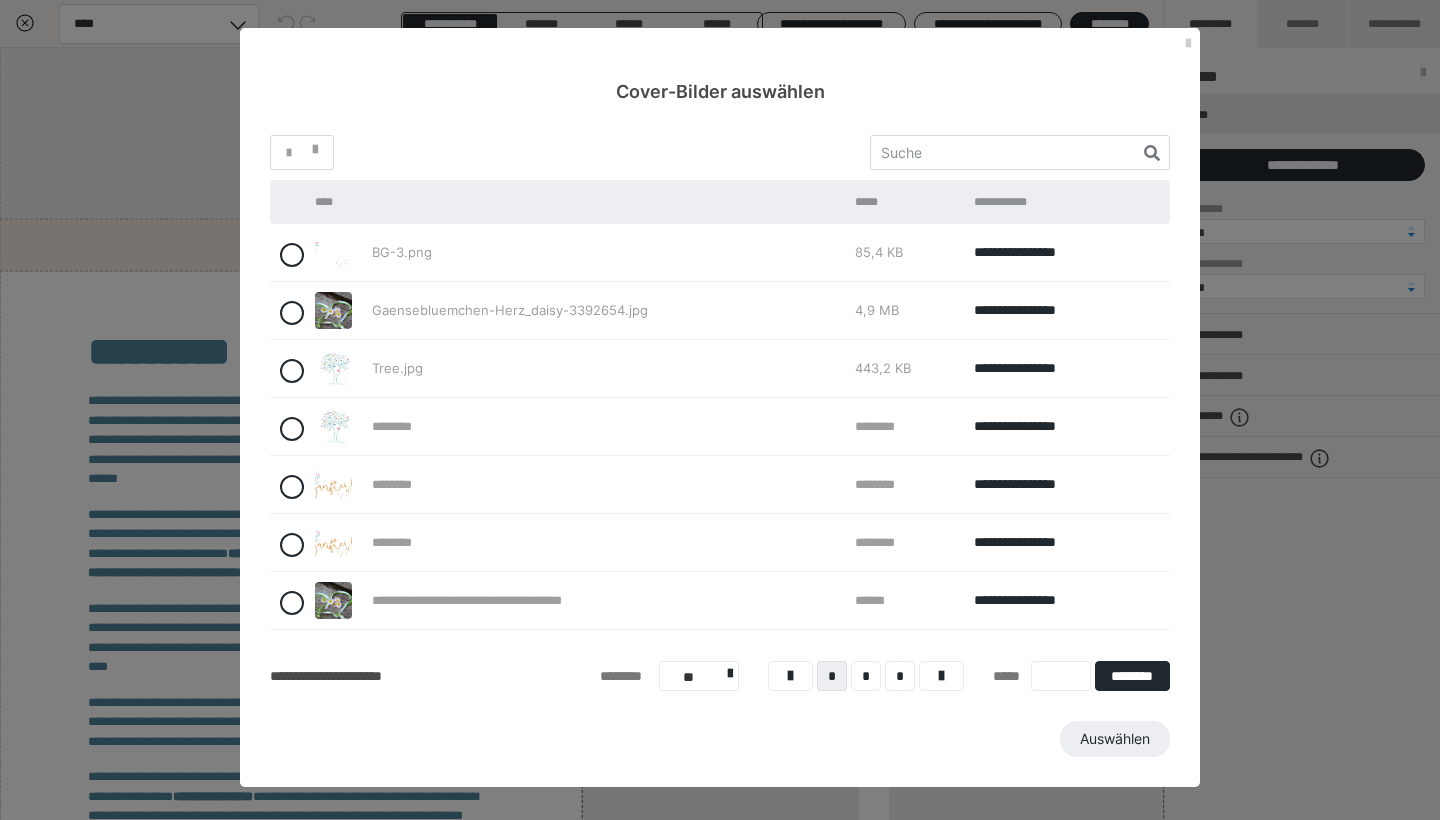 click on "Cover-Bilder auswählen" at bounding box center [720, 66] 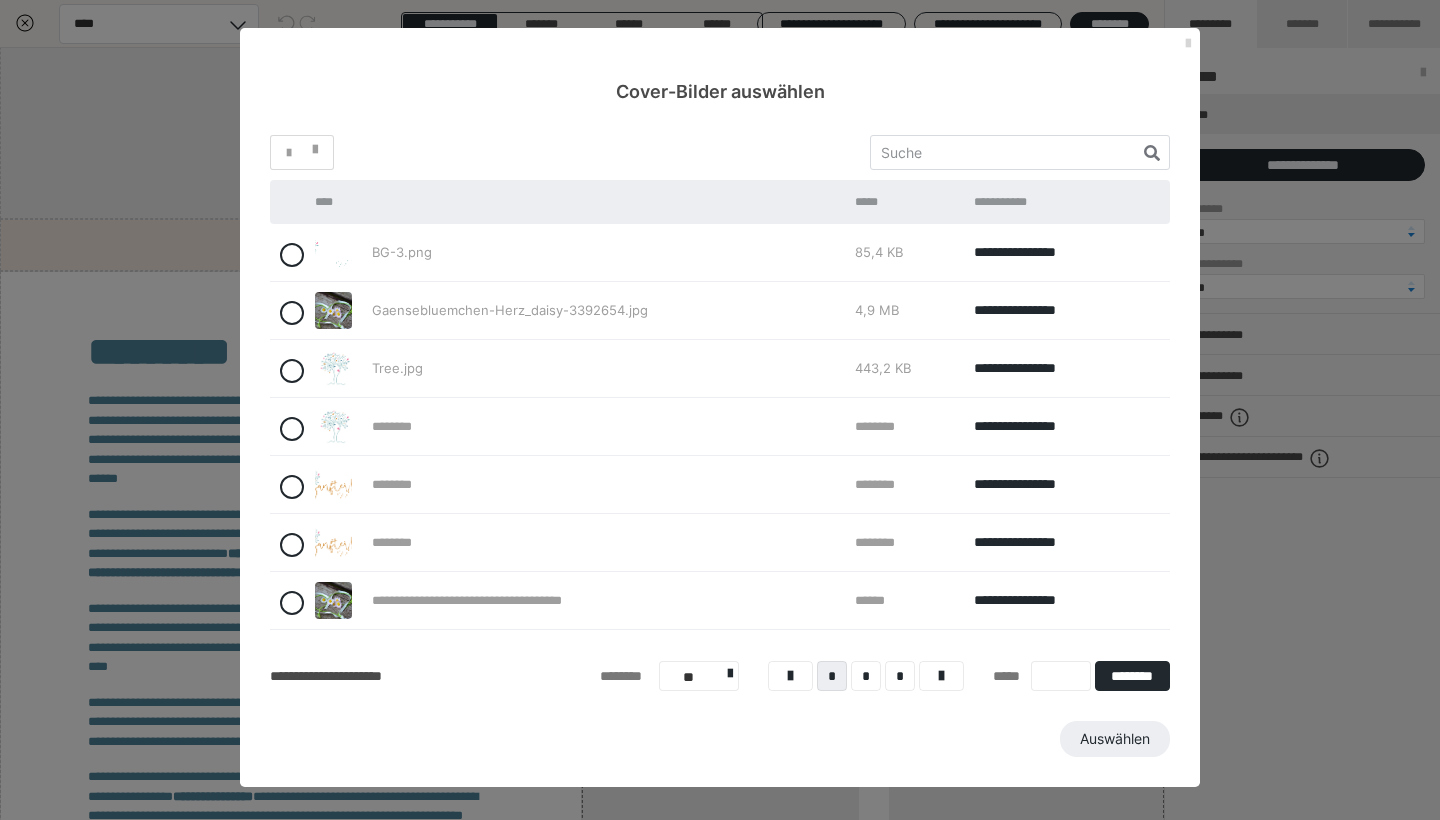 click at bounding box center [1188, 44] 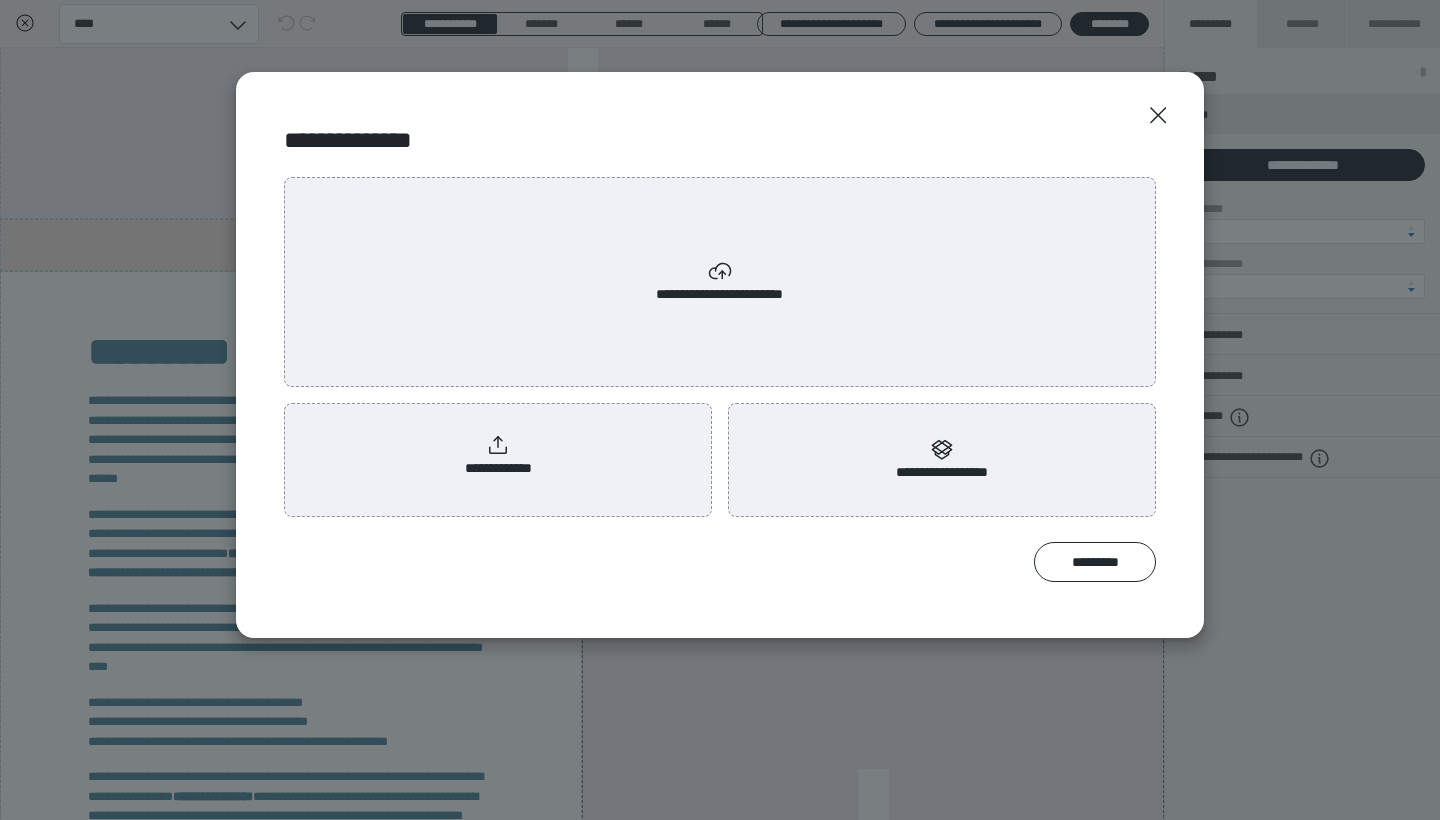 click on "**********" at bounding box center (498, 456) 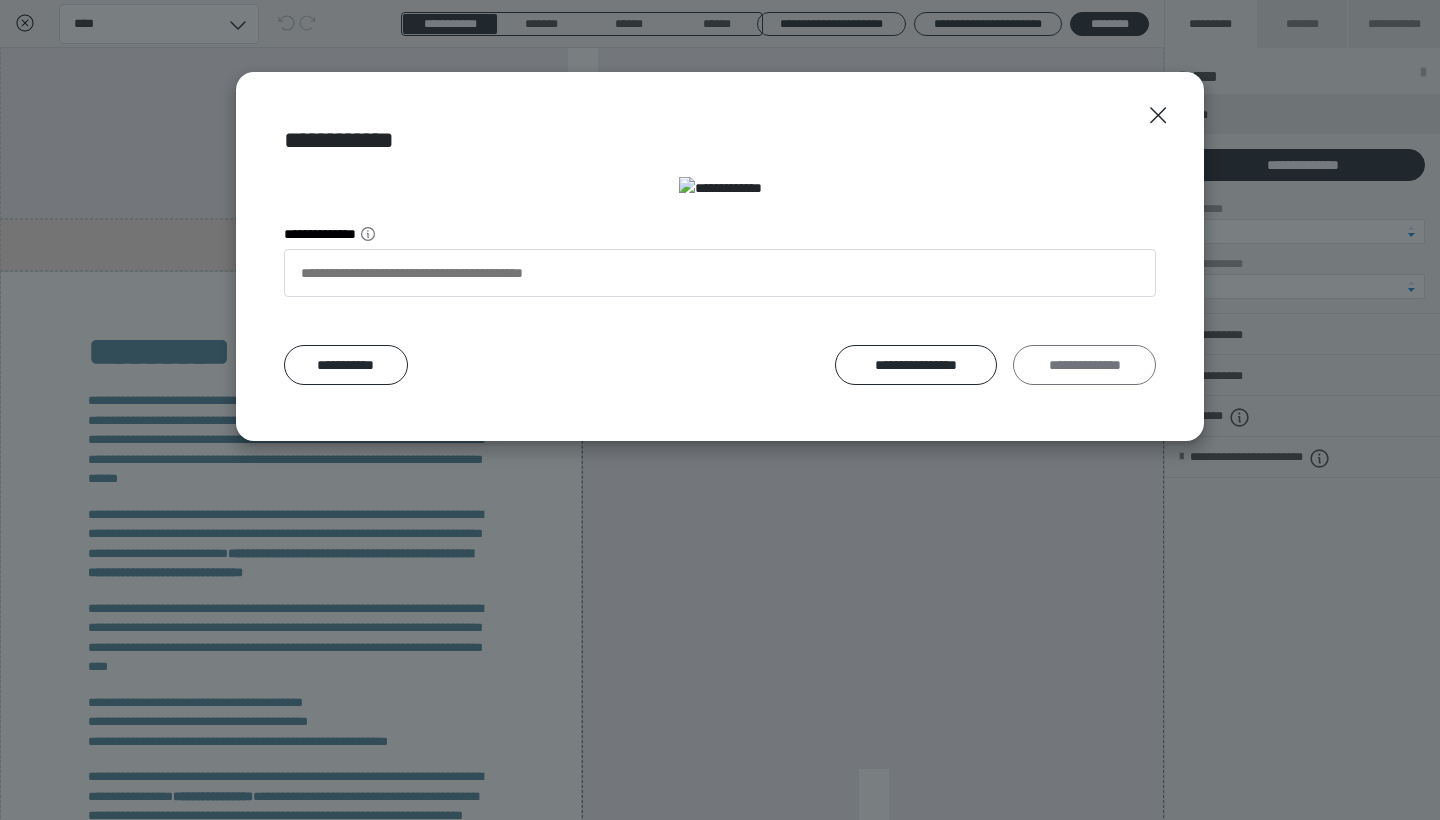 click on "**********" at bounding box center (1084, 365) 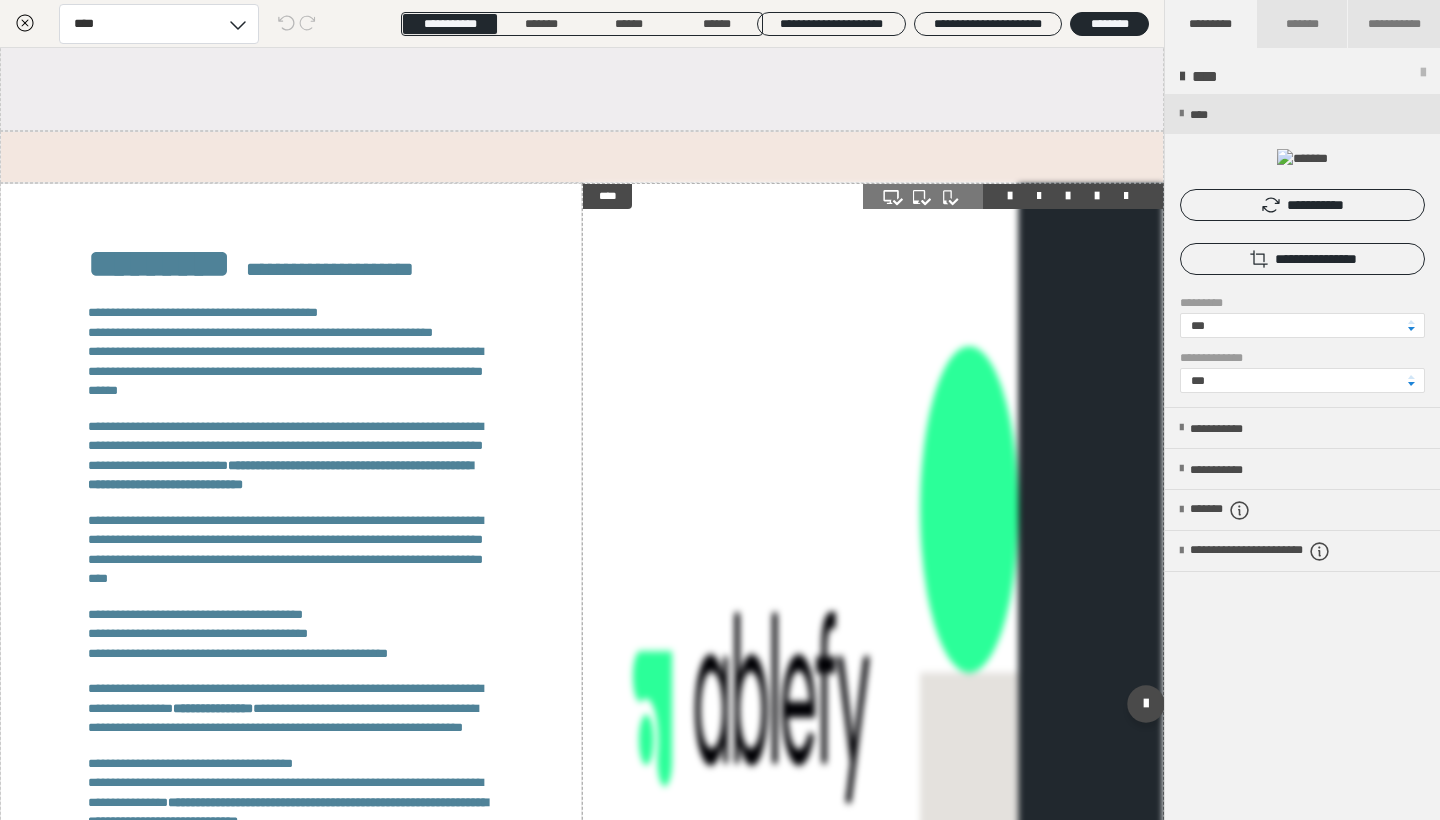 scroll, scrollTop: 1946, scrollLeft: 0, axis: vertical 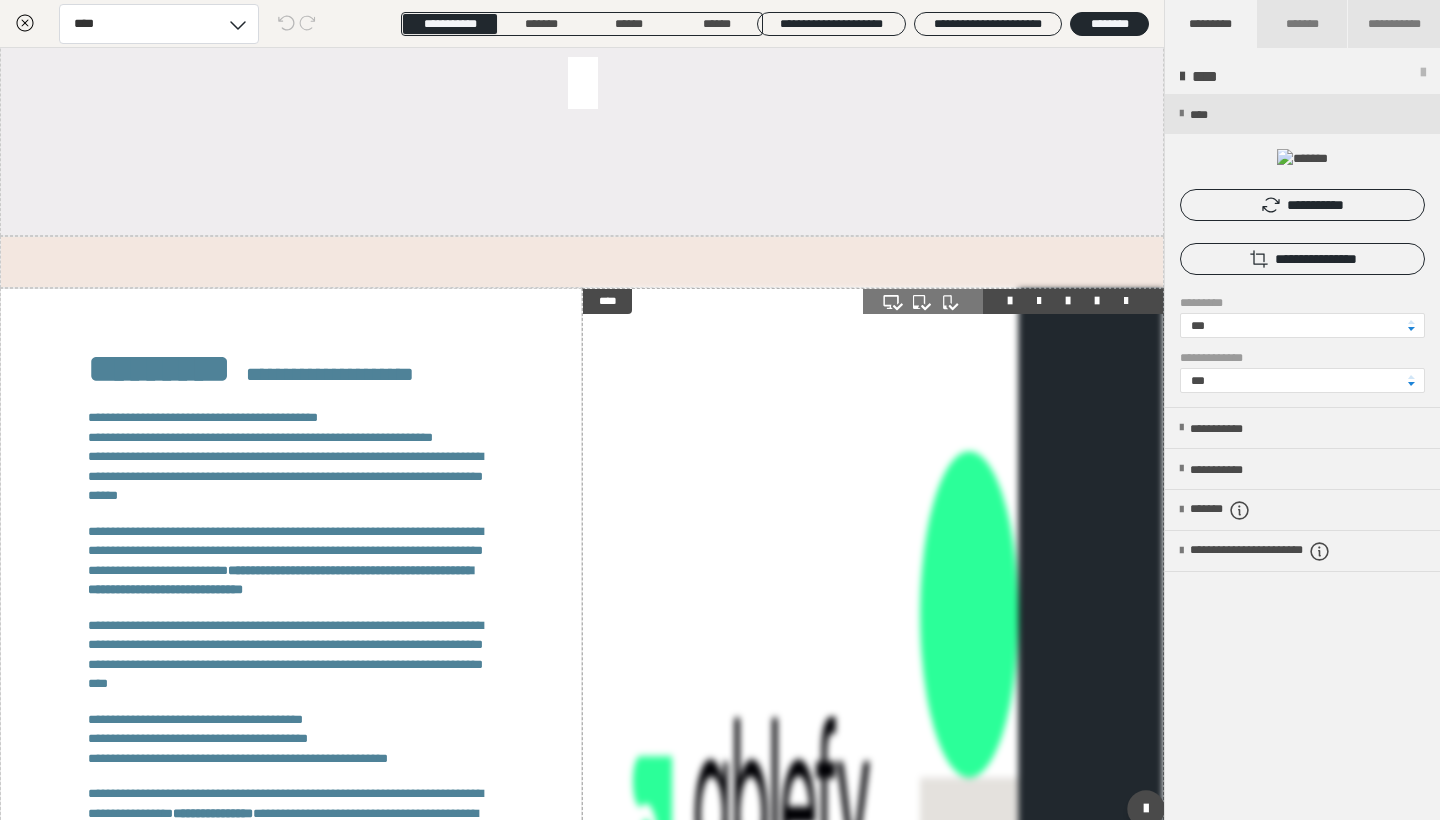 click at bounding box center (1126, 301) 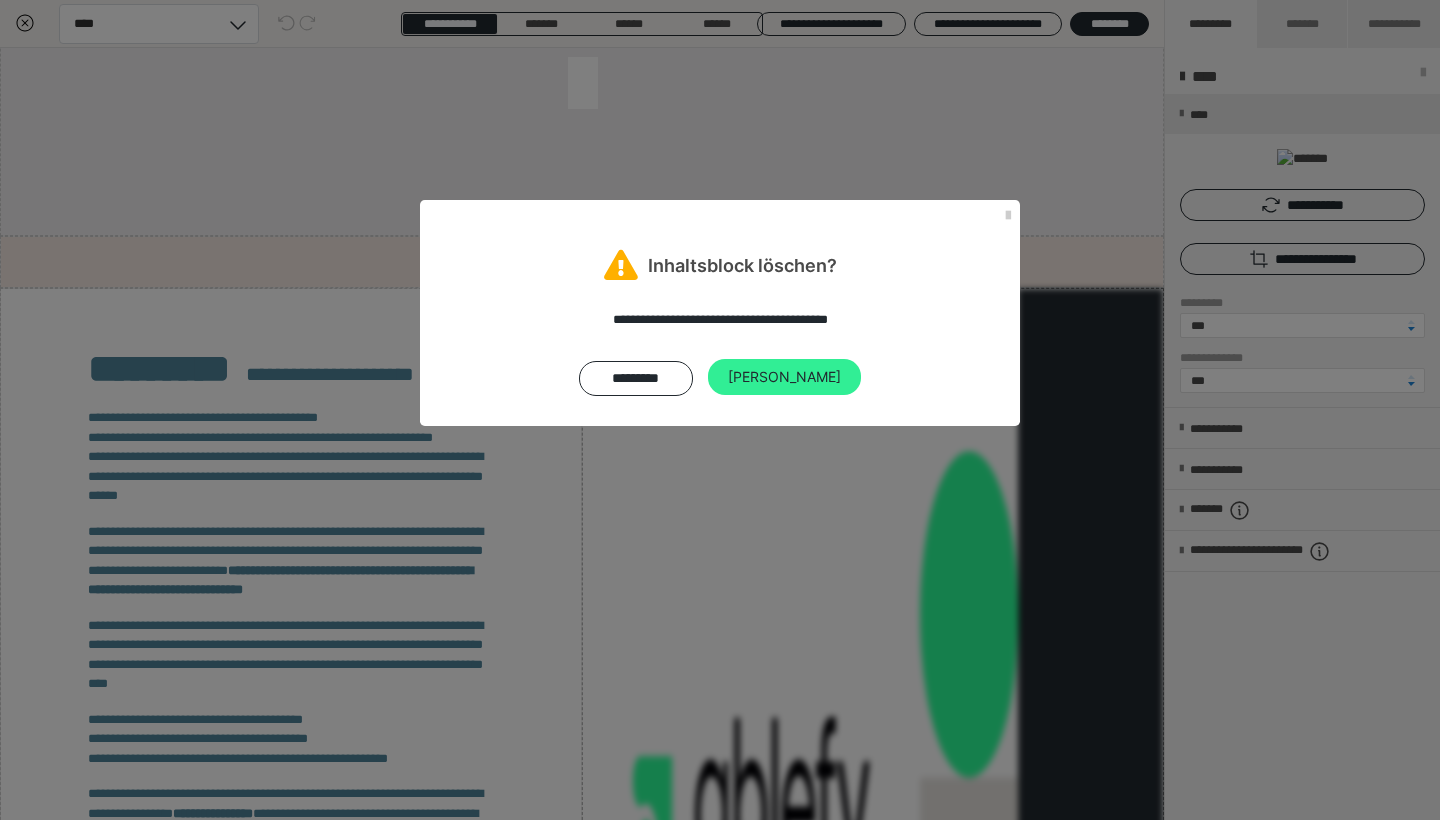 click on "Ja" at bounding box center [784, 377] 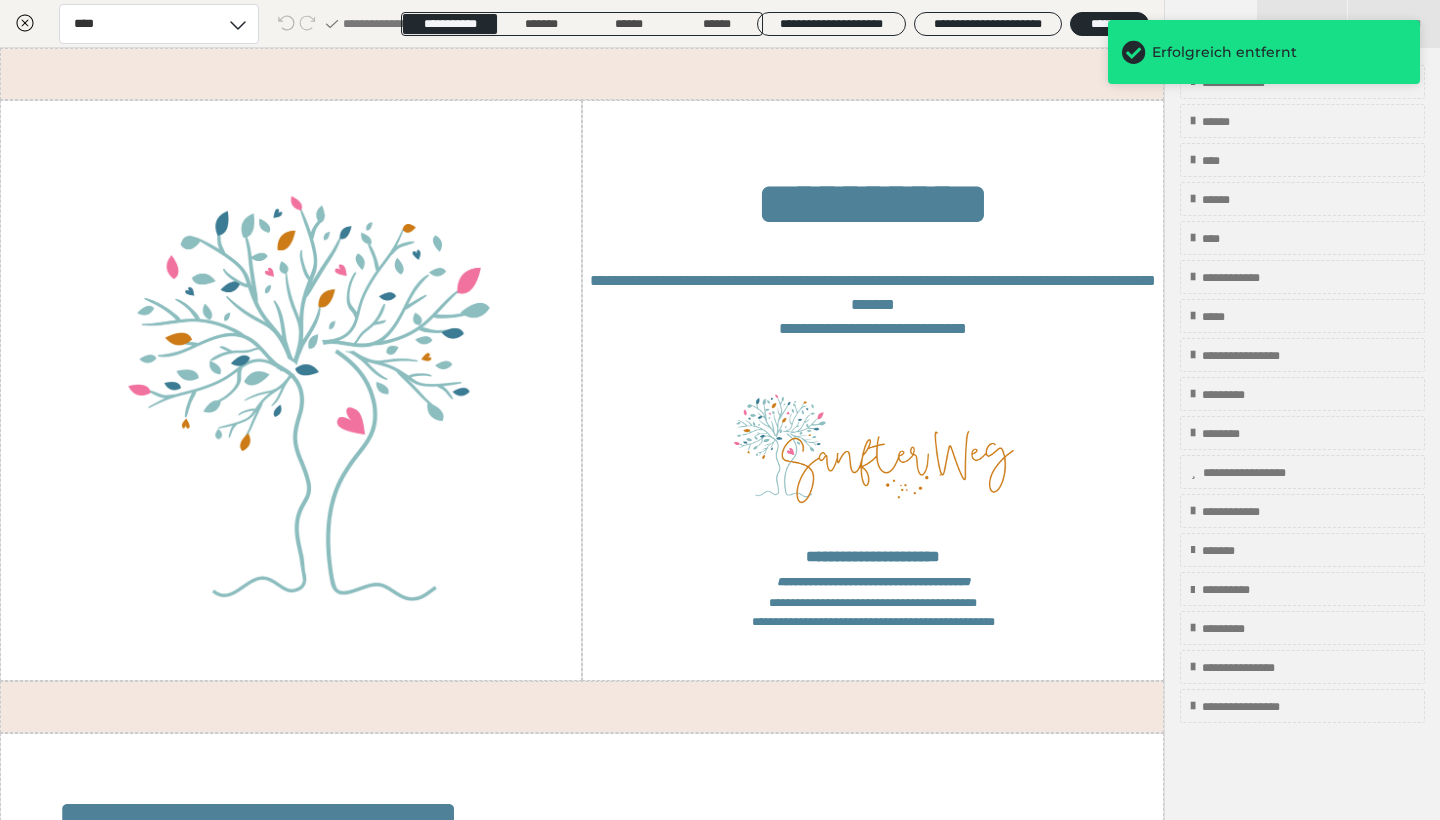 scroll, scrollTop: 0, scrollLeft: 0, axis: both 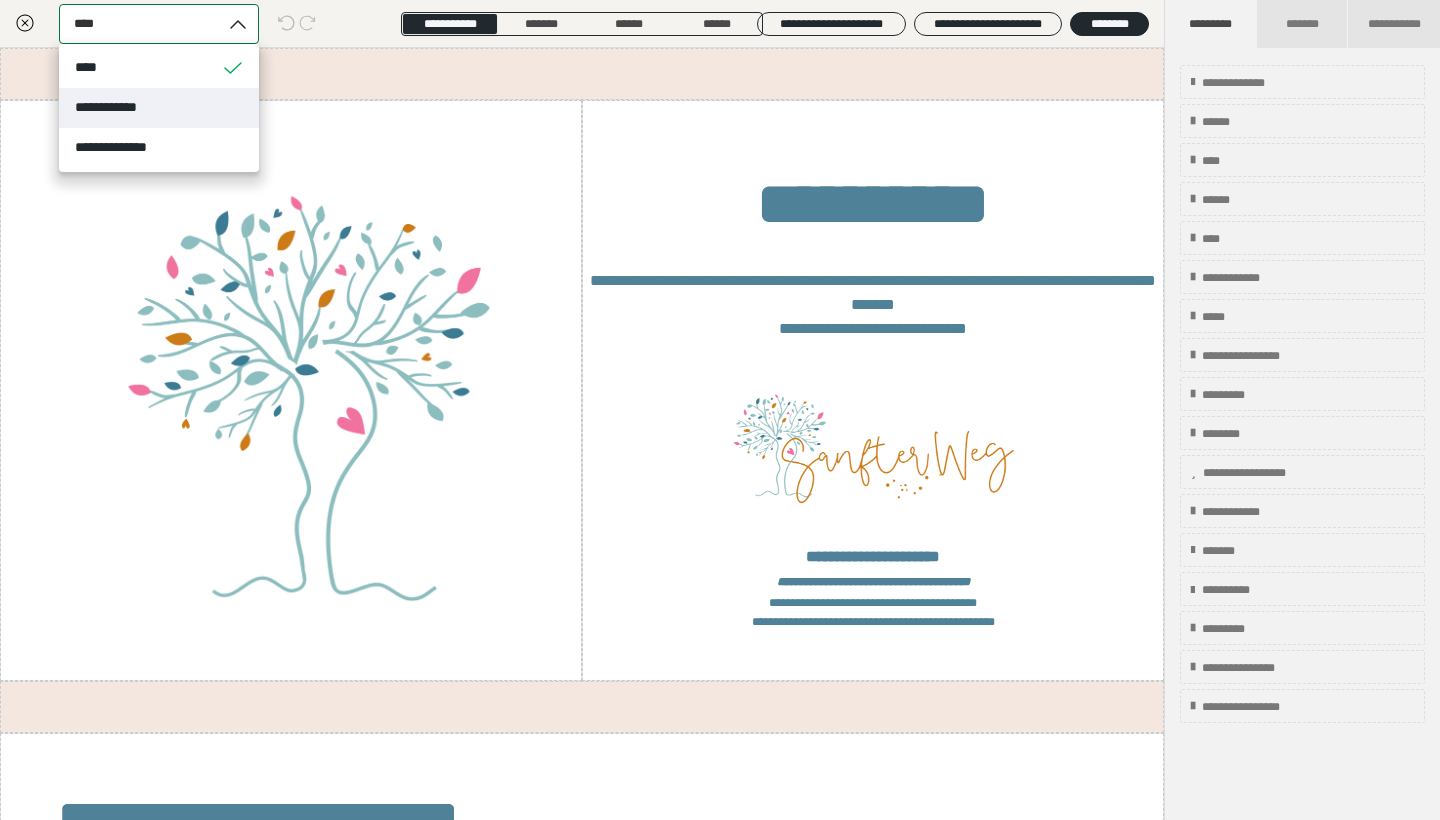 click on "**********" at bounding box center [159, 108] 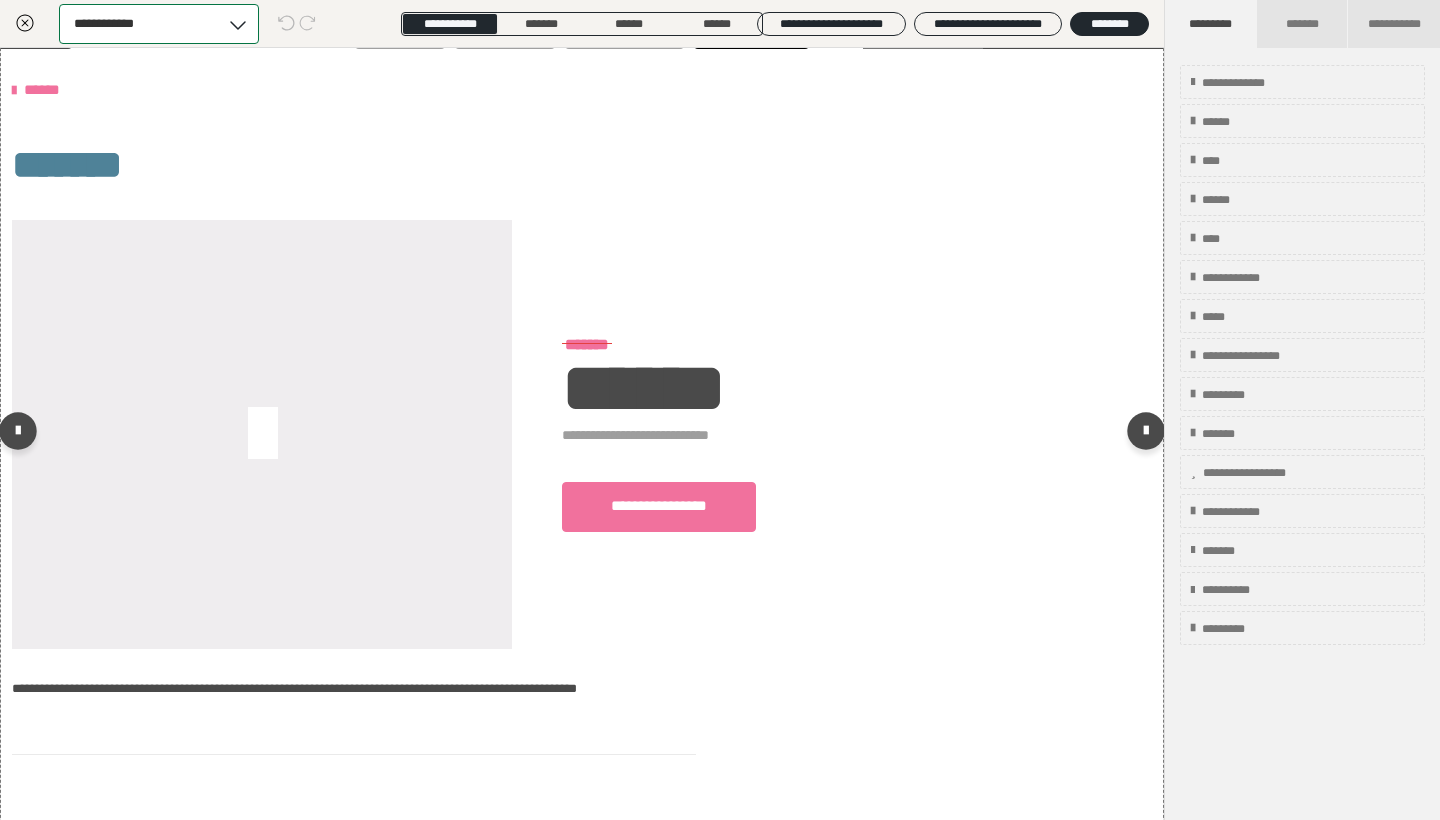 scroll, scrollTop: 0, scrollLeft: 0, axis: both 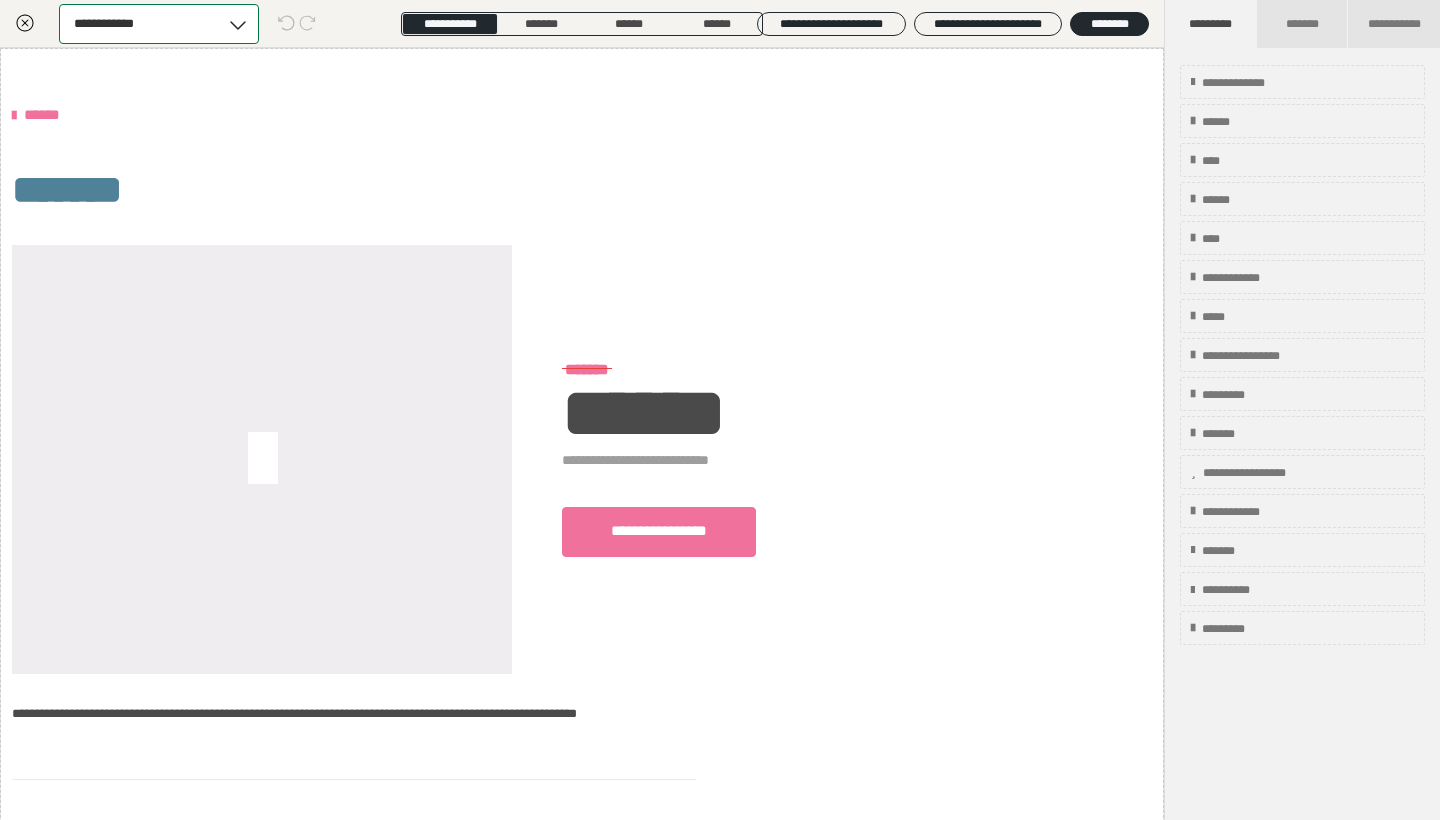 click at bounding box center (239, 24) 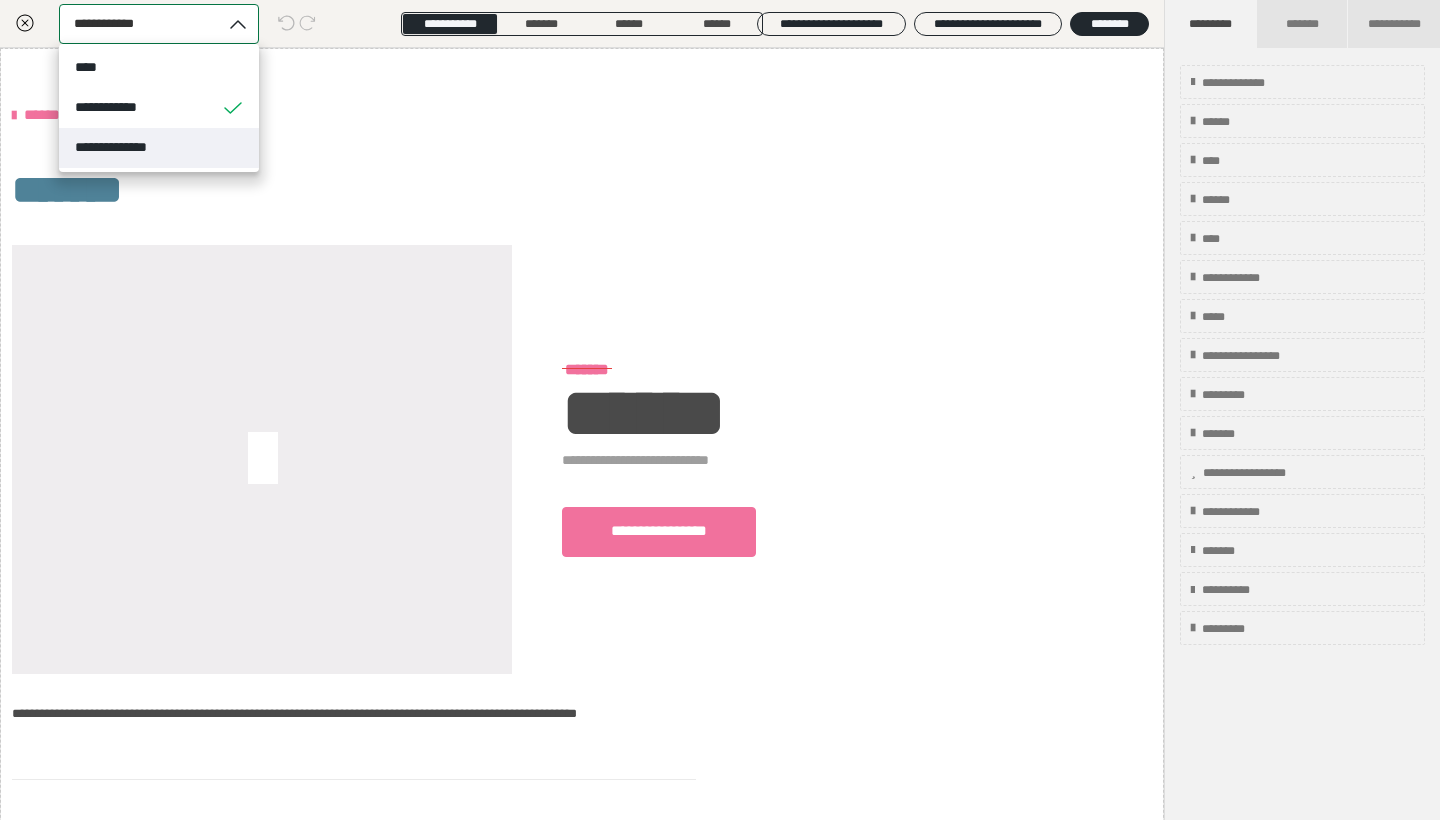 click on "**********" at bounding box center (159, 148) 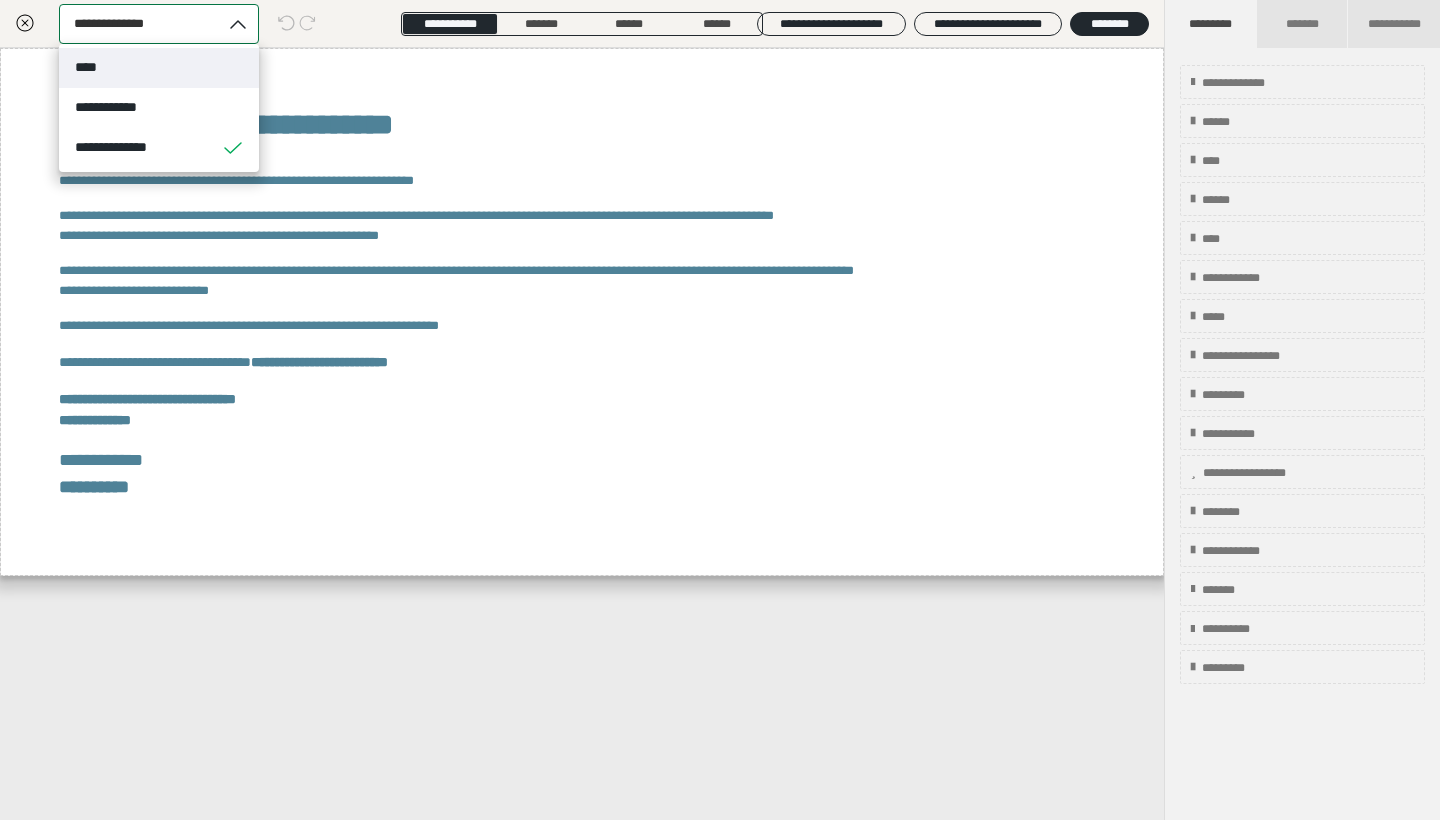 click on "****" at bounding box center [159, 68] 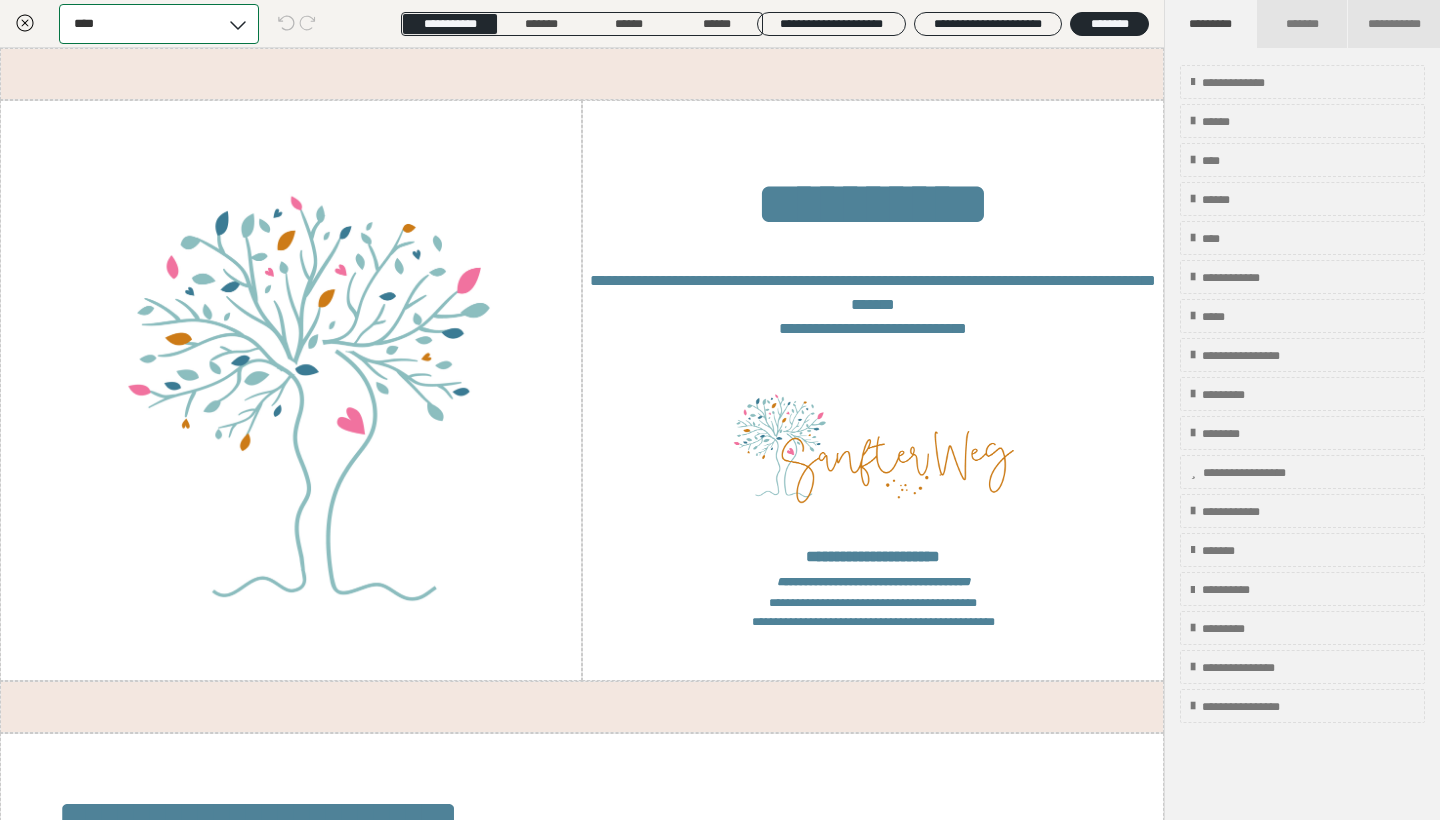 click 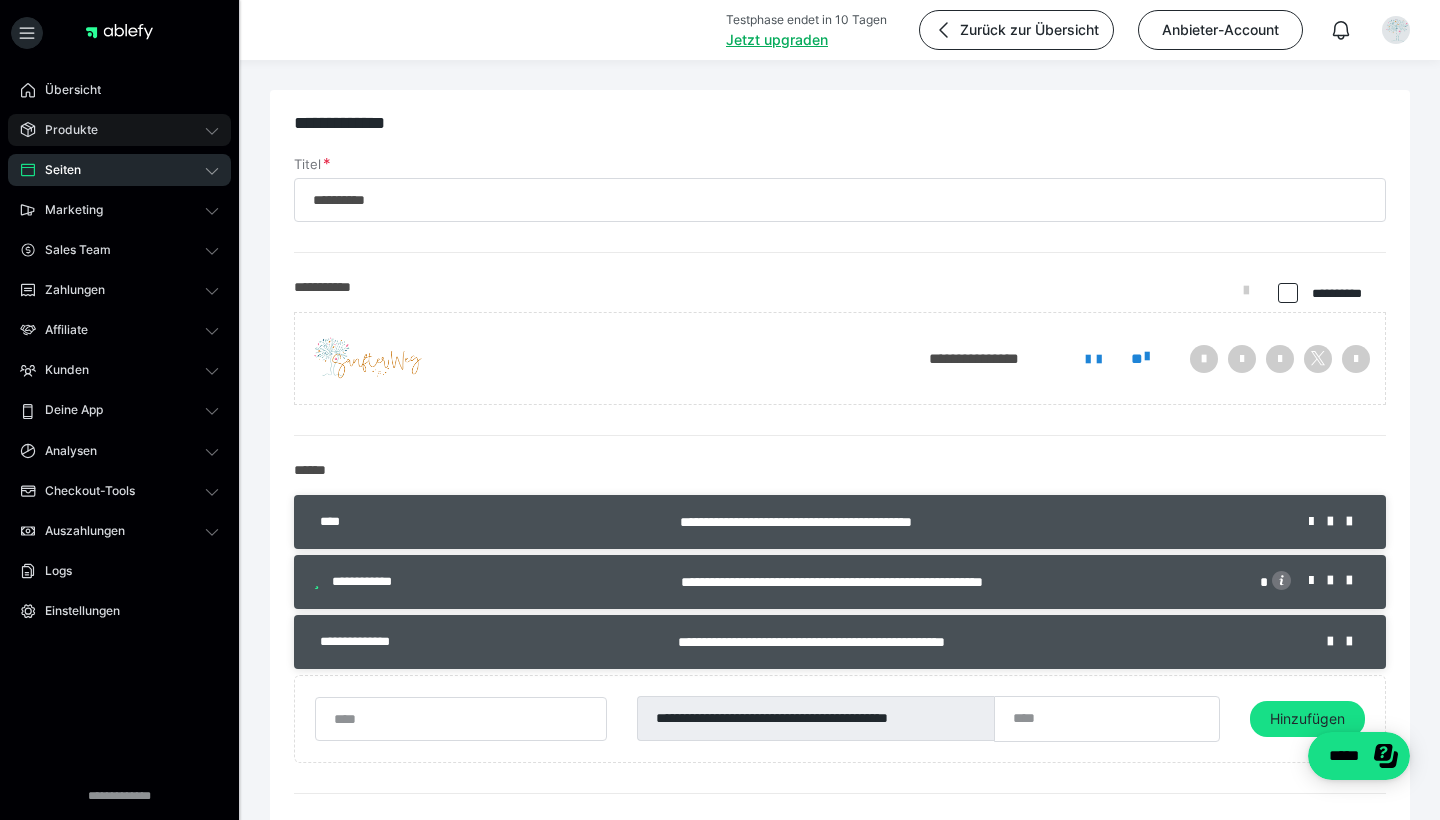 click 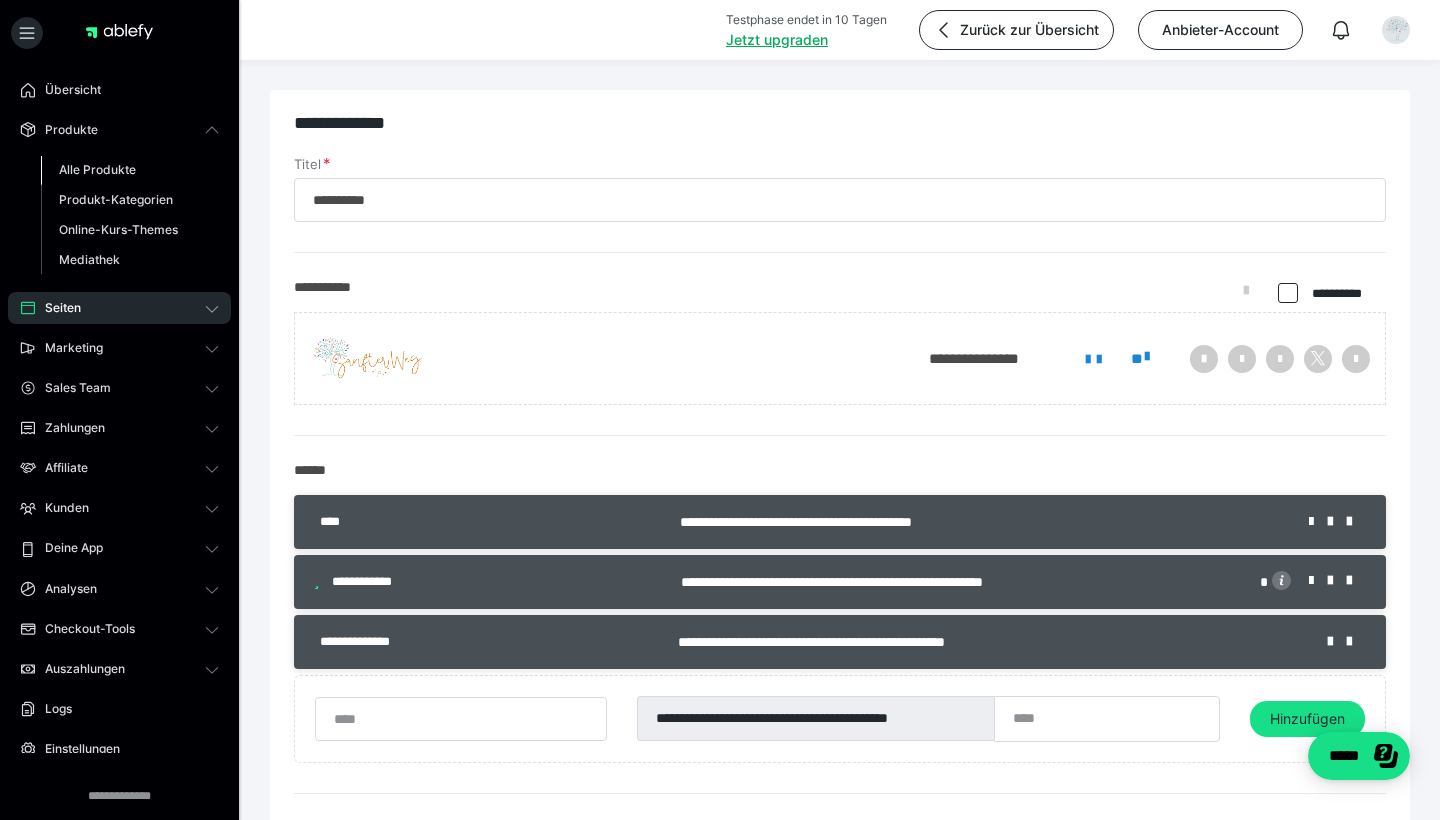 click on "Alle Produkte" at bounding box center [97, 169] 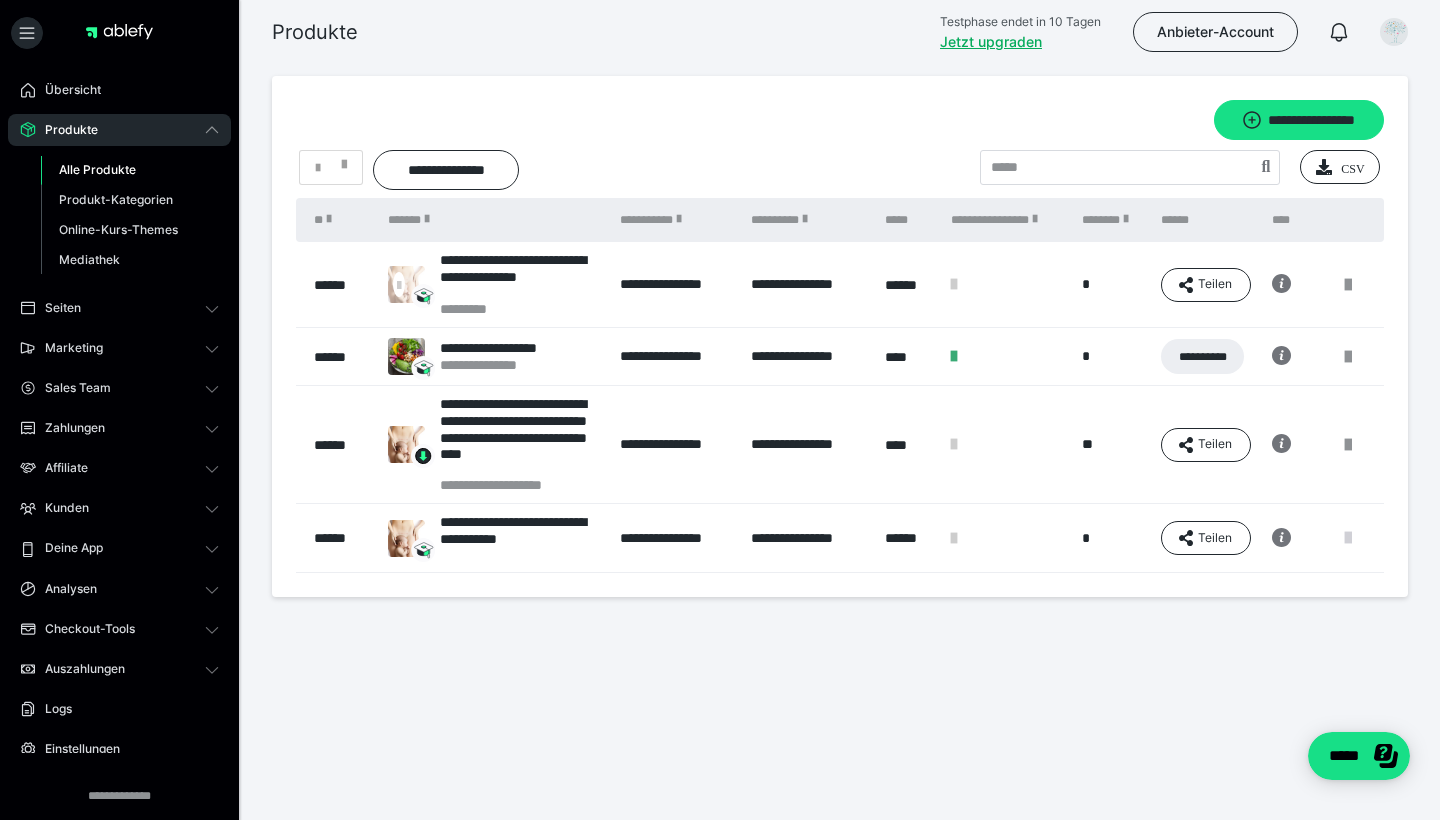 click at bounding box center (1348, 538) 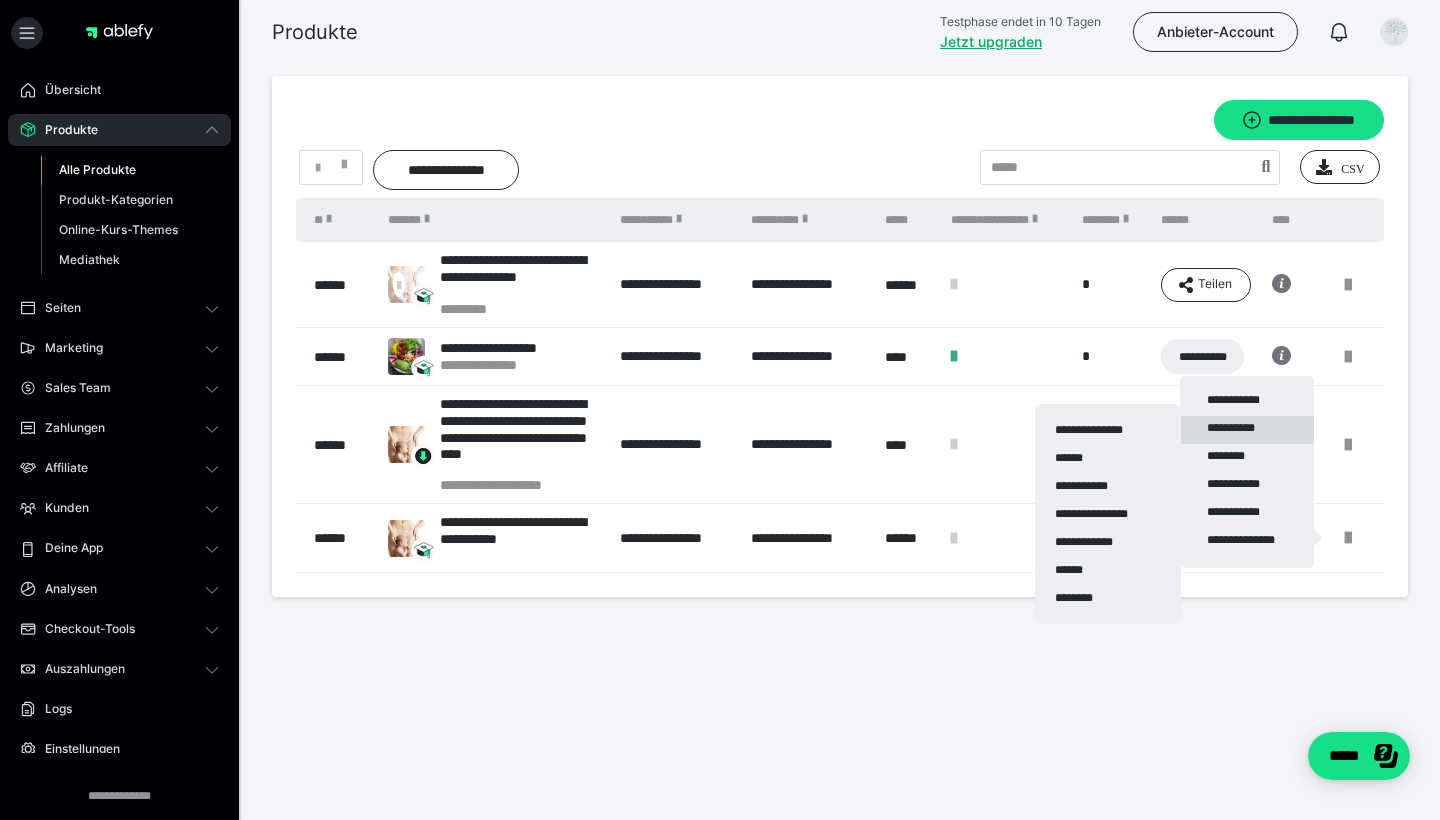 click on "**********" at bounding box center (1247, 430) 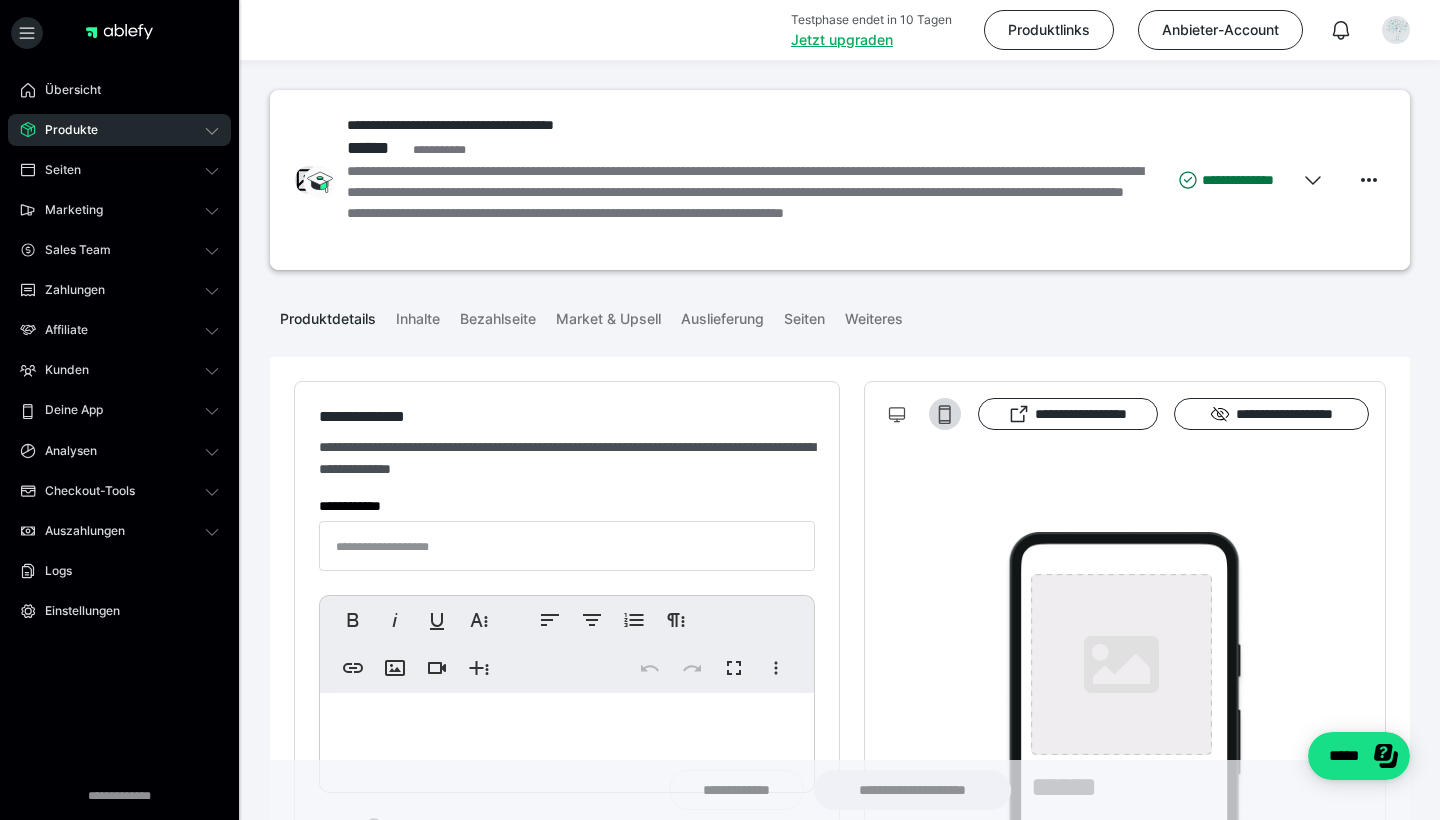 type on "**********" 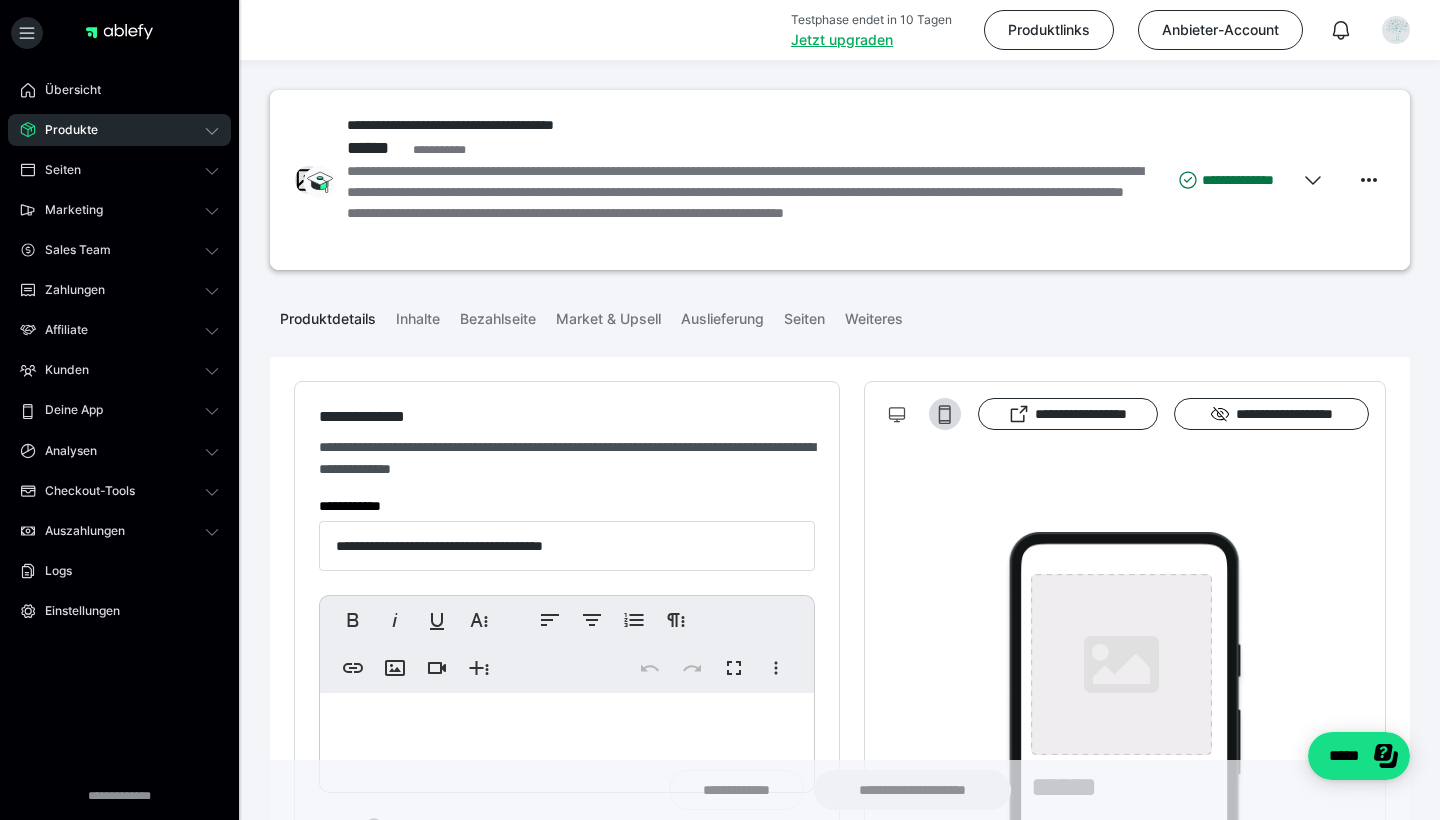 type on "**********" 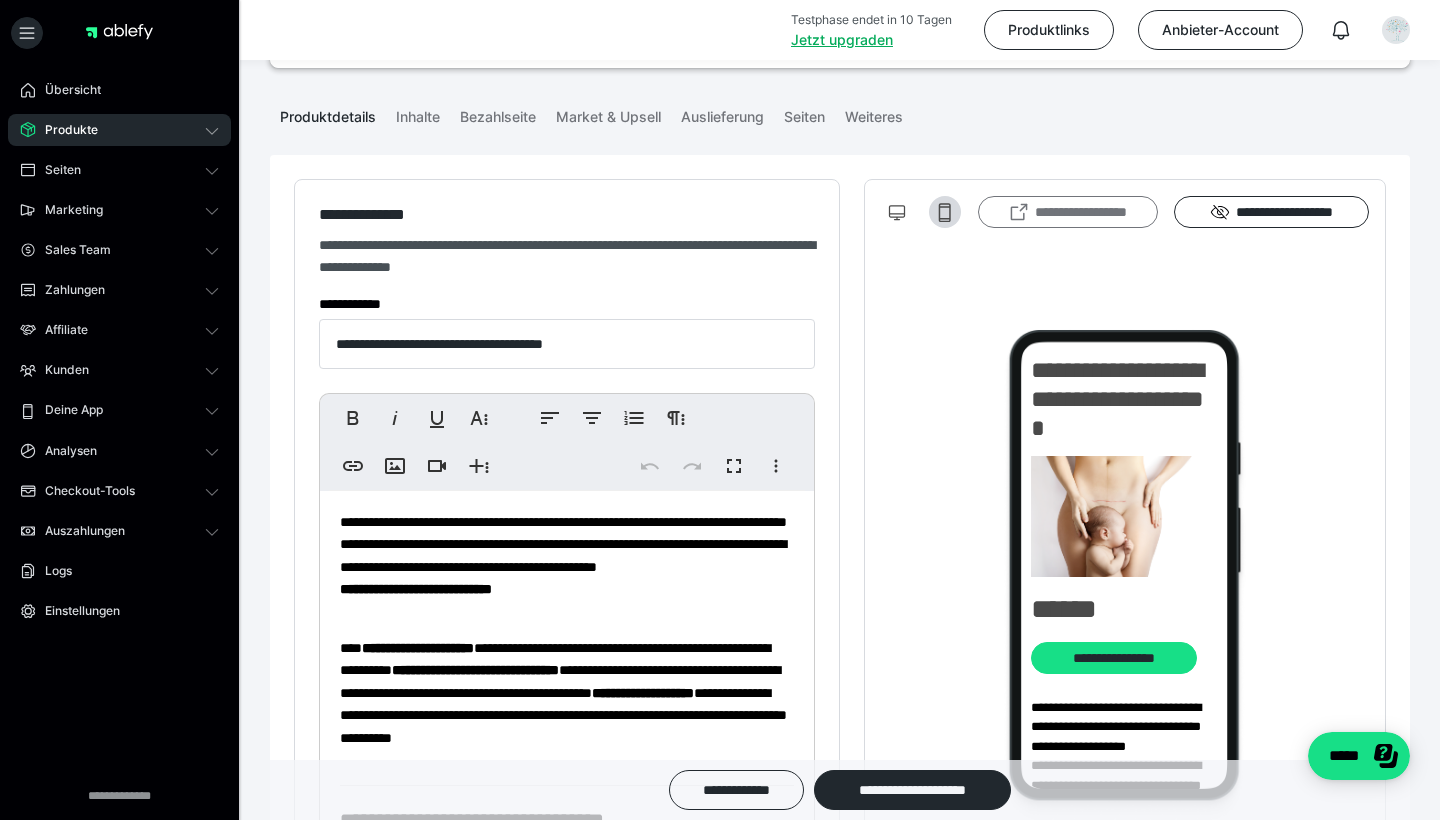 scroll, scrollTop: 352, scrollLeft: 0, axis: vertical 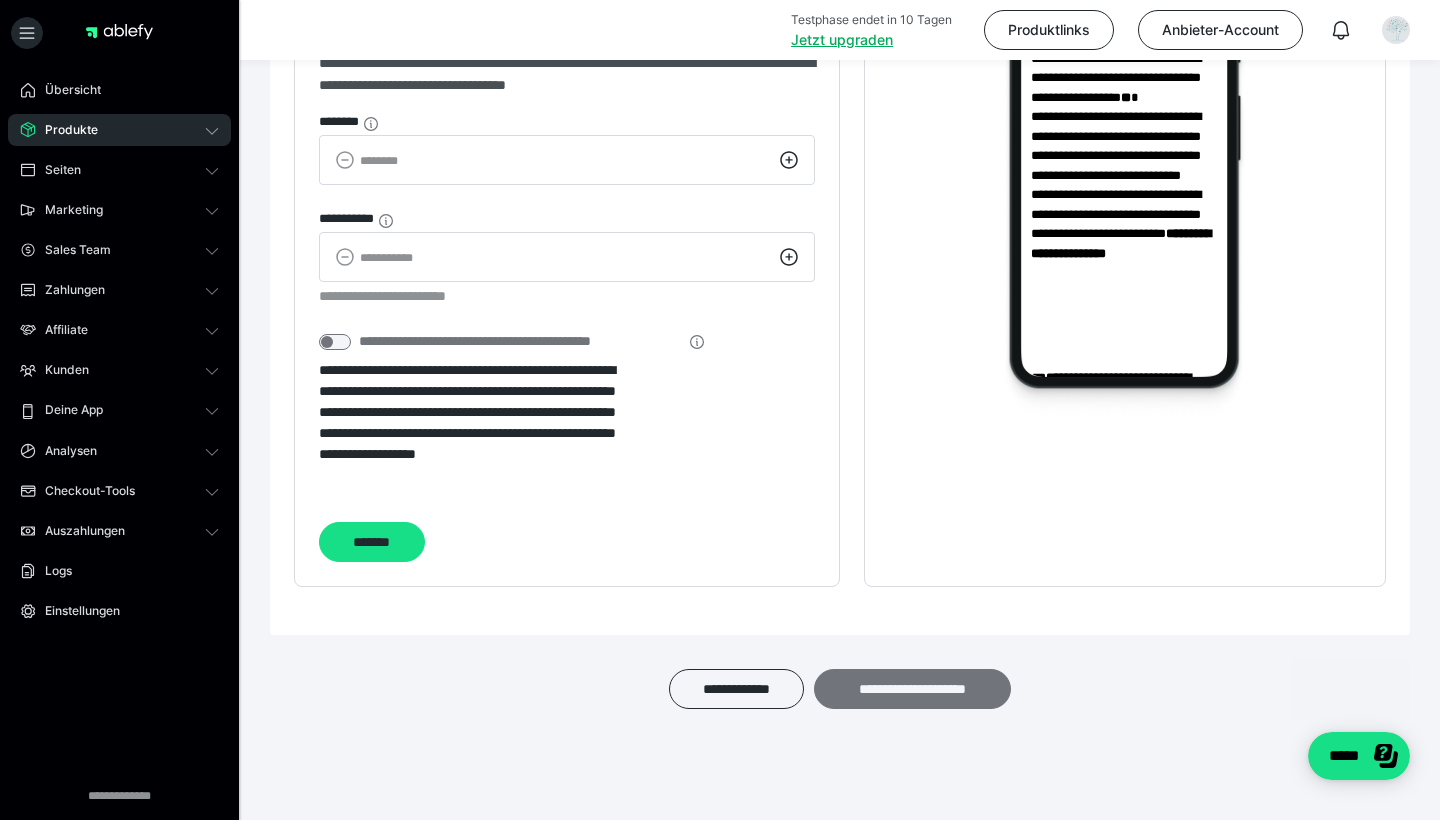 click on "**********" at bounding box center (912, 689) 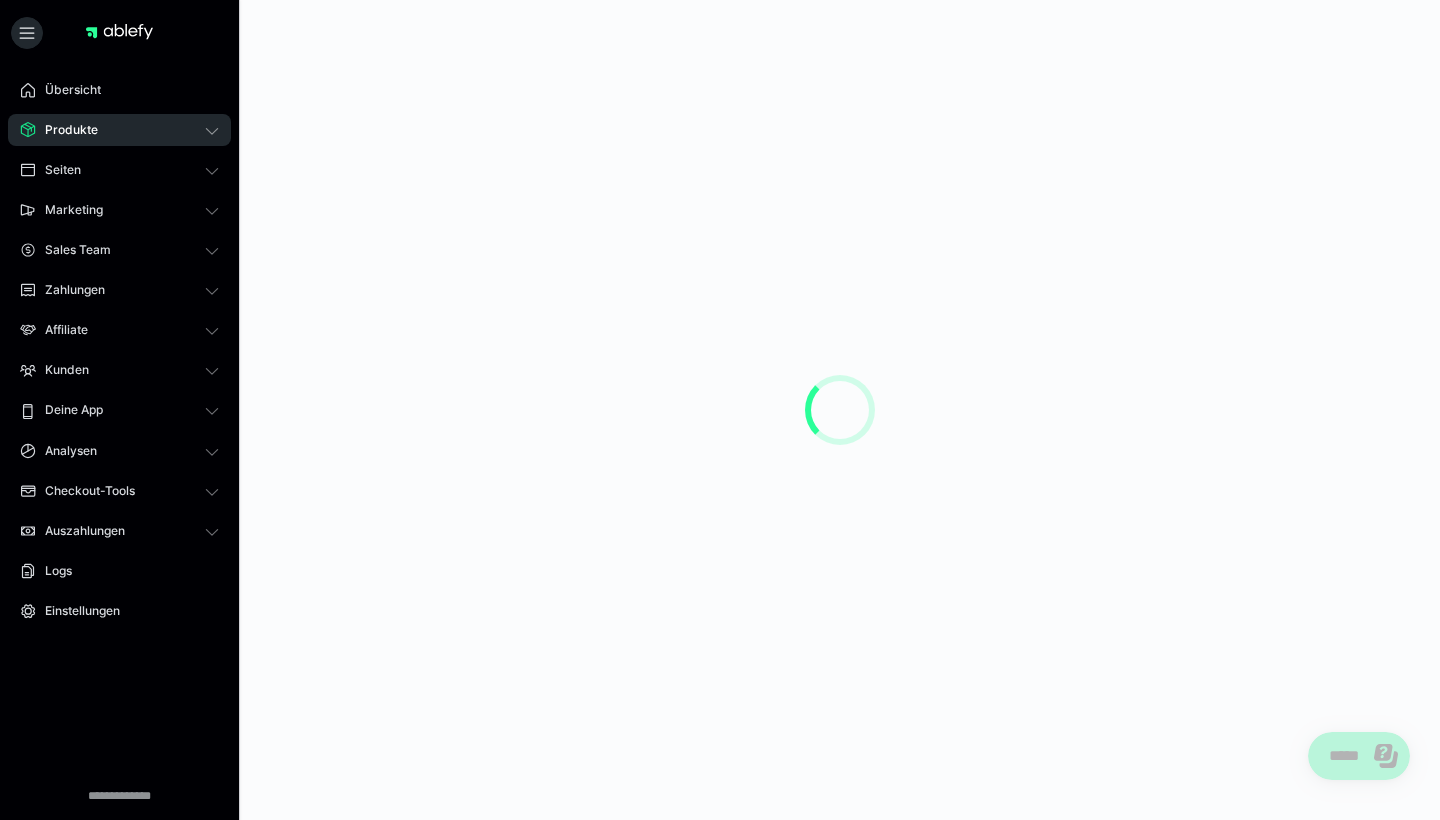 scroll, scrollTop: 0, scrollLeft: 0, axis: both 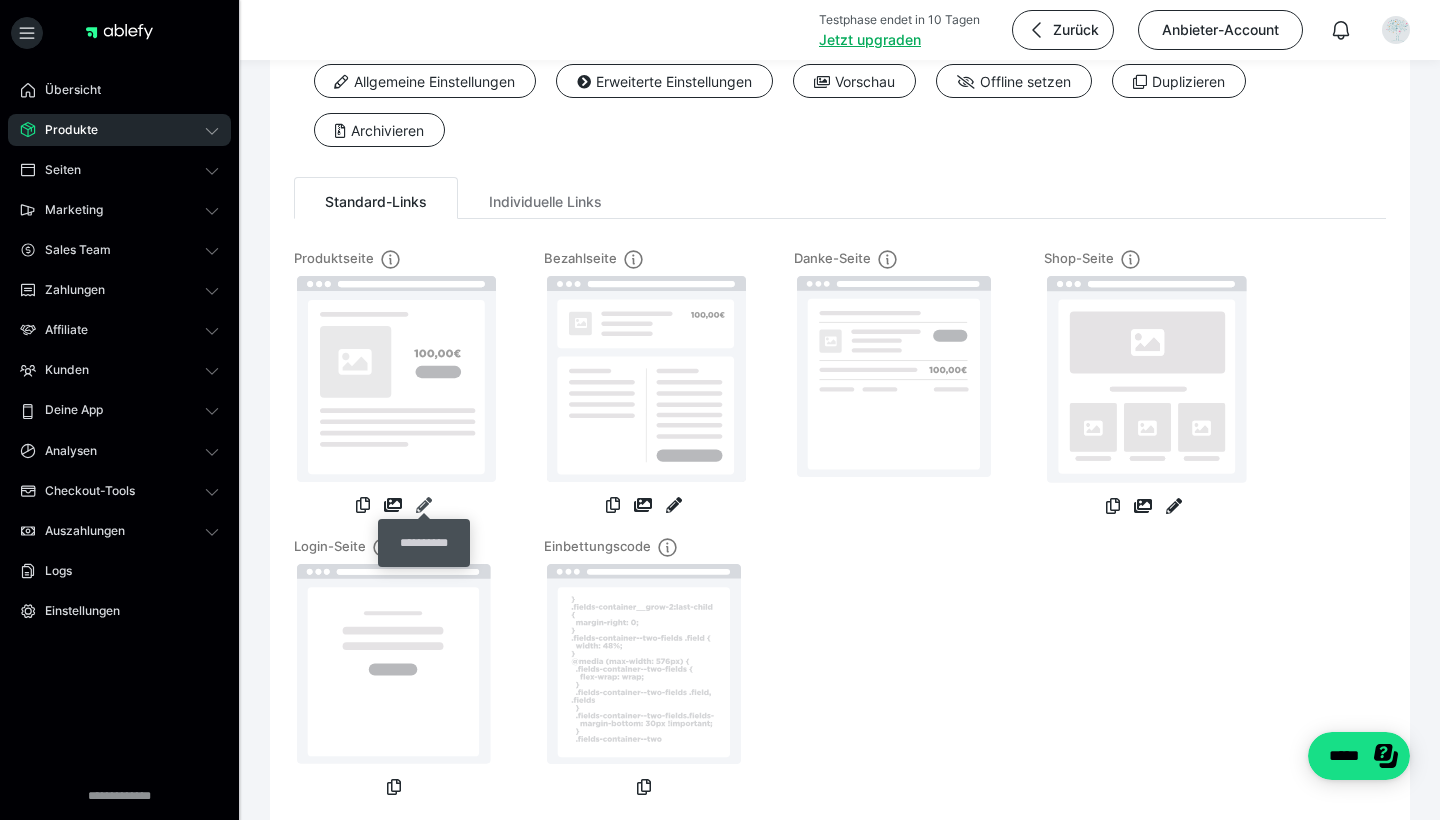 click at bounding box center [424, 505] 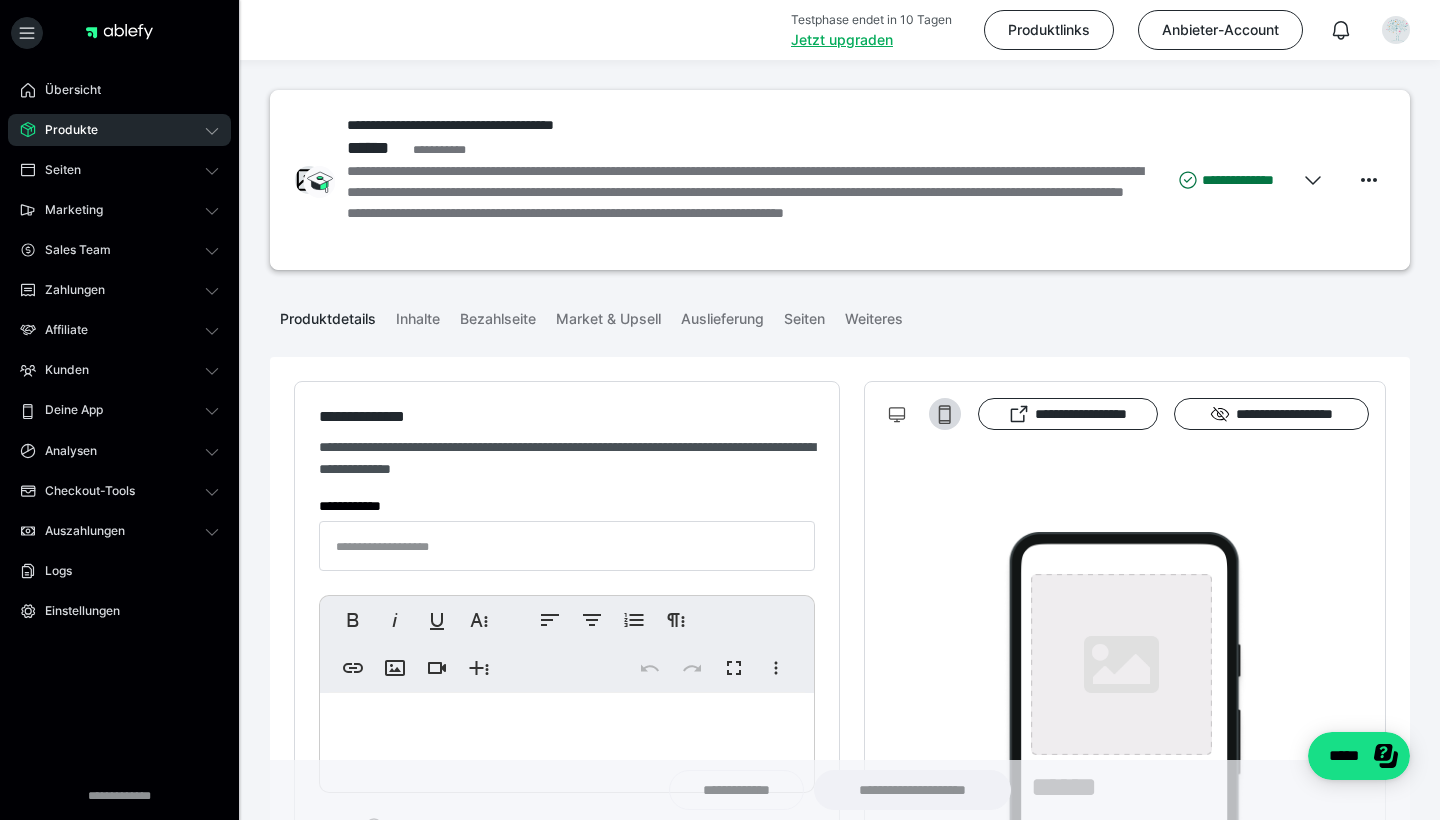 type on "**********" 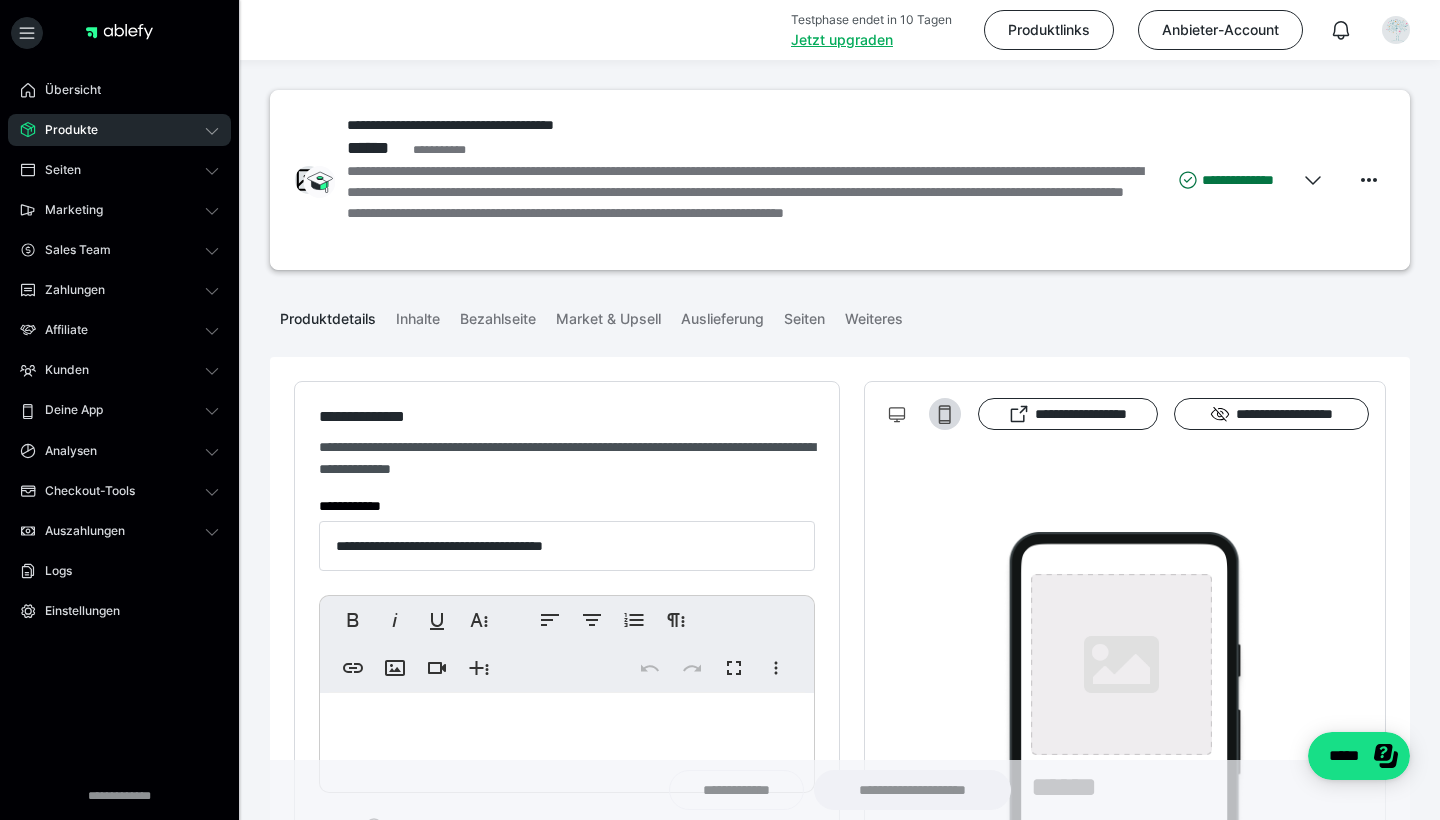 type on "**********" 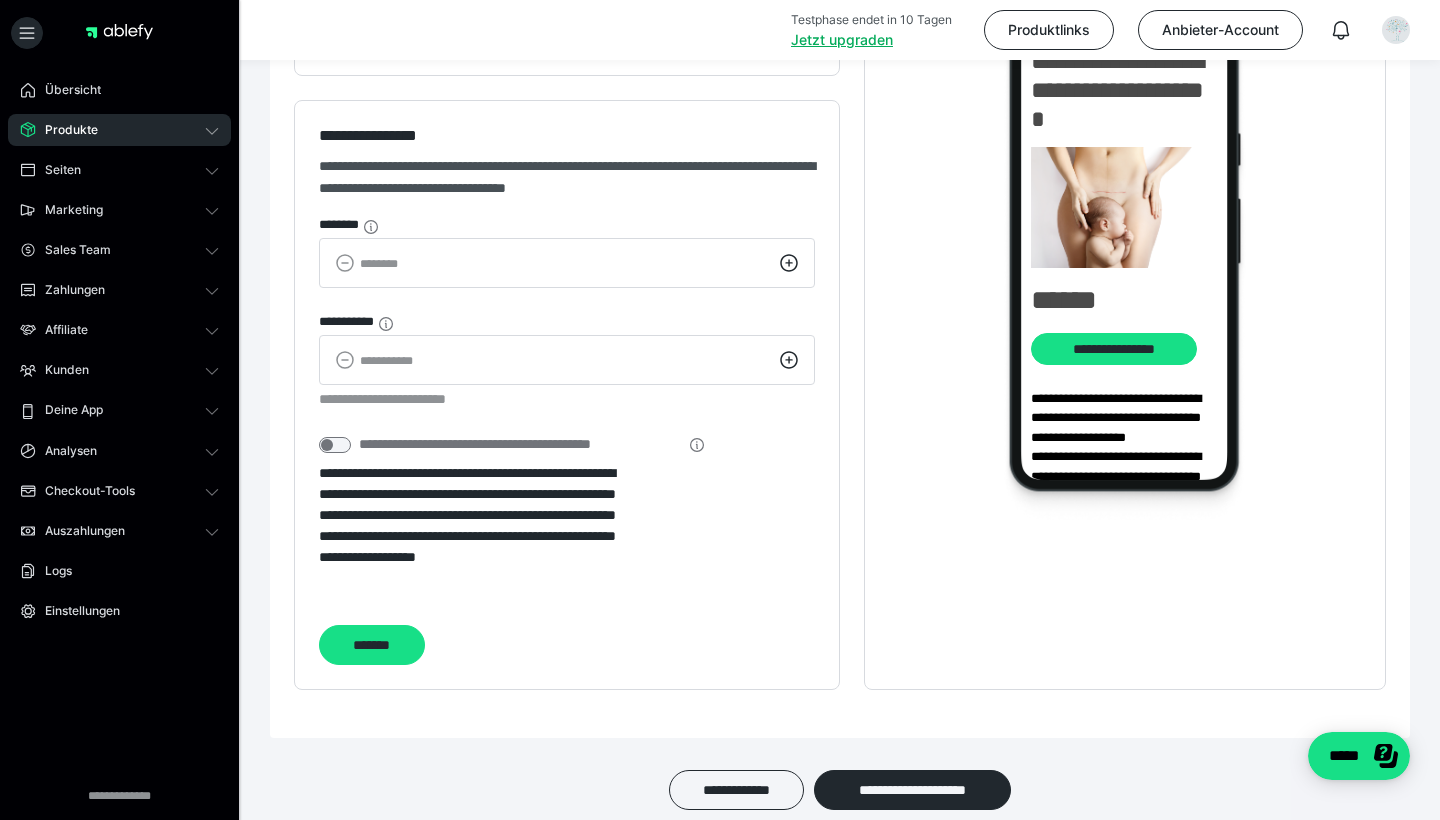 scroll, scrollTop: 2548, scrollLeft: 0, axis: vertical 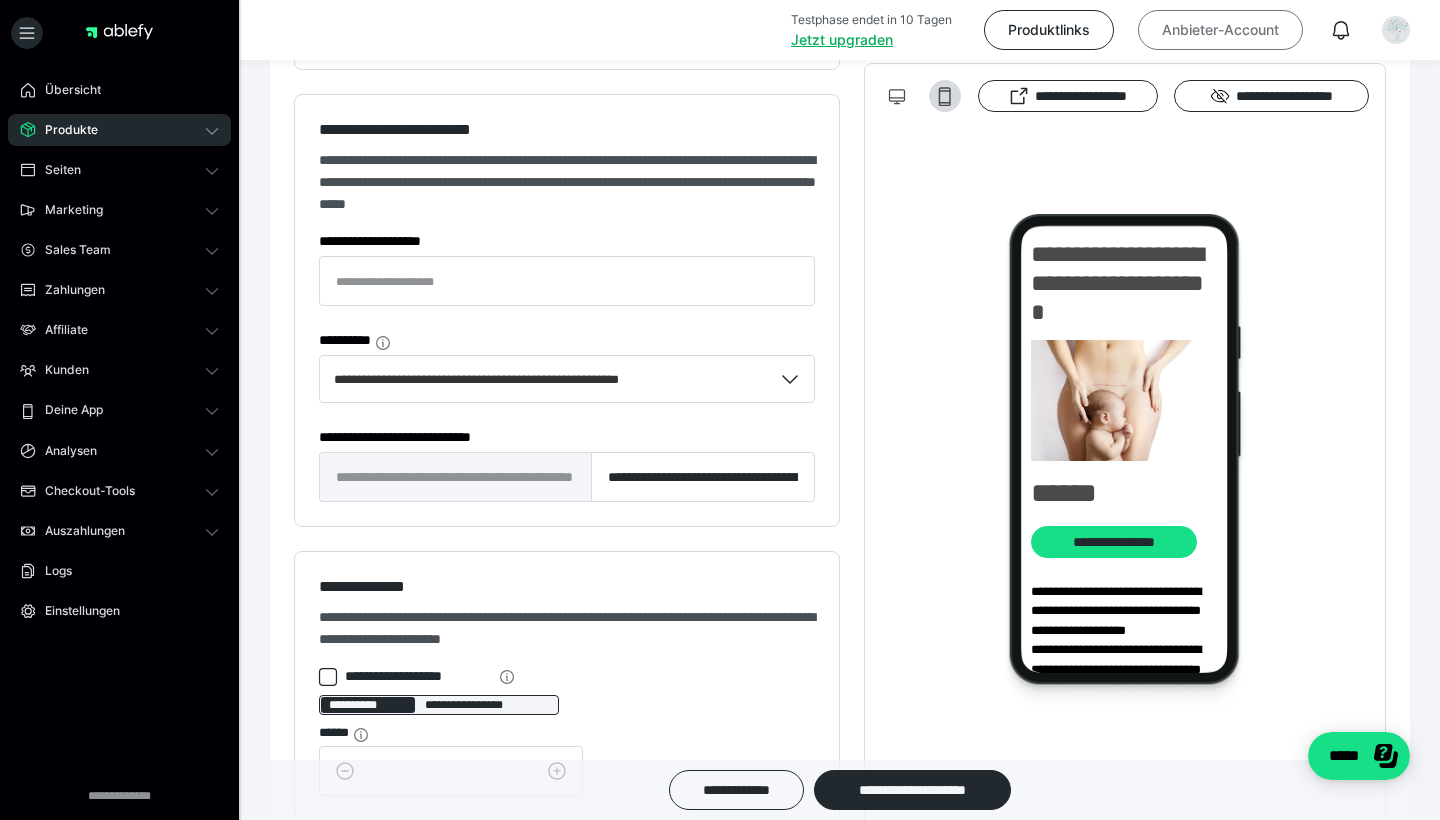click on "Anbieter-Account" at bounding box center (1220, 30) 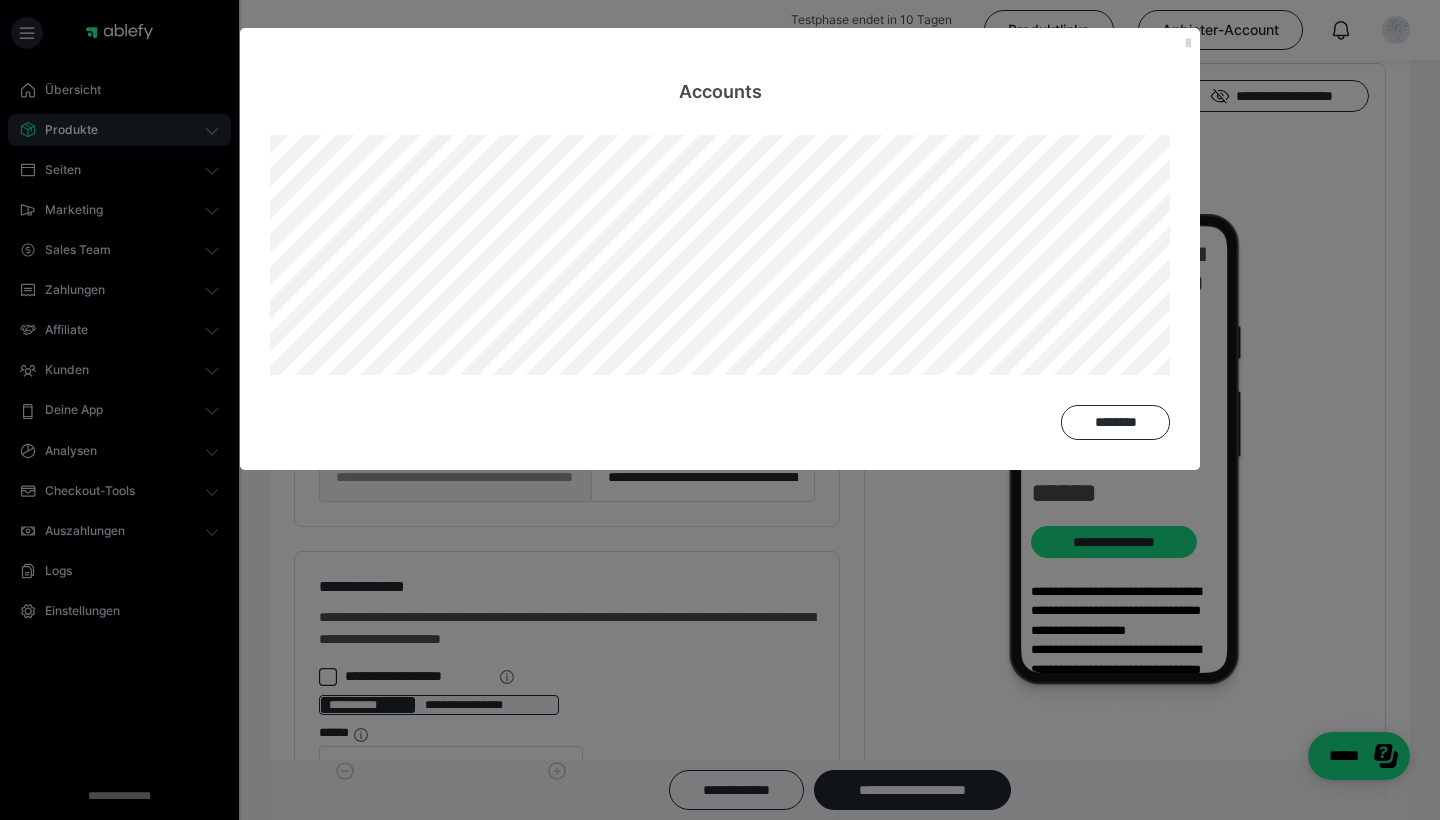 click at bounding box center [1188, 44] 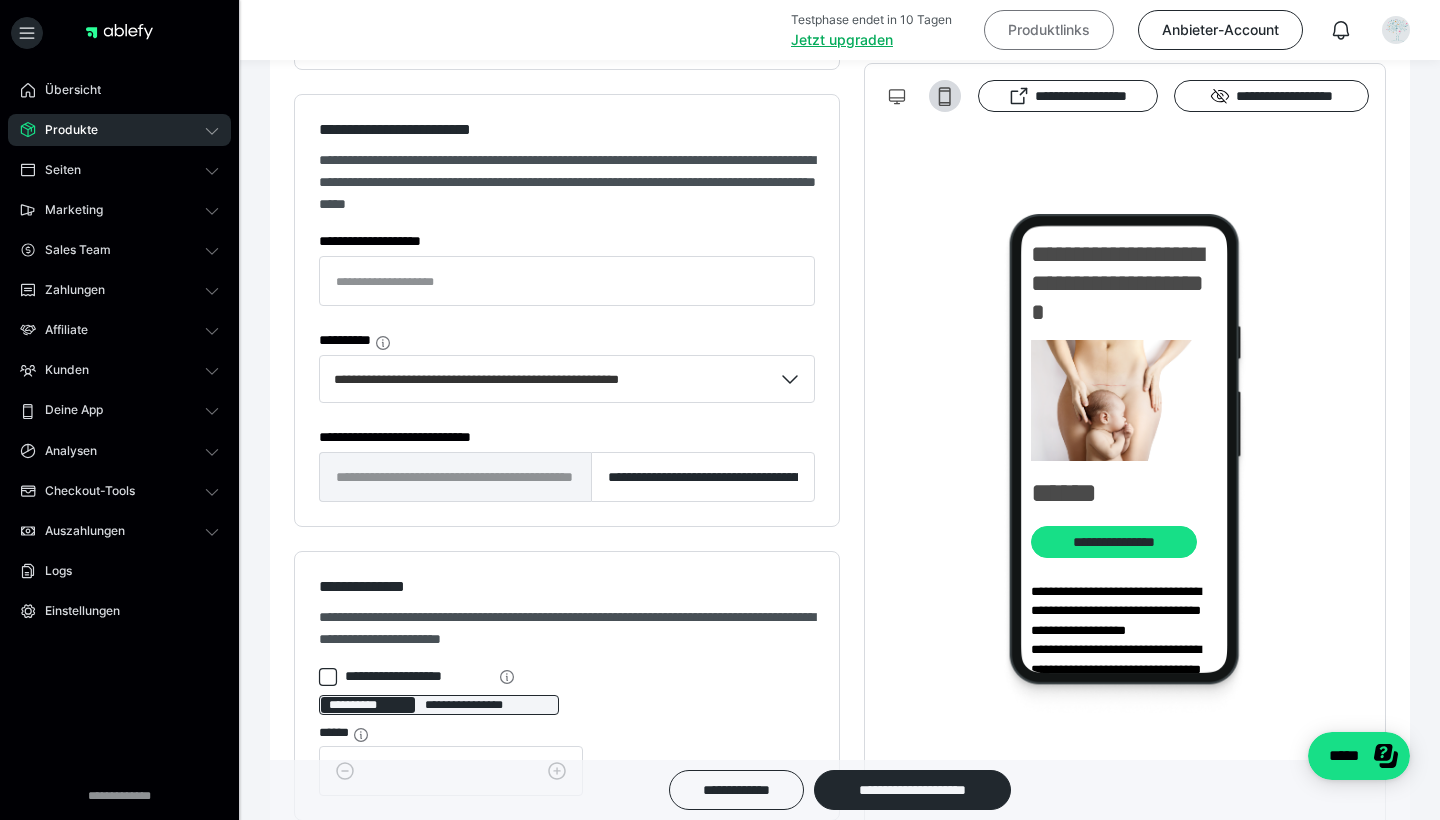 click on "Produktlinks" at bounding box center [1049, 30] 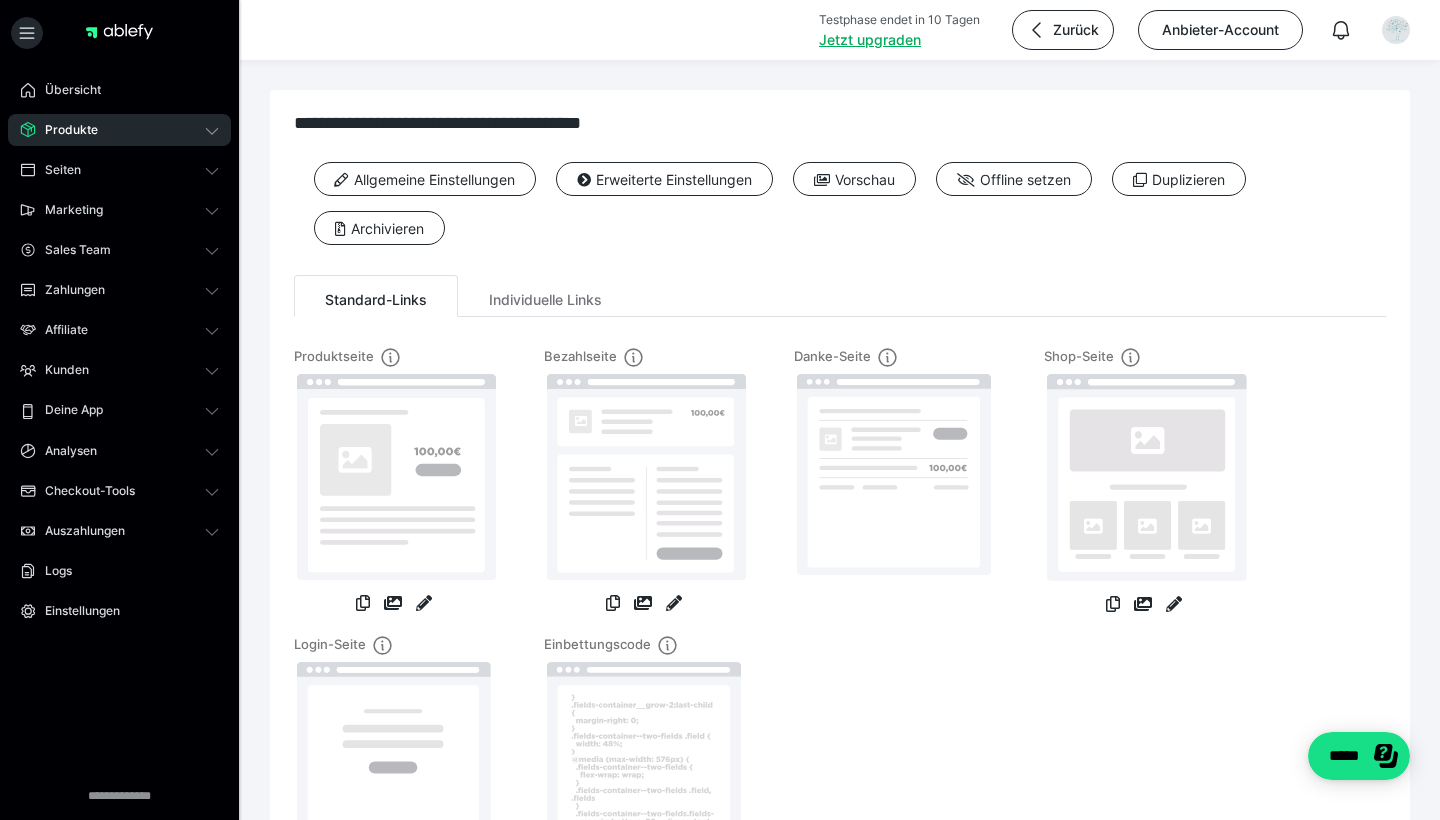 scroll, scrollTop: 0, scrollLeft: 0, axis: both 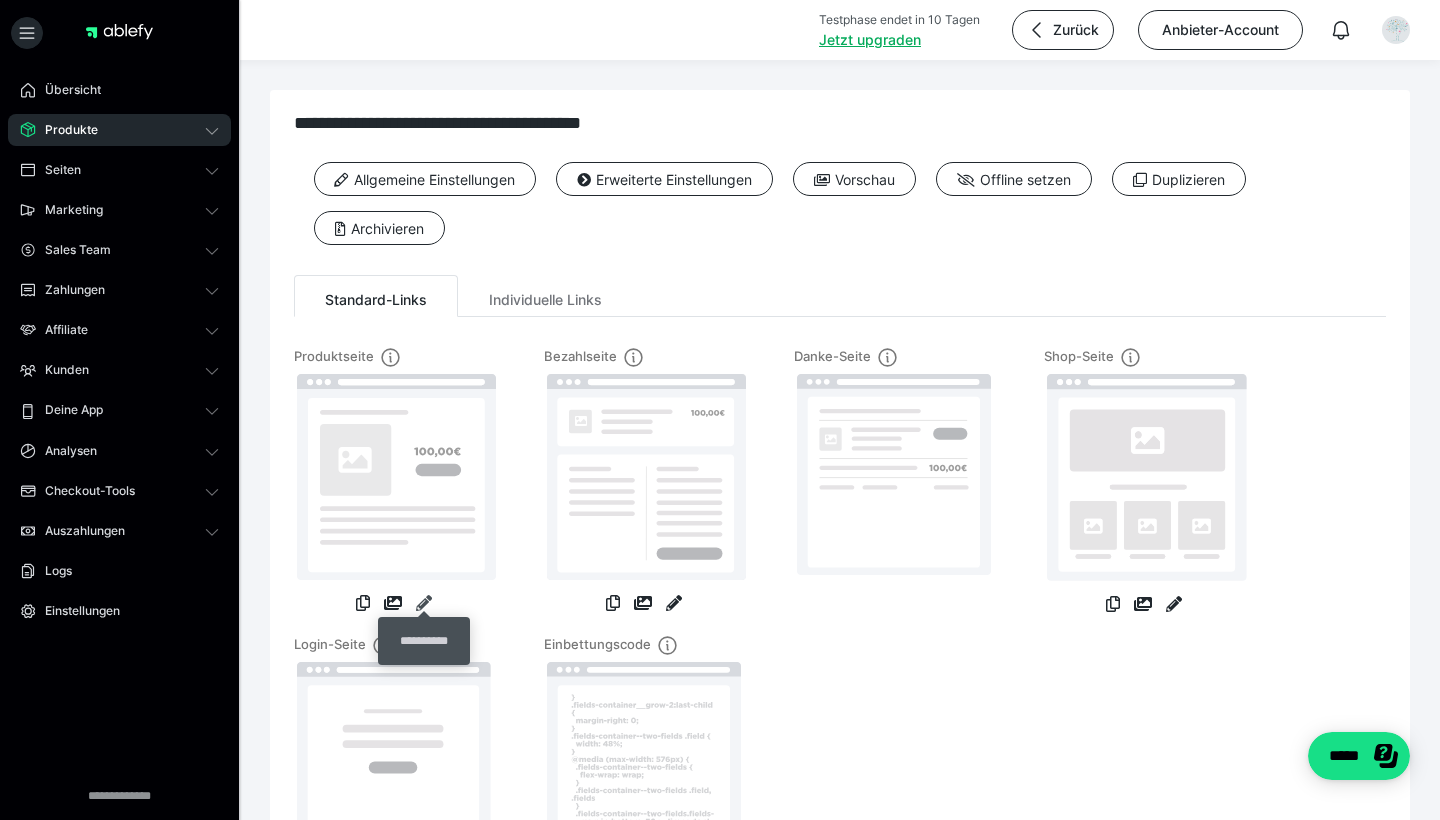 click at bounding box center [424, 603] 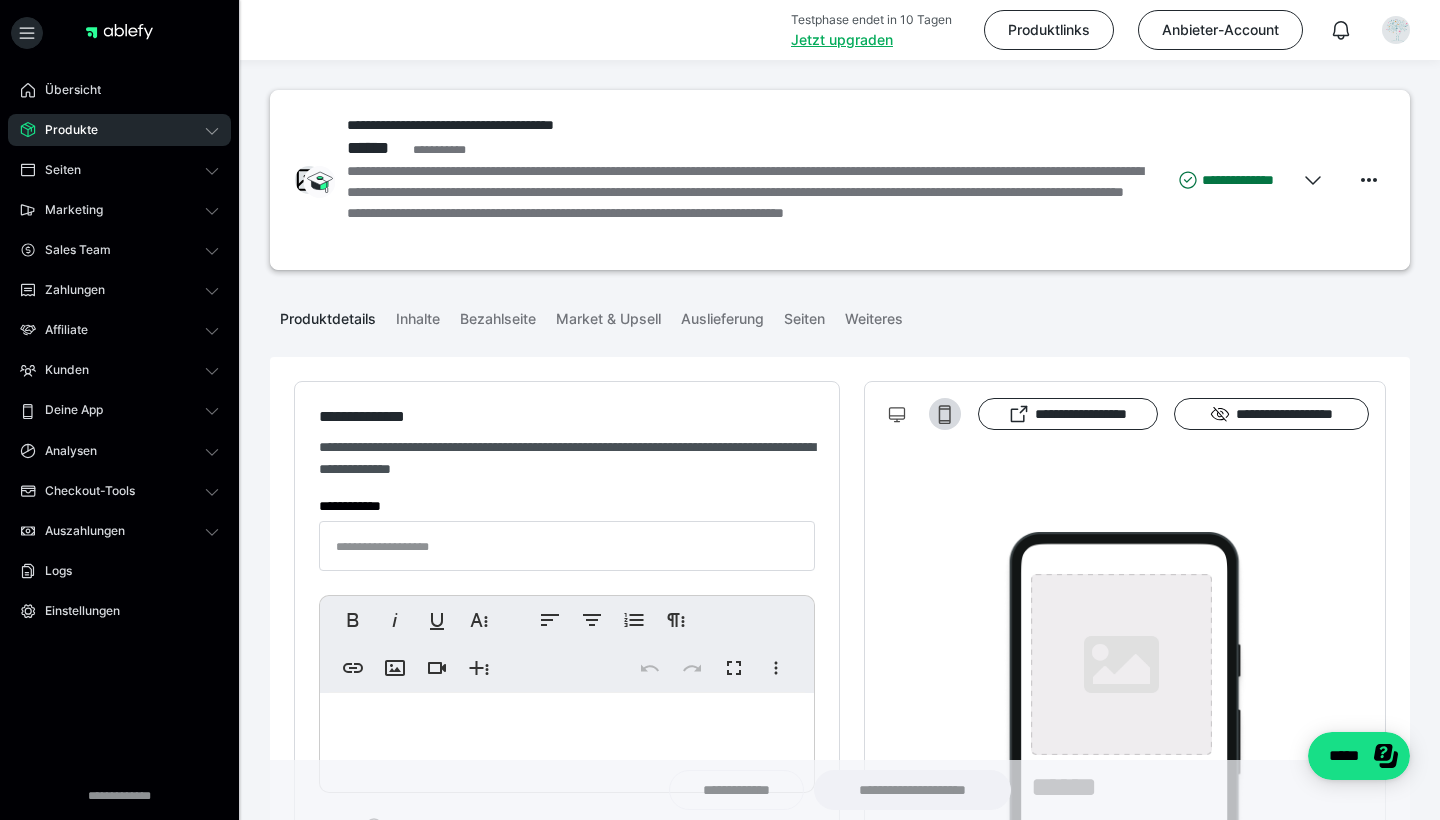 type on "**********" 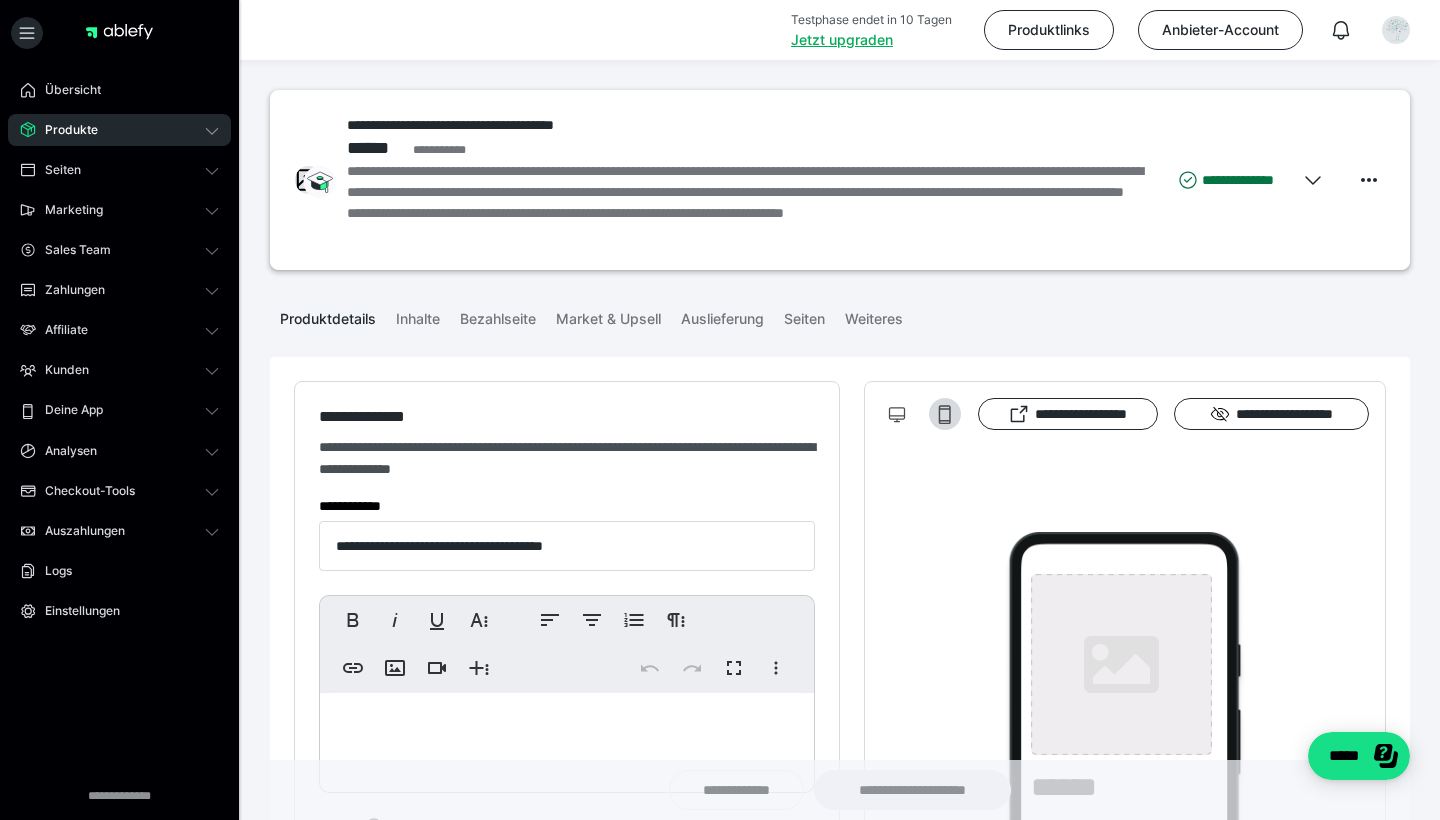 type on "**********" 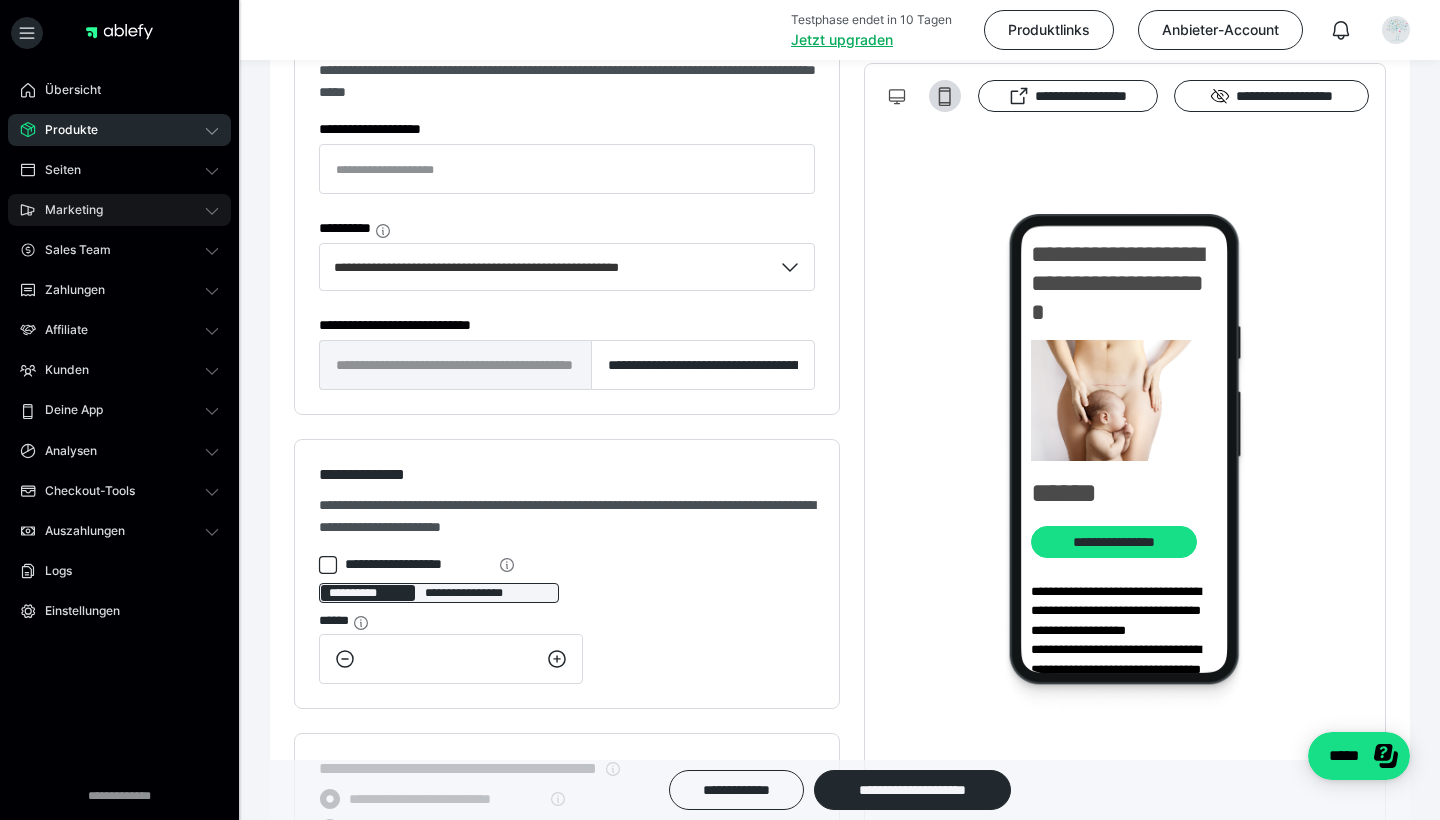 scroll, scrollTop: 1425, scrollLeft: 0, axis: vertical 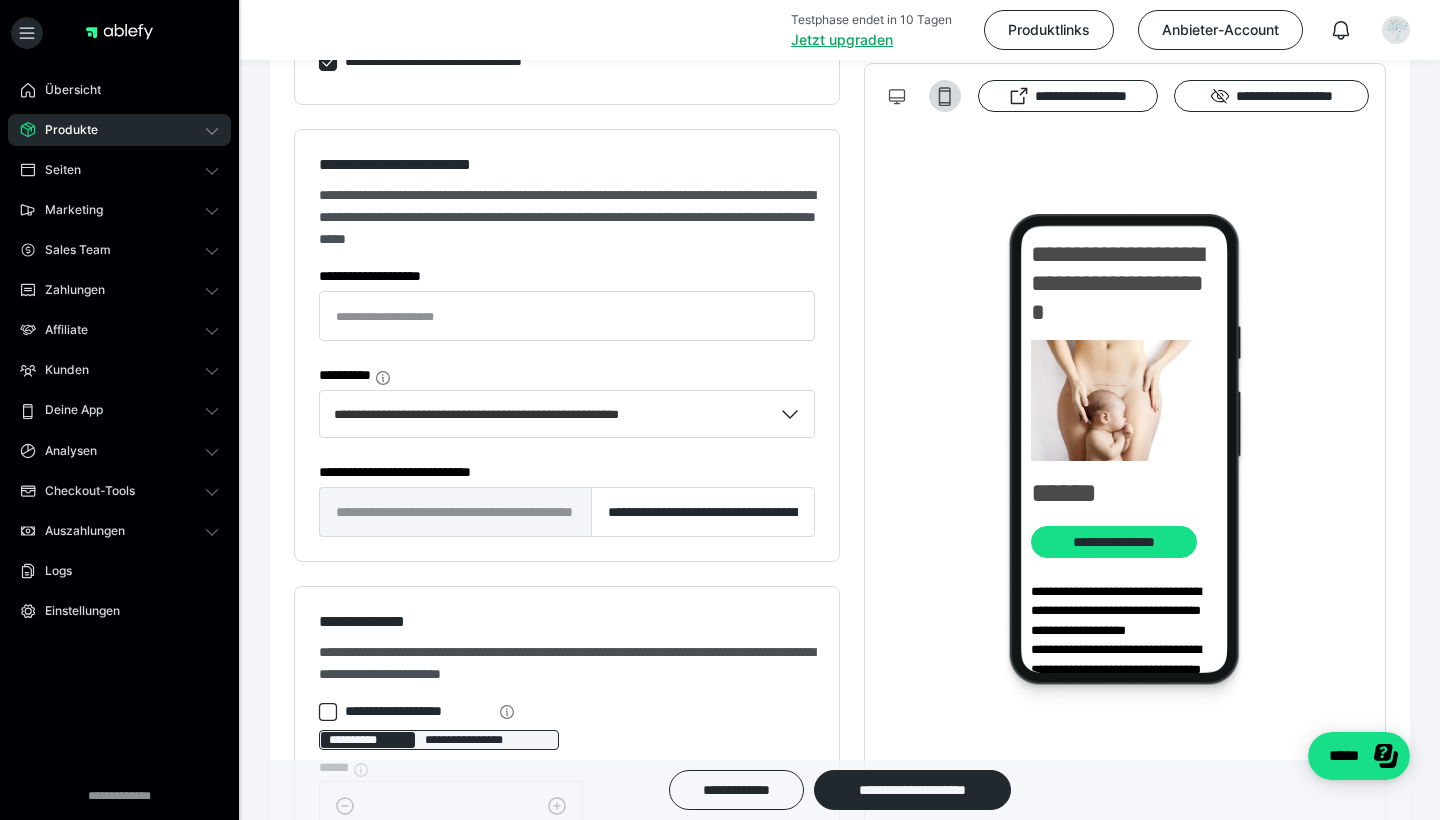 click 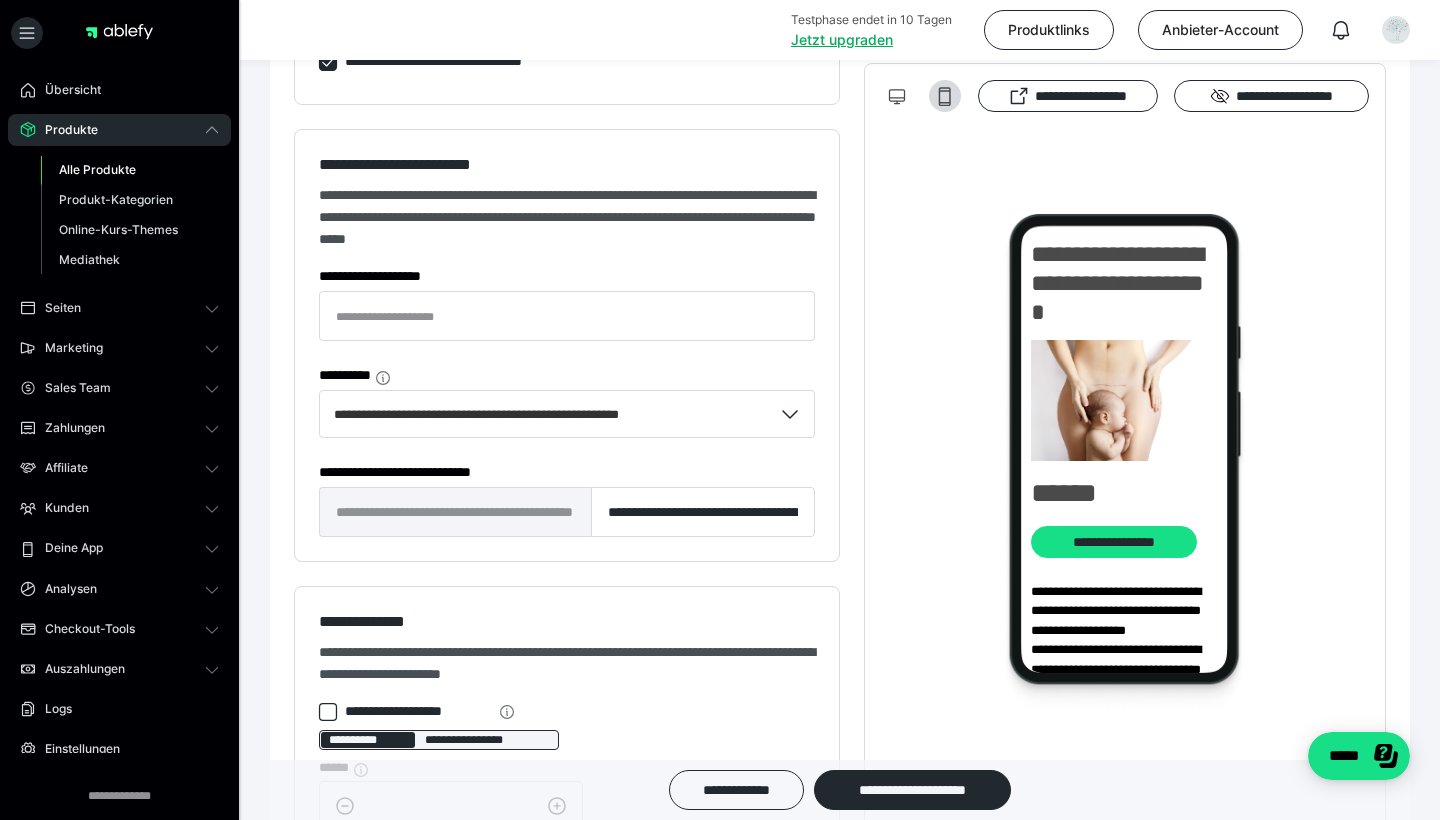 click on "Alle Produkte" at bounding box center (97, 169) 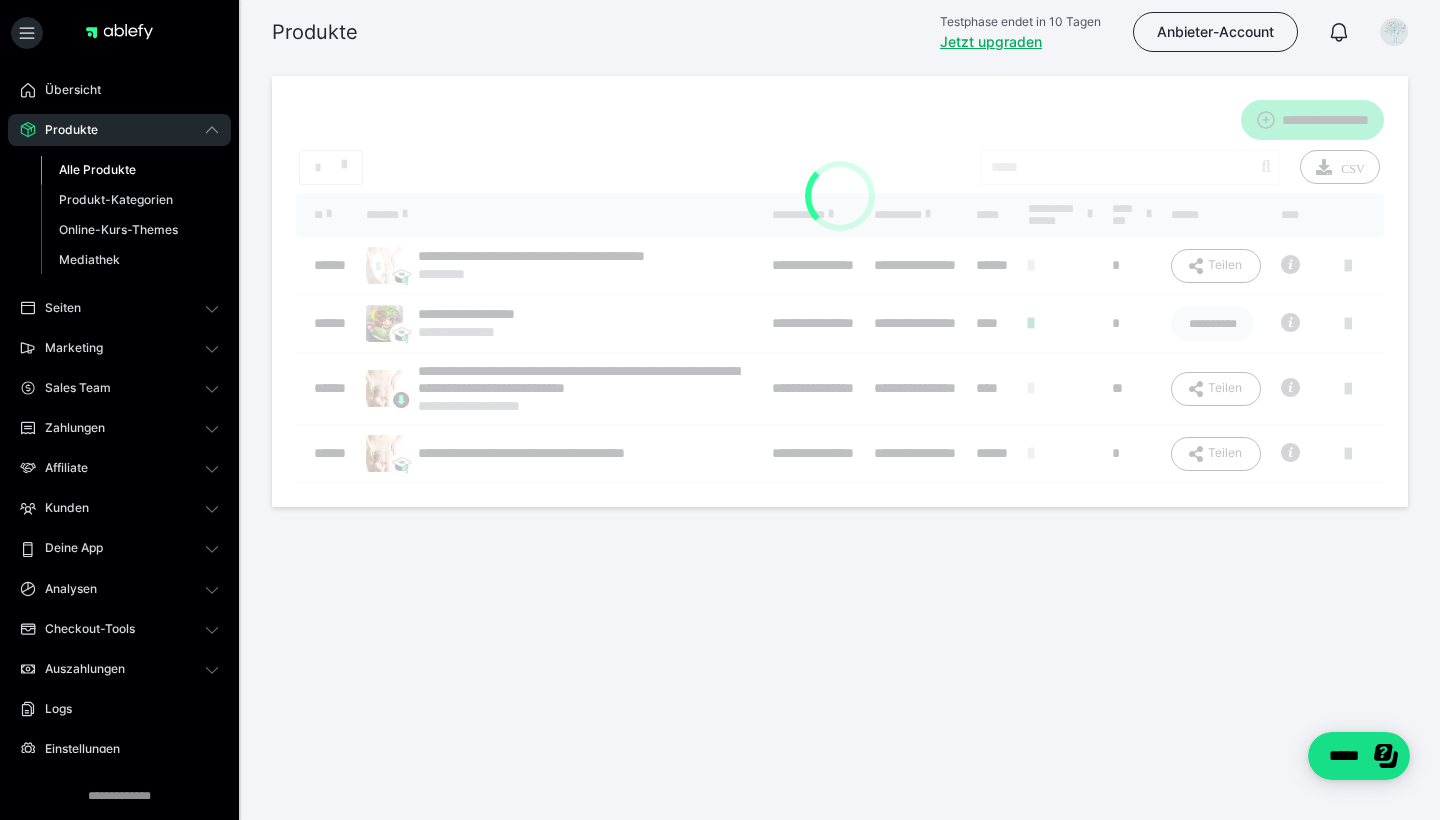 scroll, scrollTop: 0, scrollLeft: 0, axis: both 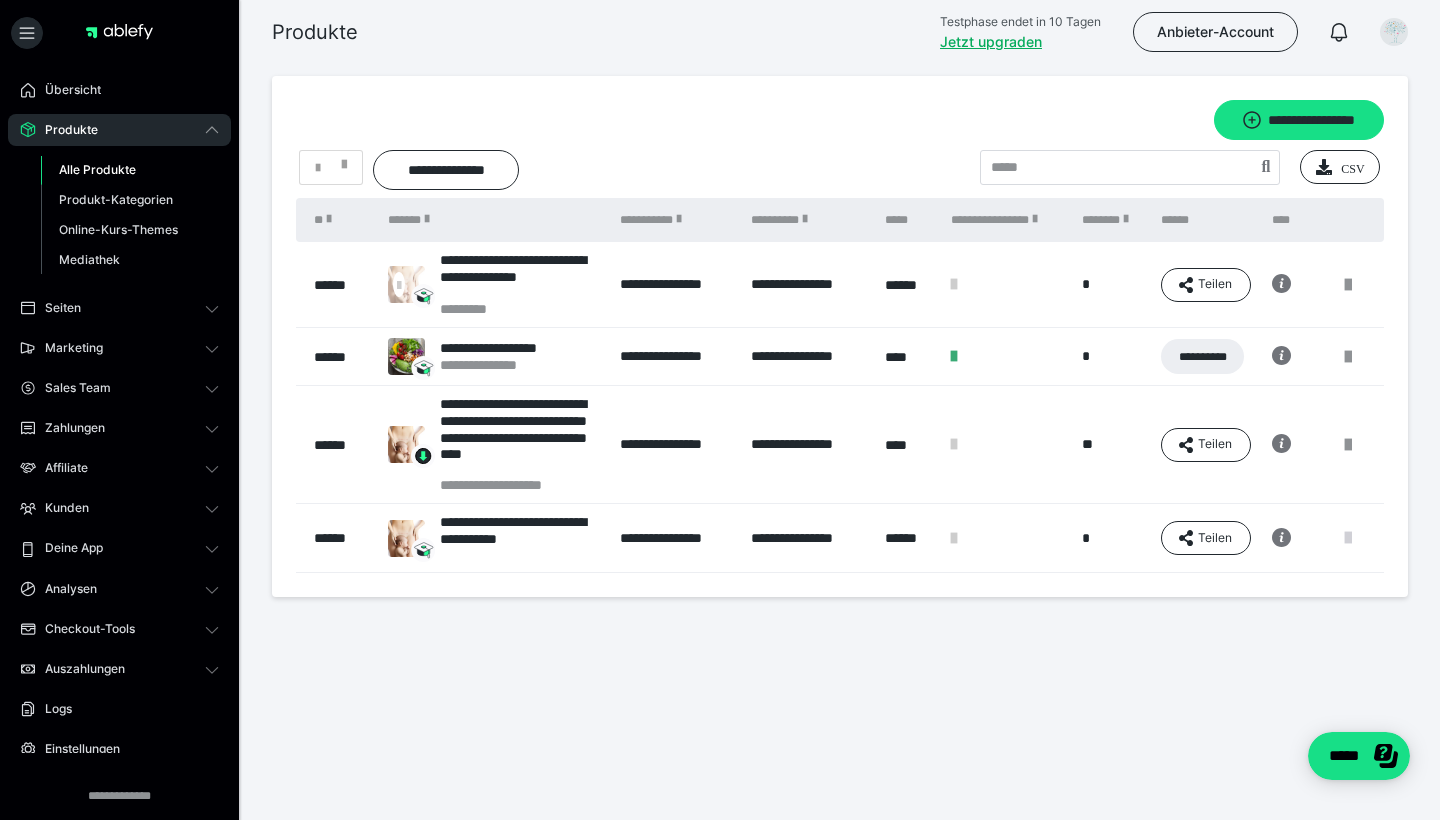 click at bounding box center [1348, 538] 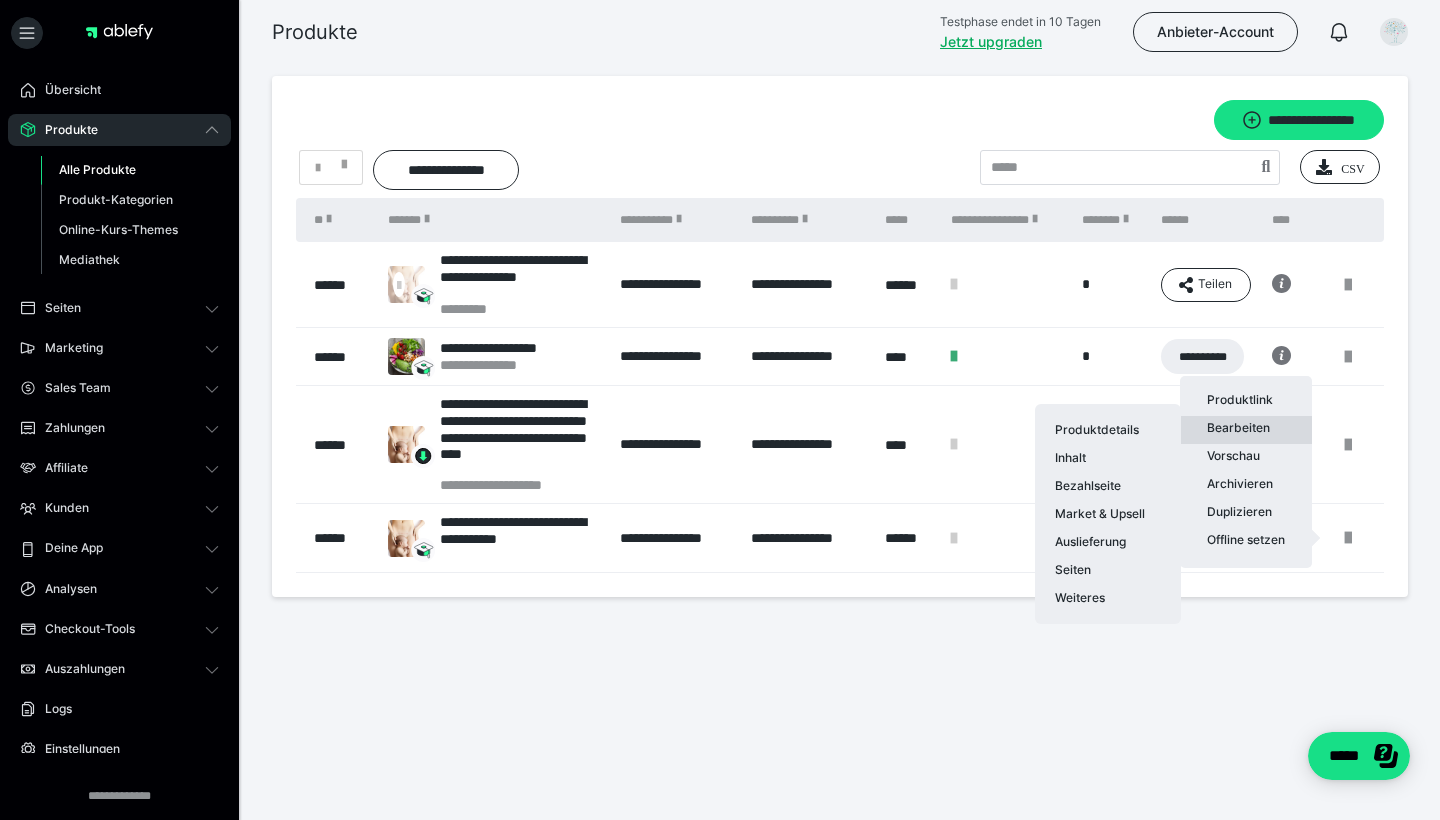 click on "Bearbeiten Produktdetails Inhalt Bezahlseite Market & Upsell Auslieferung Seiten Weiteres" at bounding box center (1246, 430) 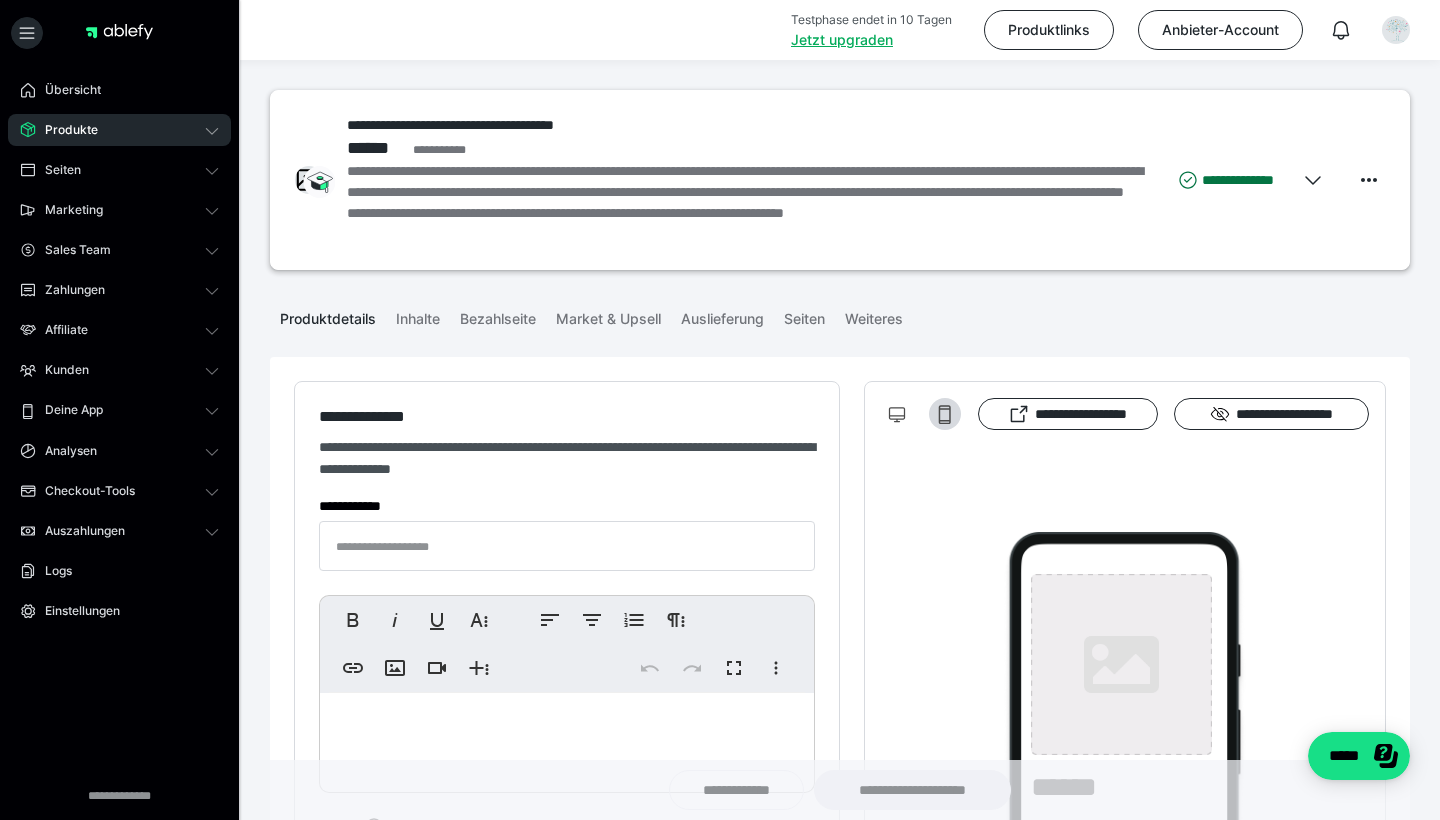 type on "**********" 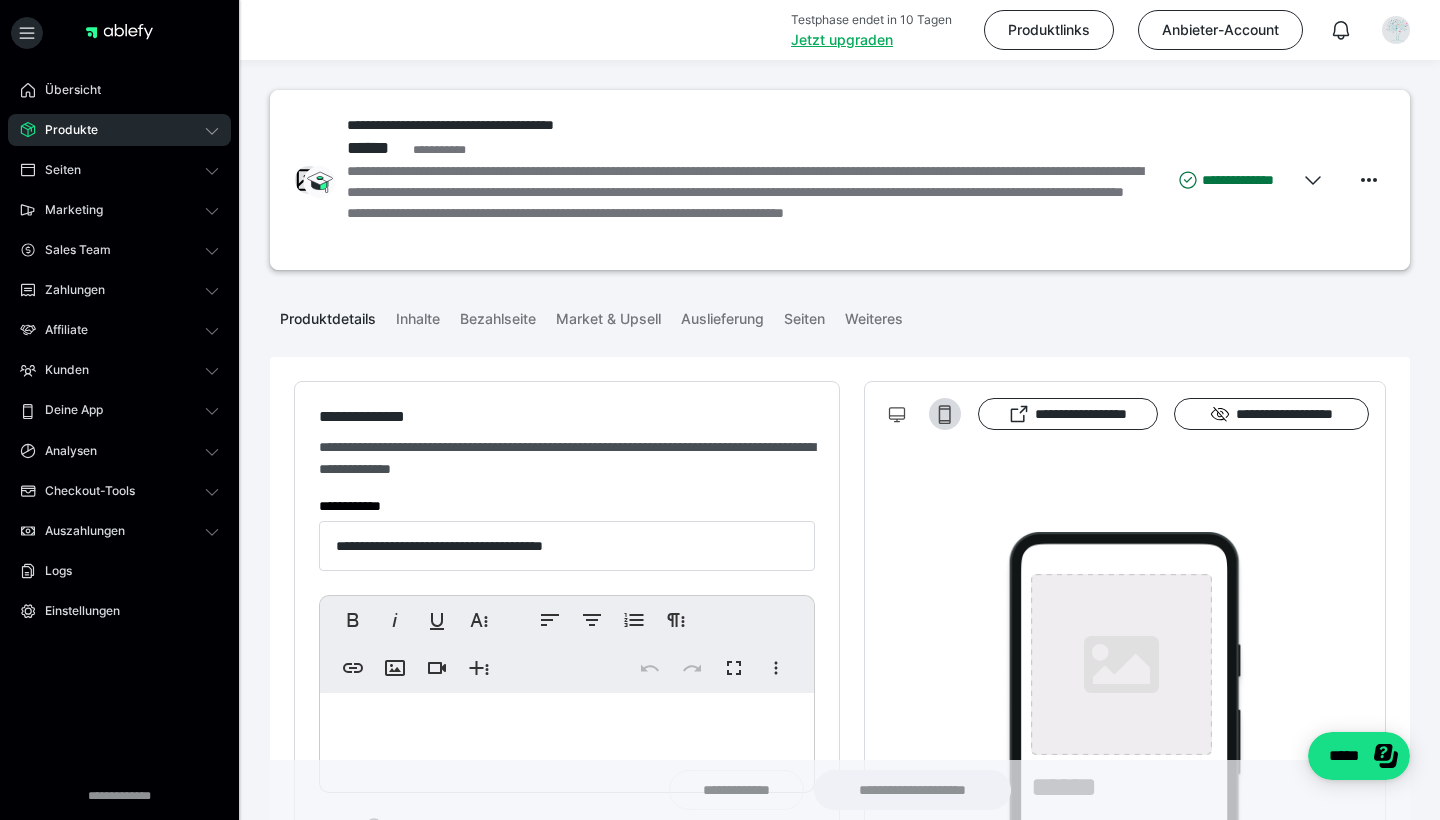 type on "**********" 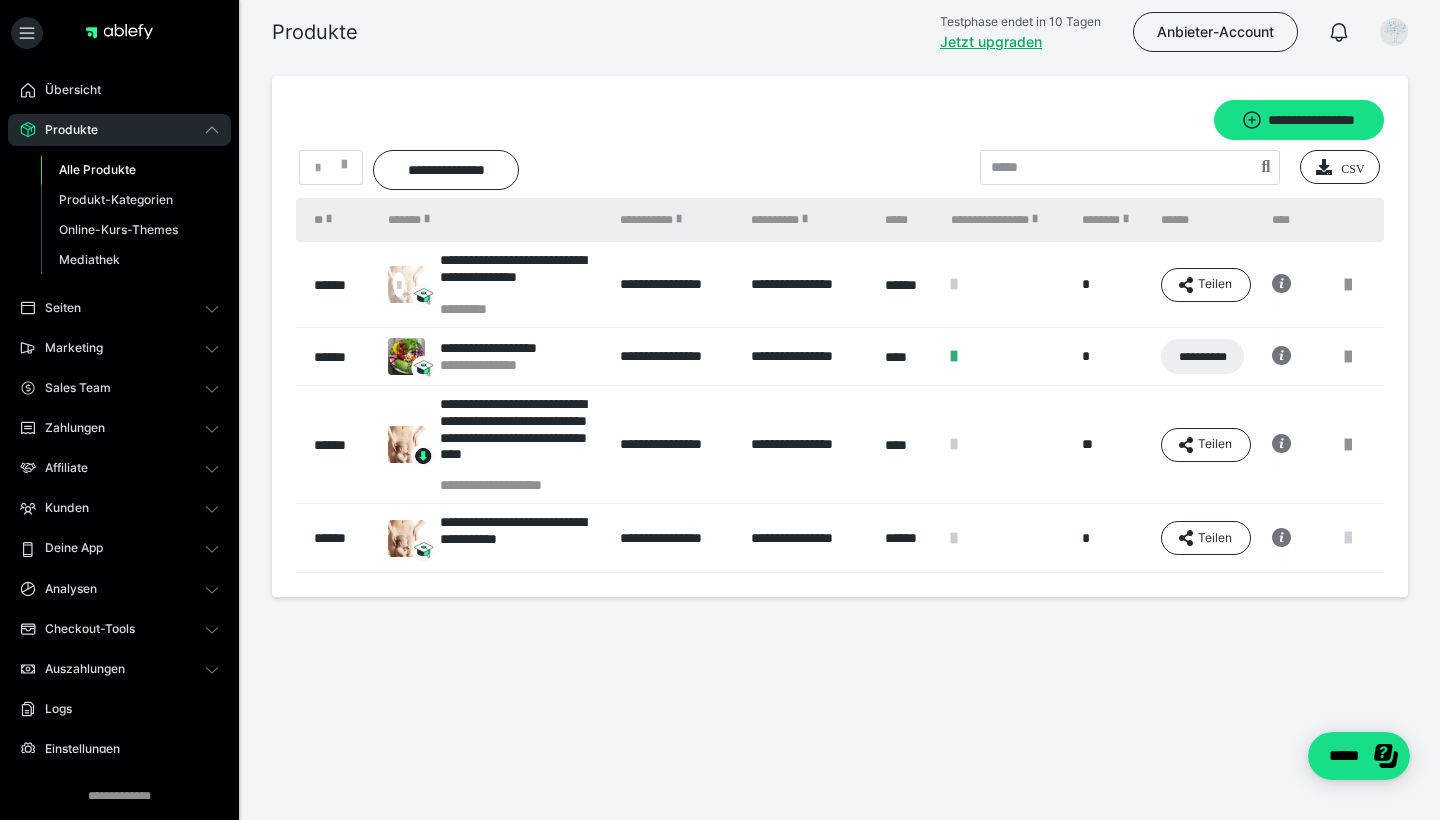 click at bounding box center (1348, 538) 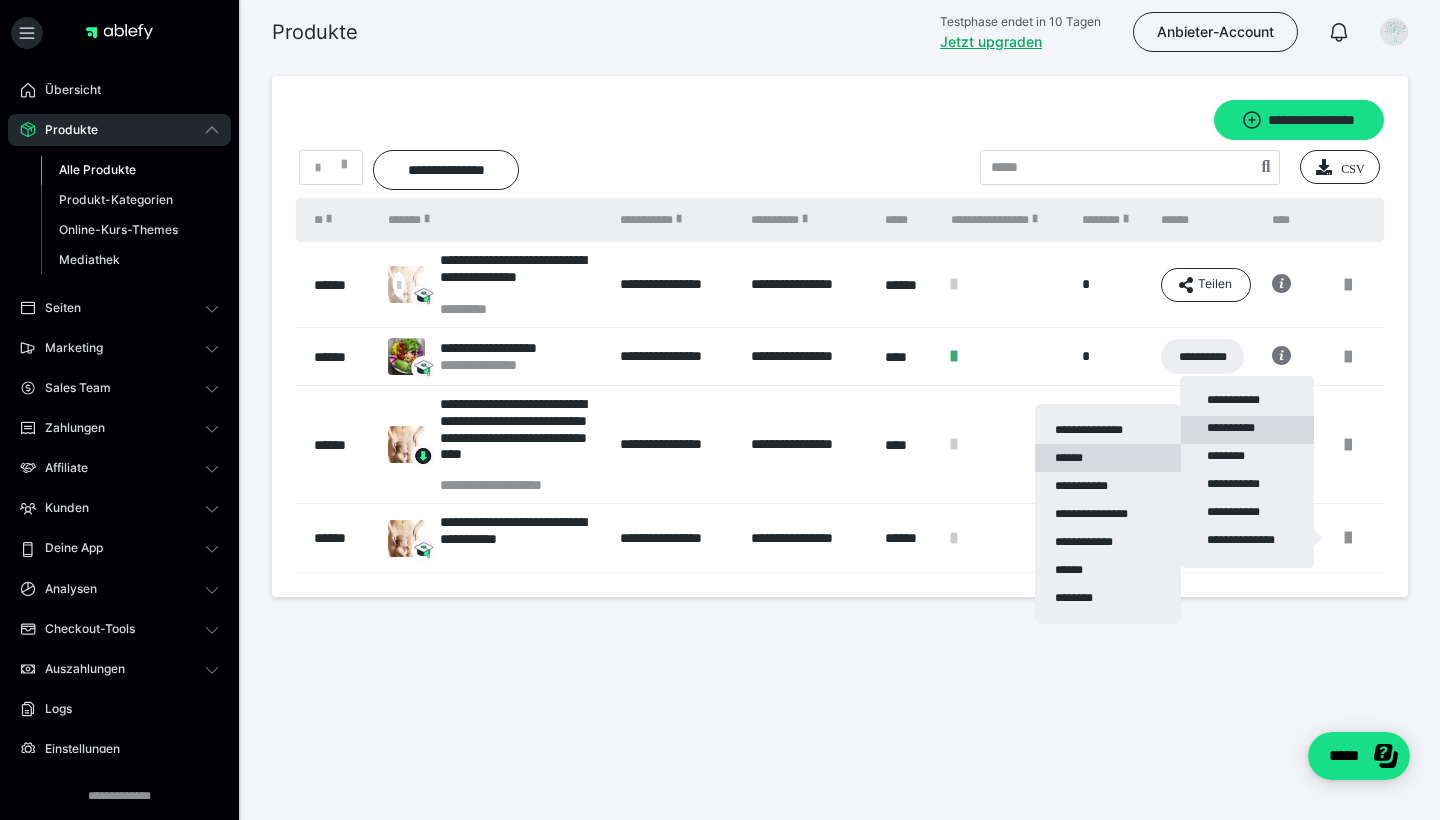click on "******" at bounding box center (1108, 458) 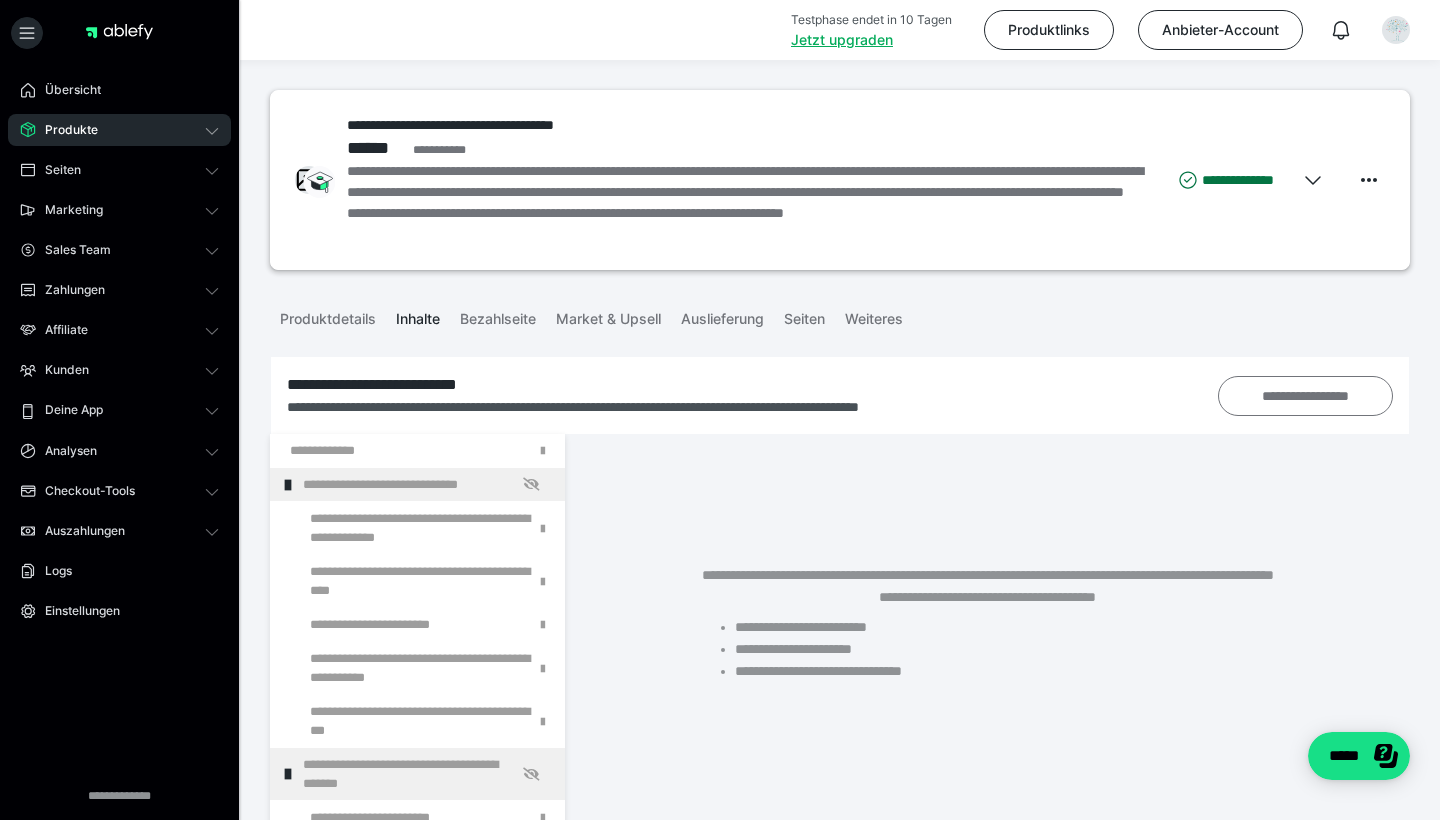 click on "**********" at bounding box center (1306, 396) 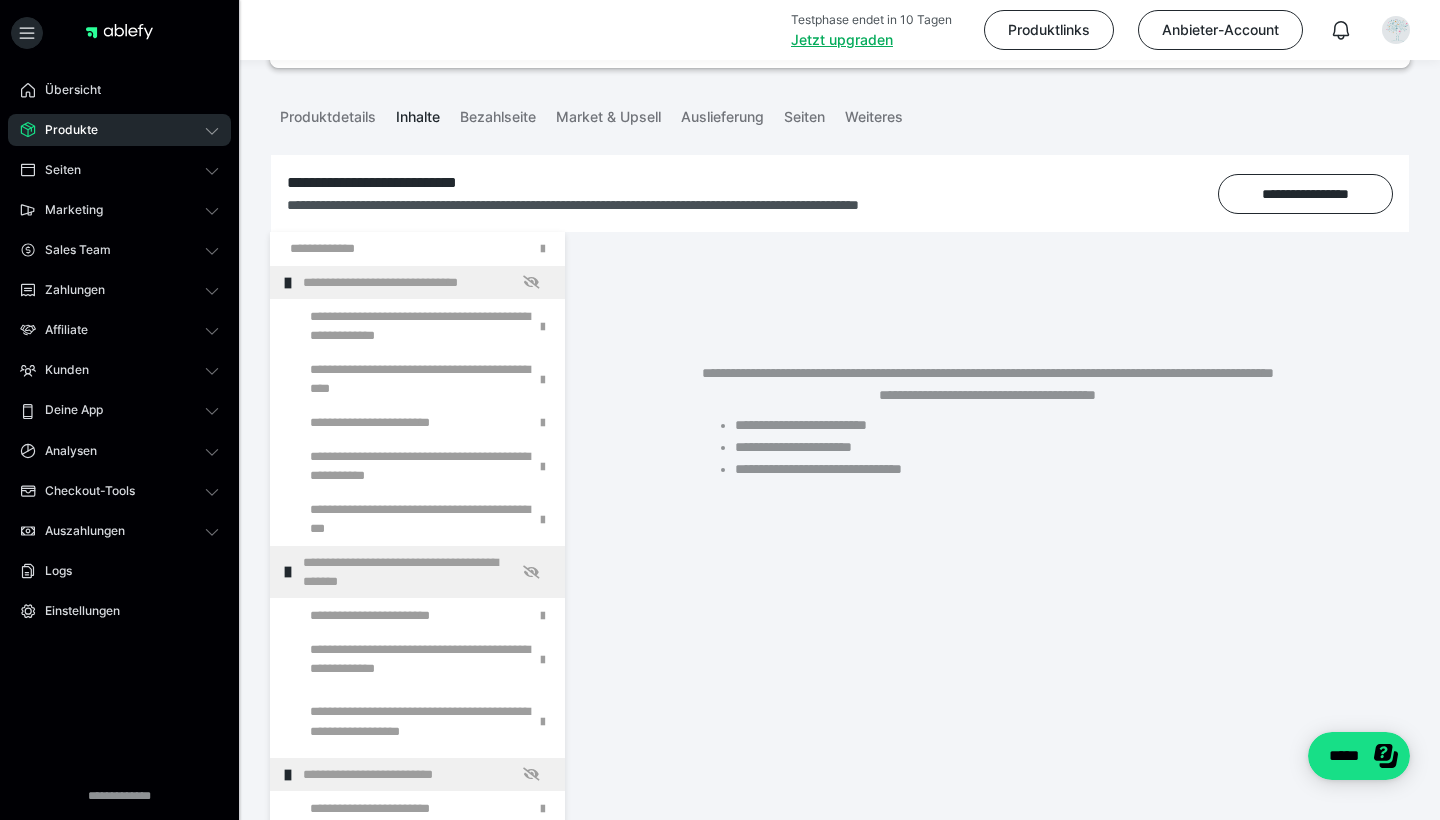 scroll, scrollTop: 207, scrollLeft: 0, axis: vertical 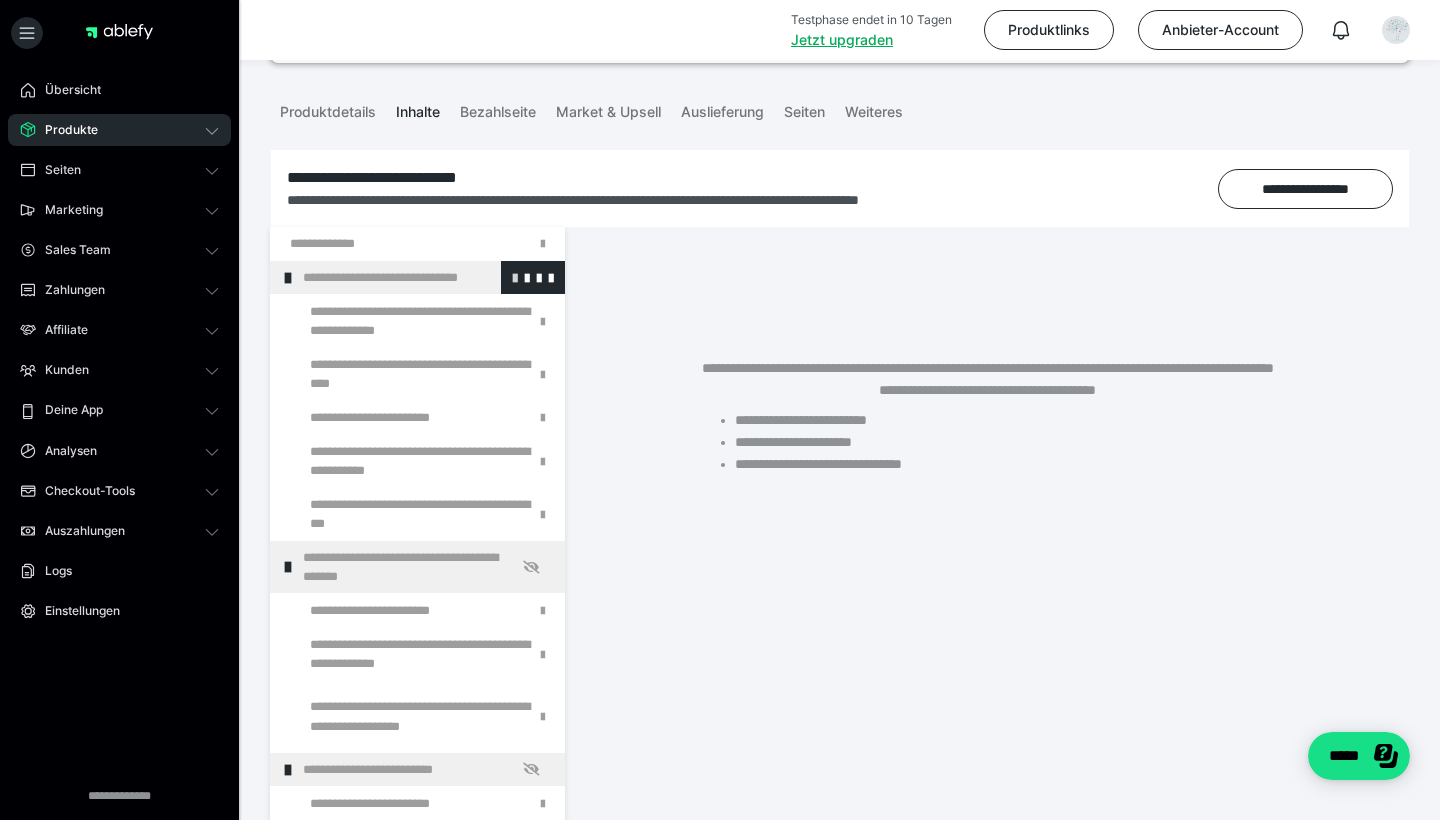 click at bounding box center [515, 277] 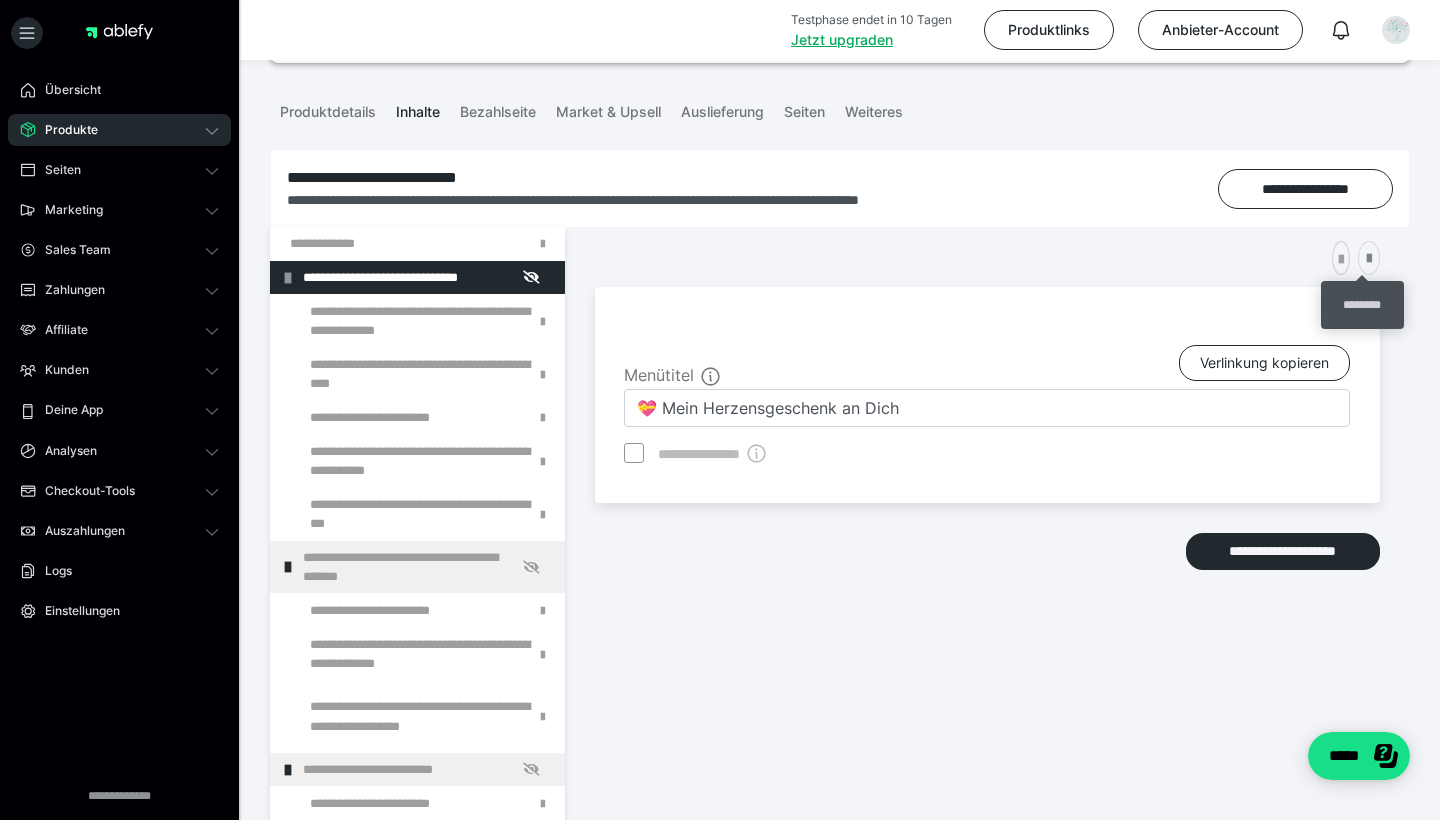 click at bounding box center [1369, 259] 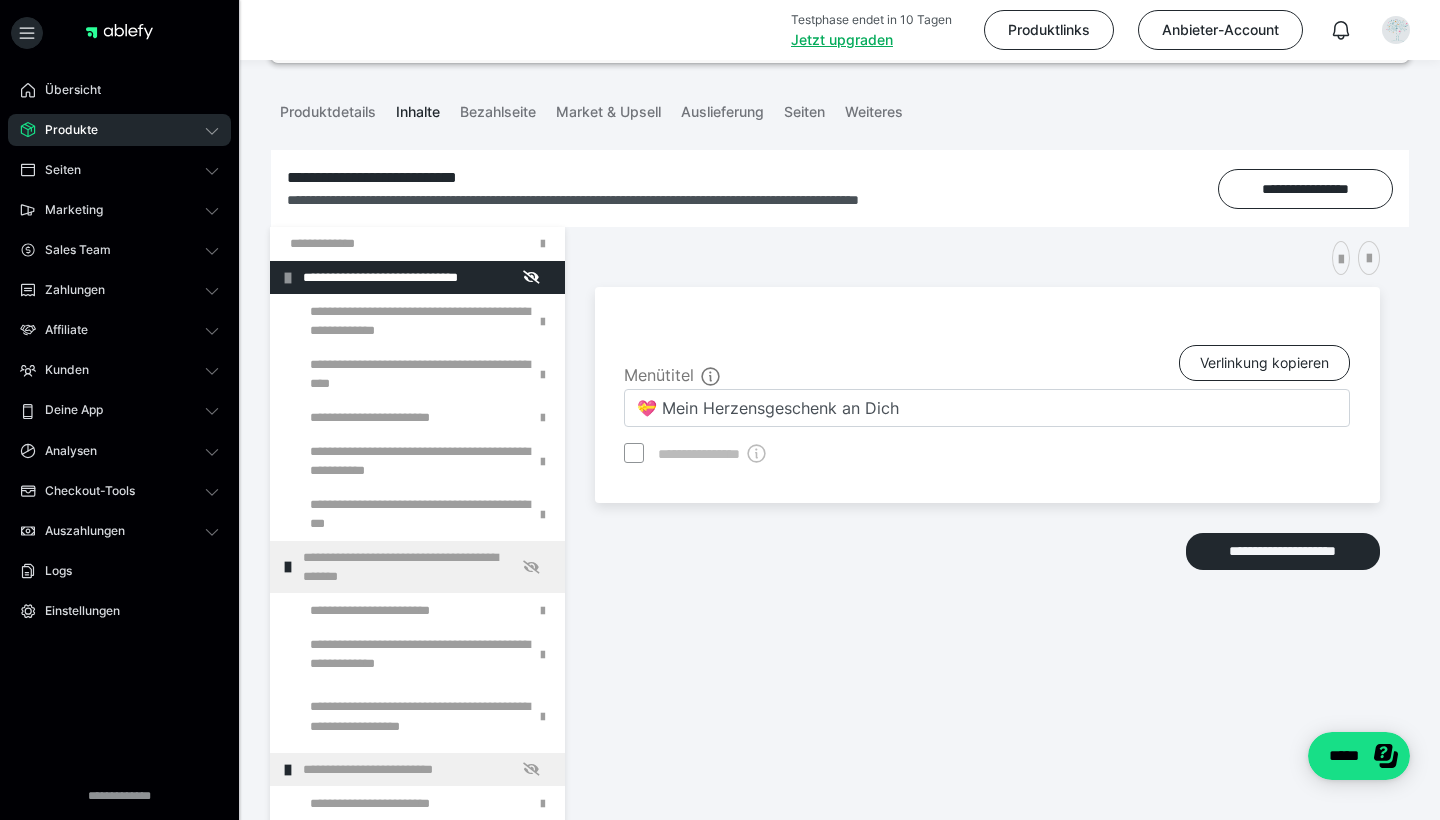 click on "**********" at bounding box center (987, 395) 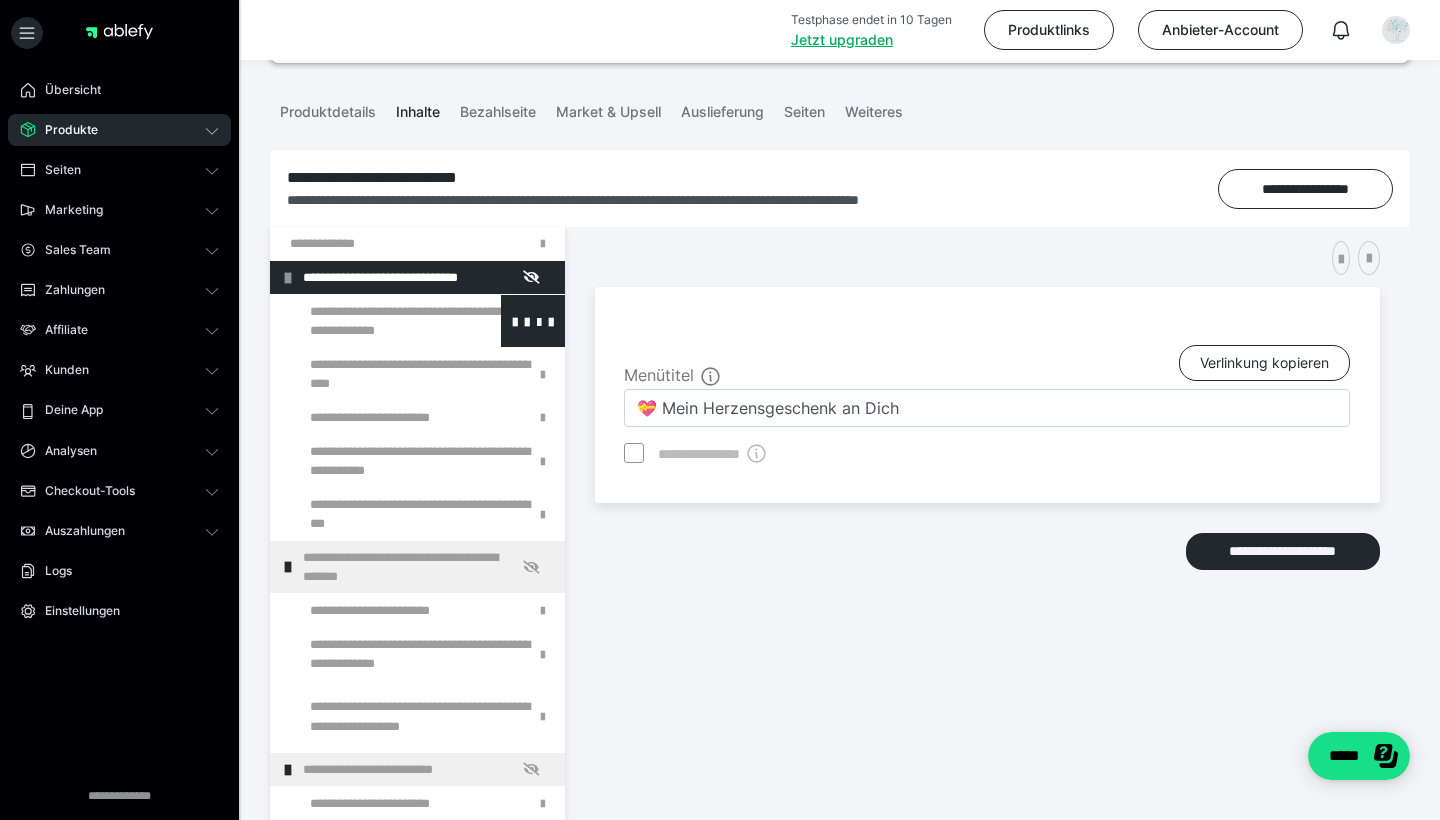 click at bounding box center [375, 321] 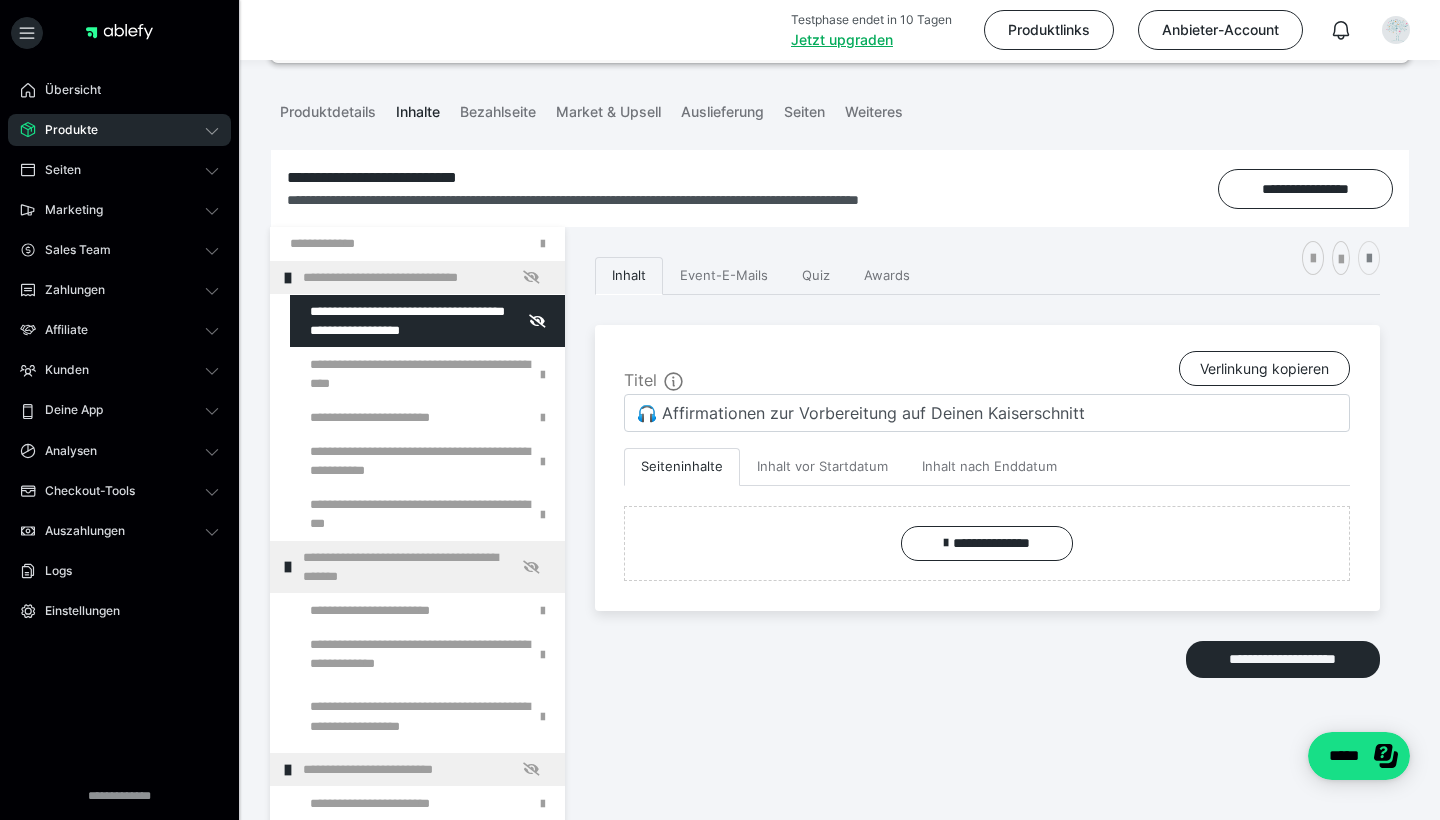 click at bounding box center [1369, 259] 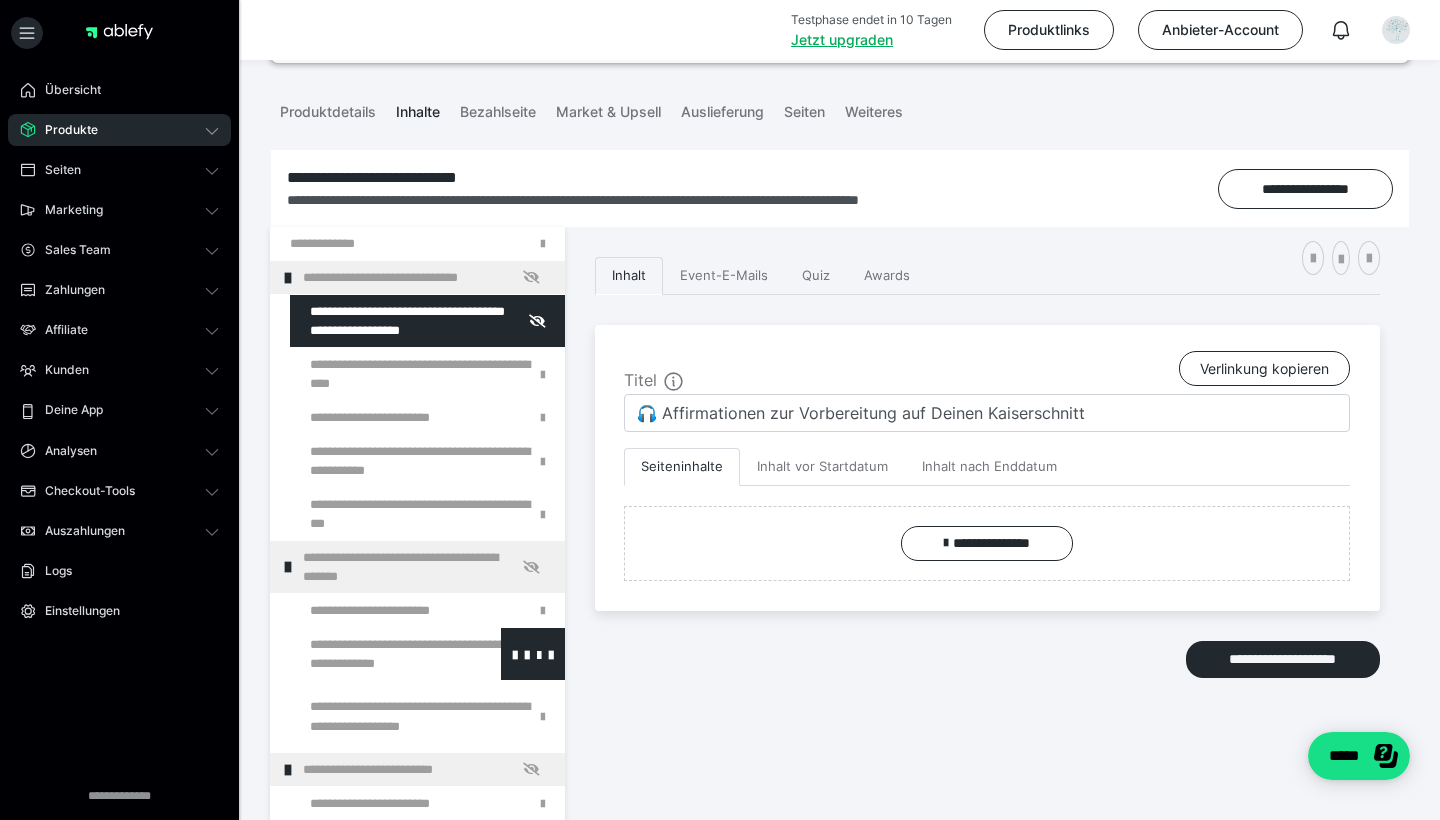 click at bounding box center [375, 654] 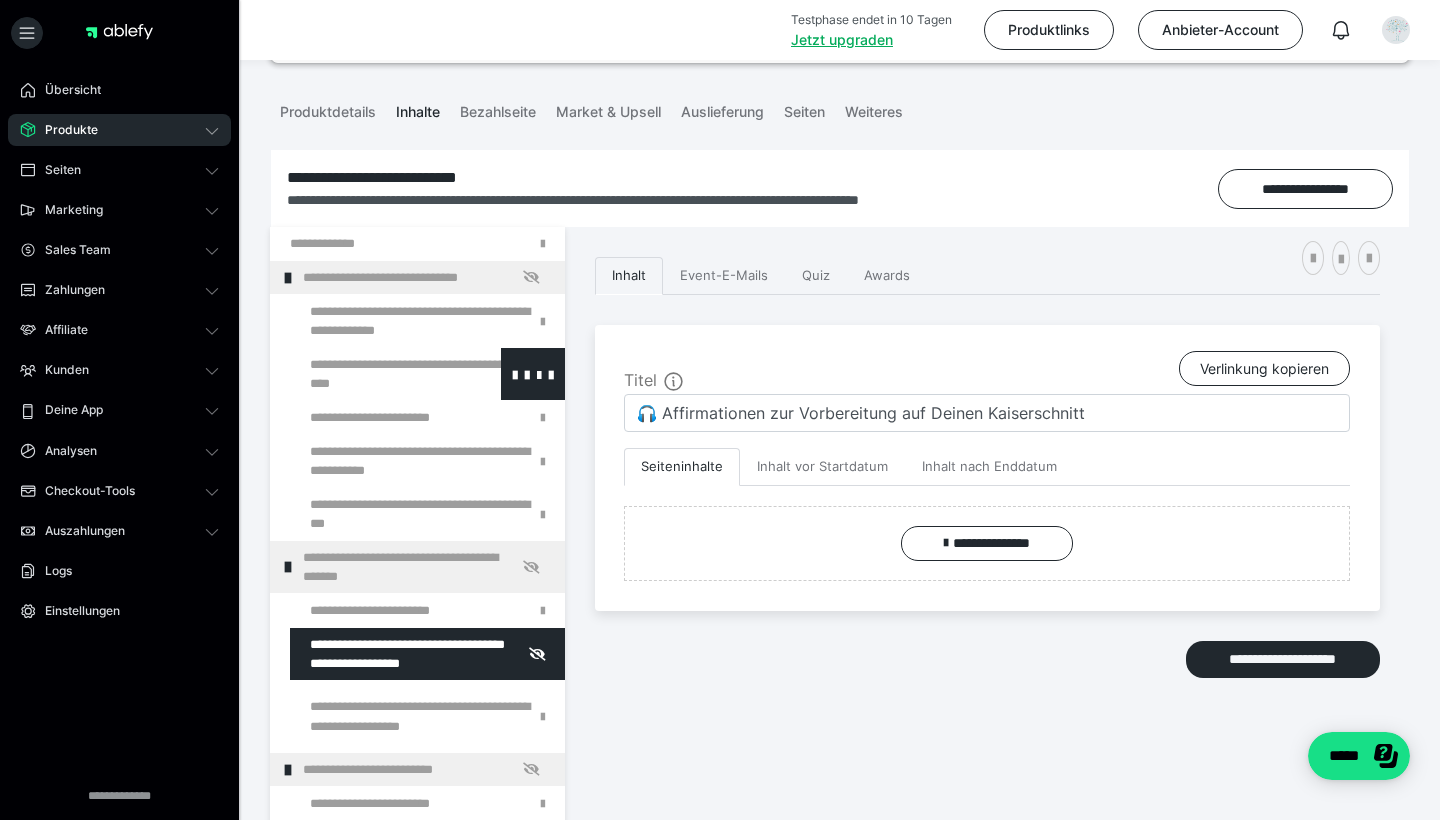 click at bounding box center (375, 374) 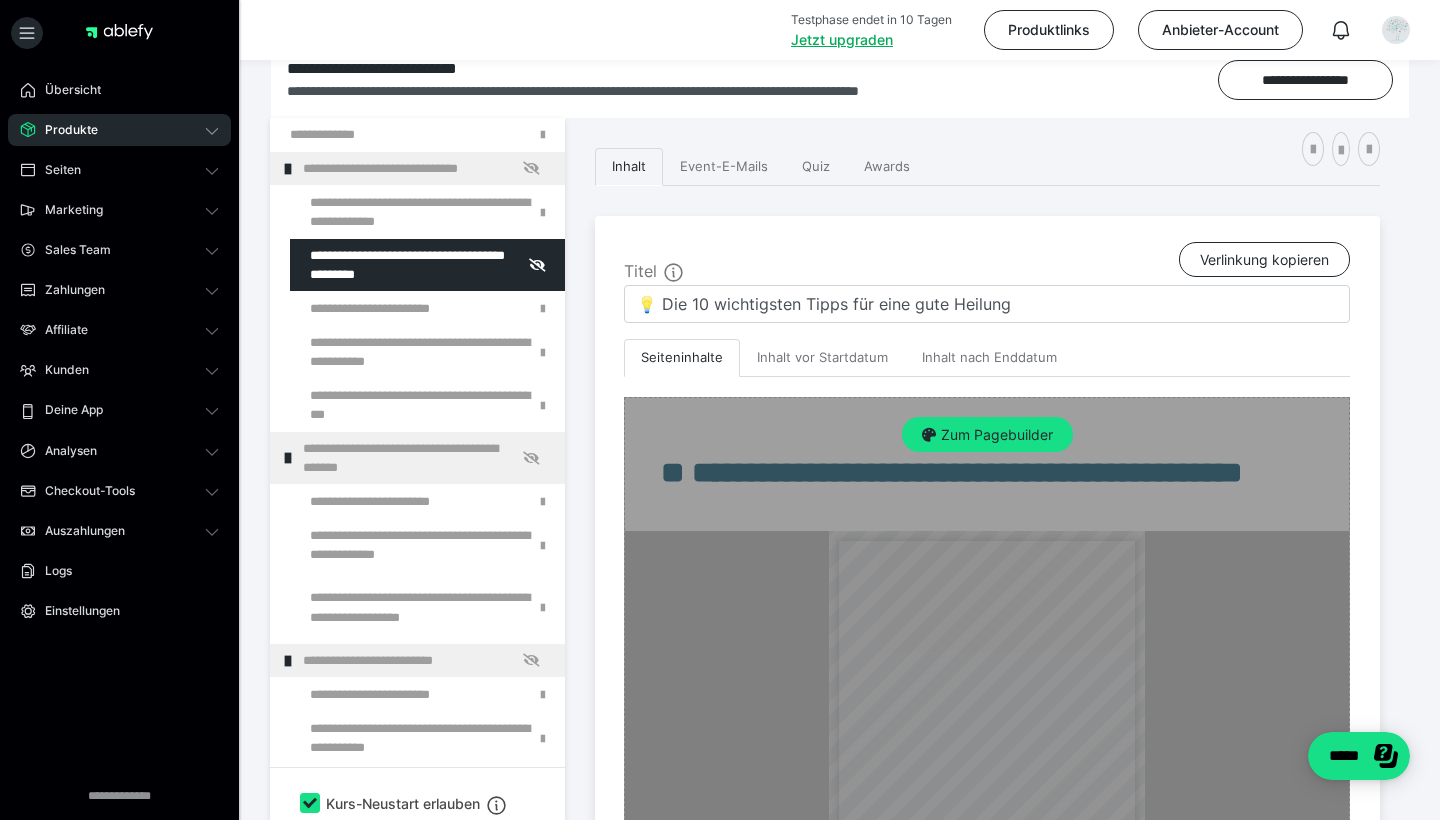 scroll, scrollTop: 357, scrollLeft: 0, axis: vertical 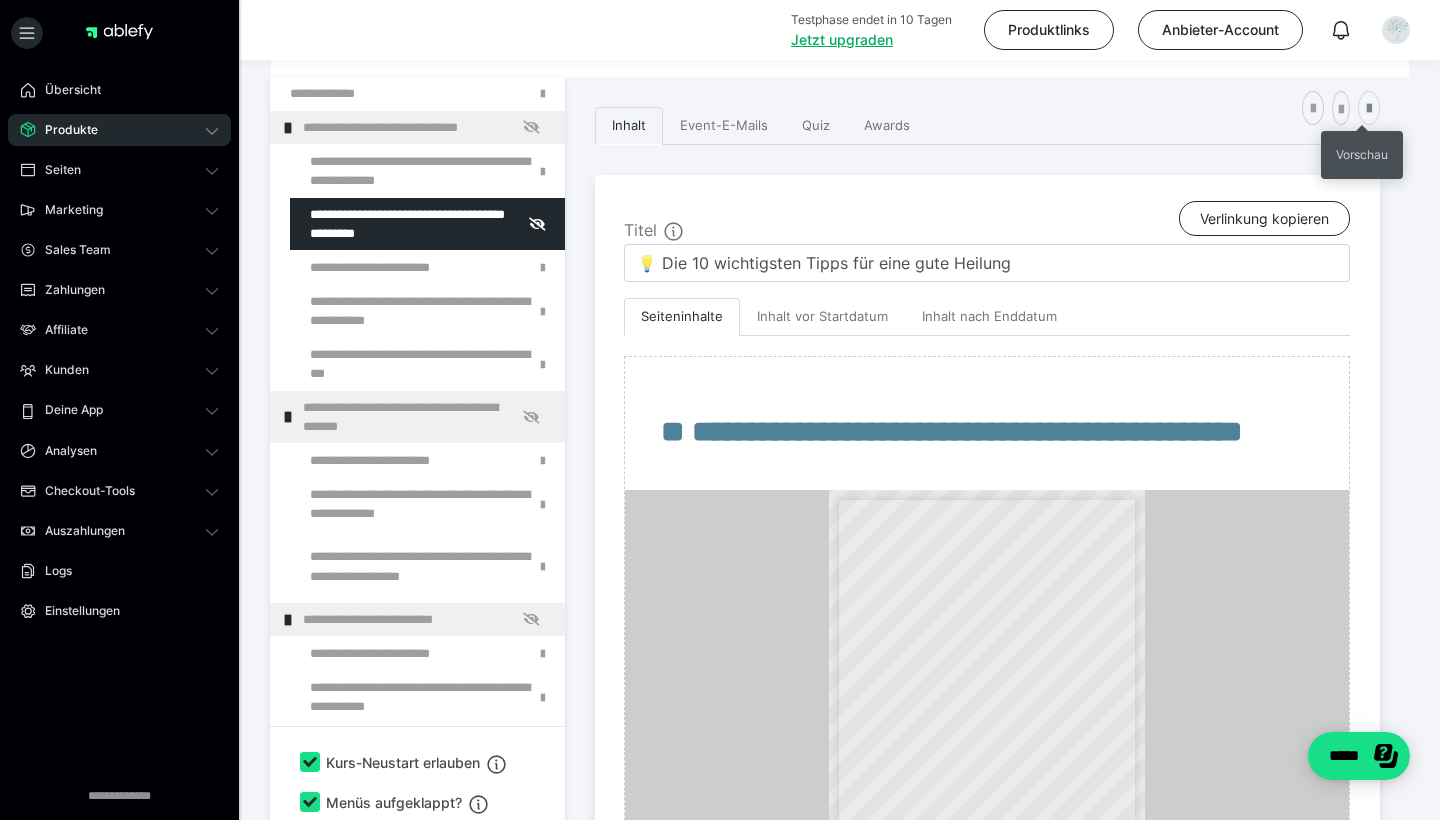 click at bounding box center (1369, 109) 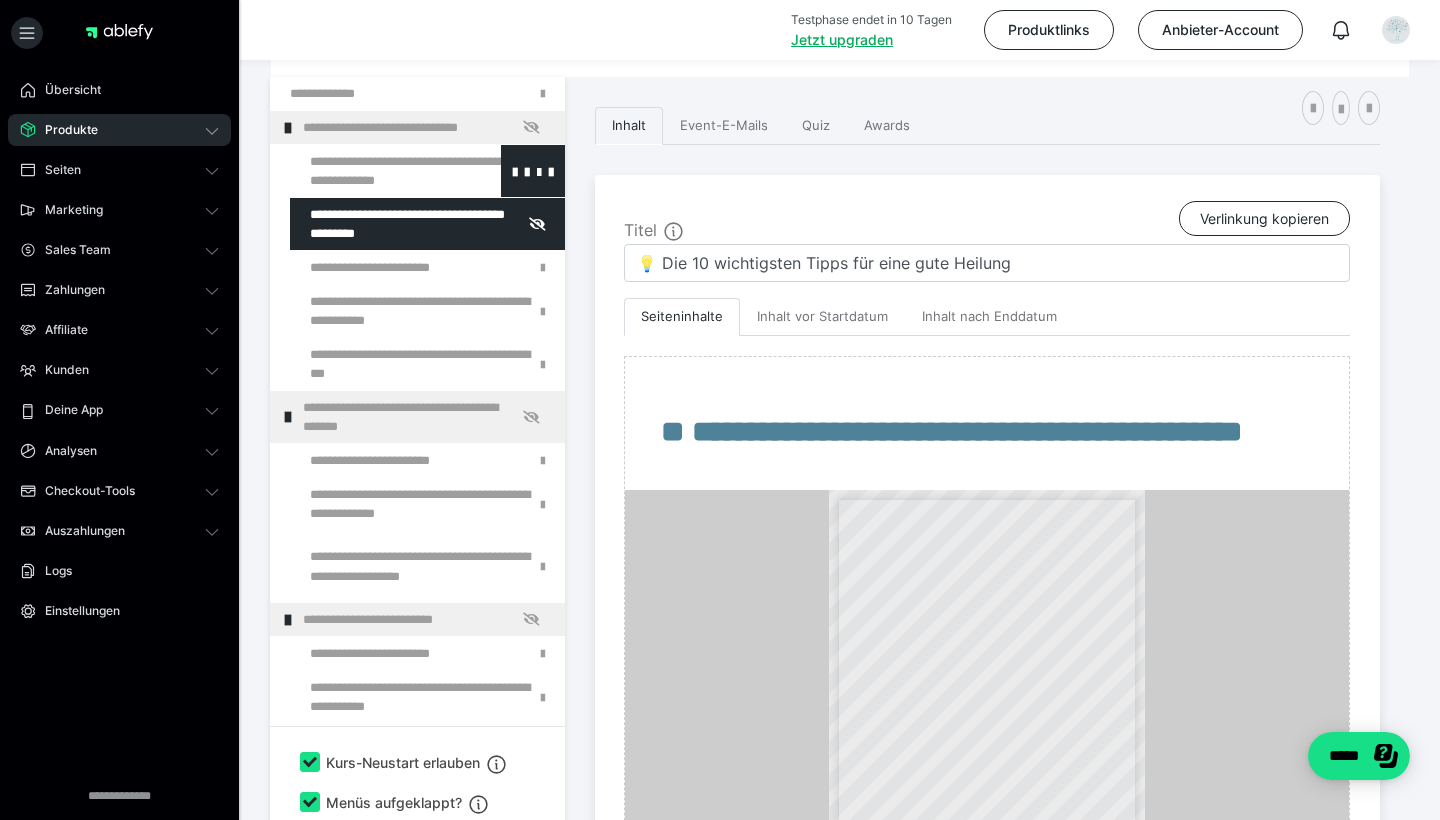 click at bounding box center (375, 171) 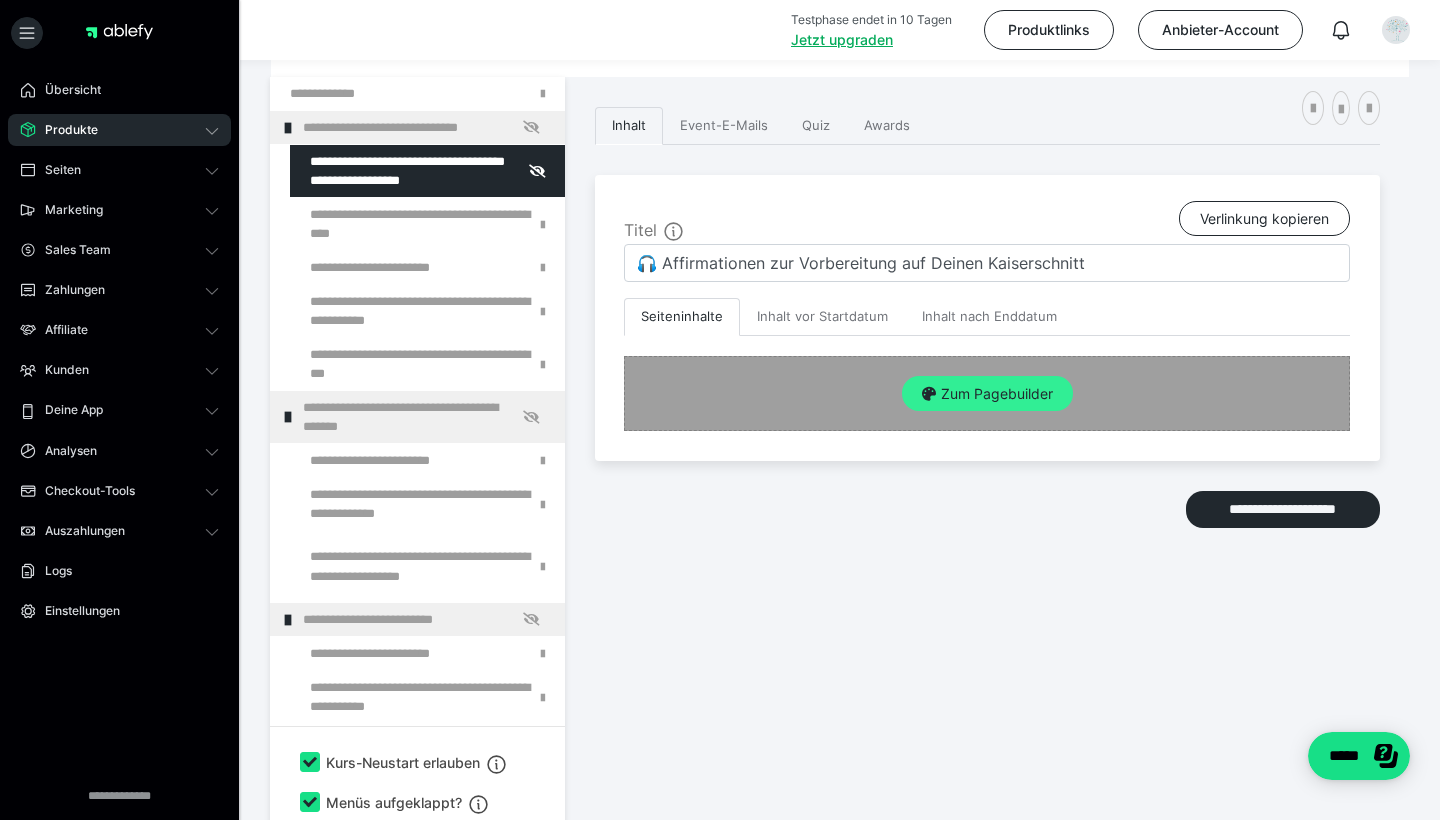 click on "Zum Pagebuilder" at bounding box center [987, 394] 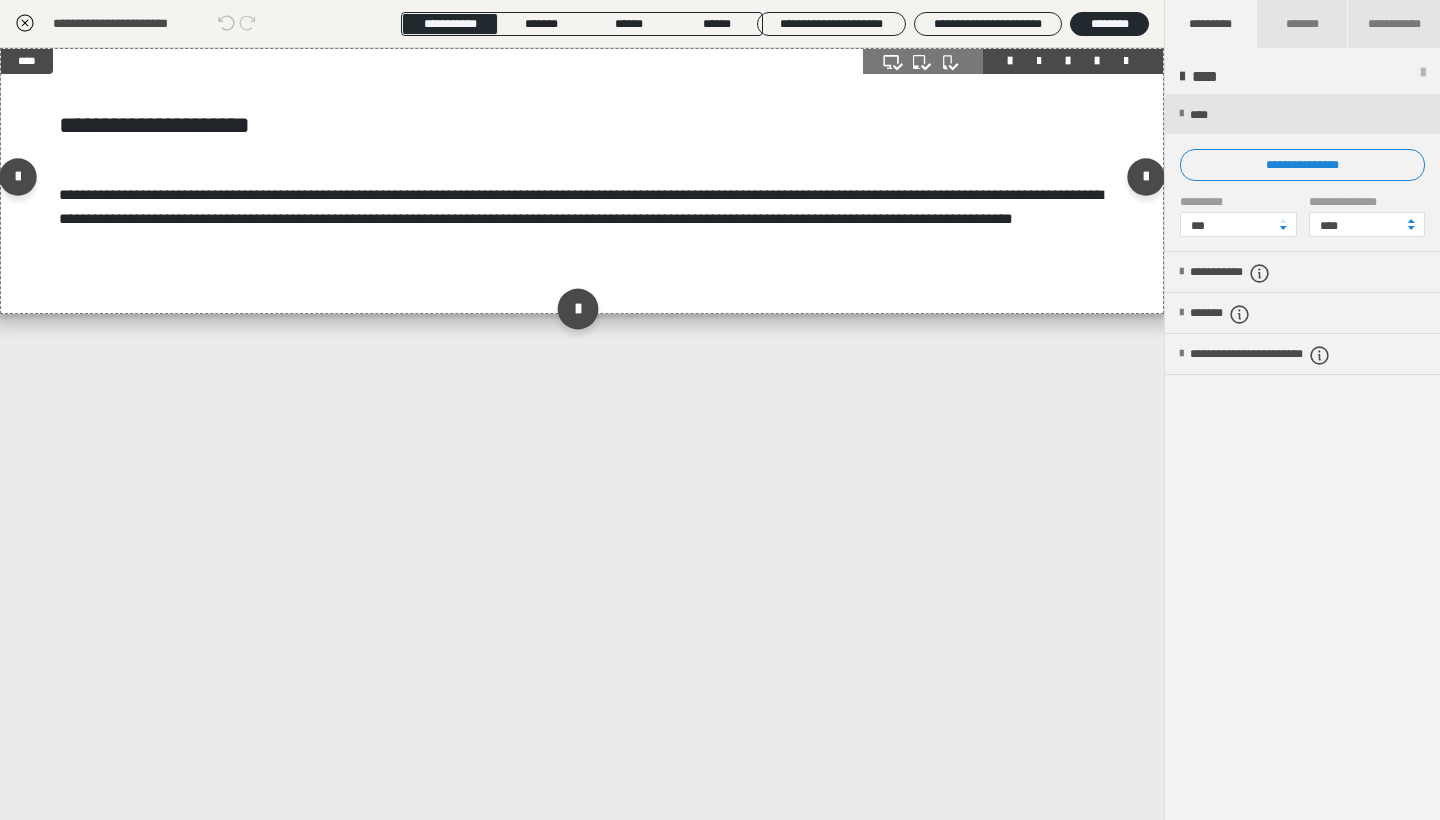 click at bounding box center (577, 308) 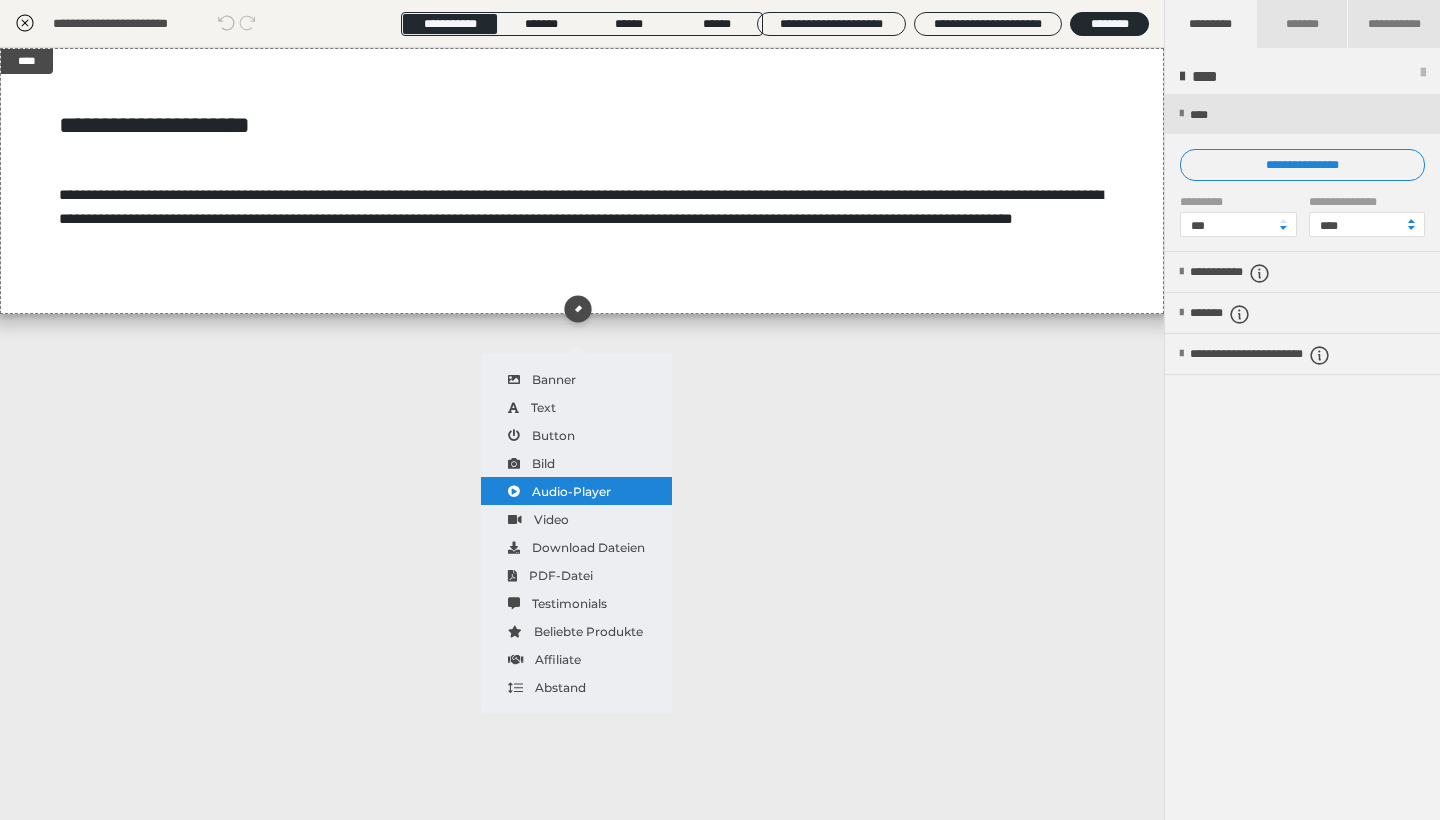 click on "Audio-Player" at bounding box center (576, 491) 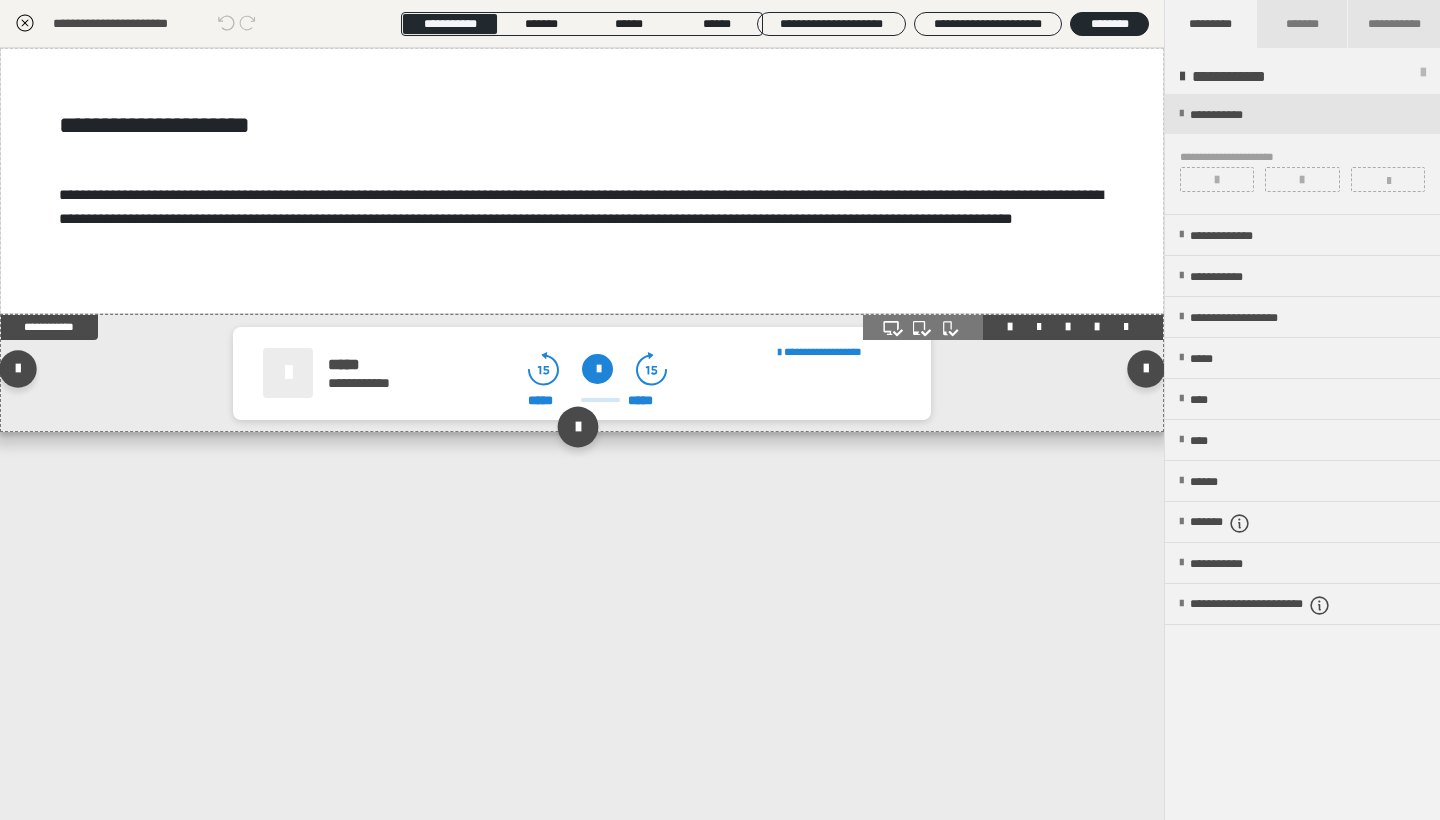 click at bounding box center [577, 427] 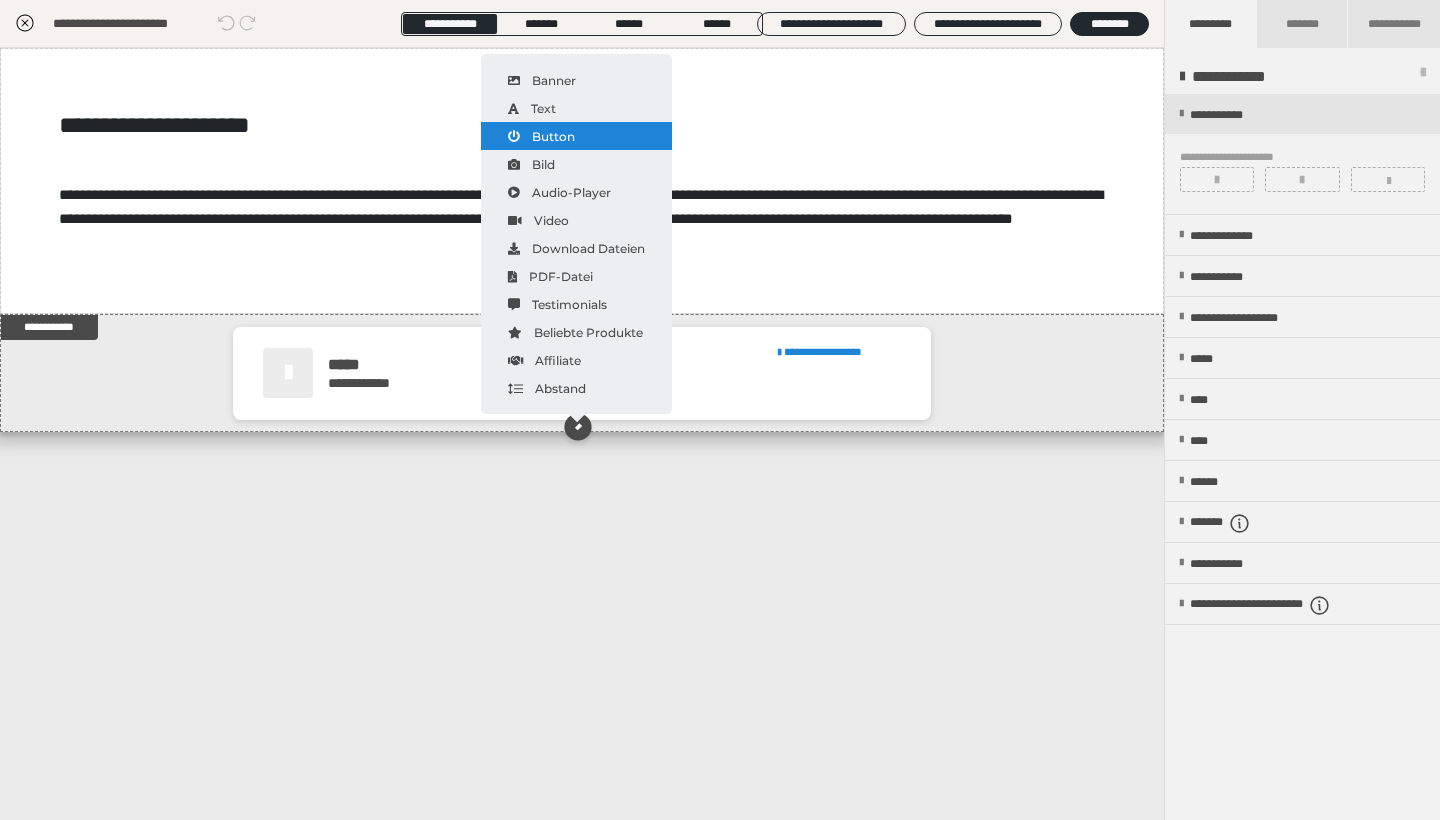 click on "Button" at bounding box center [576, 136] 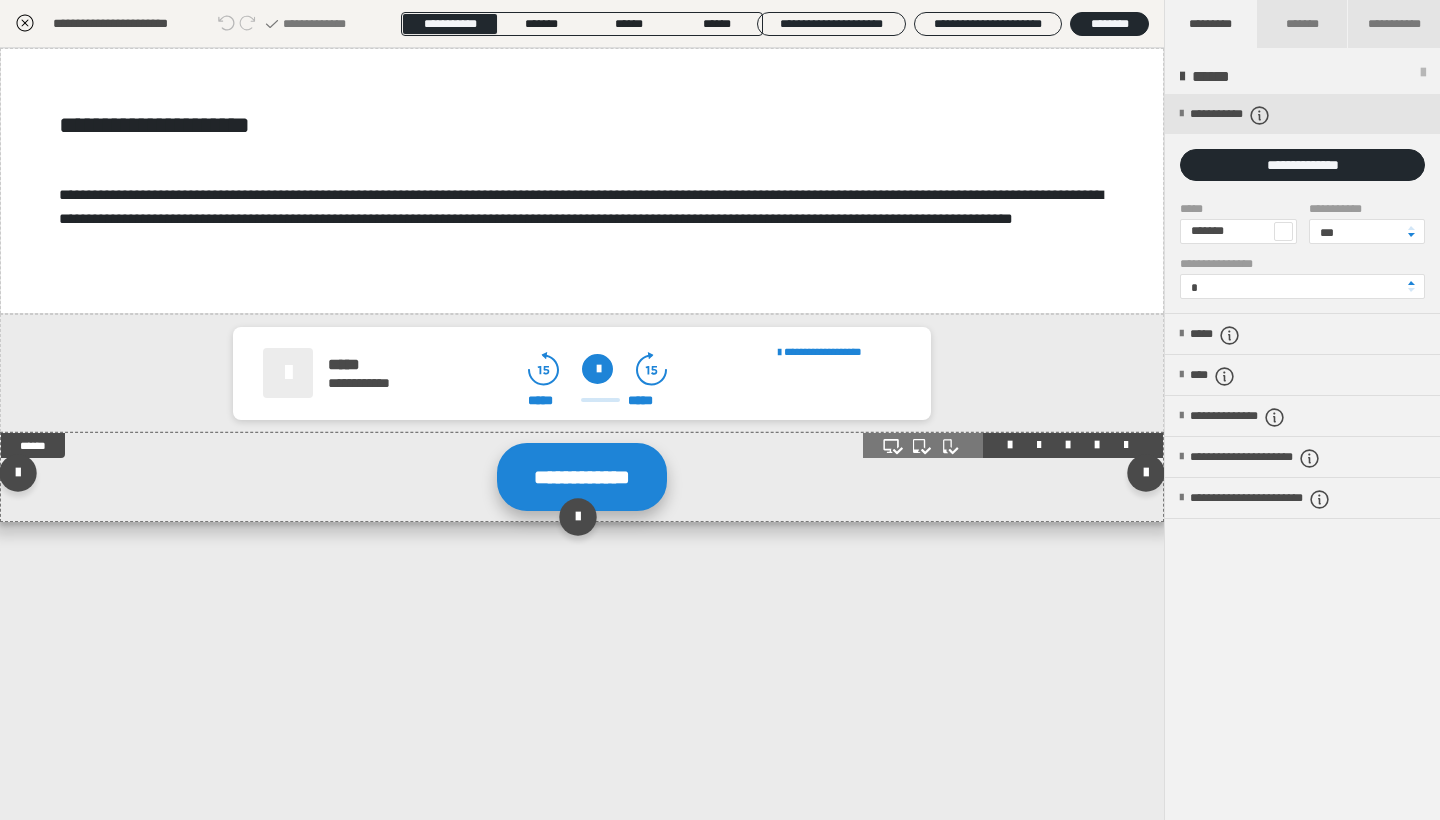 click on "**********" at bounding box center (582, 477) 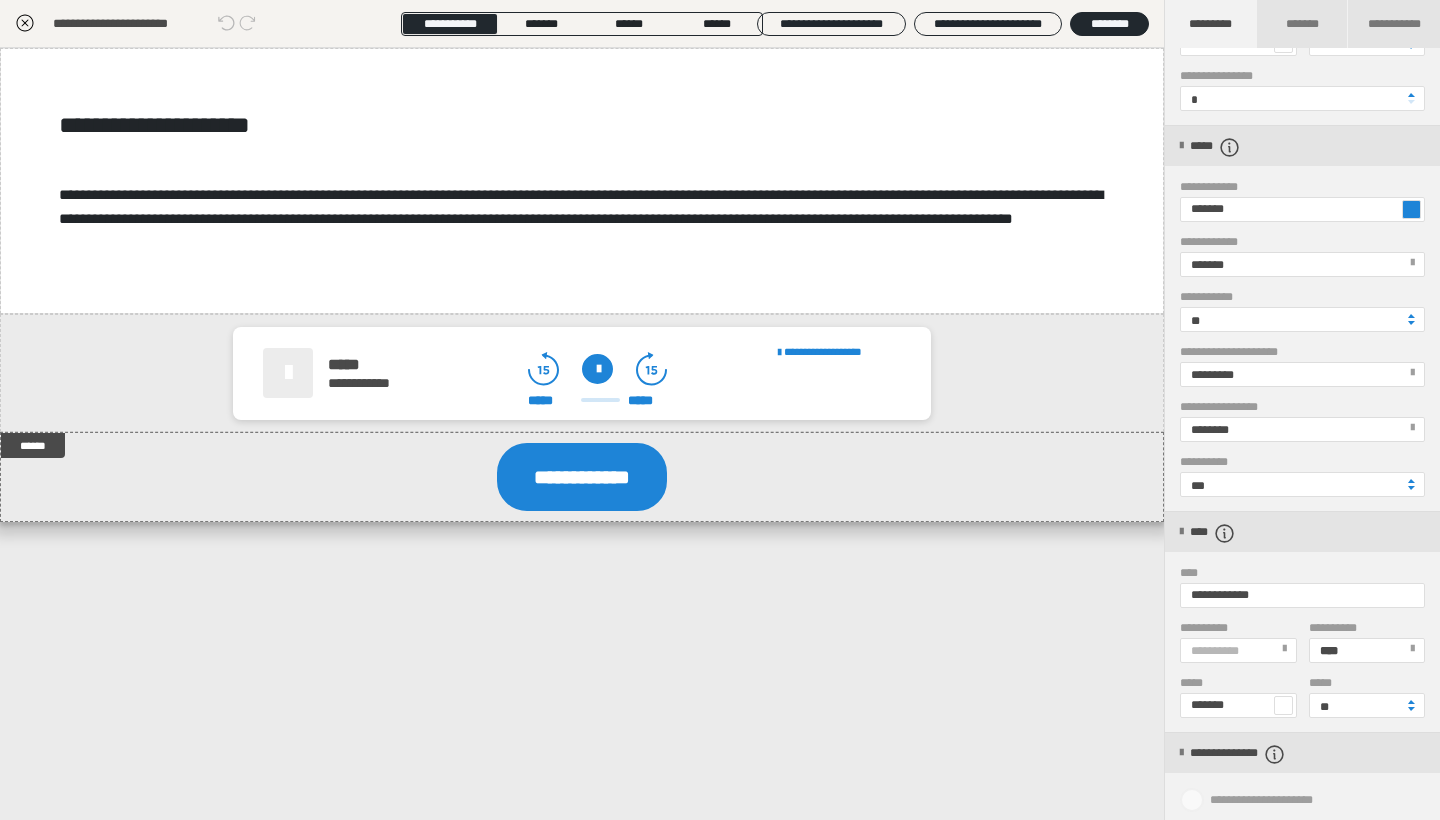 scroll, scrollTop: 226, scrollLeft: 0, axis: vertical 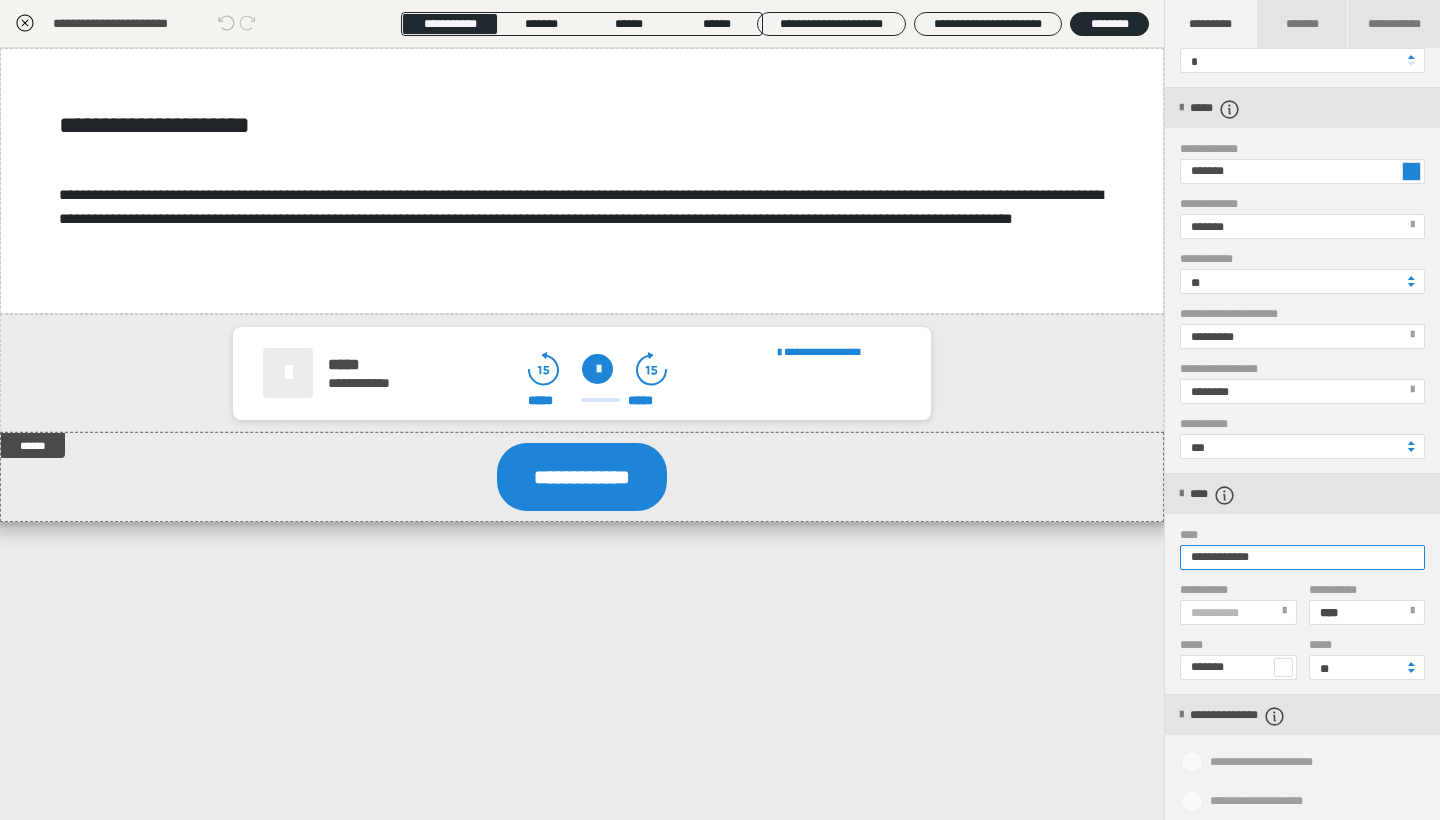 click on "**********" at bounding box center (1302, 557) 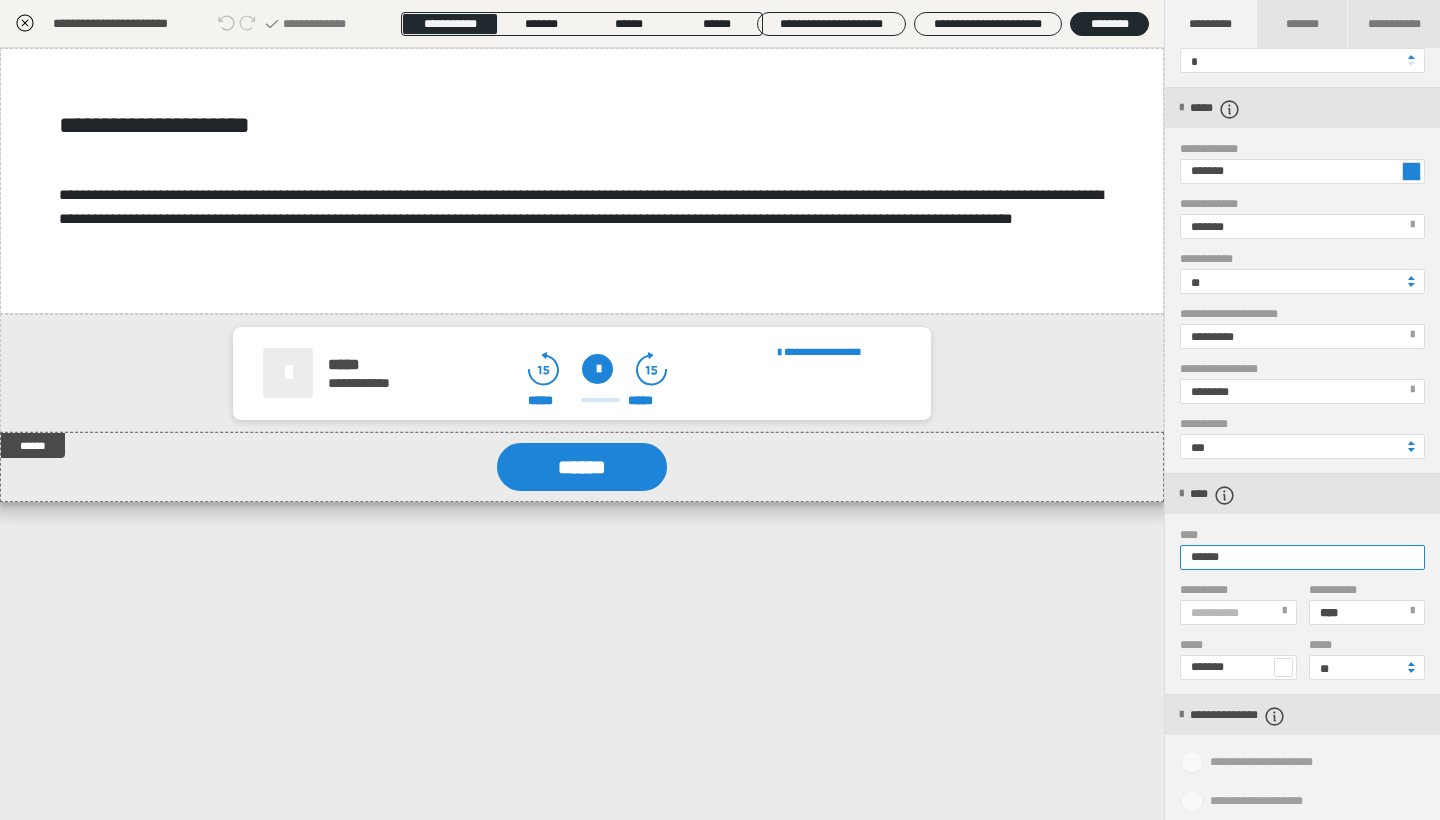 type on "******" 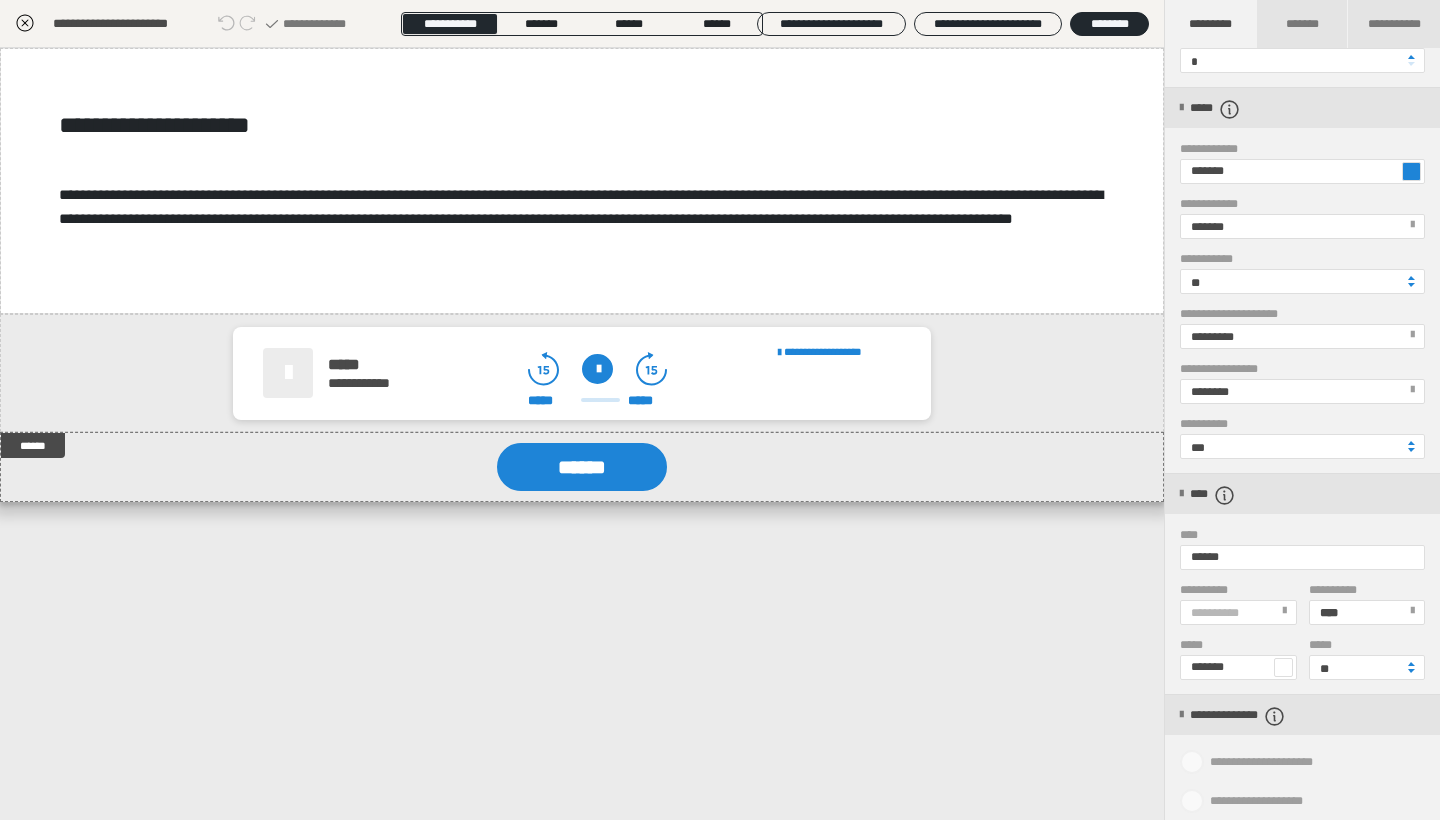 click on "**********" at bounding box center [582, 434] 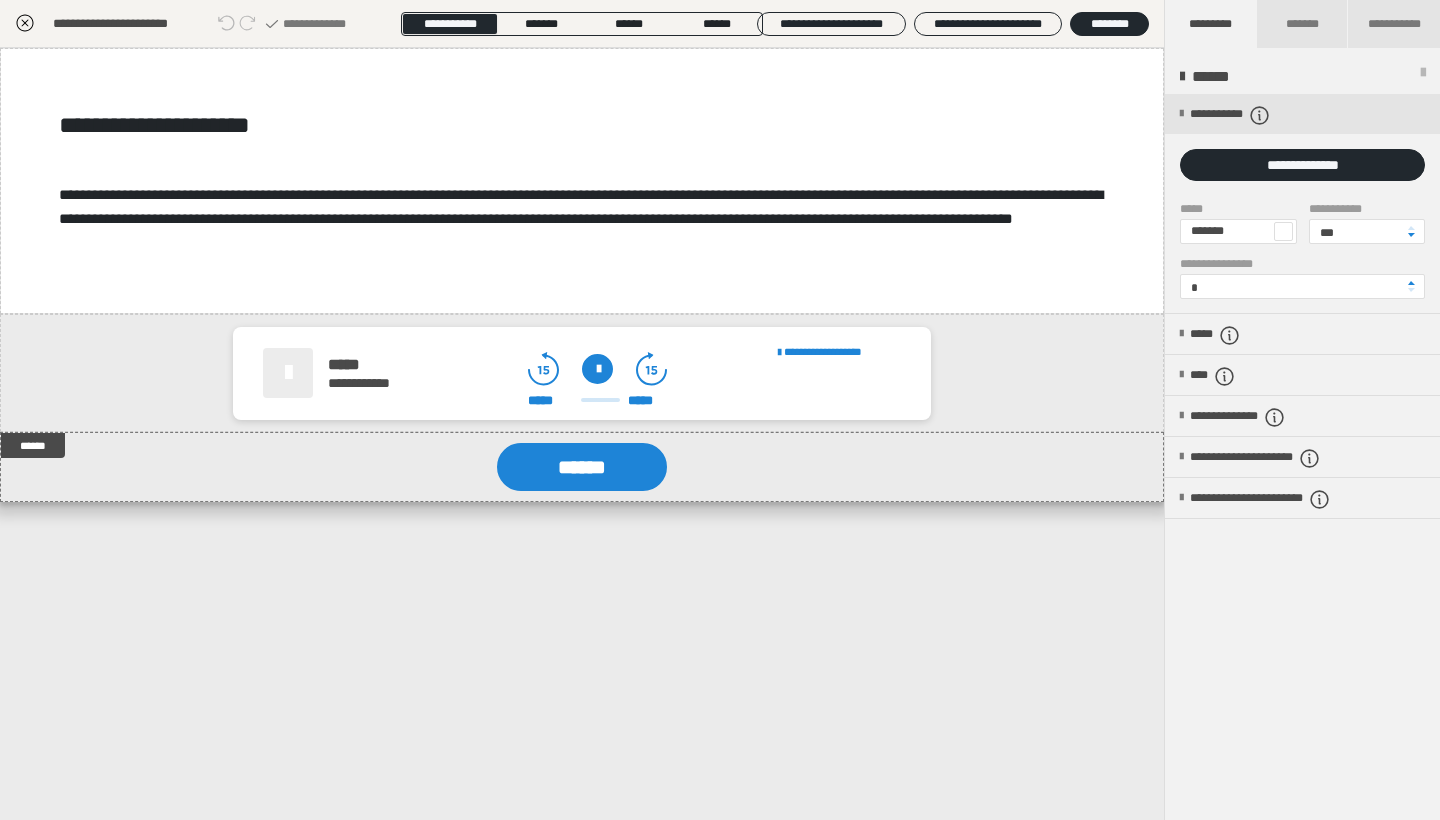 scroll, scrollTop: 0, scrollLeft: 0, axis: both 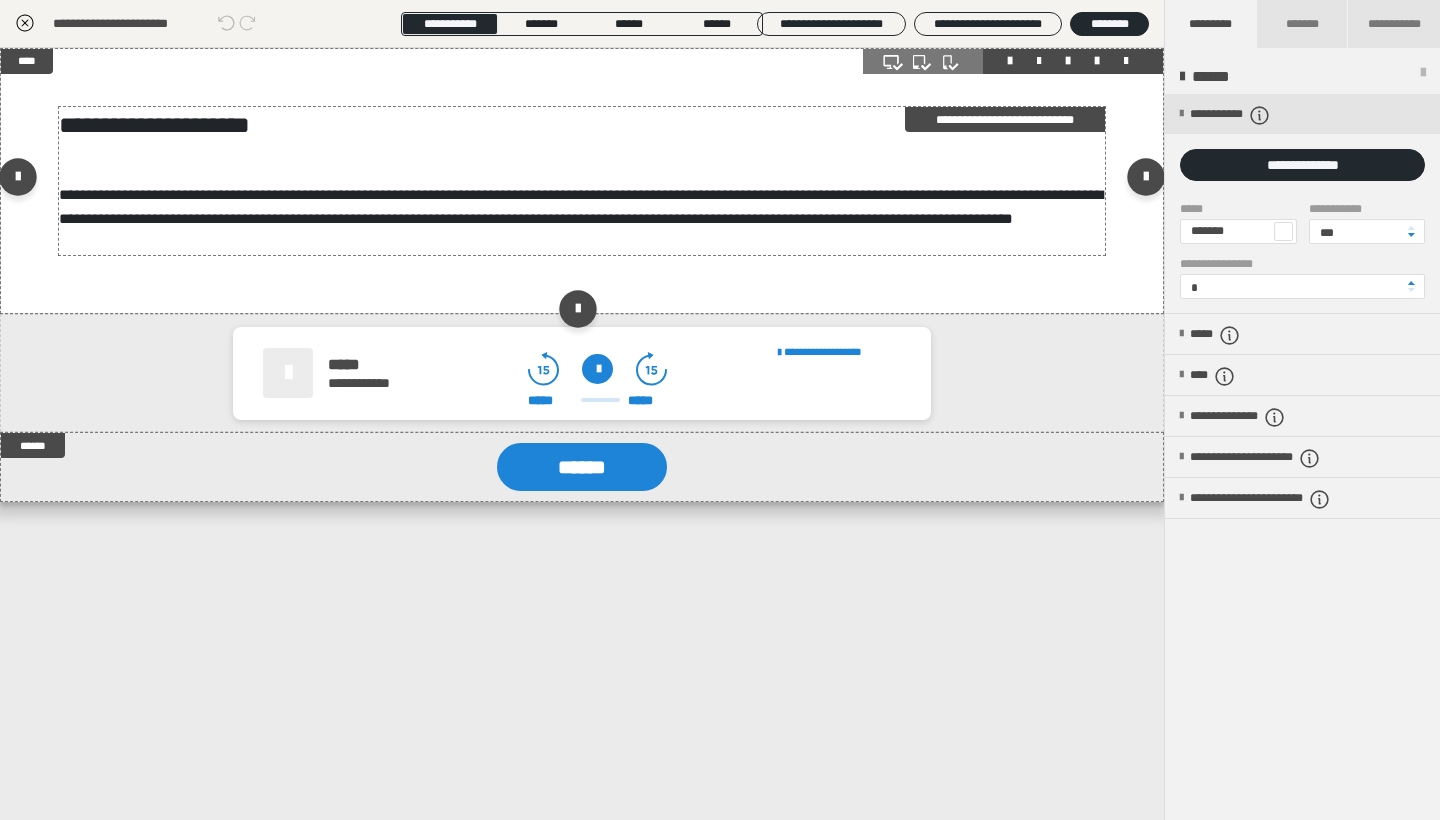 click on "**********" at bounding box center (582, 207) 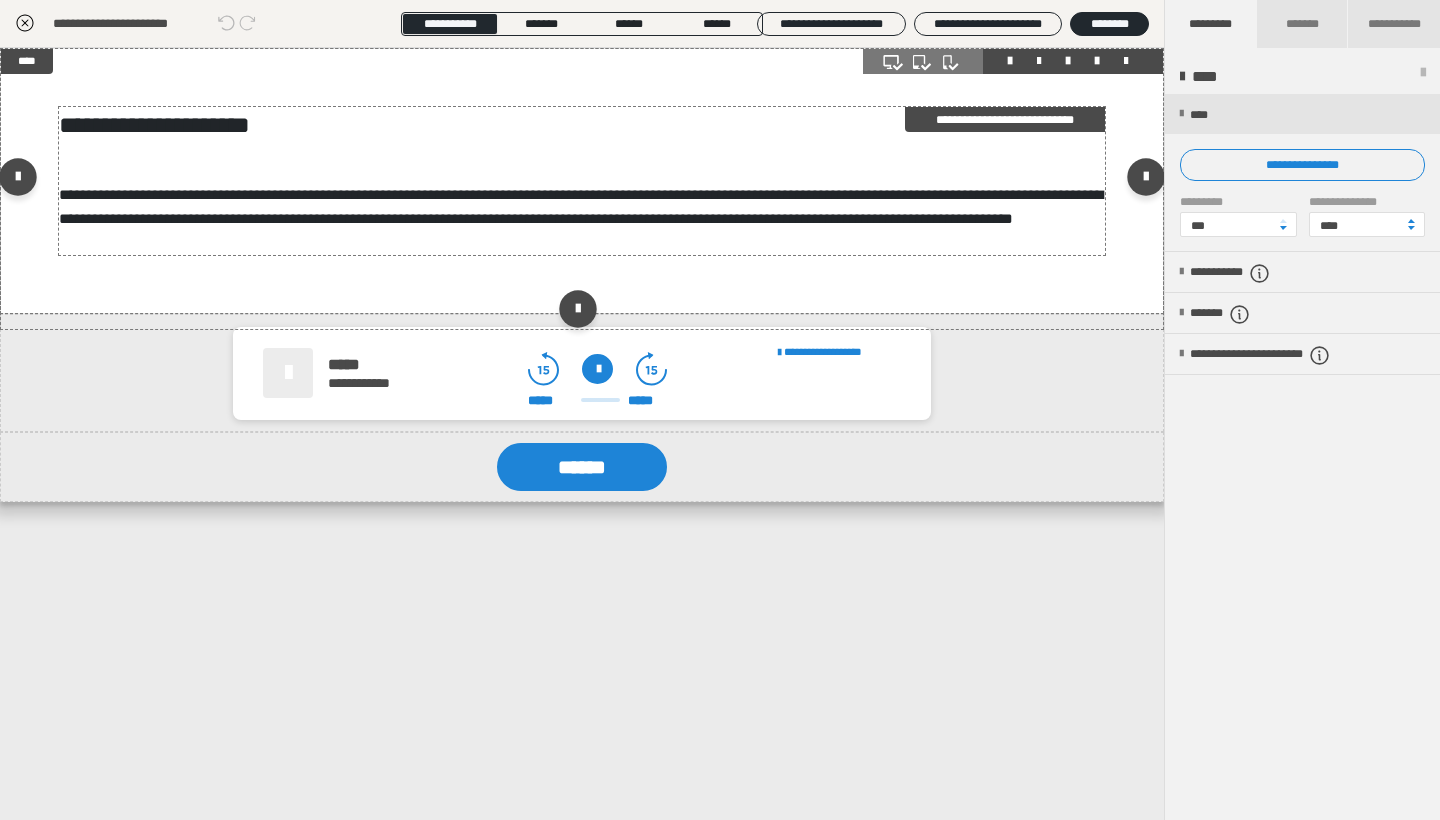 click on "**********" at bounding box center (582, 207) 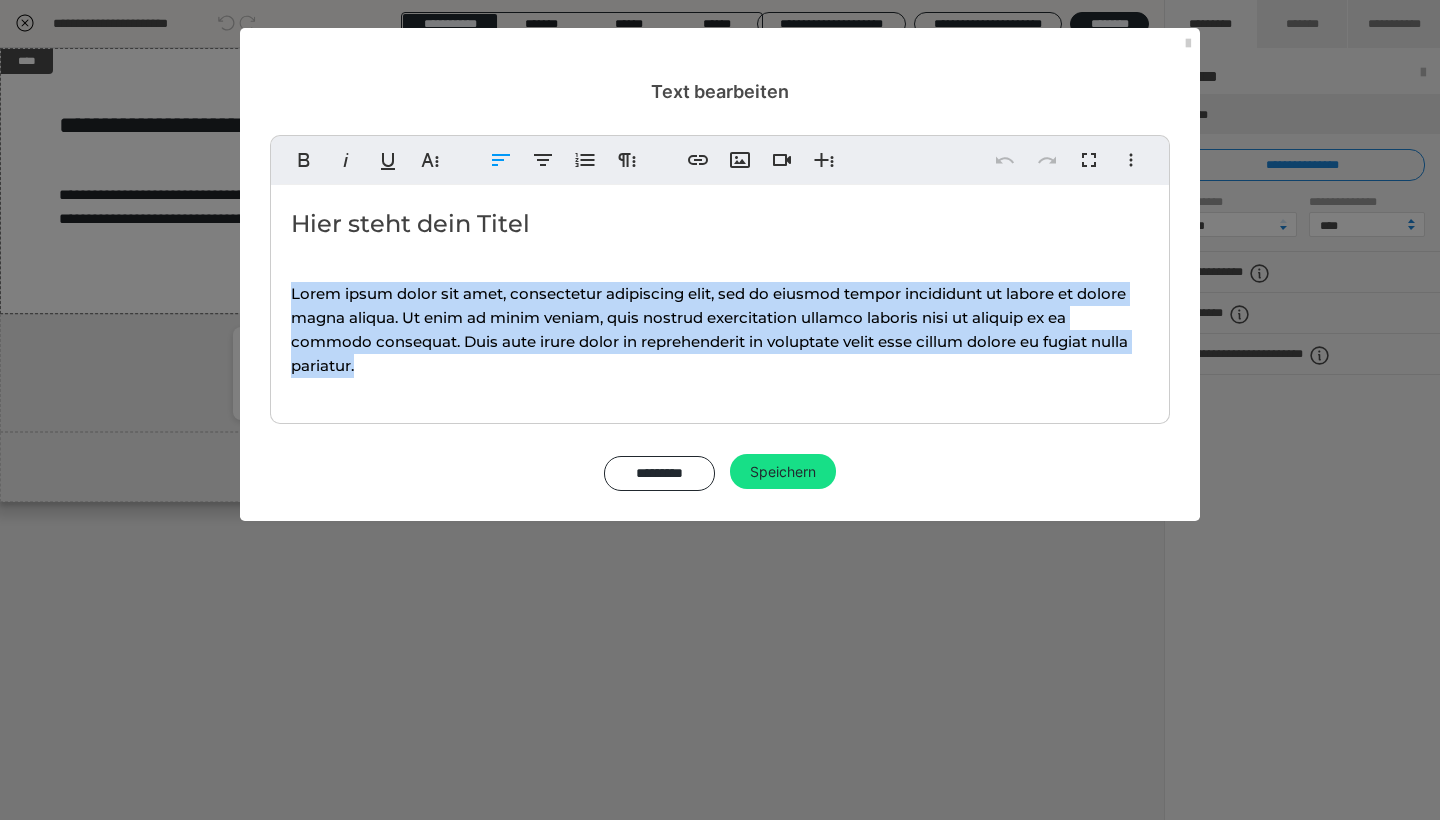 drag, startPoint x: 382, startPoint y: 370, endPoint x: 252, endPoint y: 287, distance: 154.23683 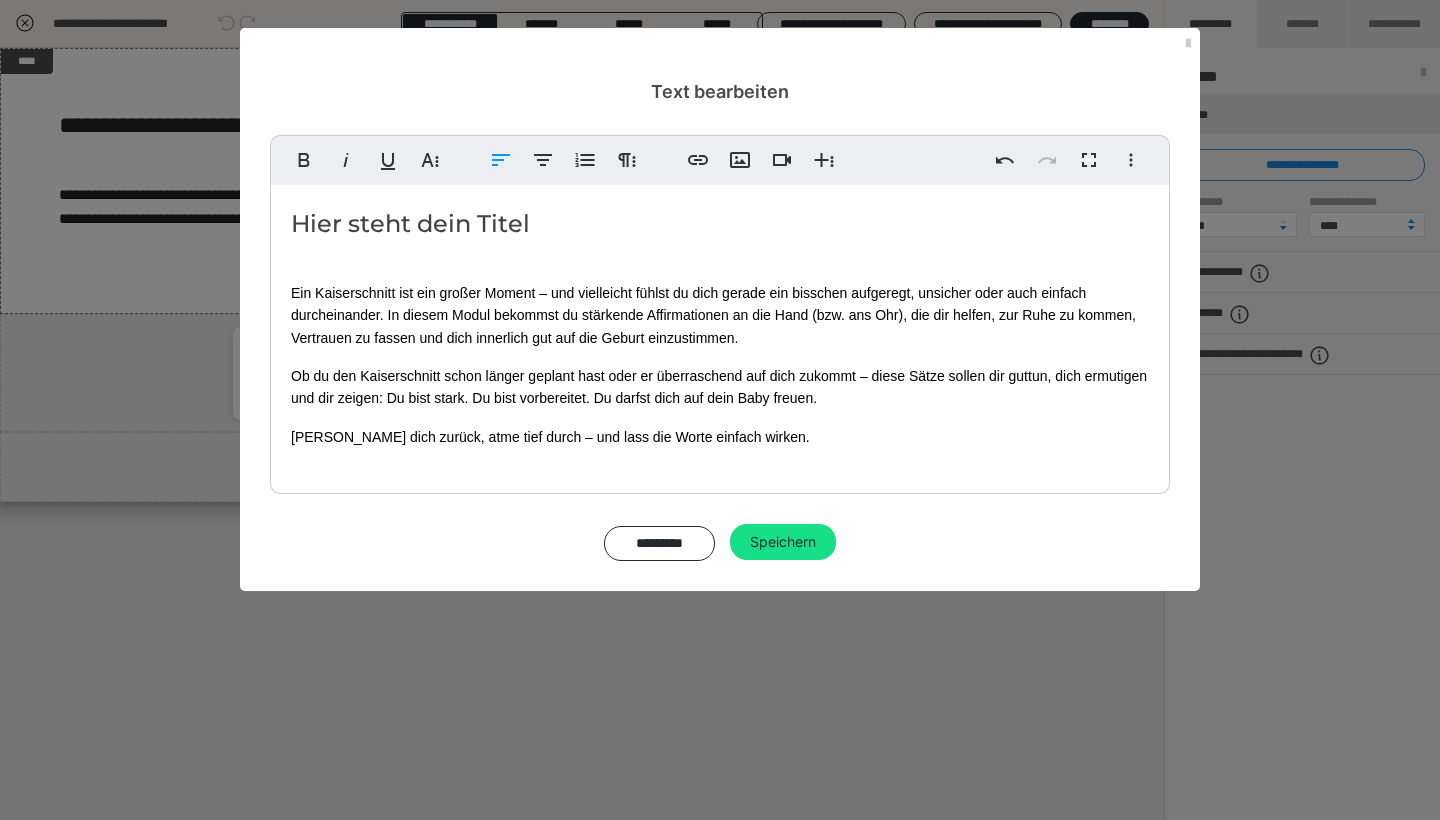 click on "Hier steht dein Titel" at bounding box center (720, 224) 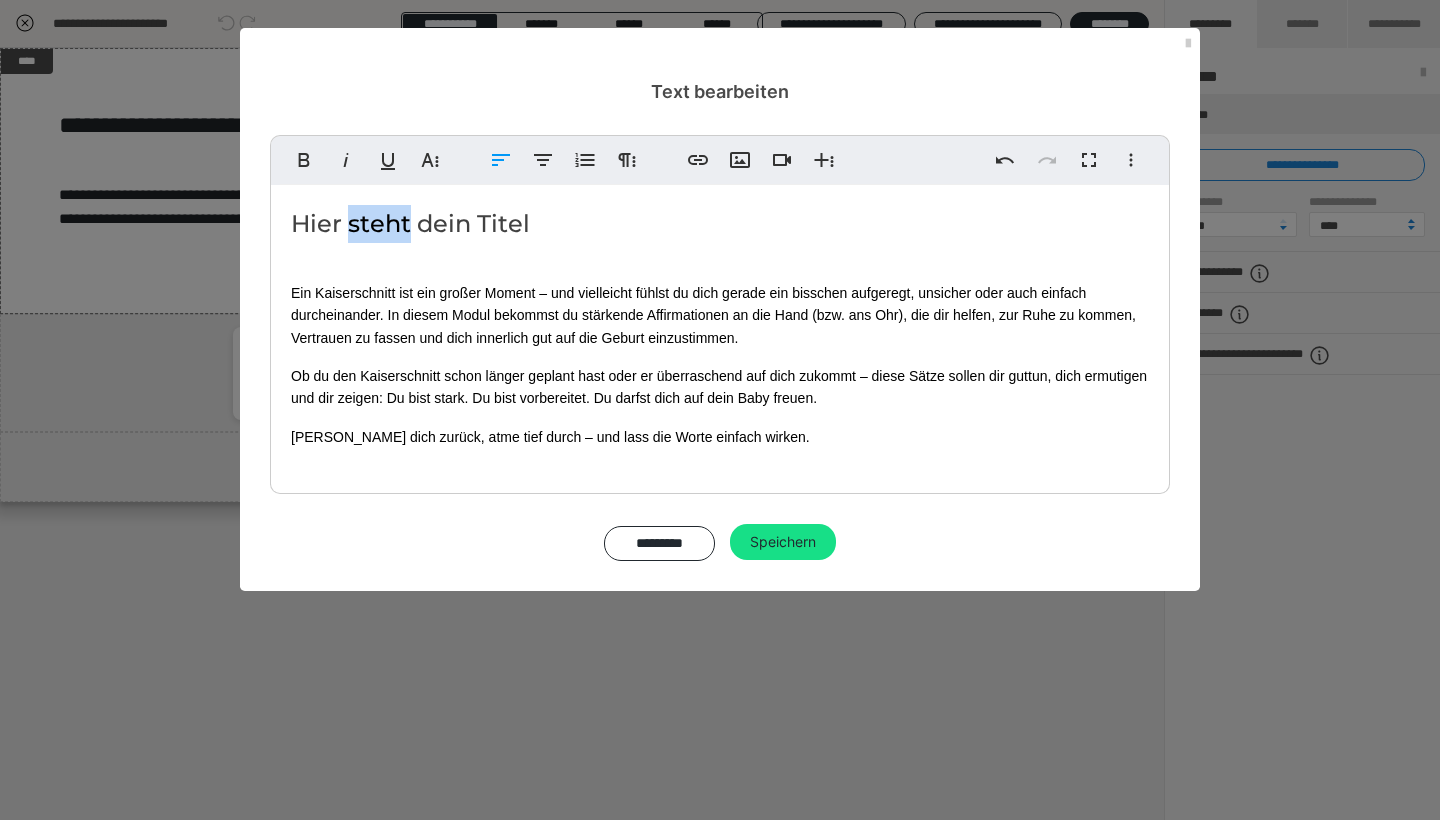 click on "Hier steht dein Titel" at bounding box center [720, 224] 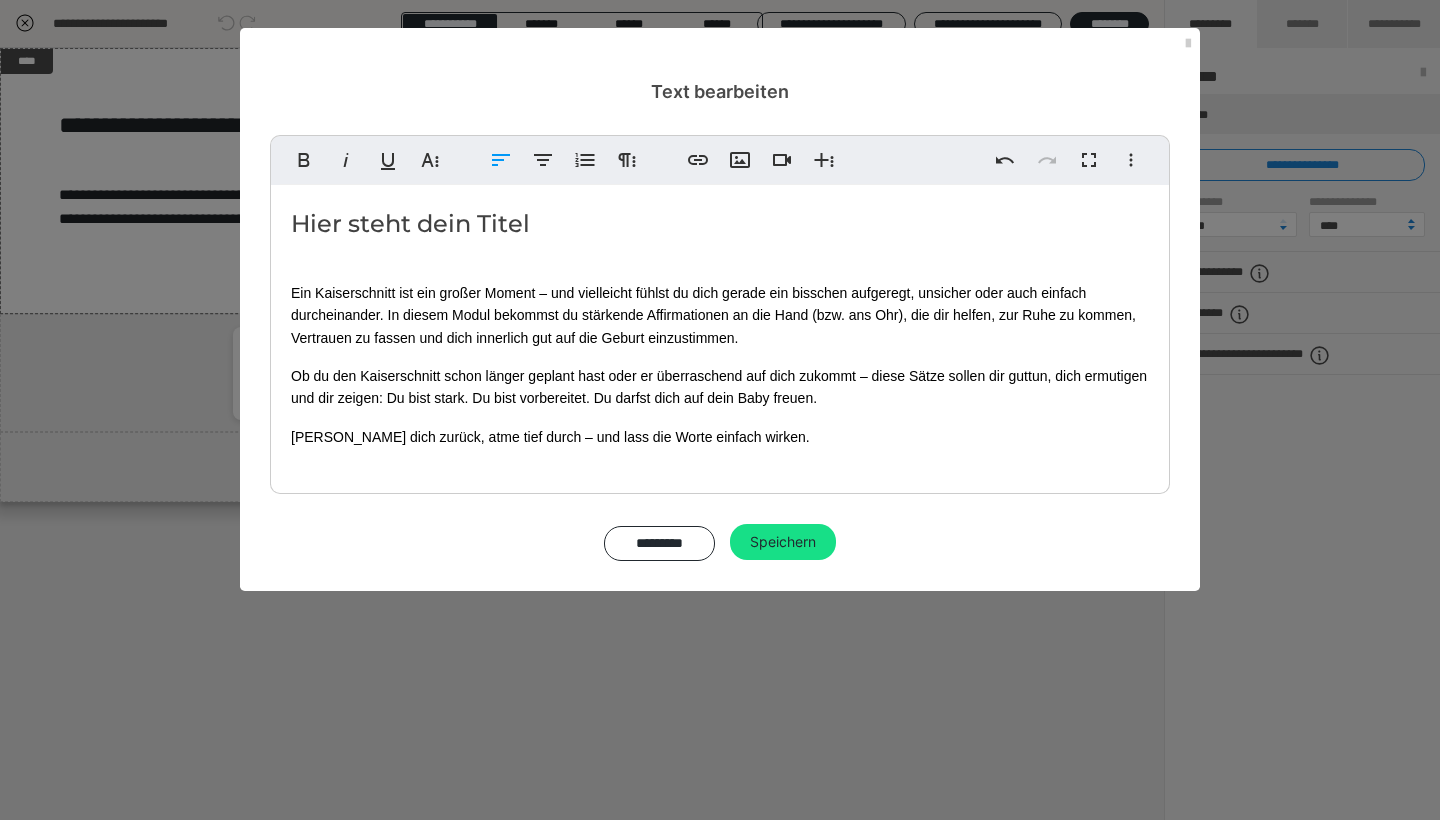 click on "Hier steht dein Titel" at bounding box center [720, 224] 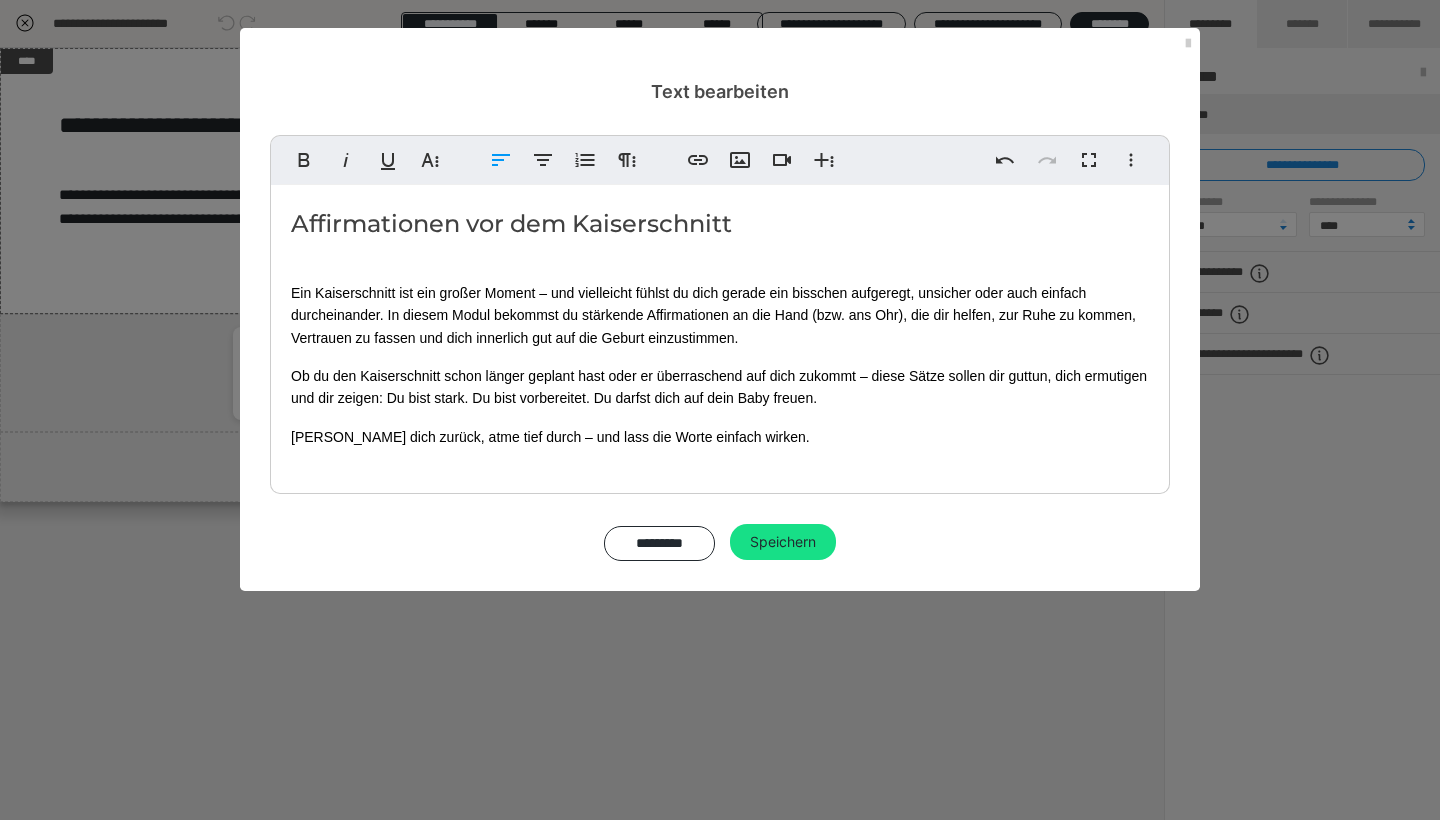 click on "Affirmationen vor dem Kaiserschnitt" at bounding box center [720, 224] 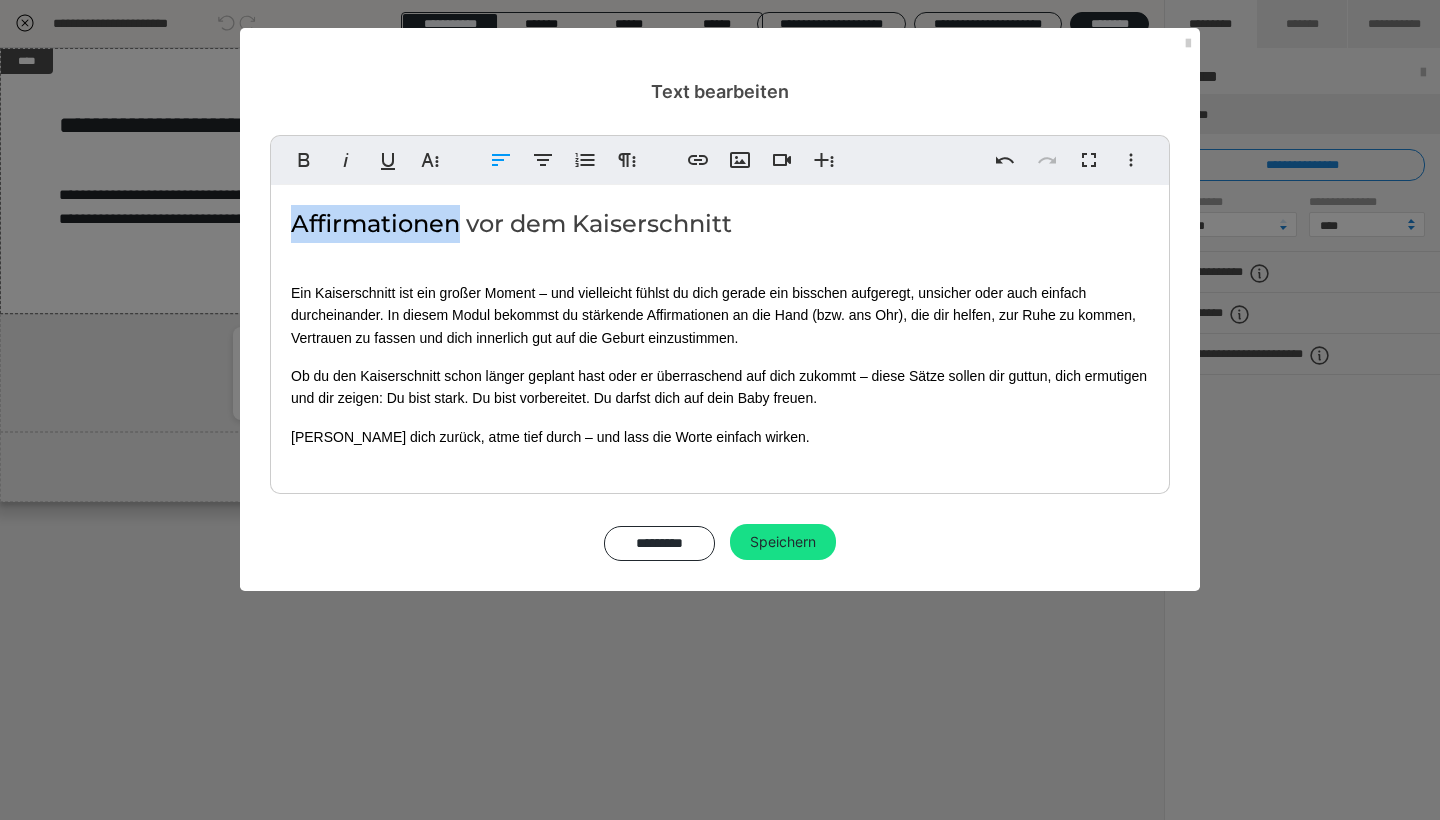 click on "Affirmationen vor dem Kaiserschnitt" at bounding box center (720, 224) 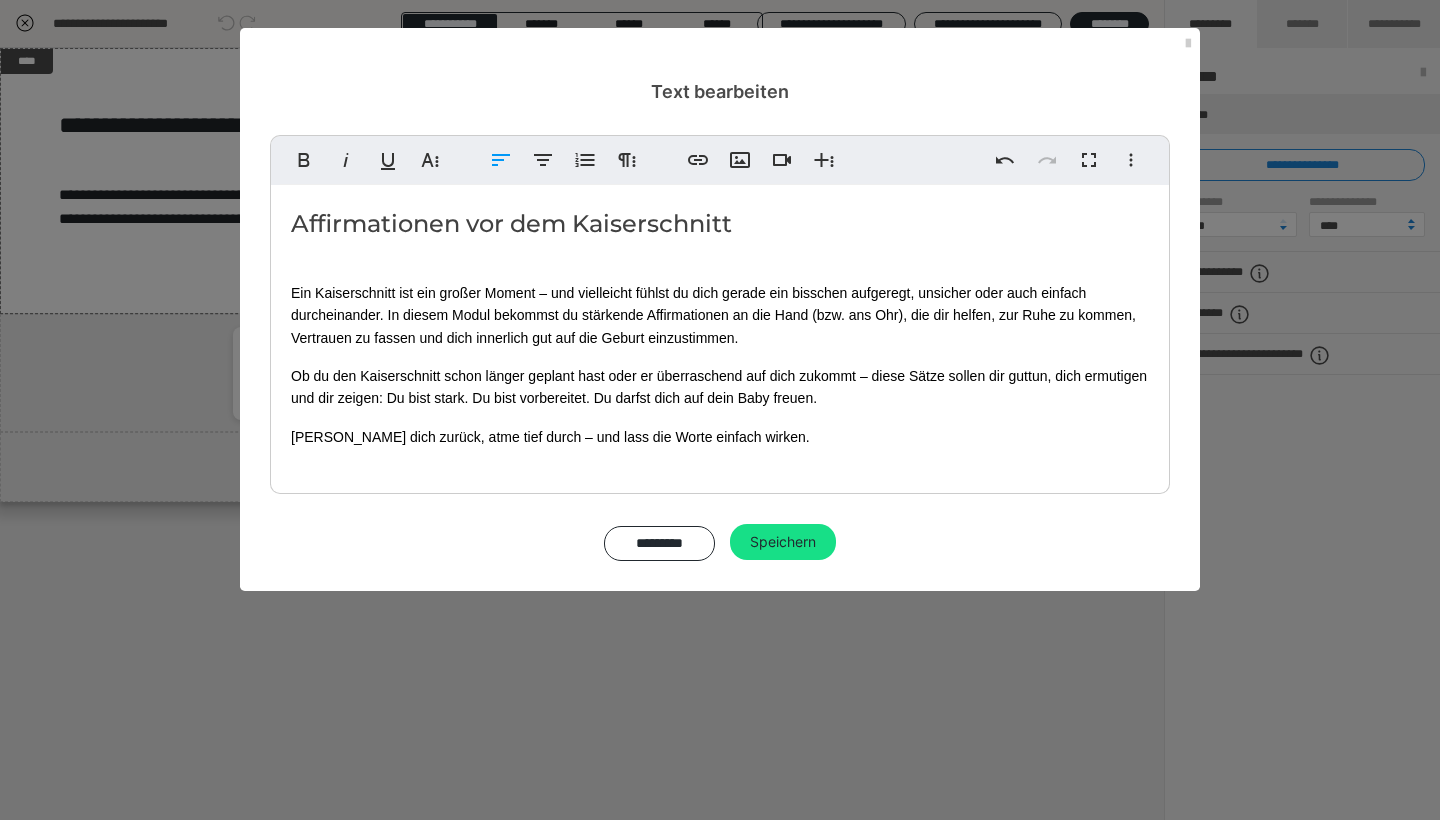 click on "Affirmationen vor dem Kaiserschnitt" at bounding box center [720, 224] 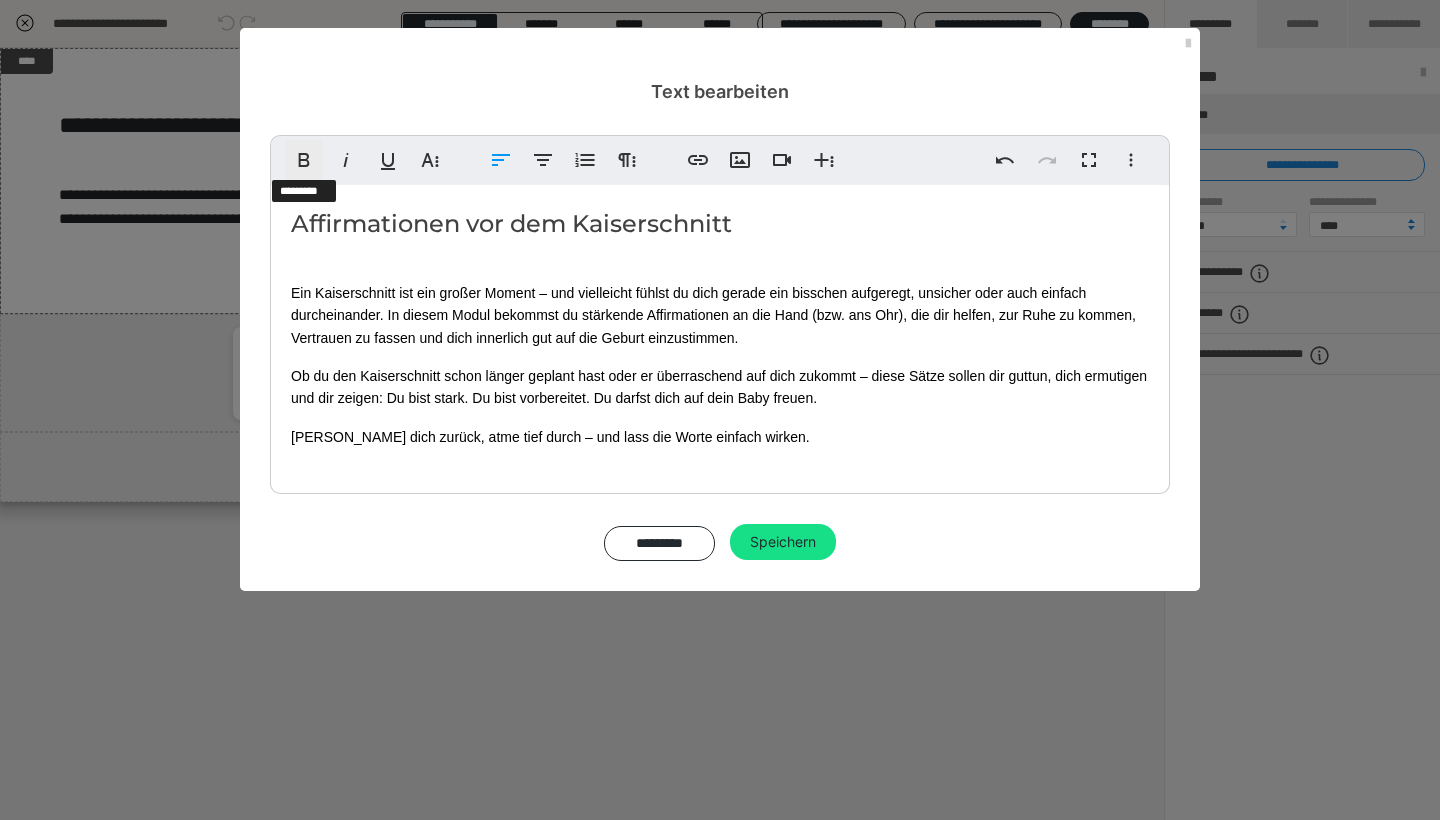 click 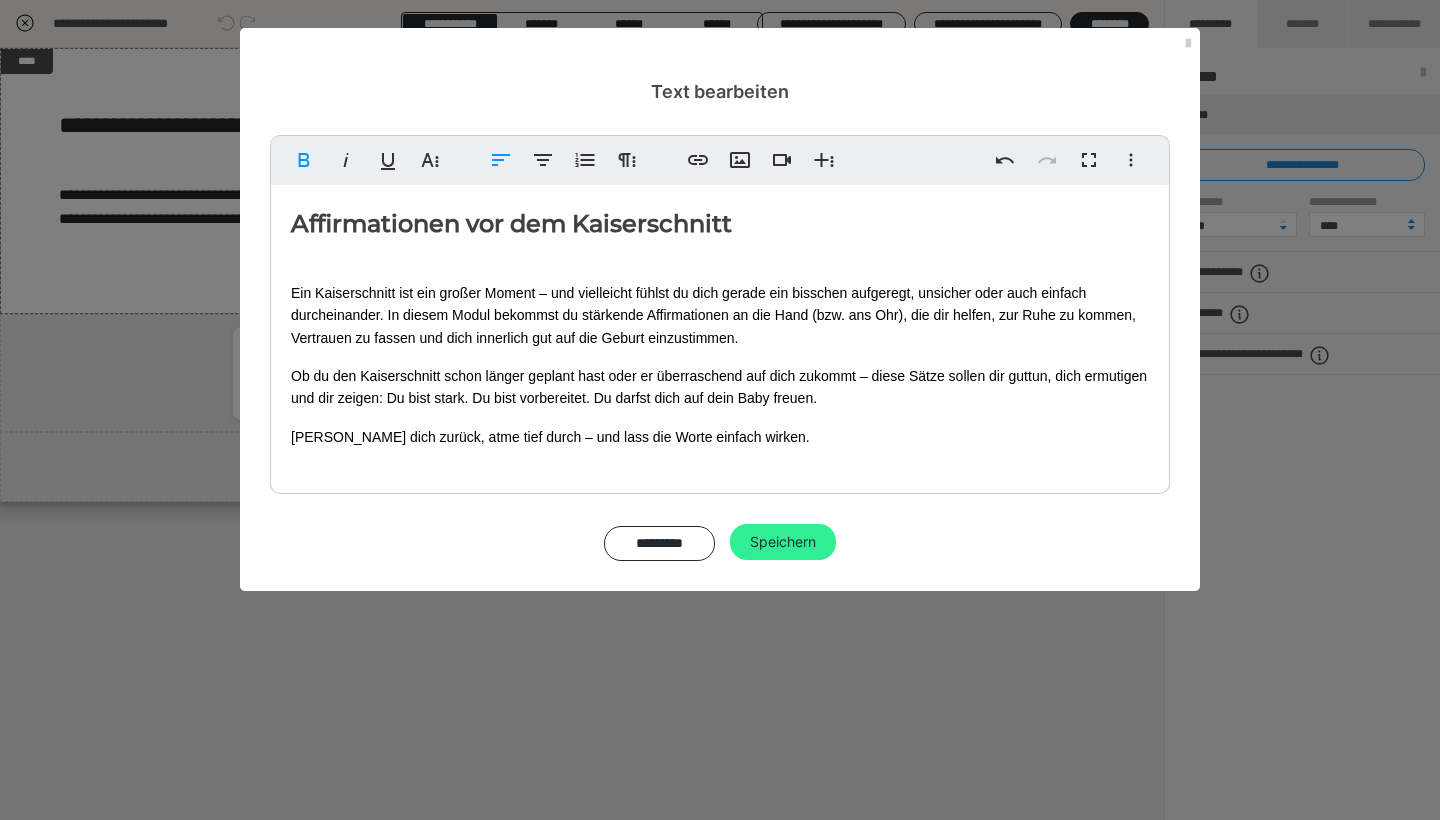 click on "Speichern" at bounding box center [783, 542] 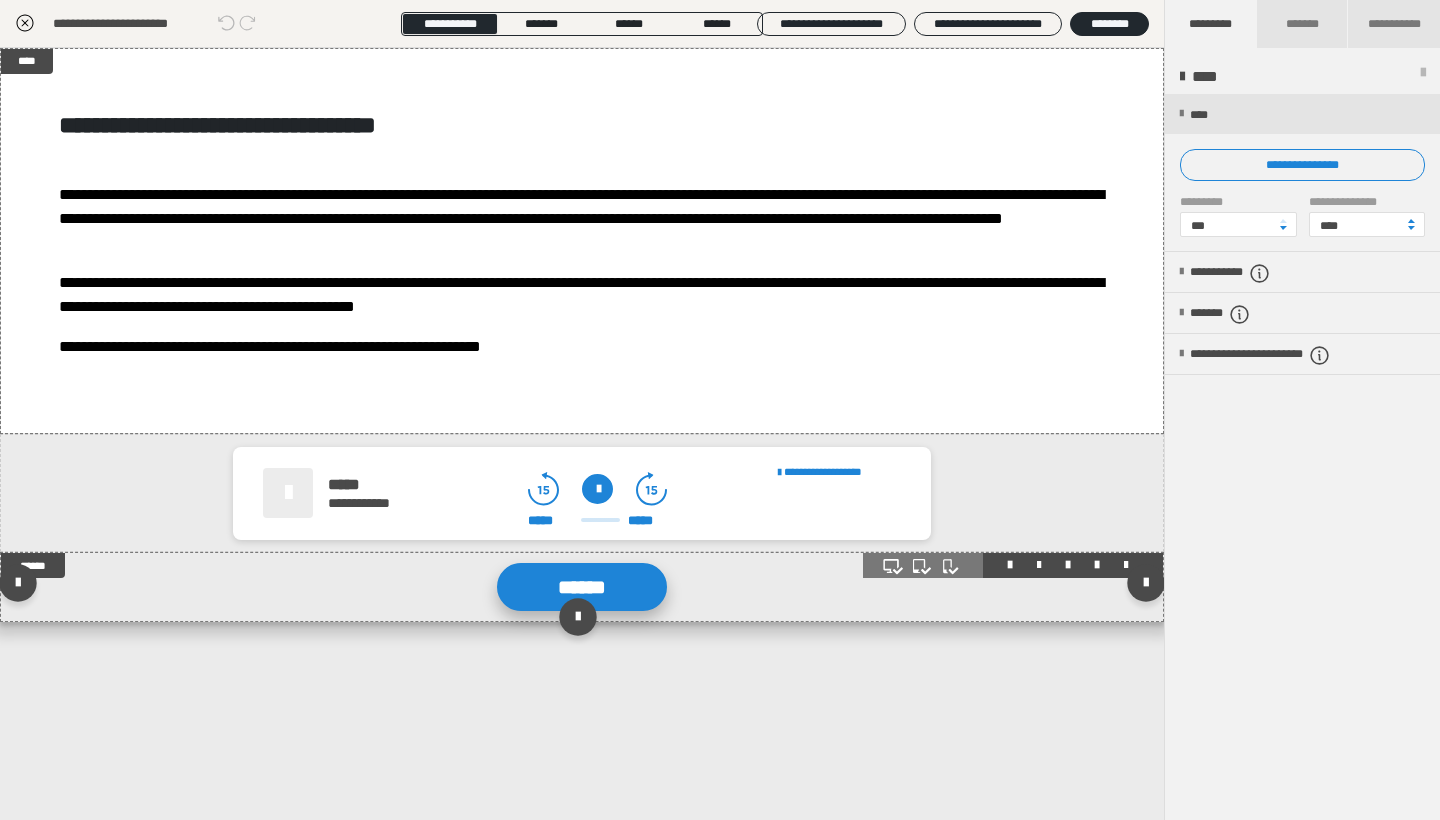 click on "******" at bounding box center (582, 587) 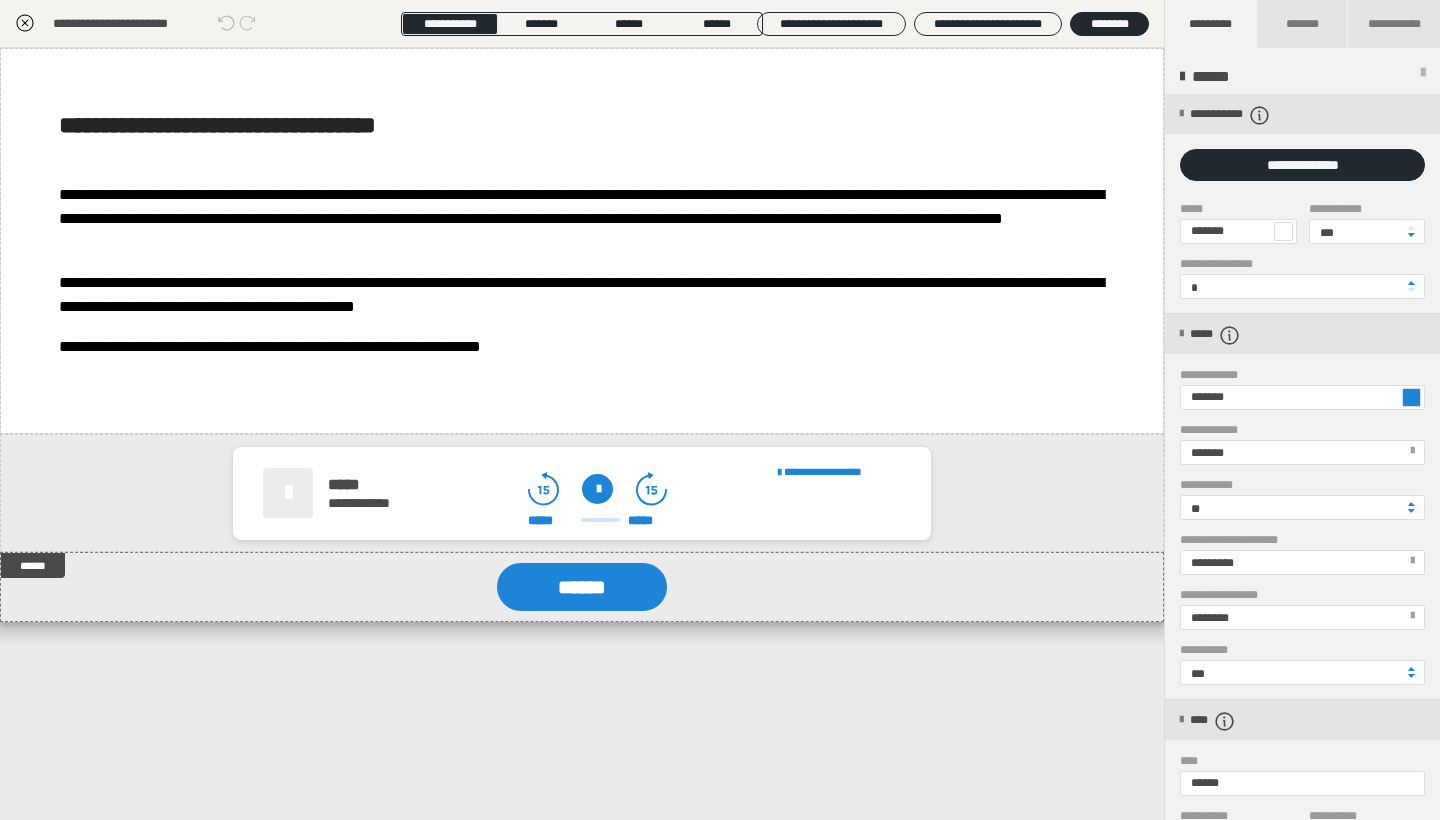 click on "*********" at bounding box center [1301, 562] 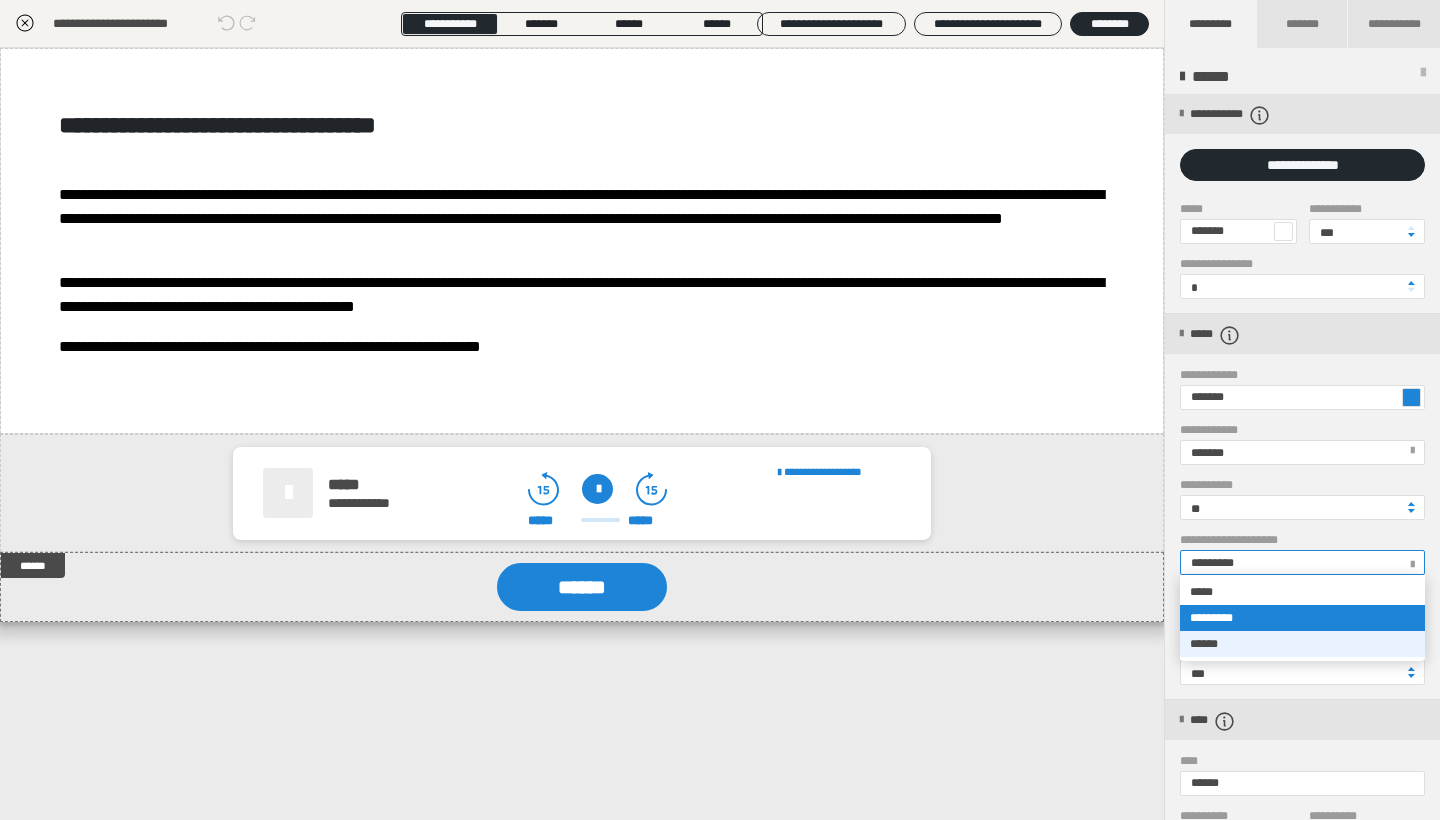 click on "******" at bounding box center [1302, 644] 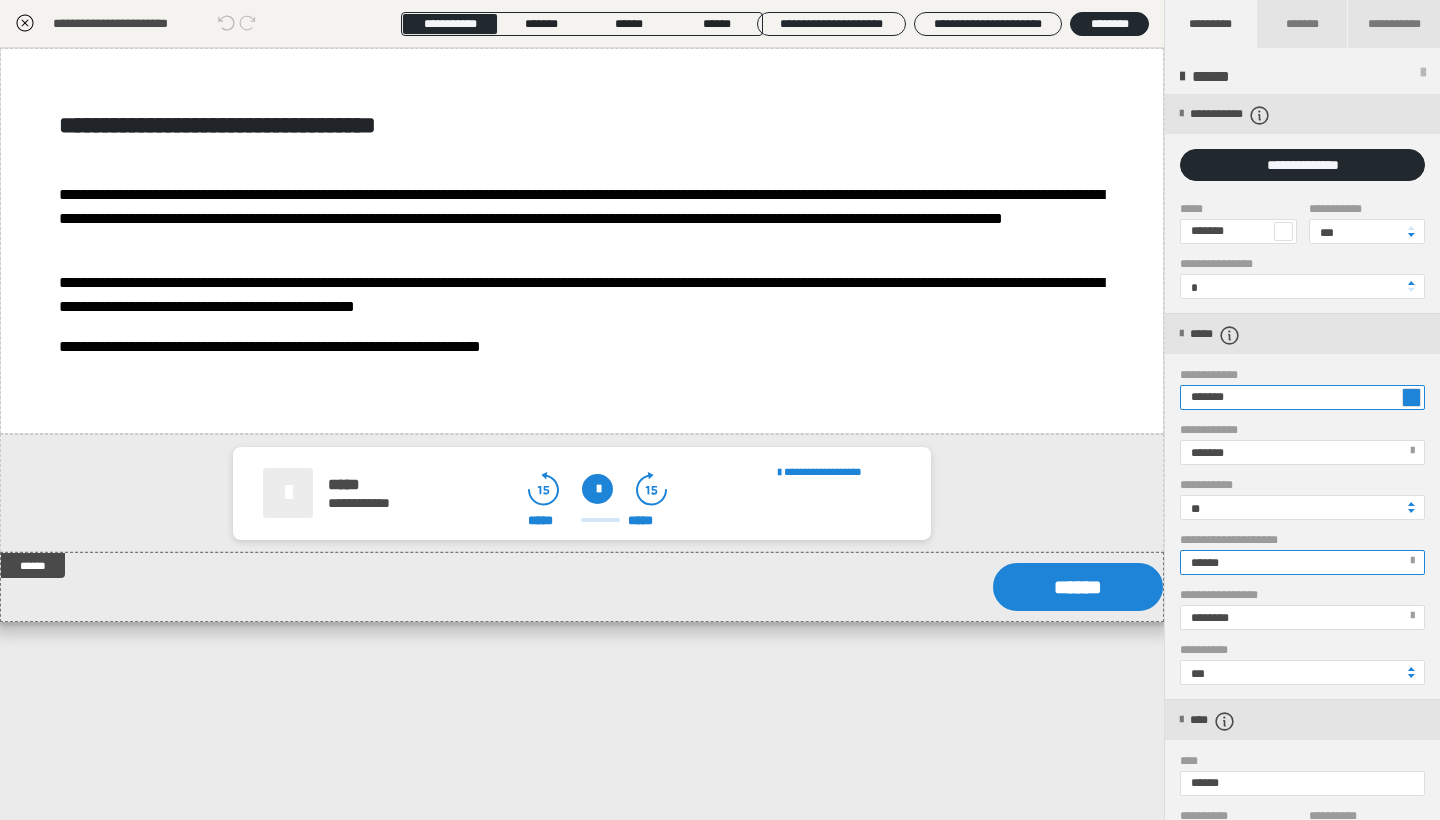click on "*******" at bounding box center [1302, 397] 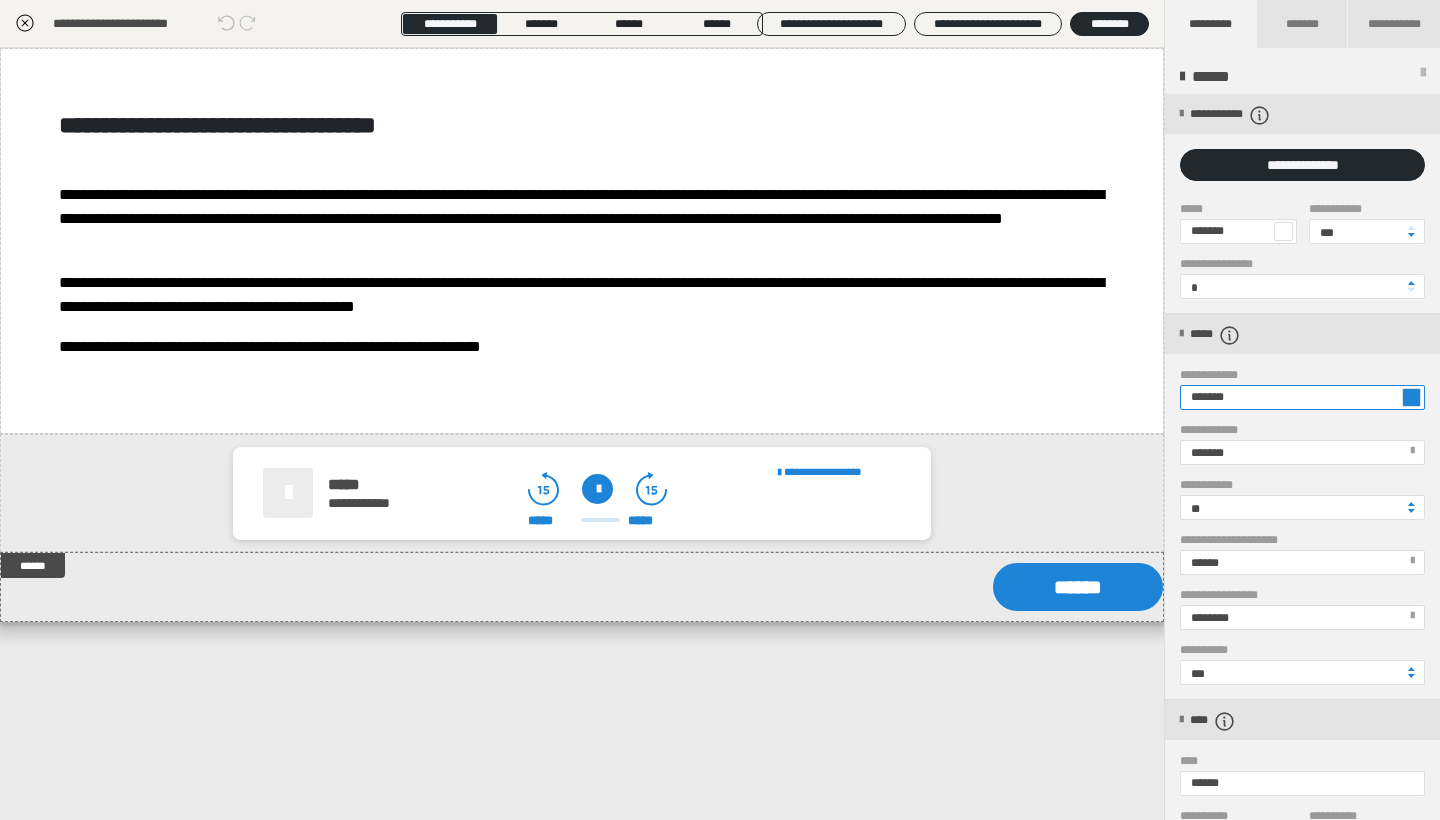 click on "*******" at bounding box center [1302, 397] 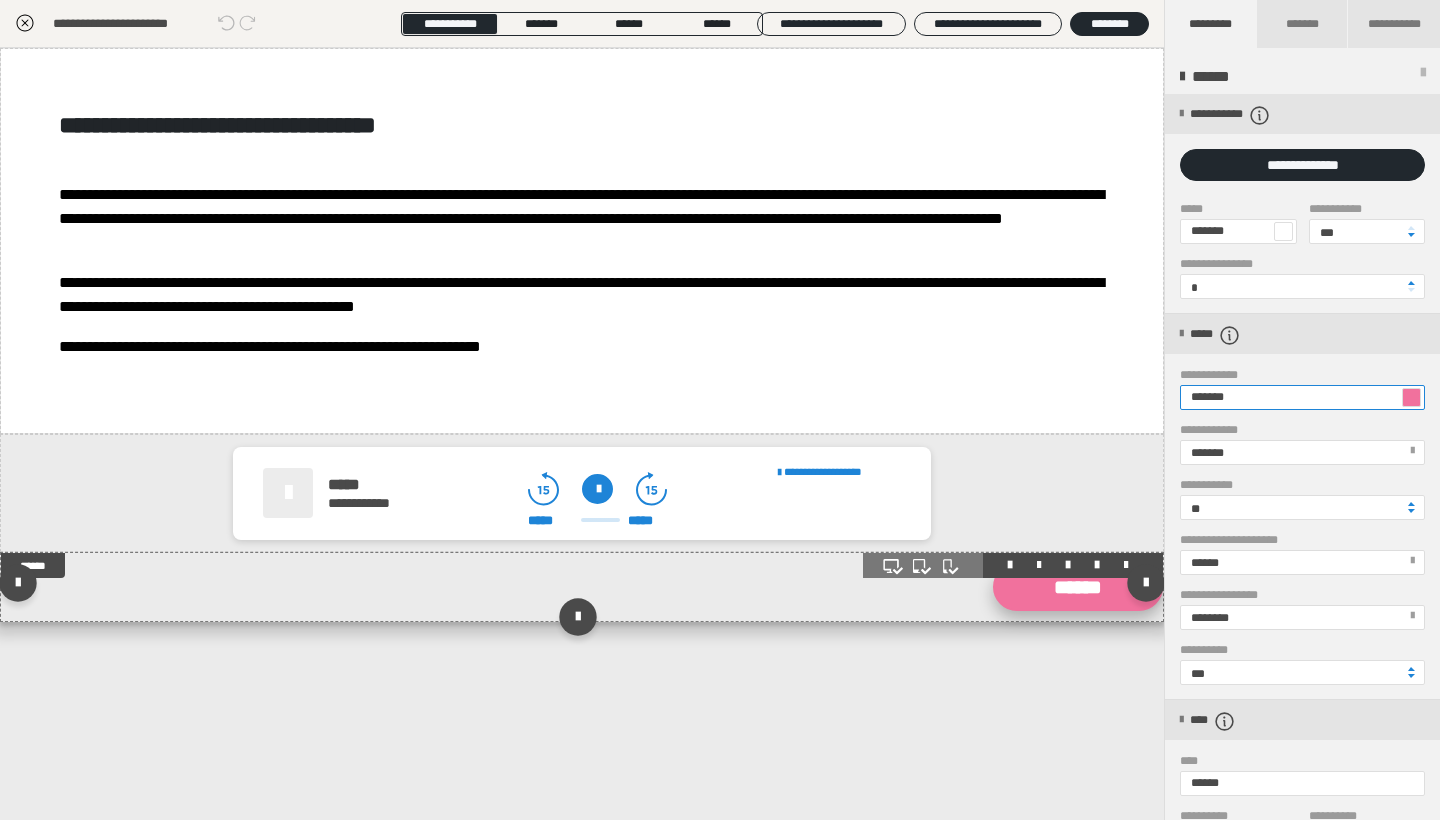 type on "*******" 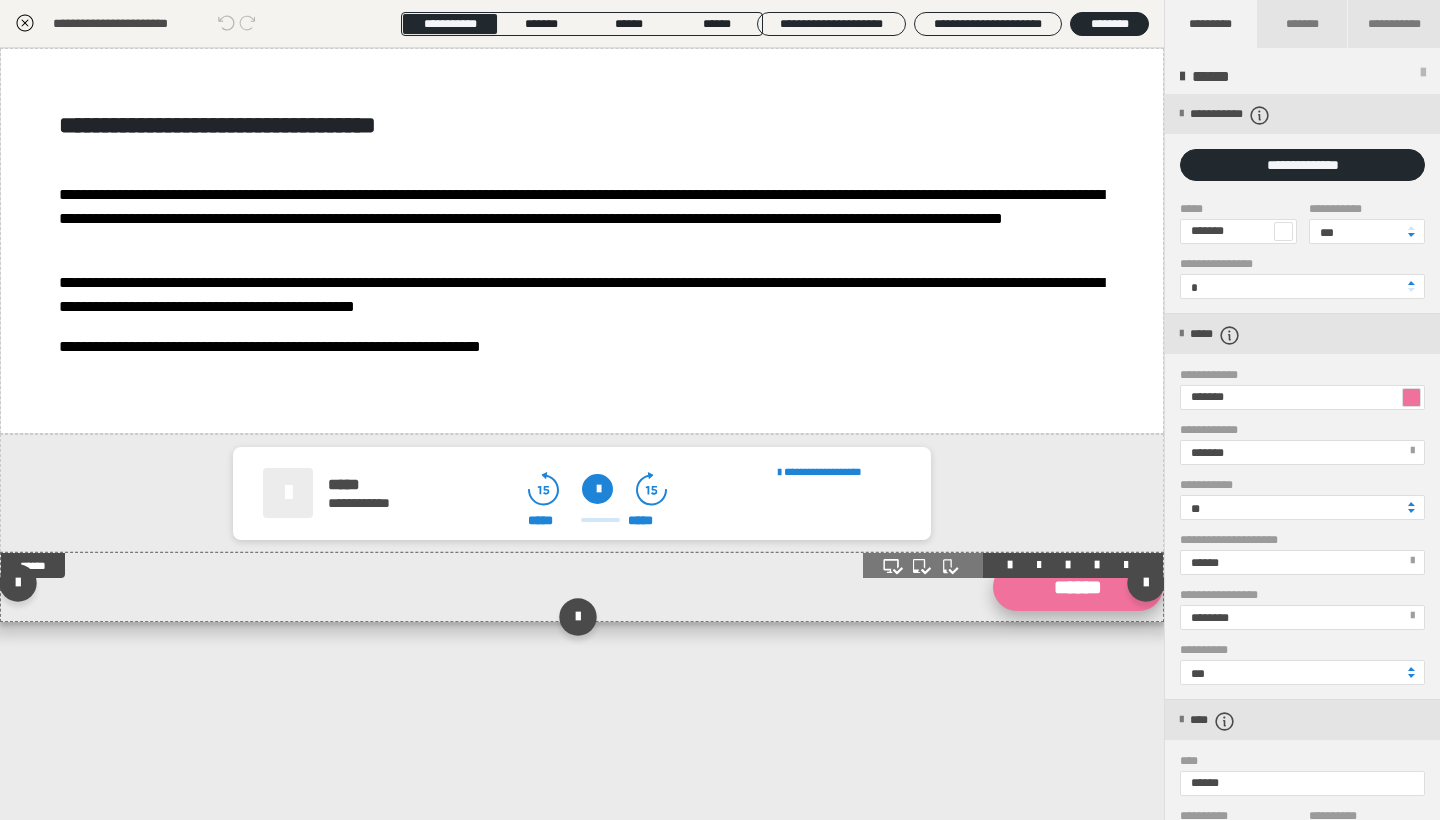 click on "******" at bounding box center [1078, 587] 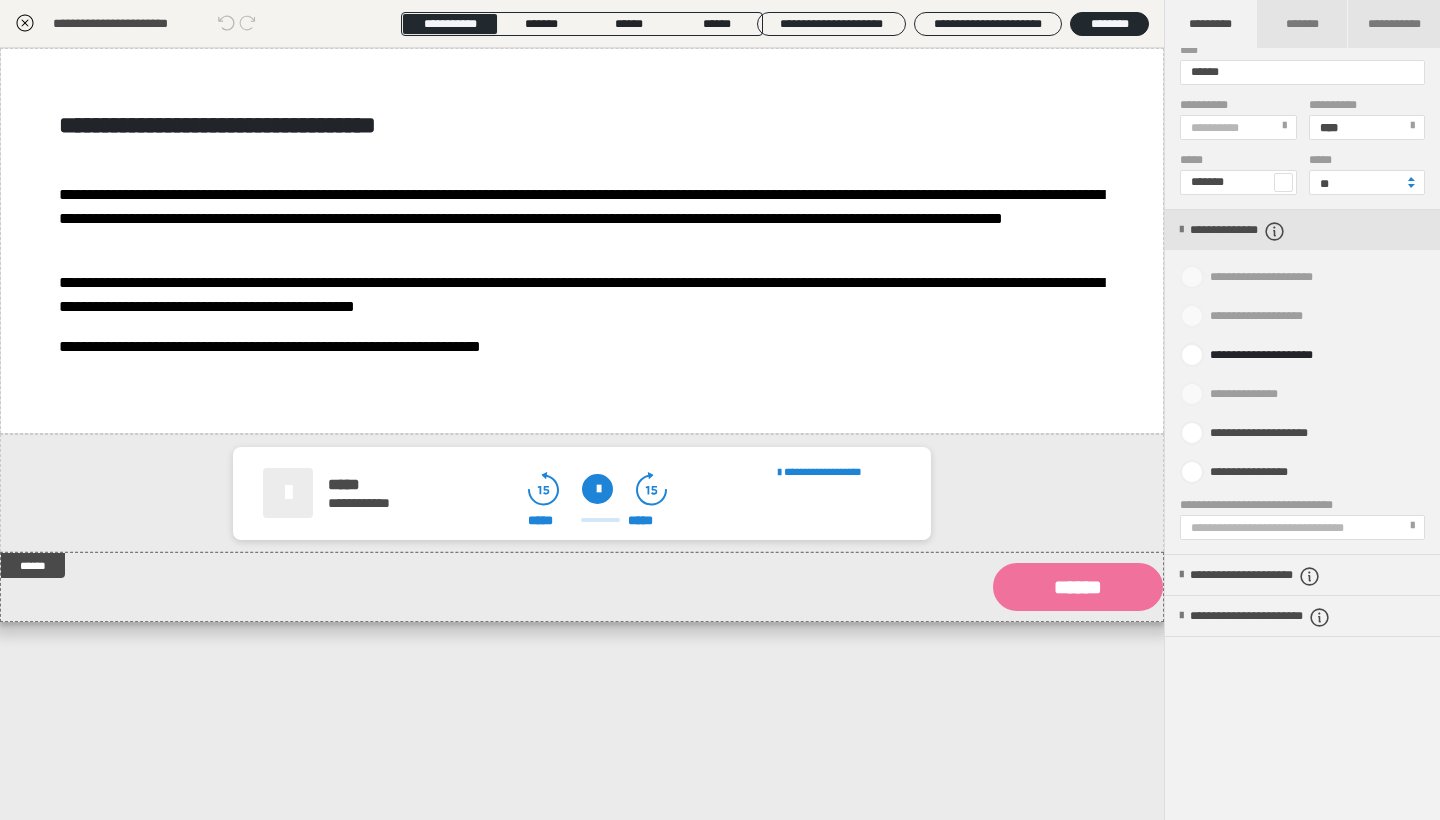 scroll, scrollTop: 712, scrollLeft: 0, axis: vertical 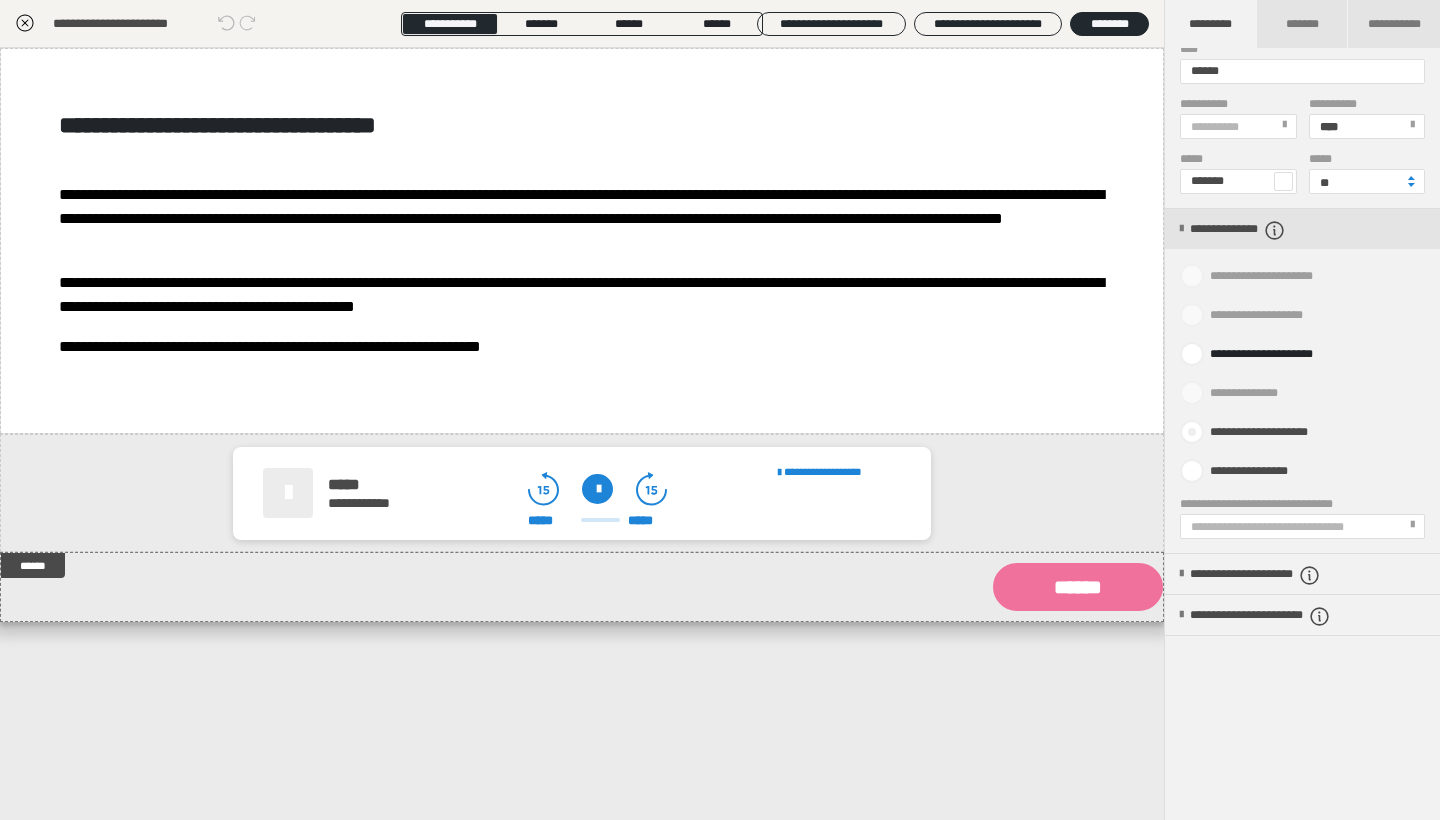 click on "**********" at bounding box center [1255, 432] 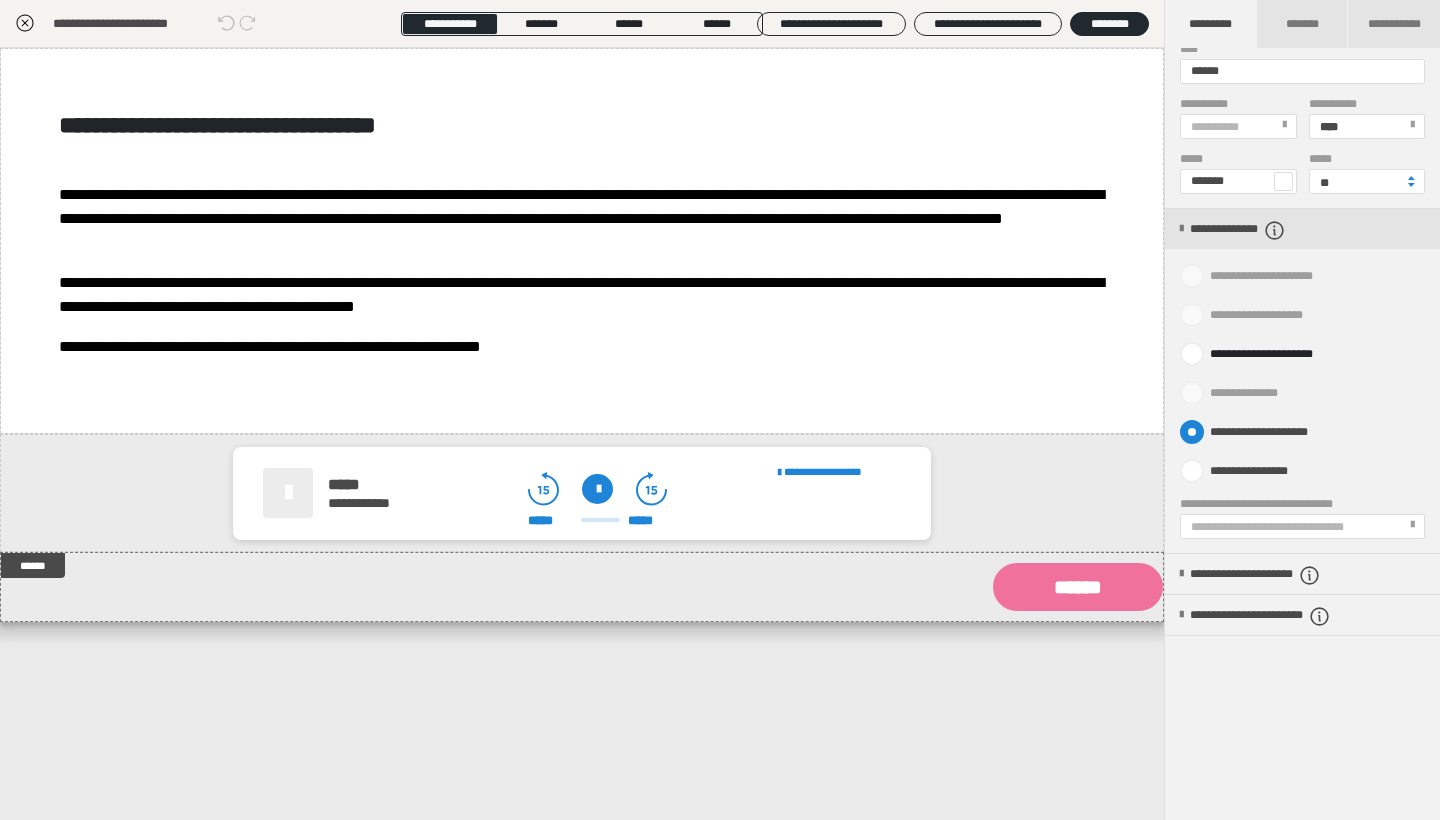 radio on "****" 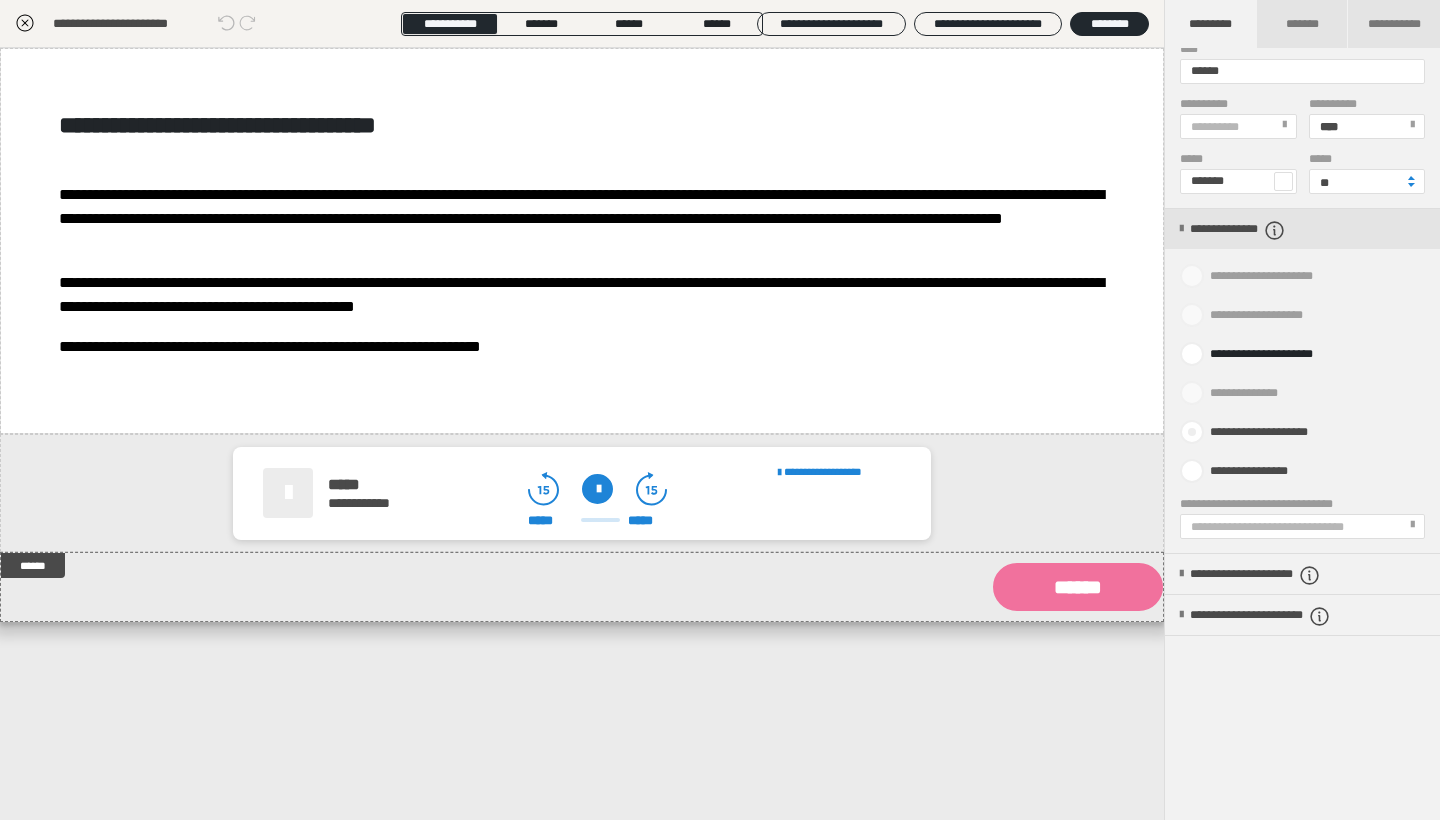 radio on "*****" 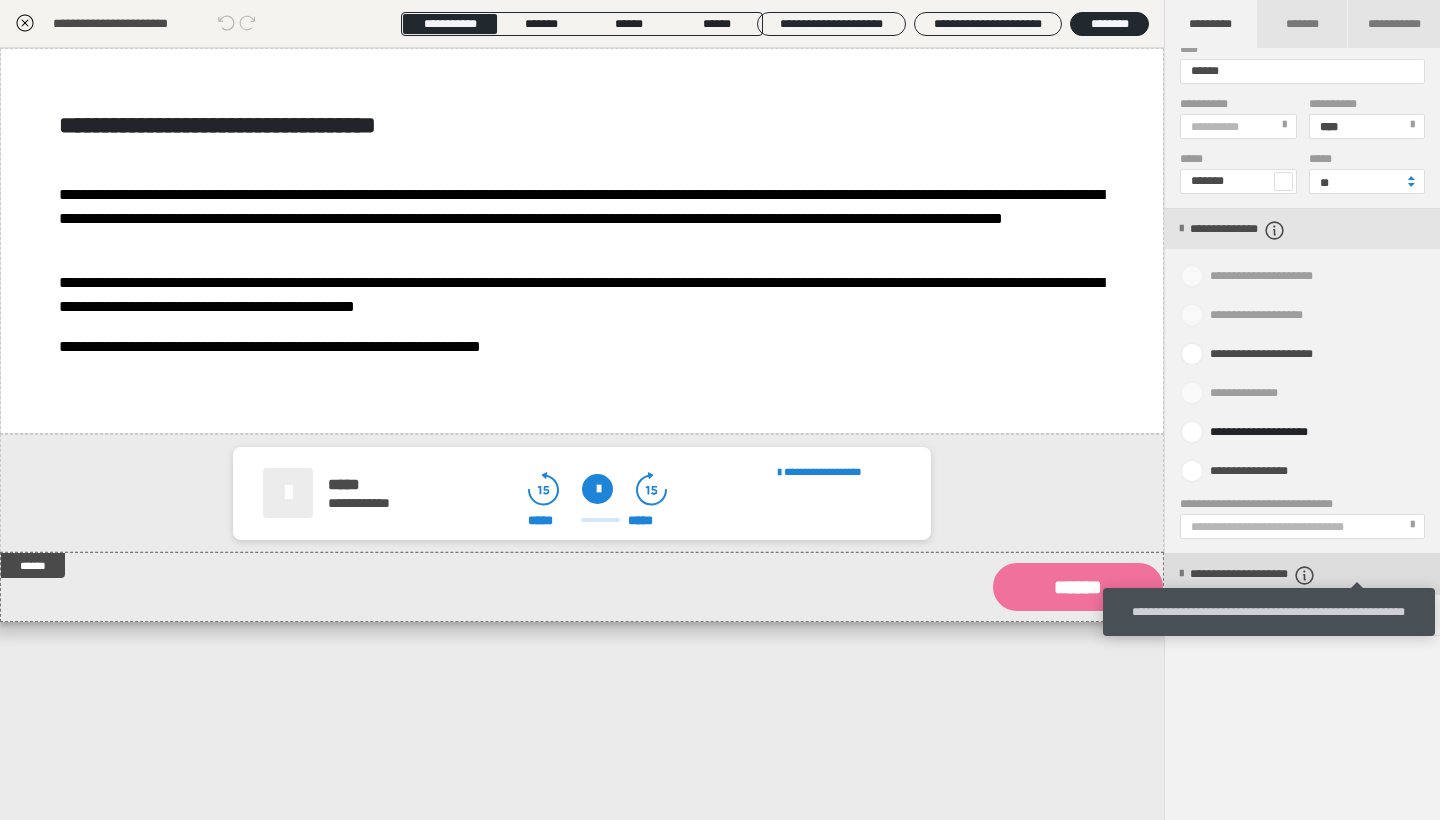 click 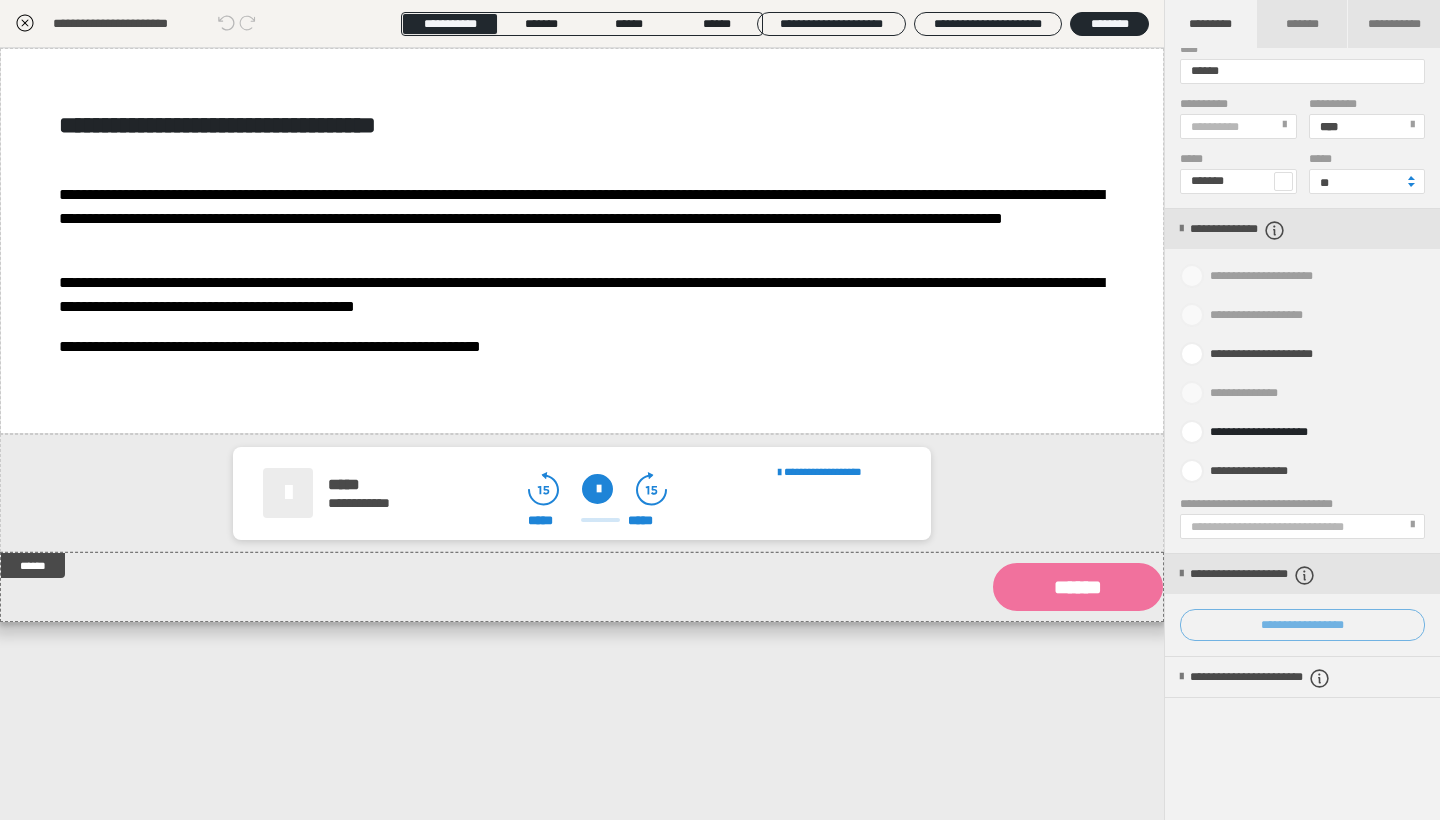 click on "**********" at bounding box center (1302, 625) 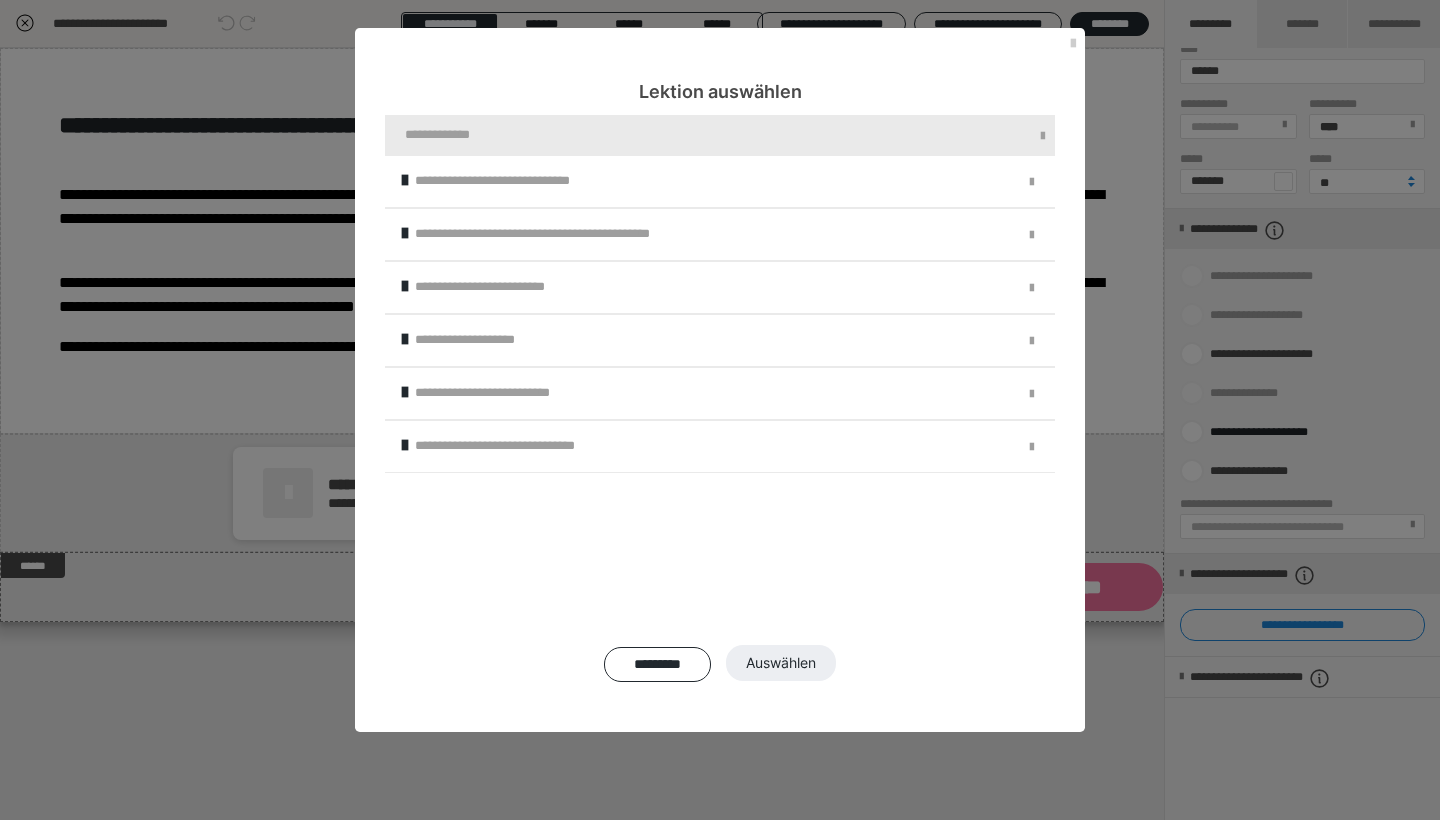 click at bounding box center [405, 233] 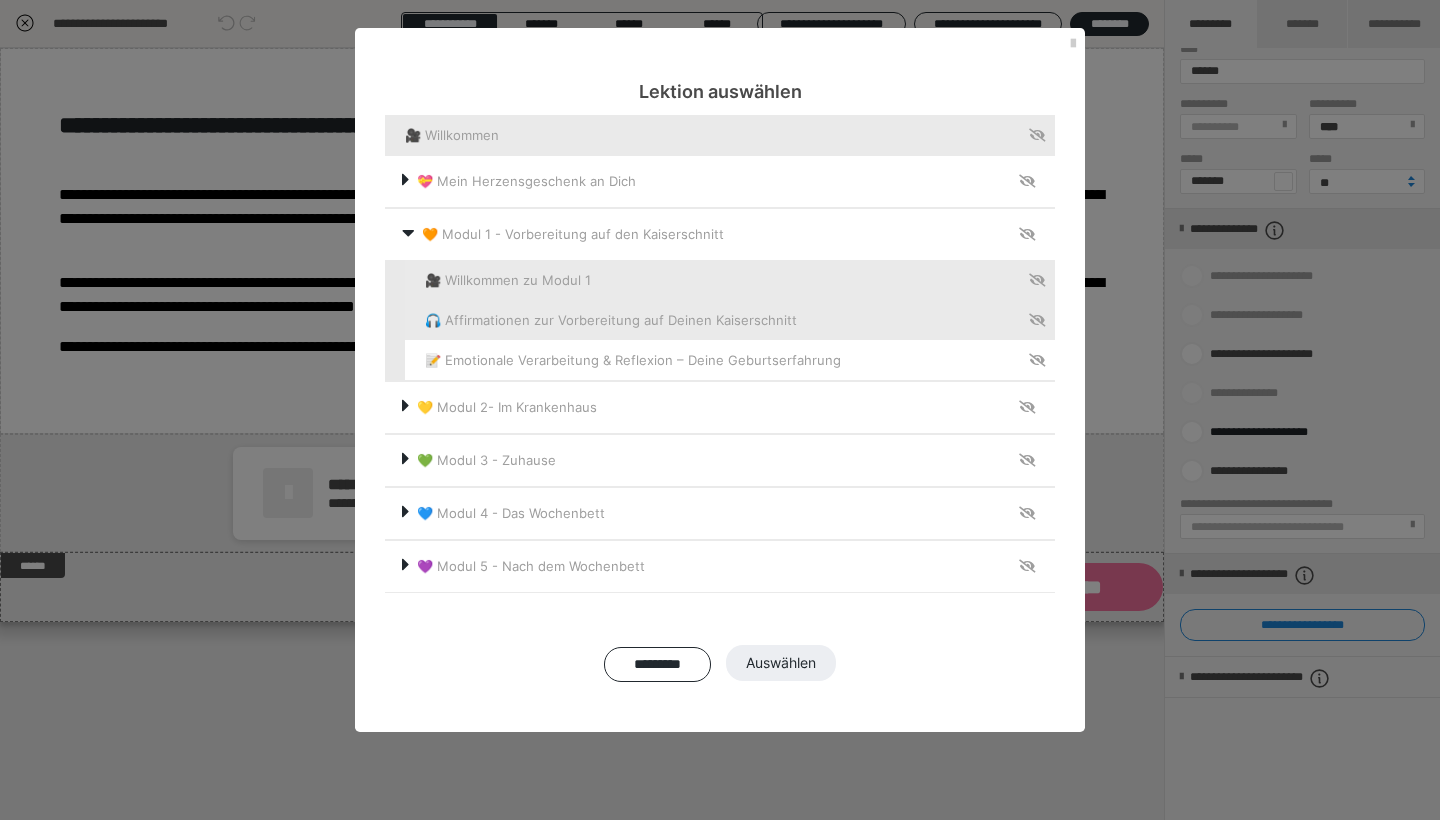 click at bounding box center [730, 360] 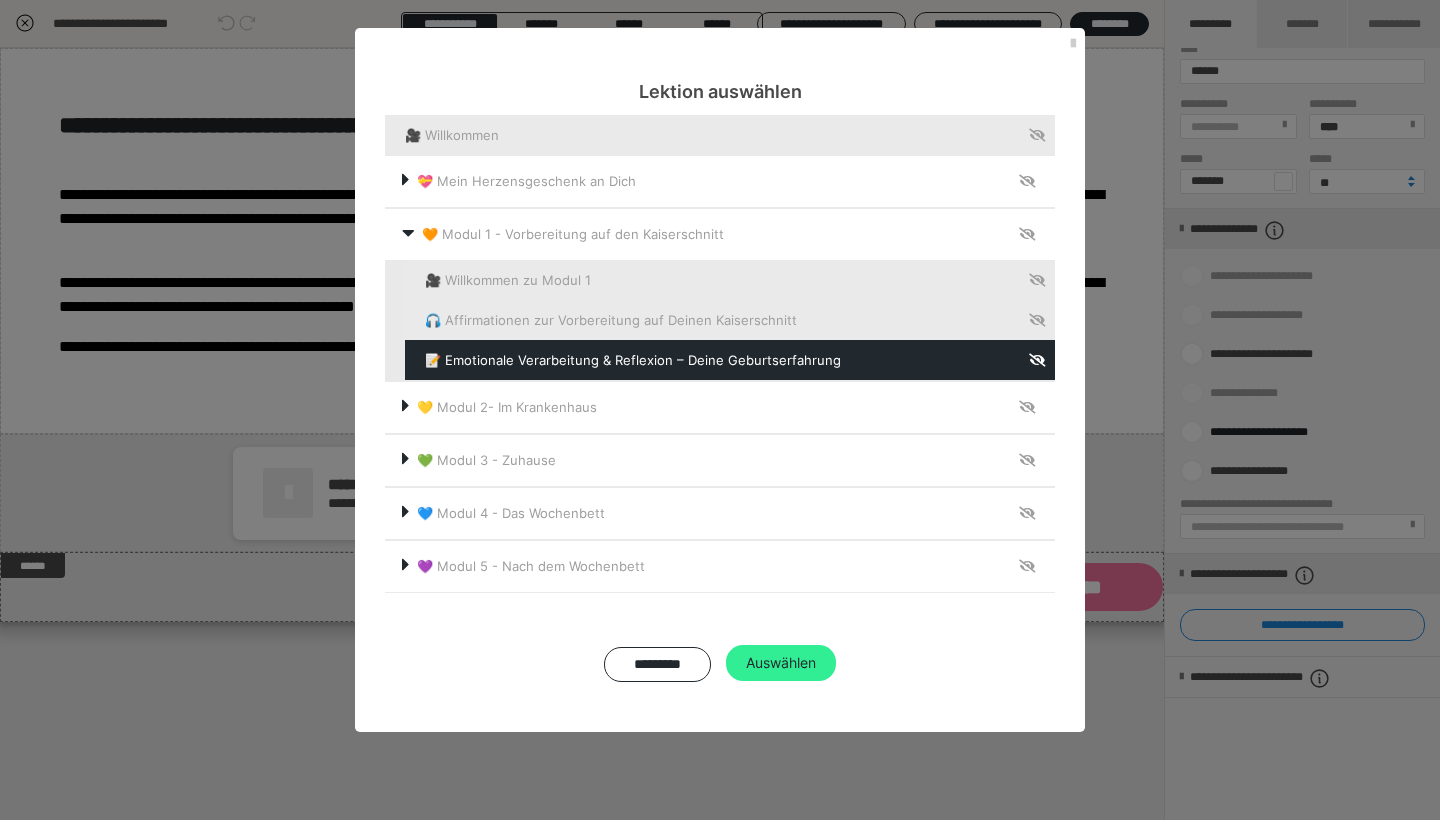 click on "Auswählen" at bounding box center [781, 663] 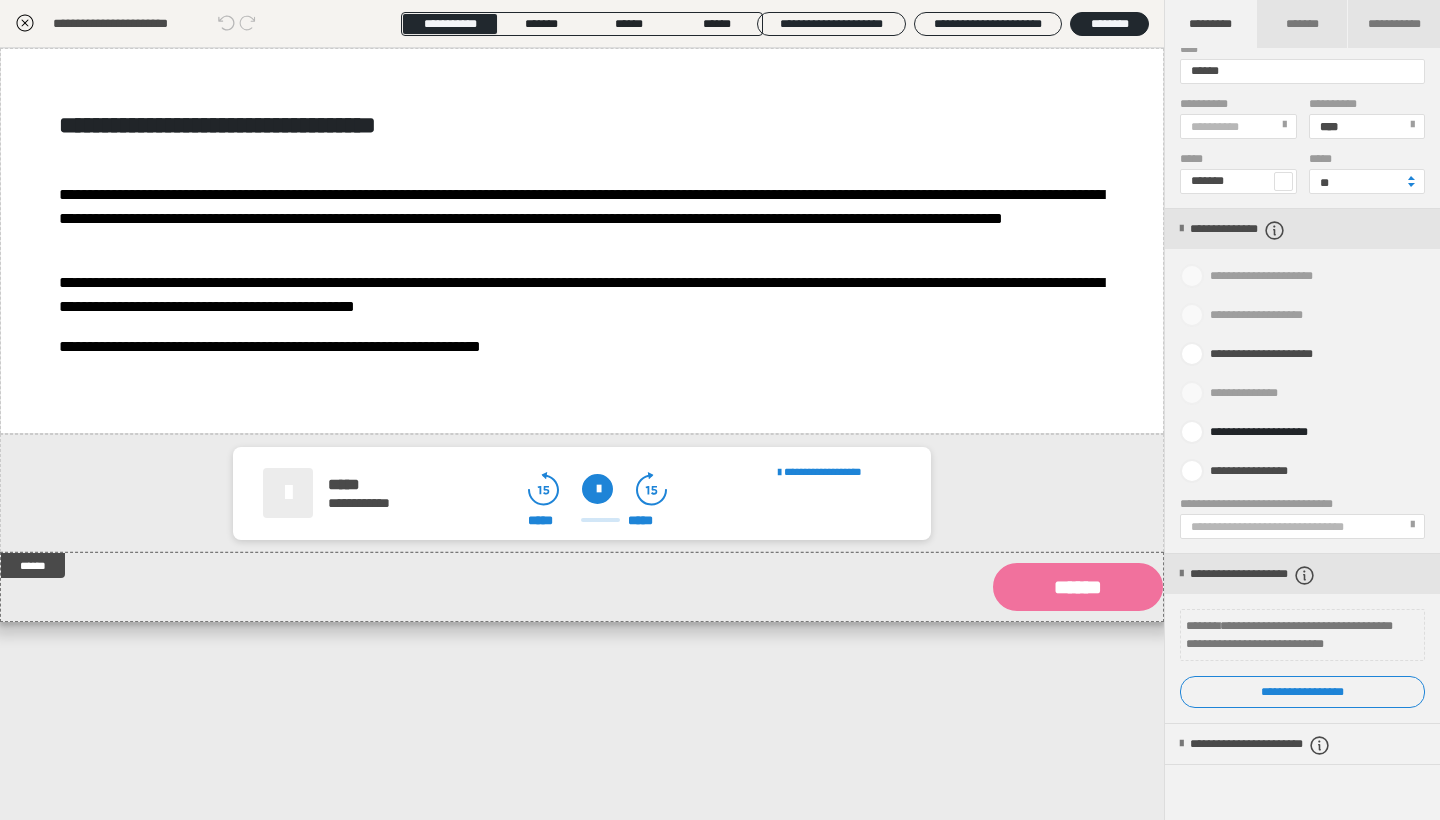 click 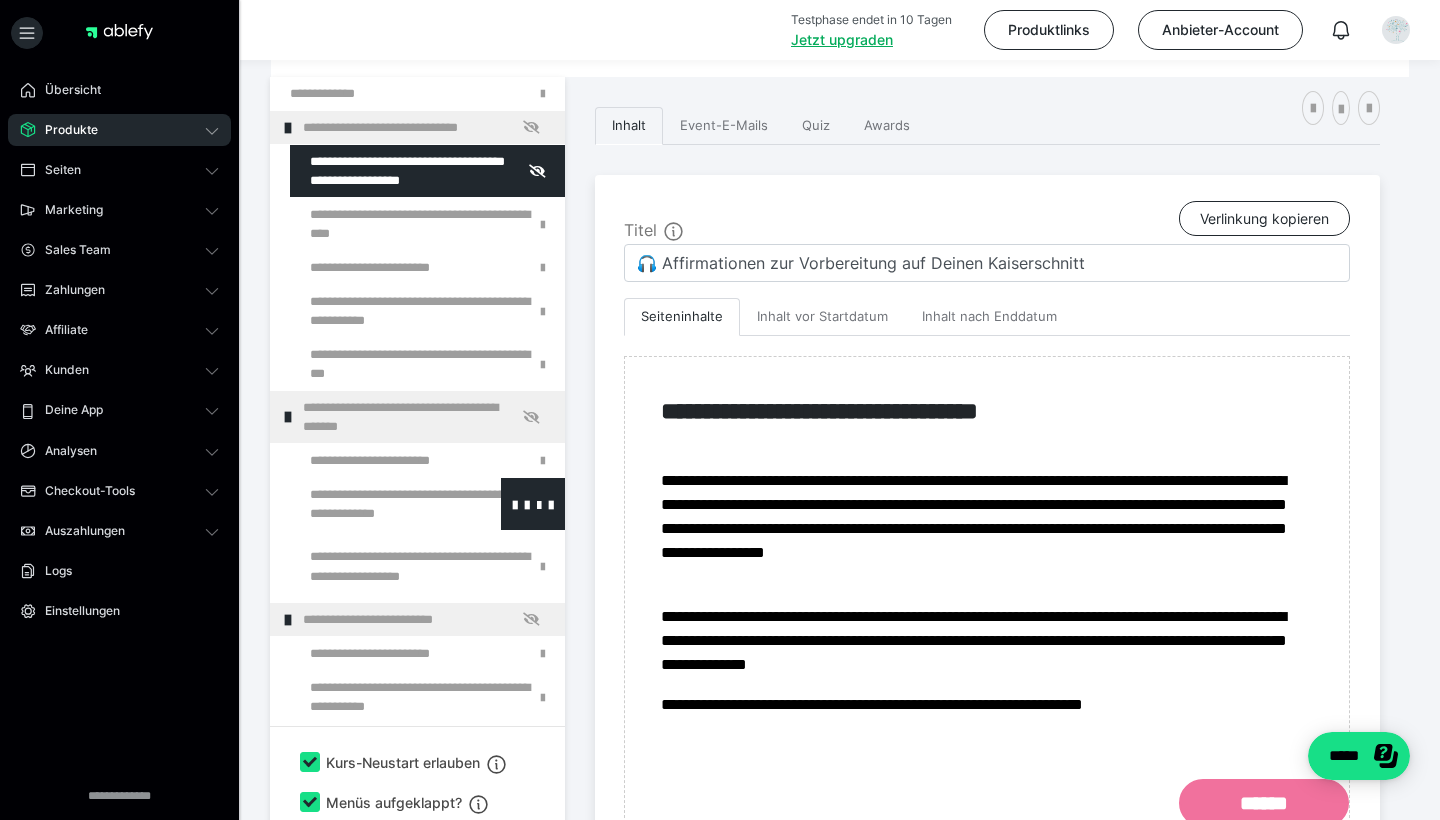 click at bounding box center [375, 504] 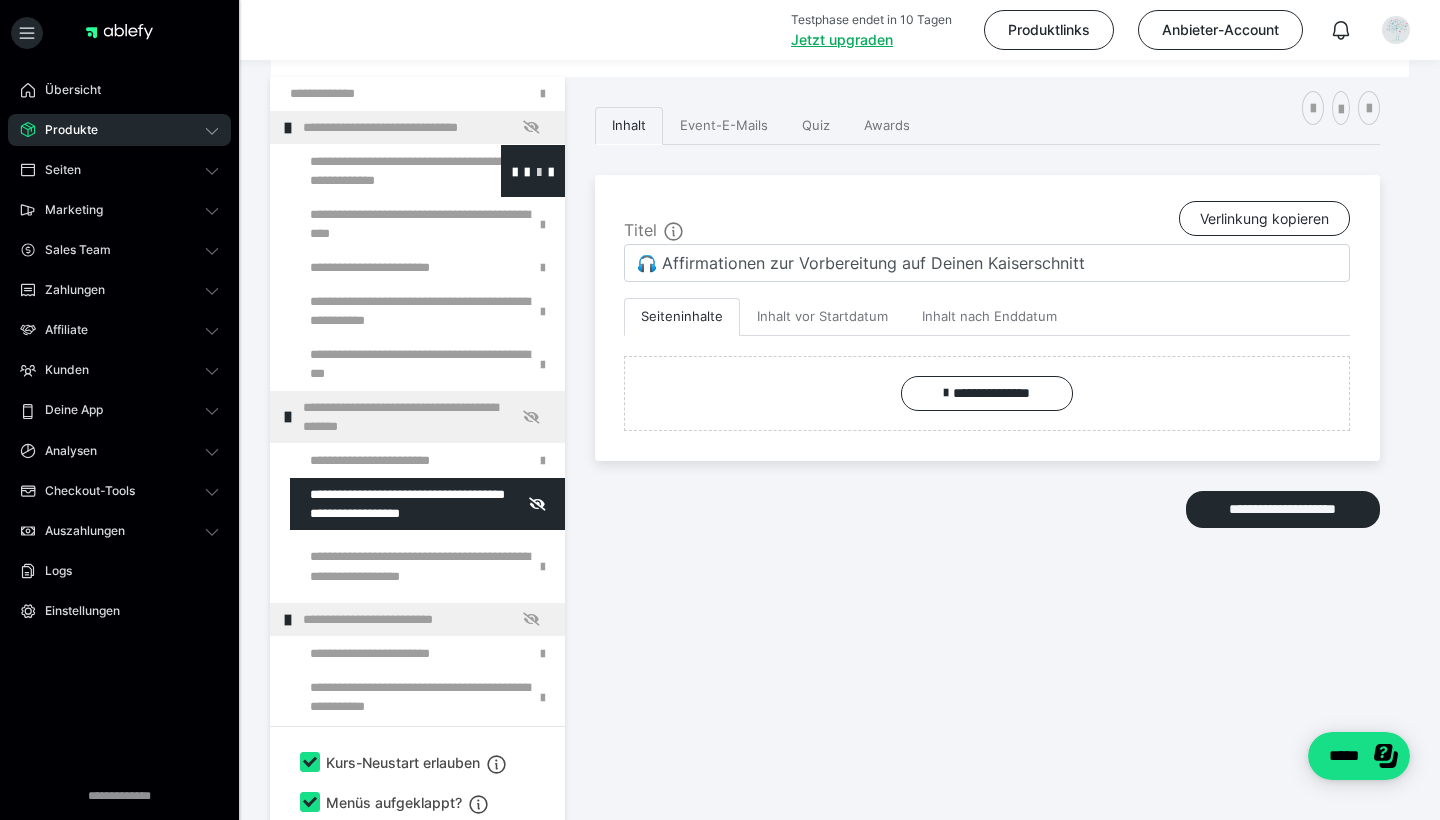 click at bounding box center (539, 171) 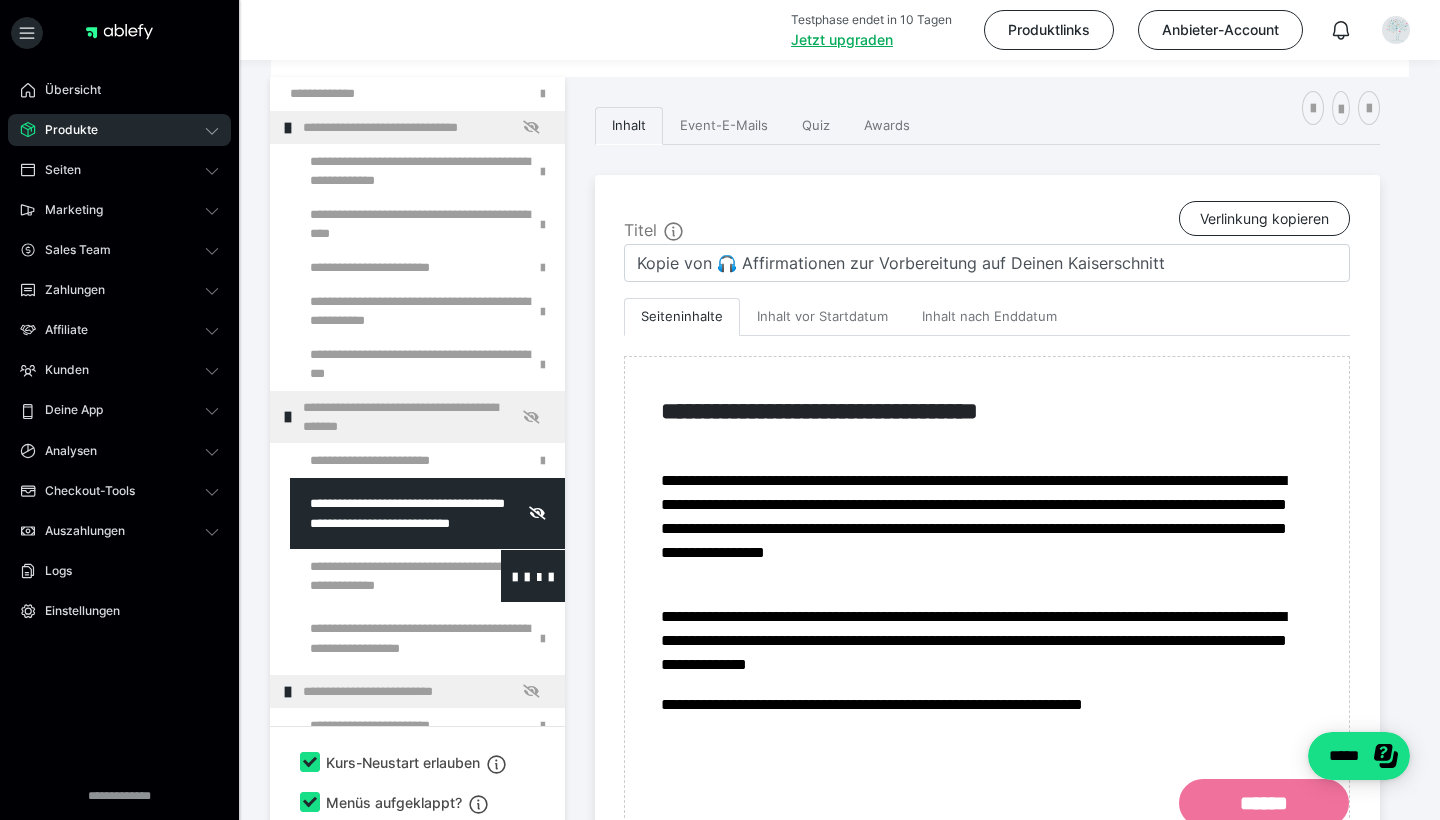 click at bounding box center (375, 576) 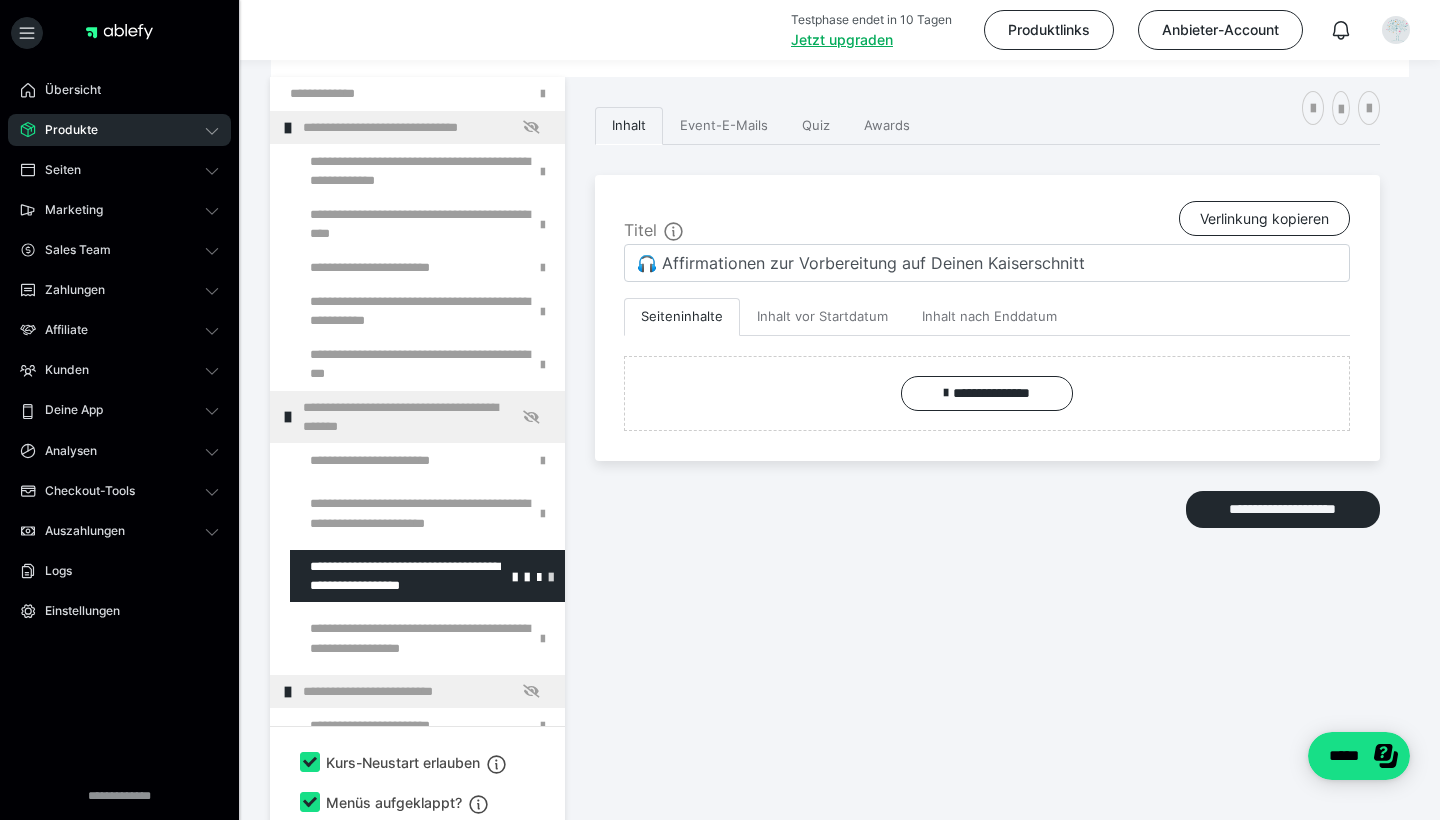 click at bounding box center [551, 576] 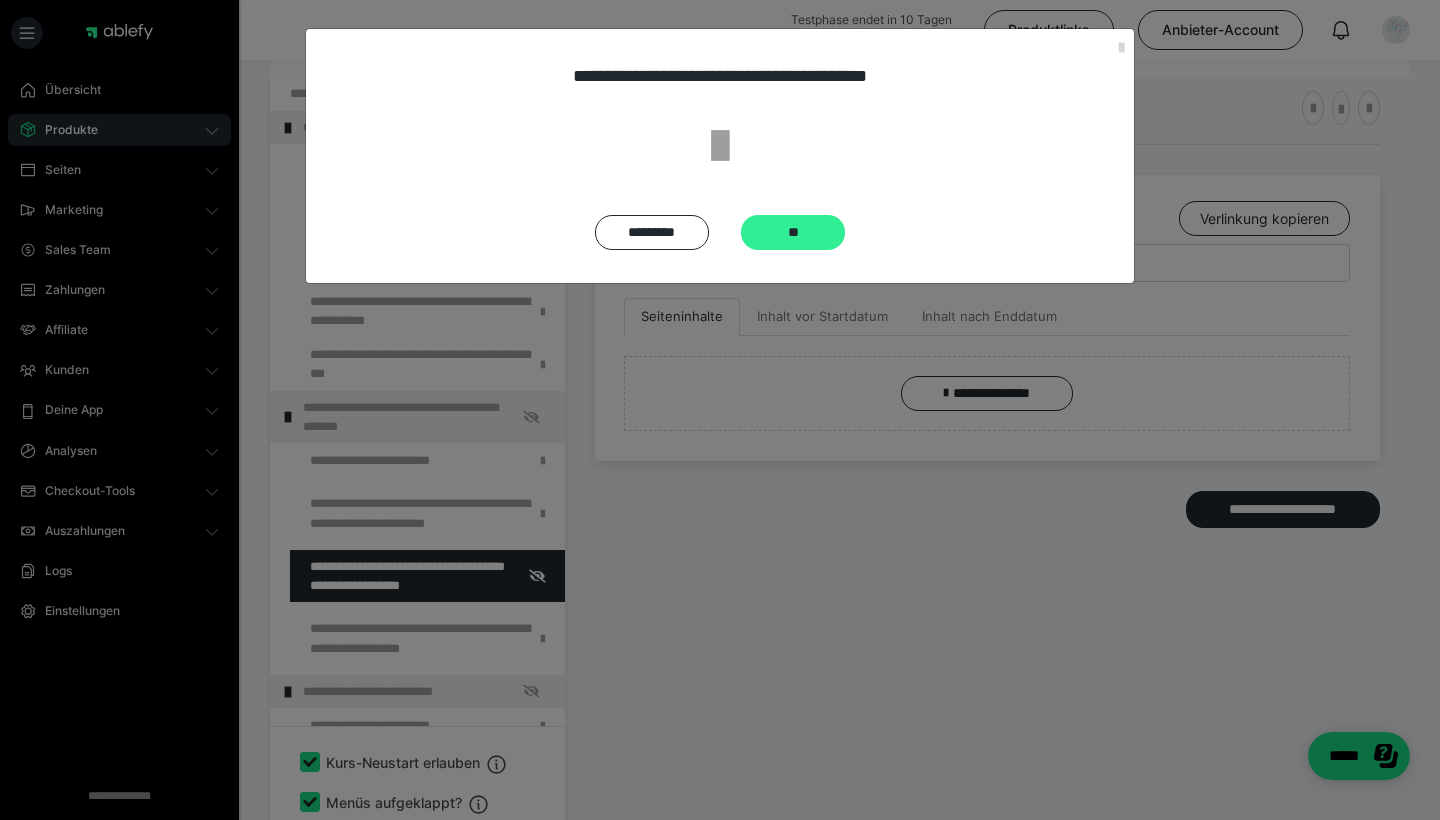 click on "**" at bounding box center (793, 232) 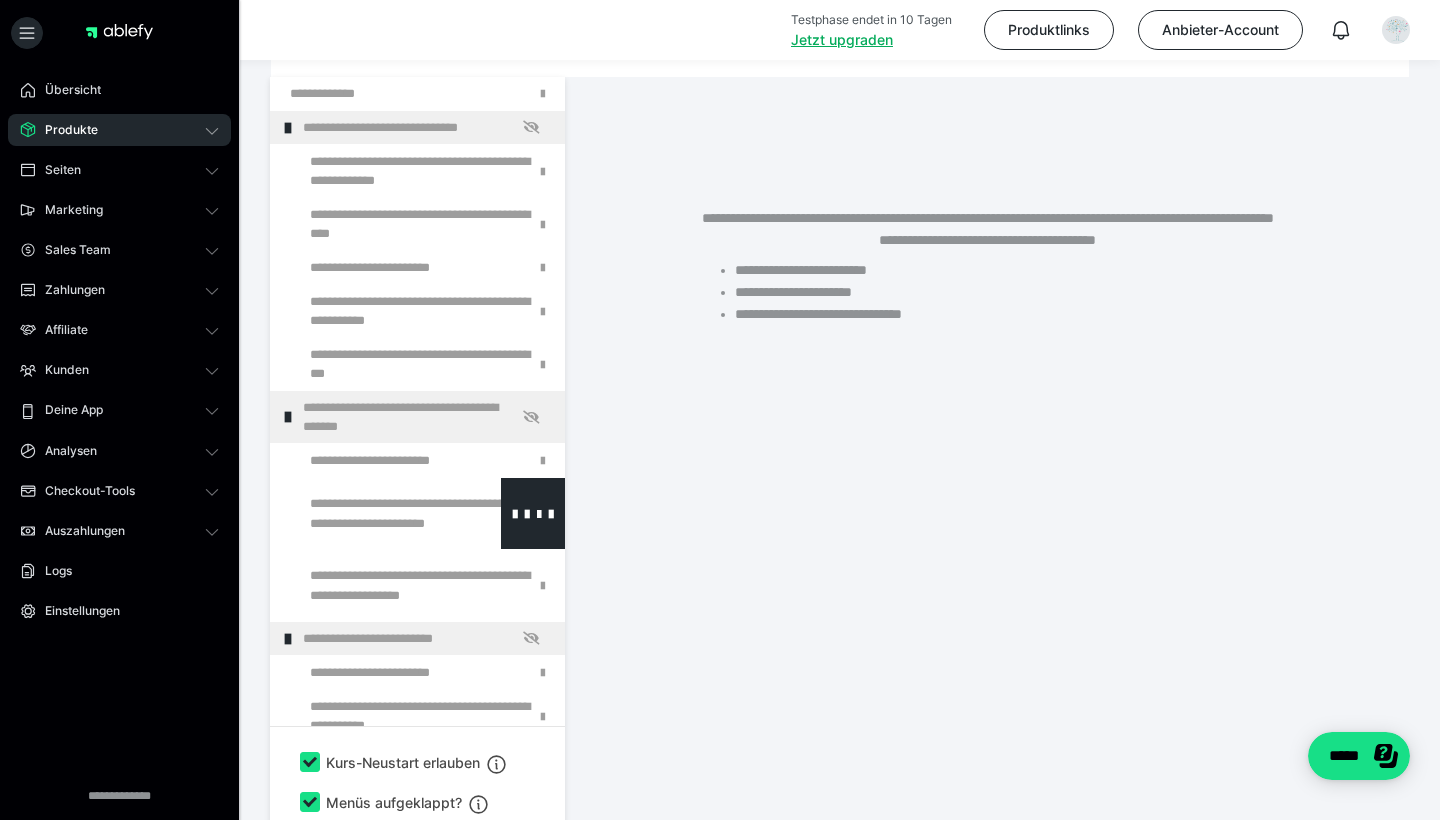 click at bounding box center (375, 513) 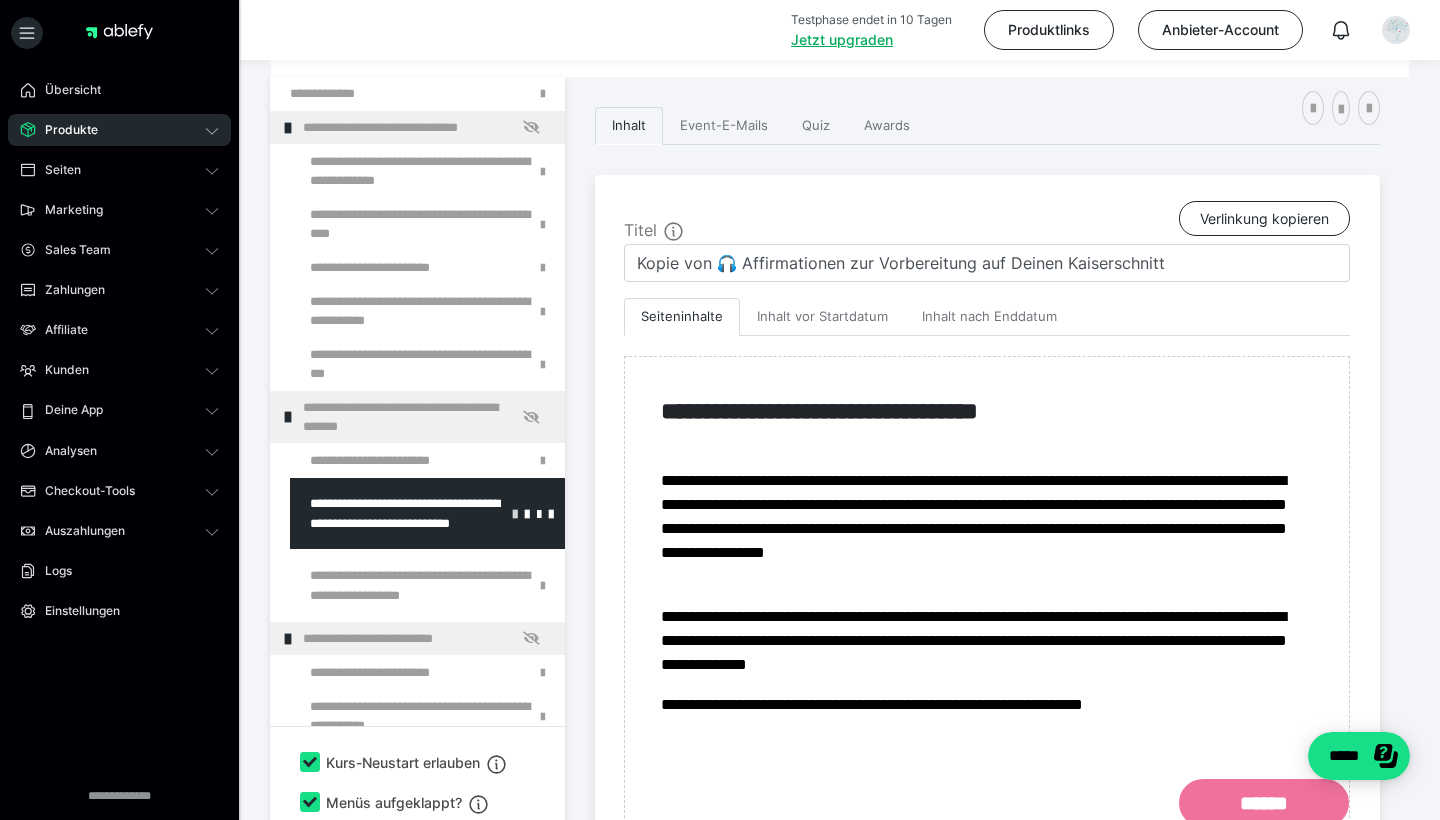 click at bounding box center [515, 513] 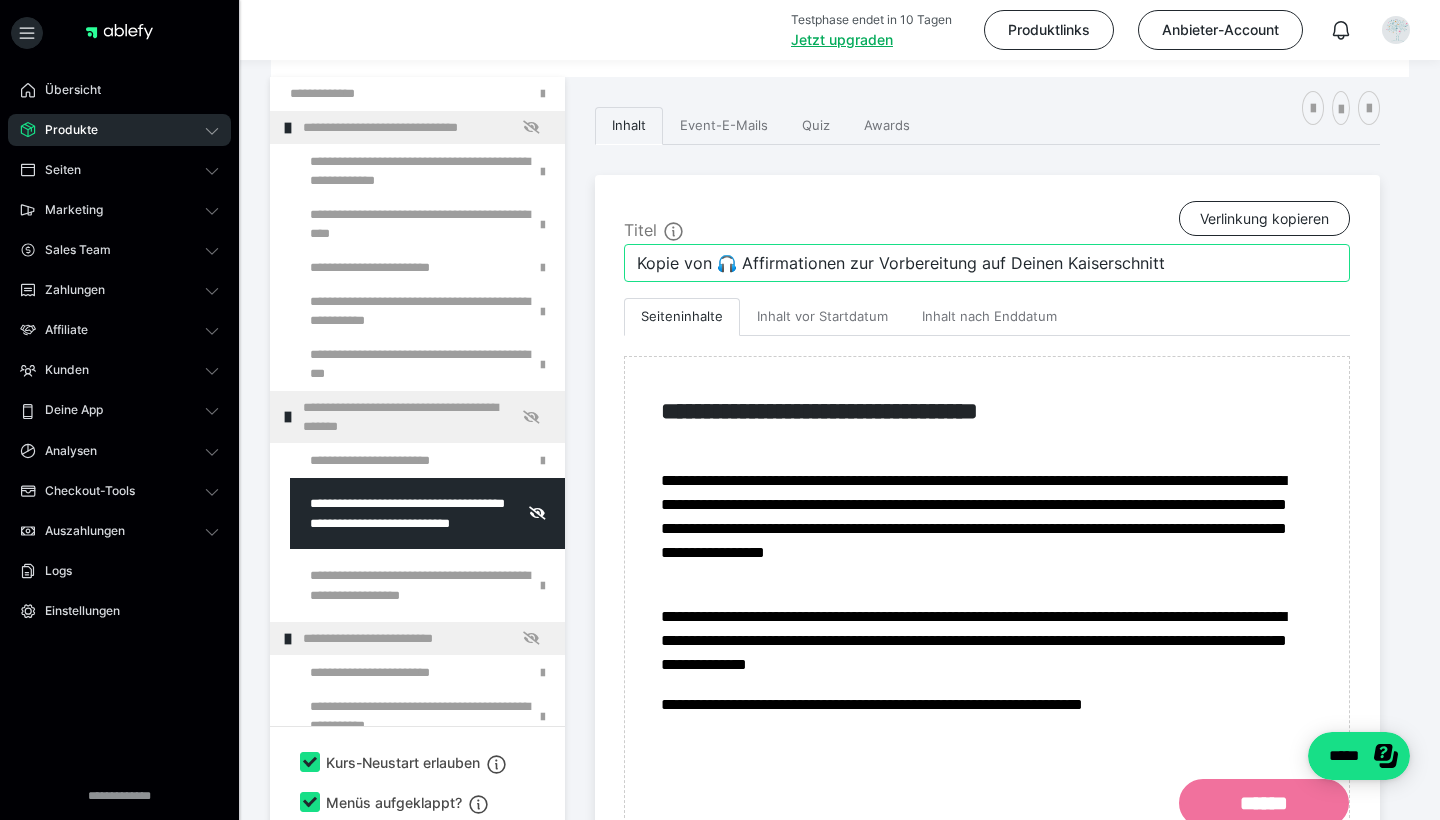 click on "Kopie von 🎧 Affirmationen zur Vorbereitung auf Deinen Kaiserschnitt" at bounding box center [987, 263] 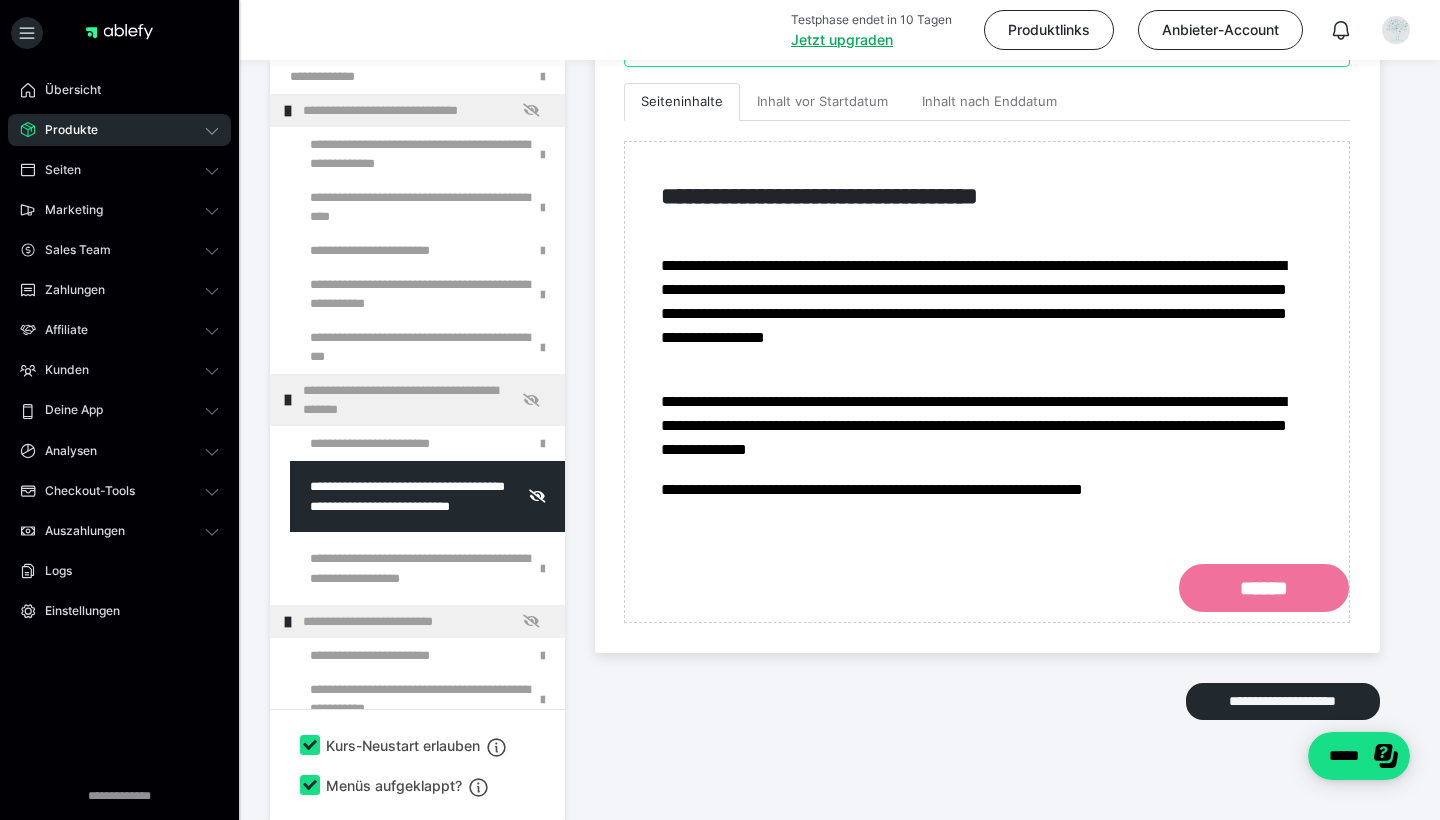 scroll, scrollTop: 570, scrollLeft: 0, axis: vertical 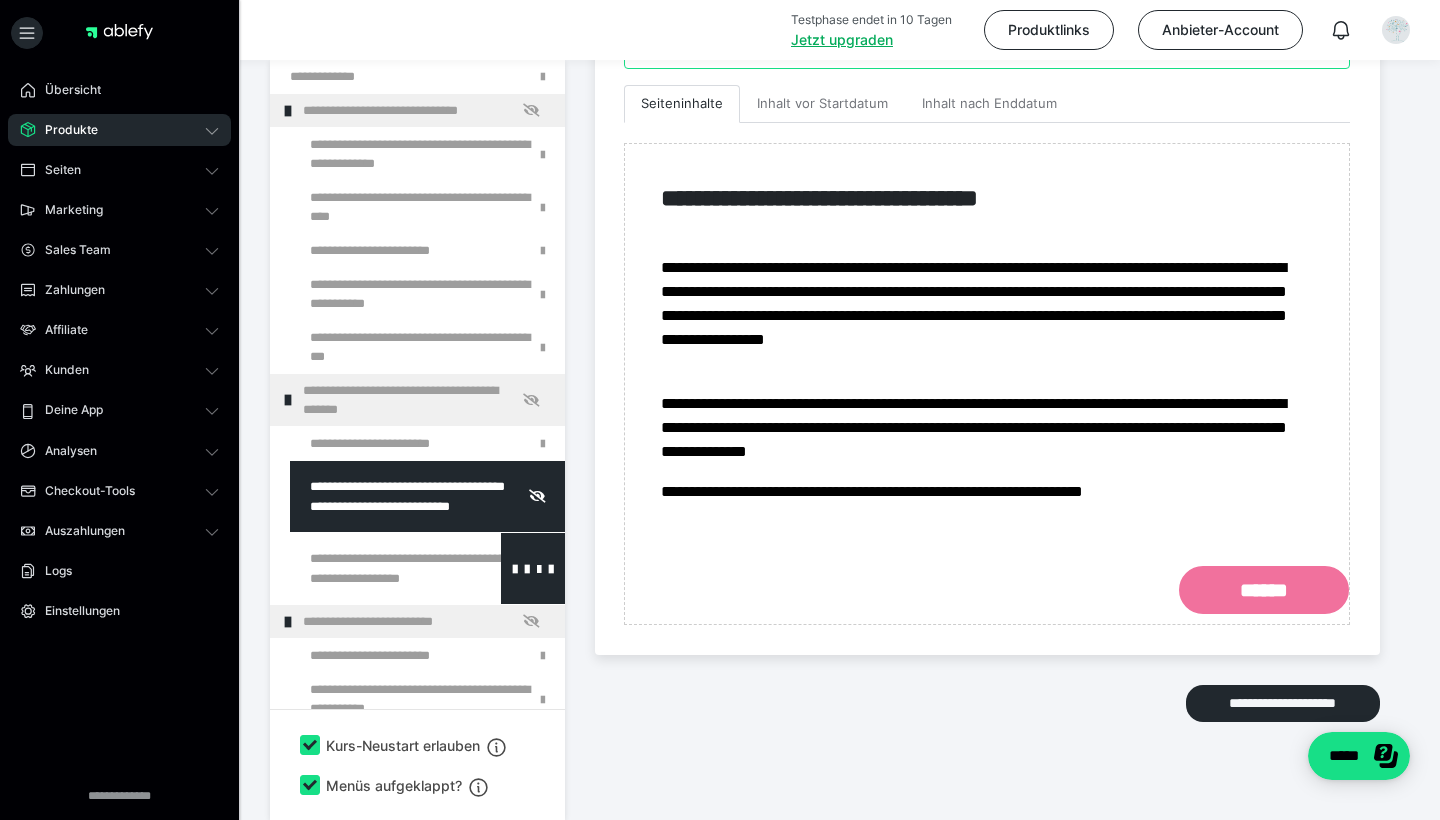 type on "🎧 Affirmationen zur Vorbereitung auf Deinen Kaiserschnitt" 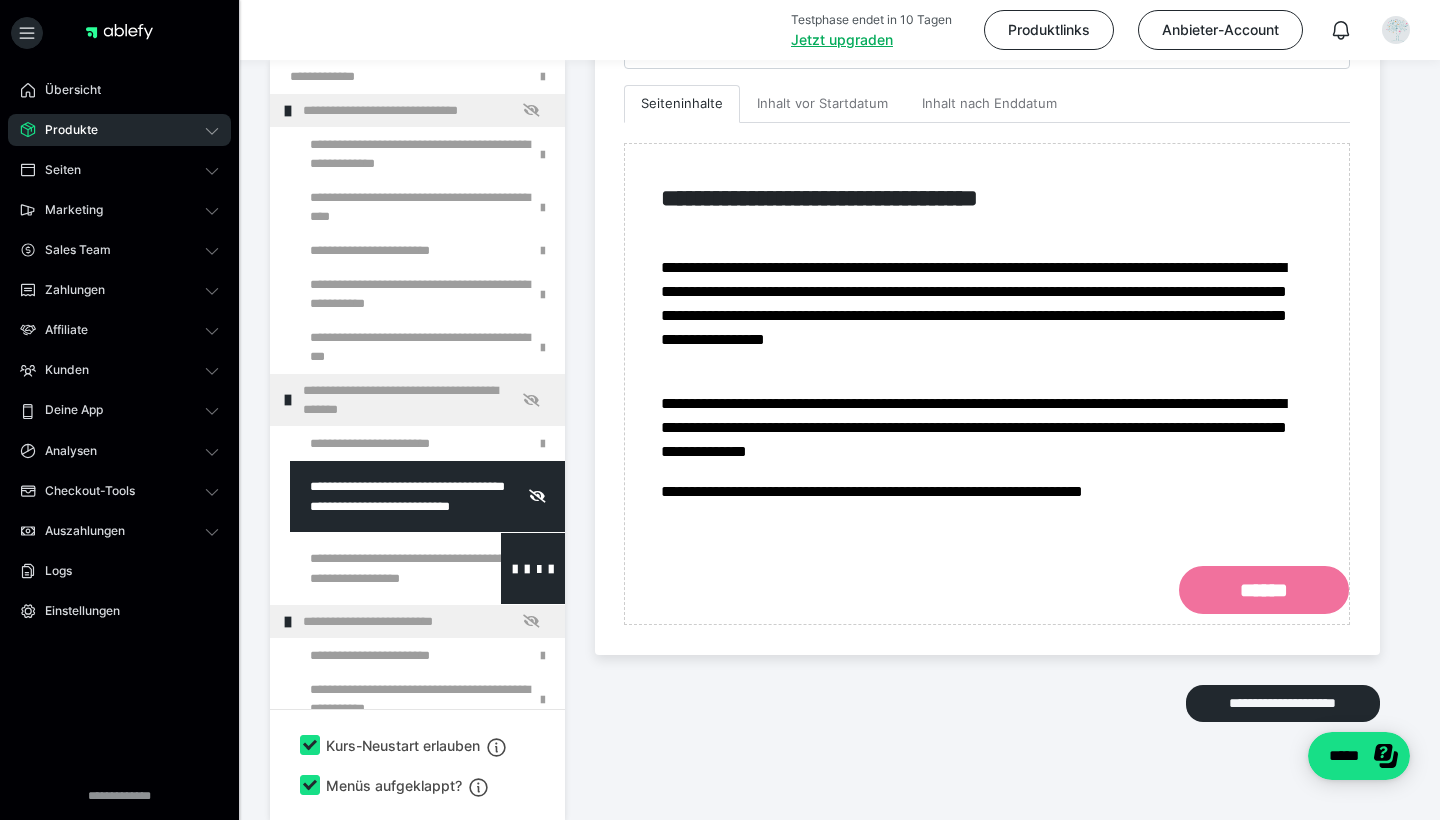 click at bounding box center (375, 568) 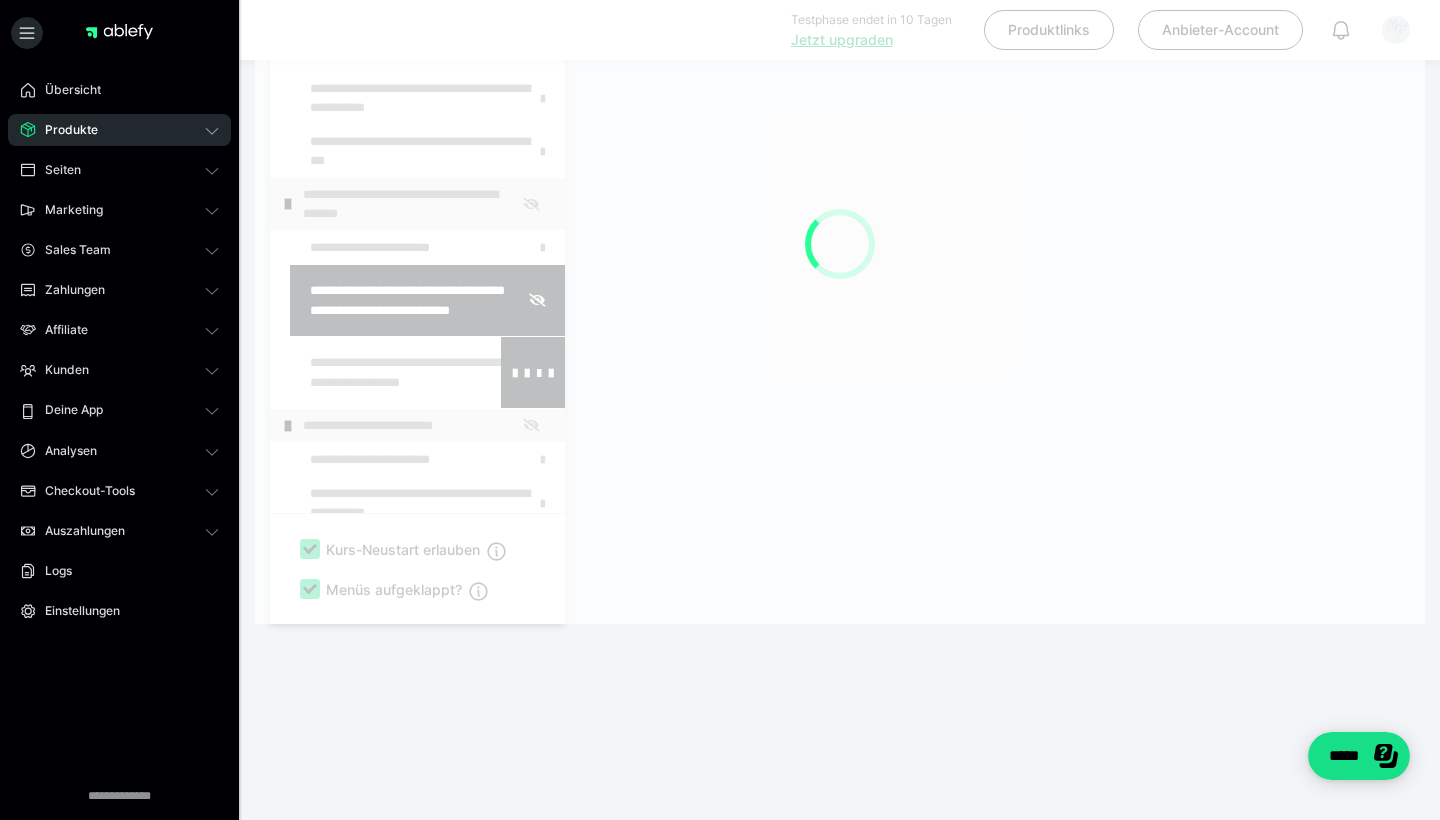 scroll, scrollTop: 374, scrollLeft: 0, axis: vertical 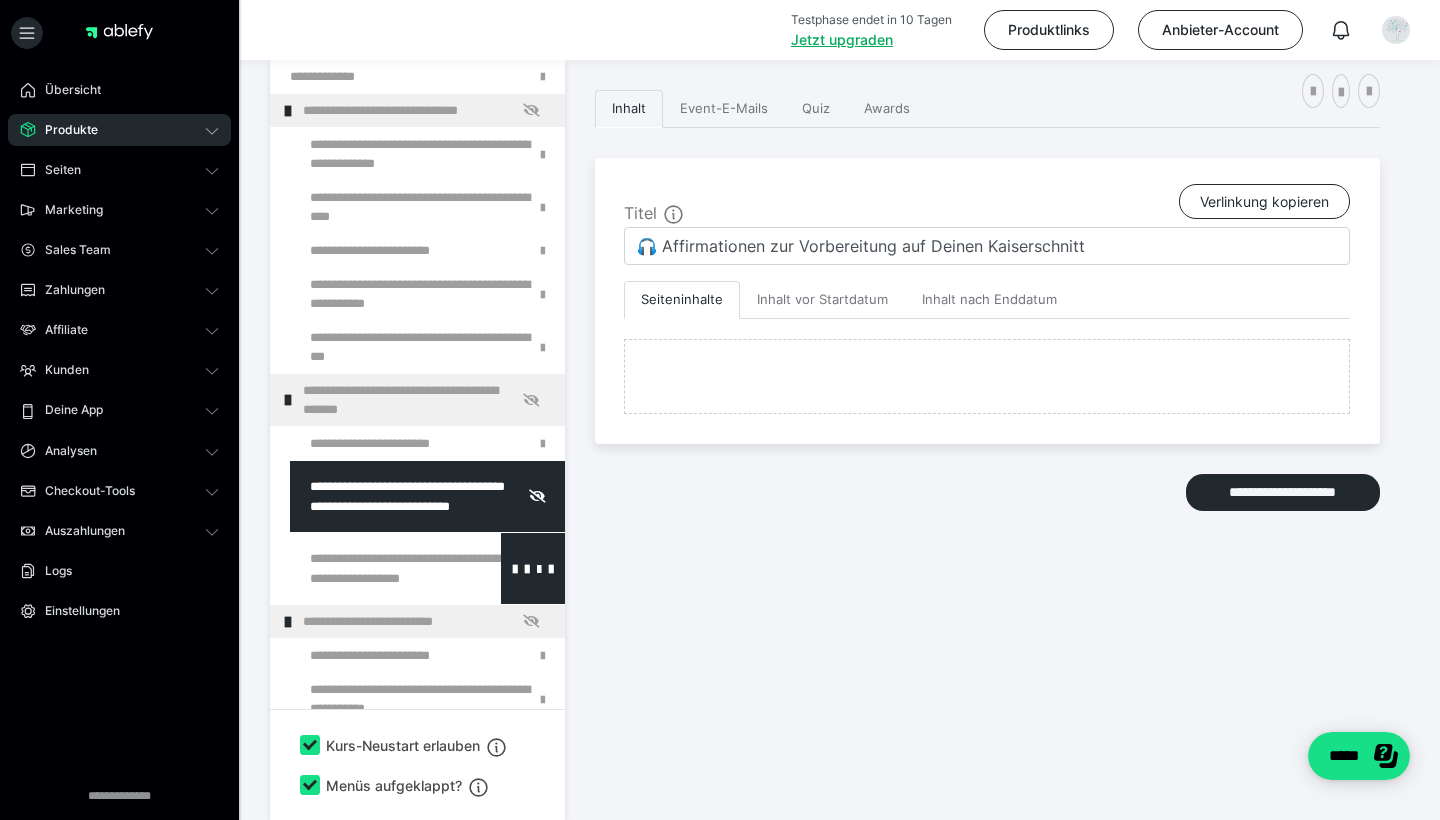 type on "📝 Emotionale Verarbeitung & Reflexion – Deine Geburtserfahrung" 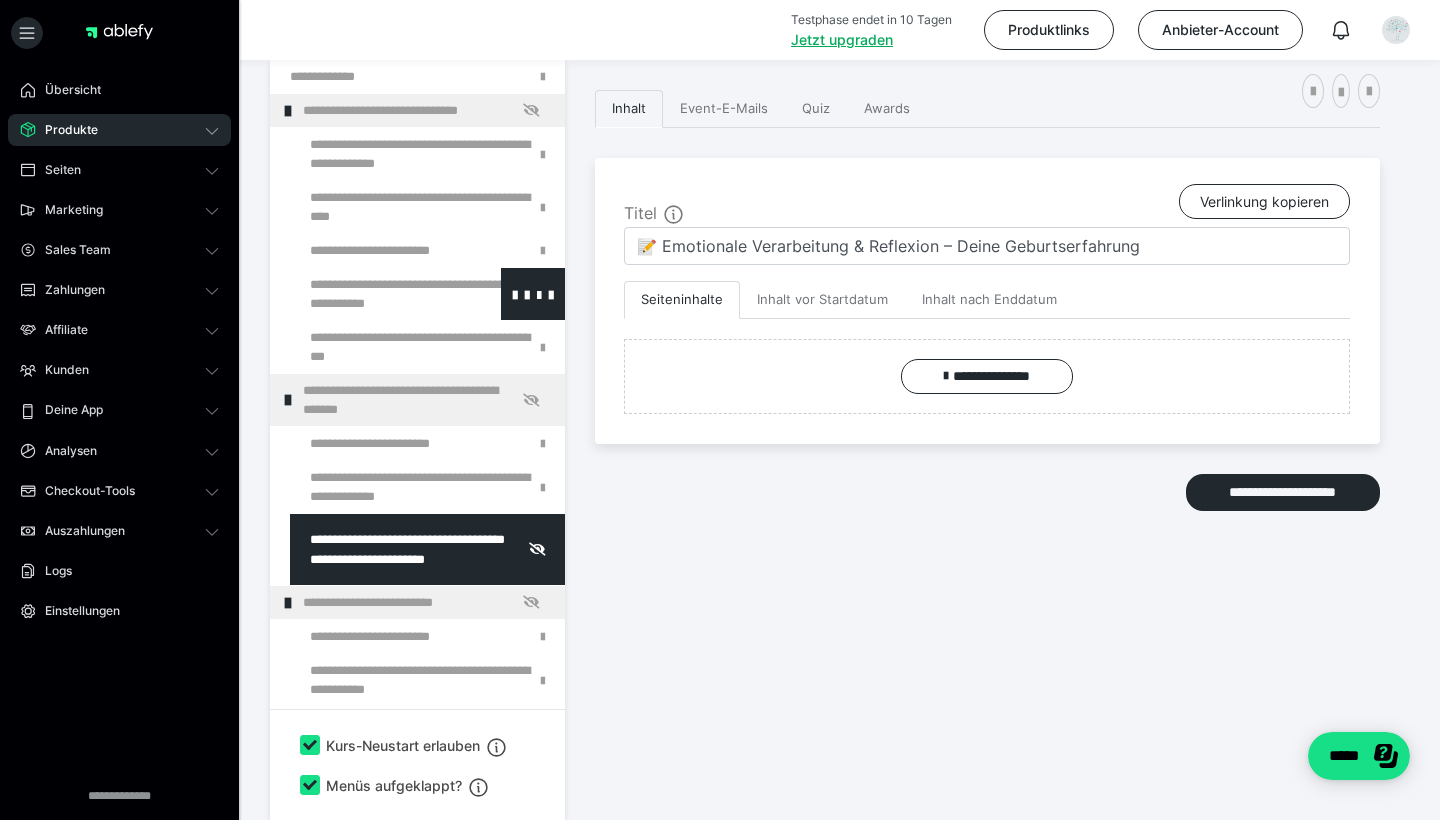 click at bounding box center [375, 294] 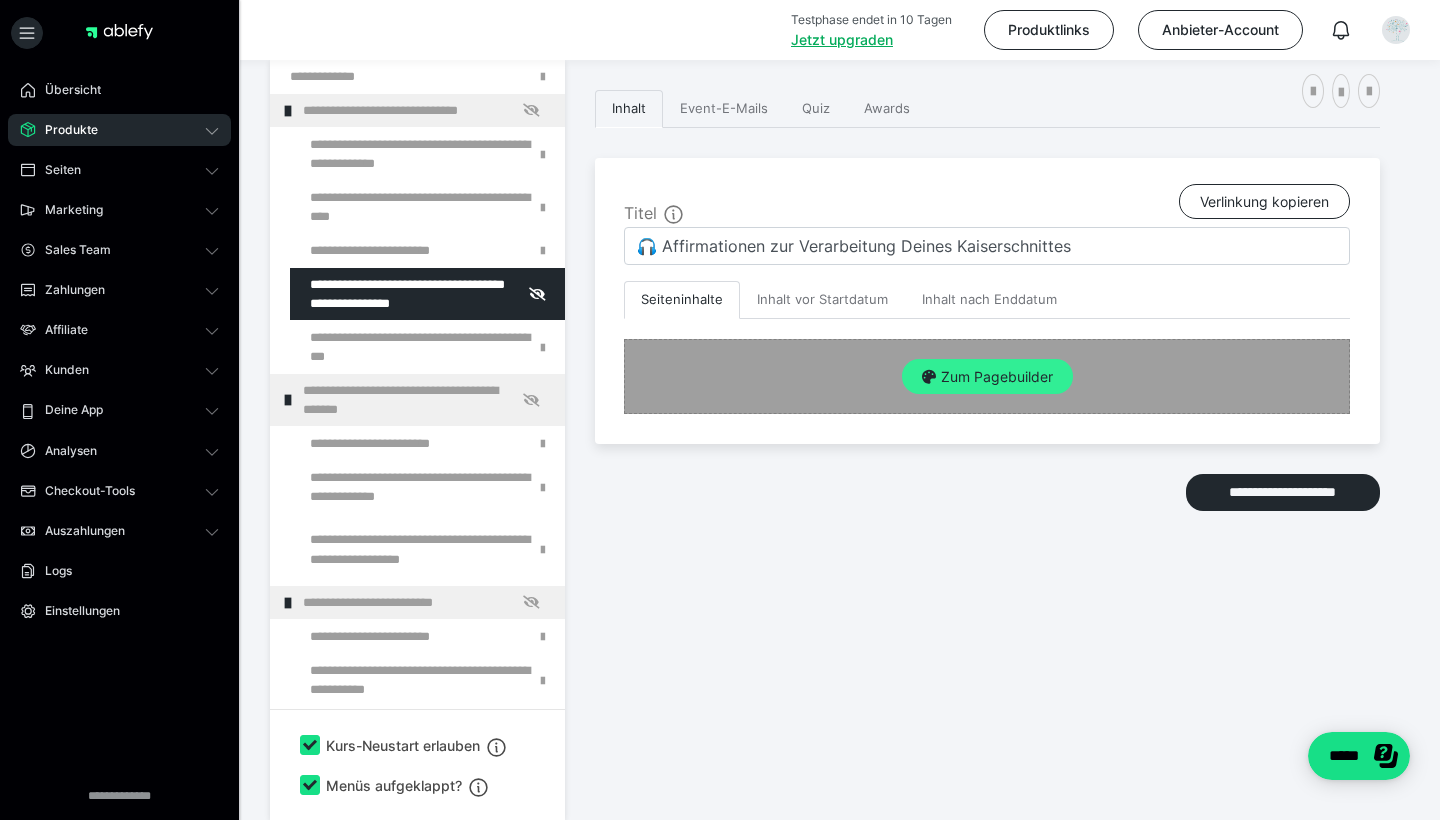 click on "Zum Pagebuilder" at bounding box center [987, 377] 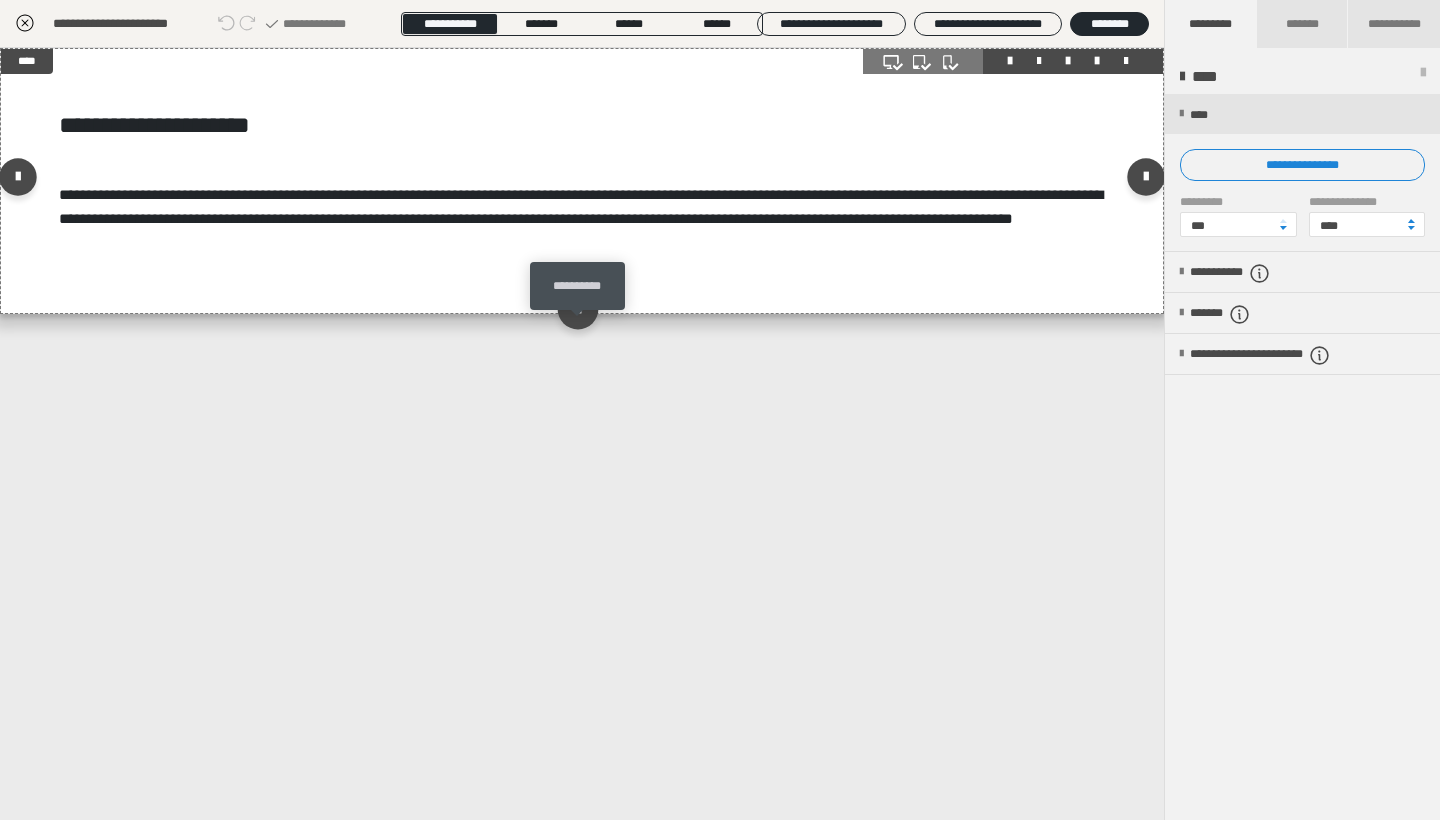 click at bounding box center (577, 308) 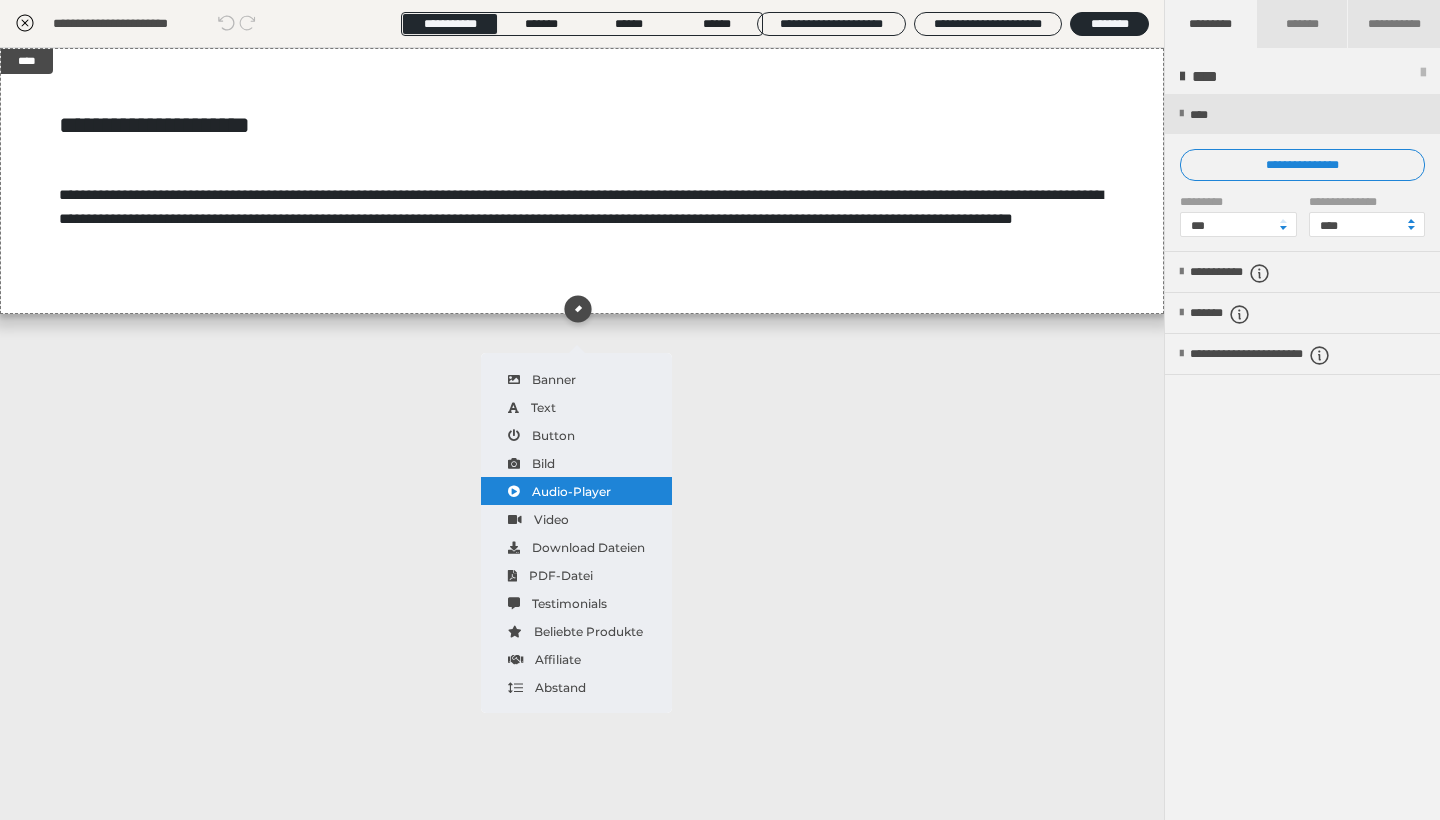 click on "Audio-Player" at bounding box center (576, 491) 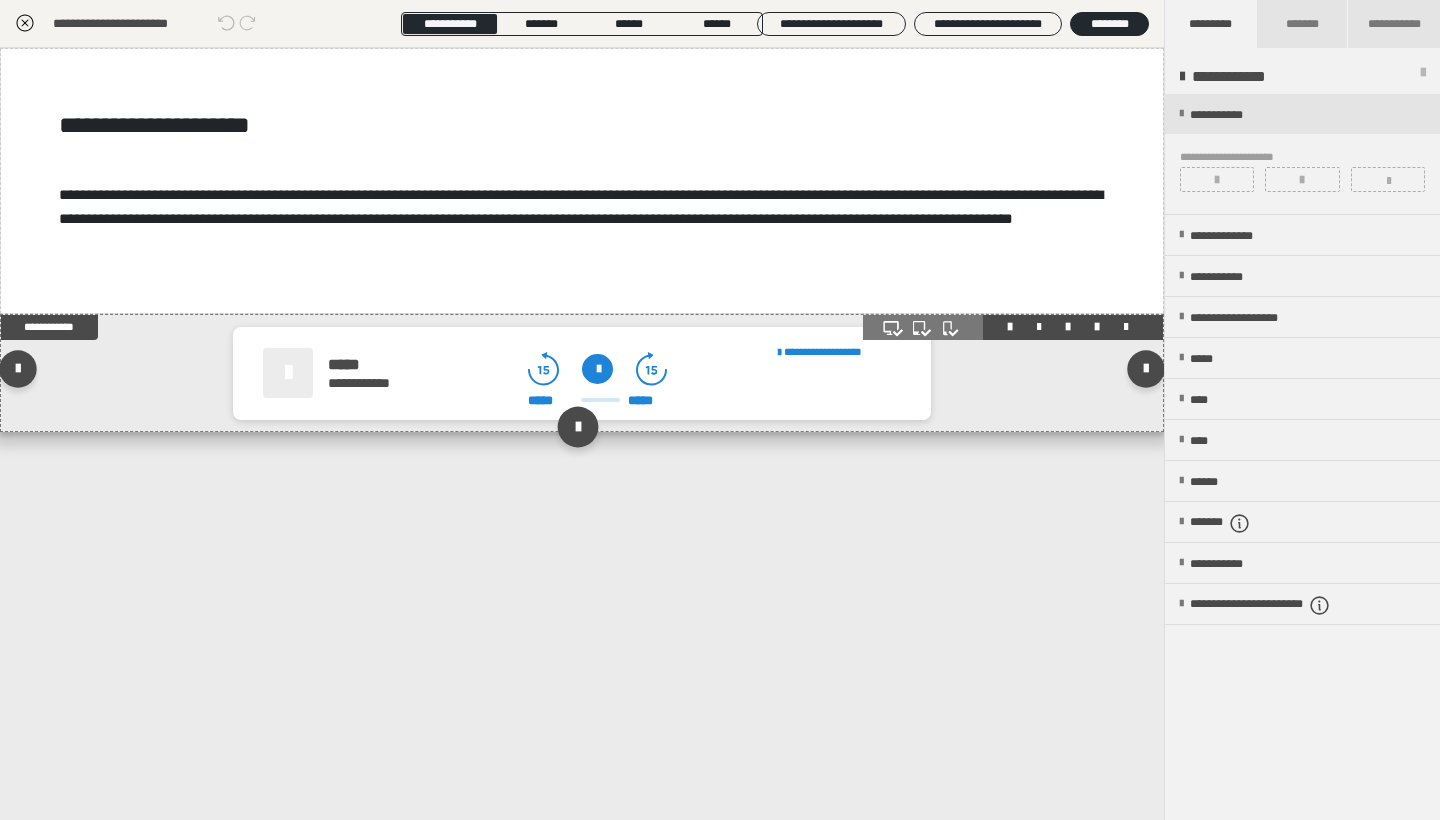 click at bounding box center (577, 427) 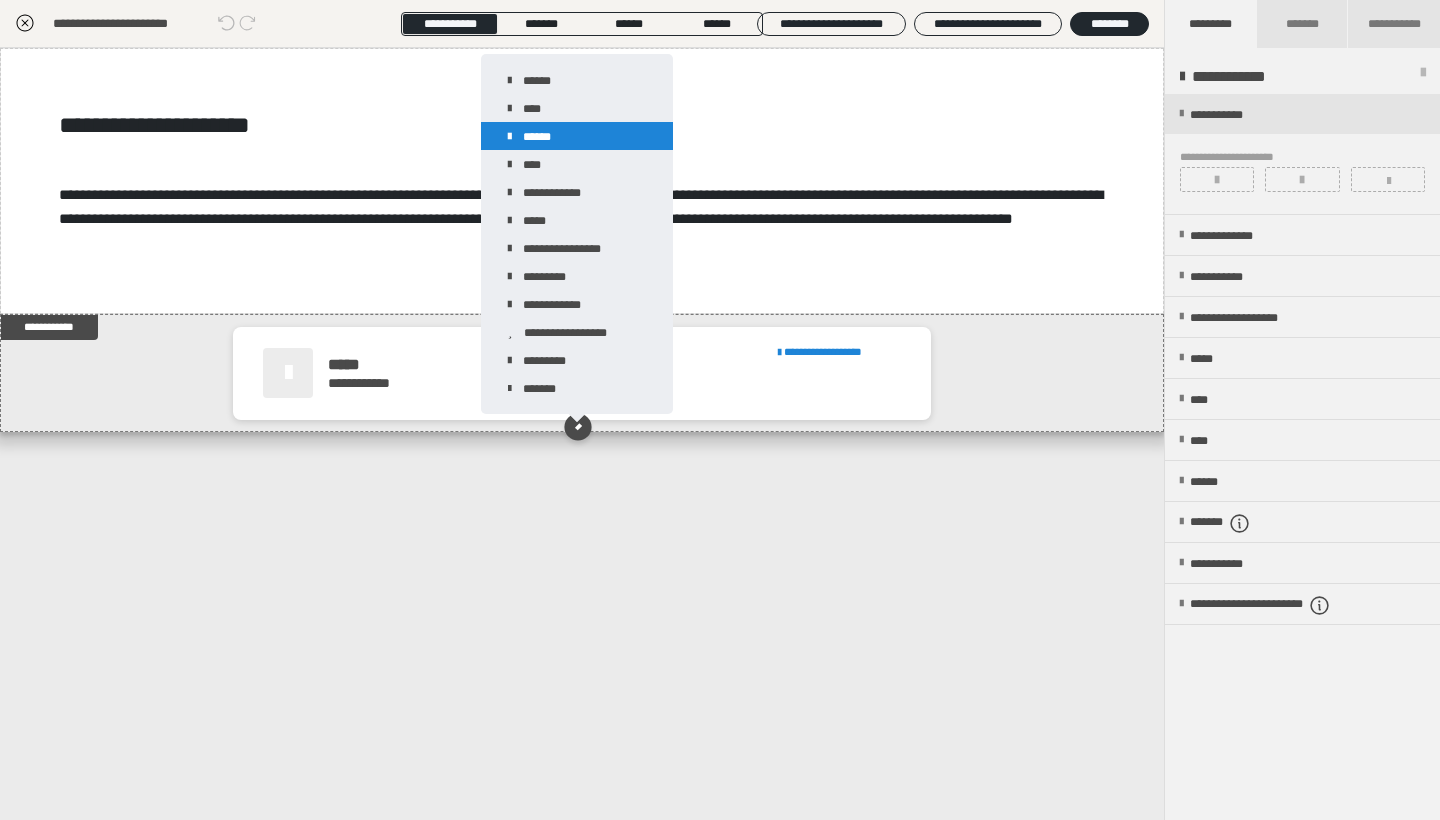 click on "******" at bounding box center [577, 136] 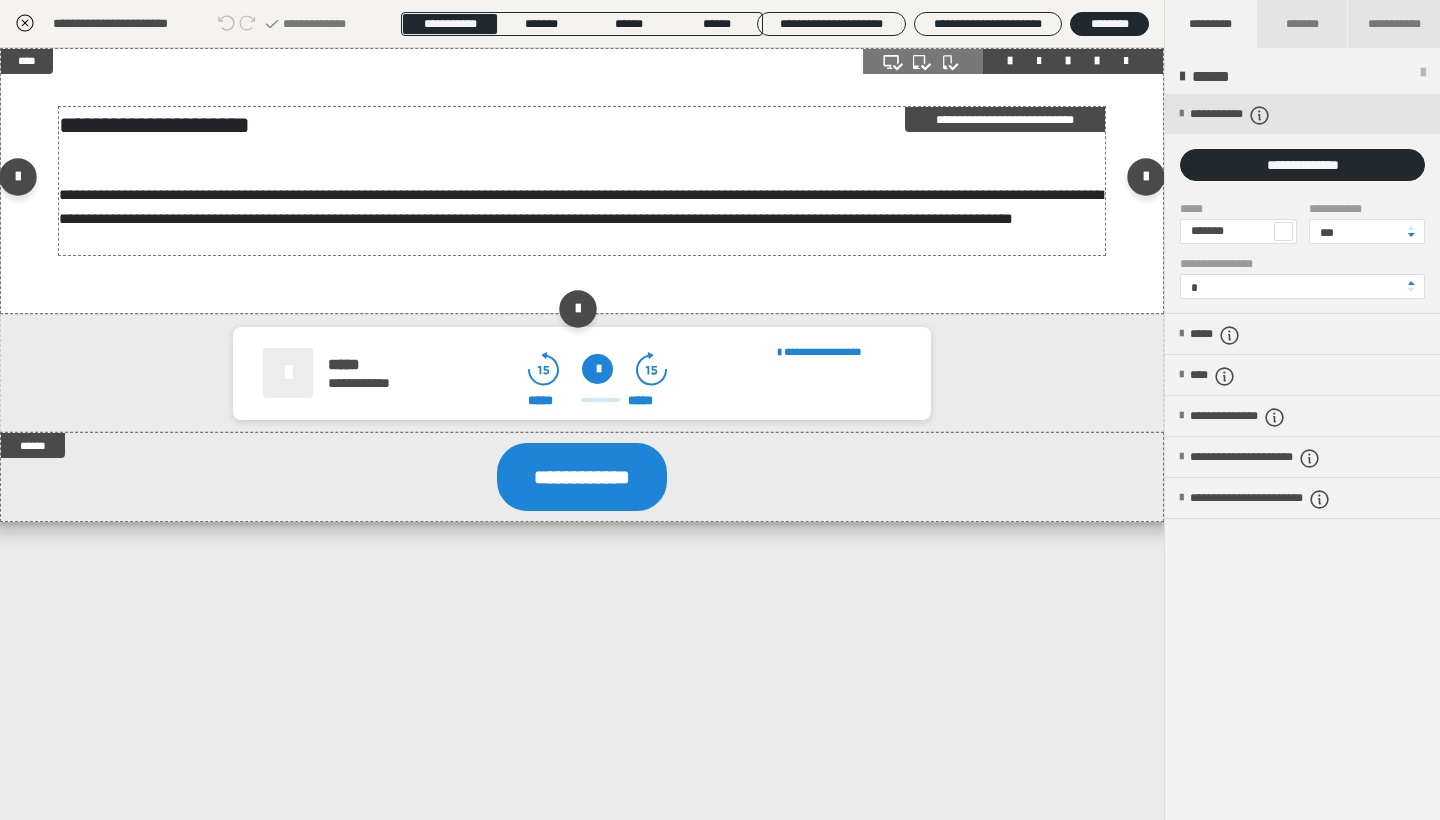 click on "**********" at bounding box center [582, 125] 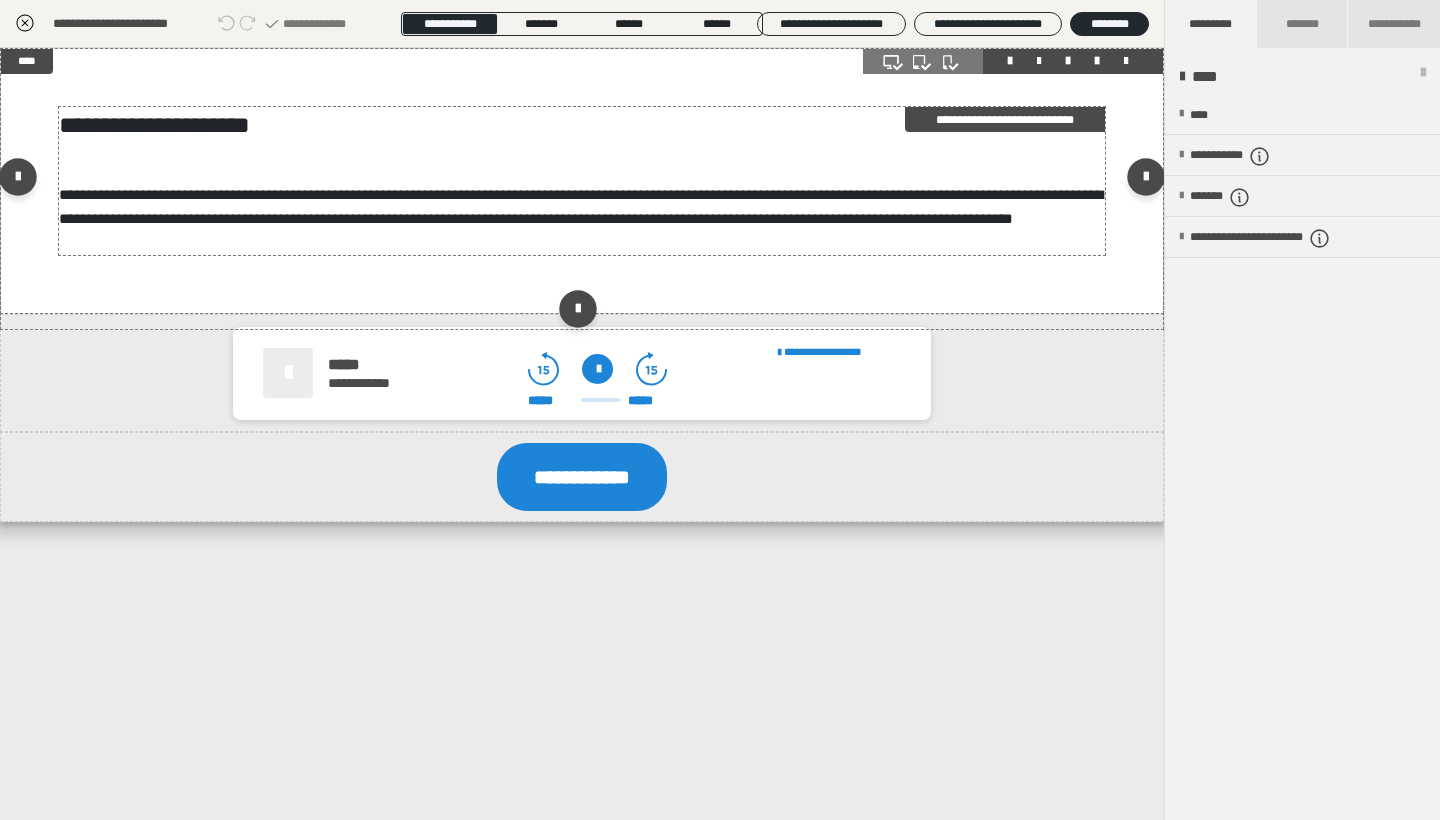 click on "**********" at bounding box center [582, 125] 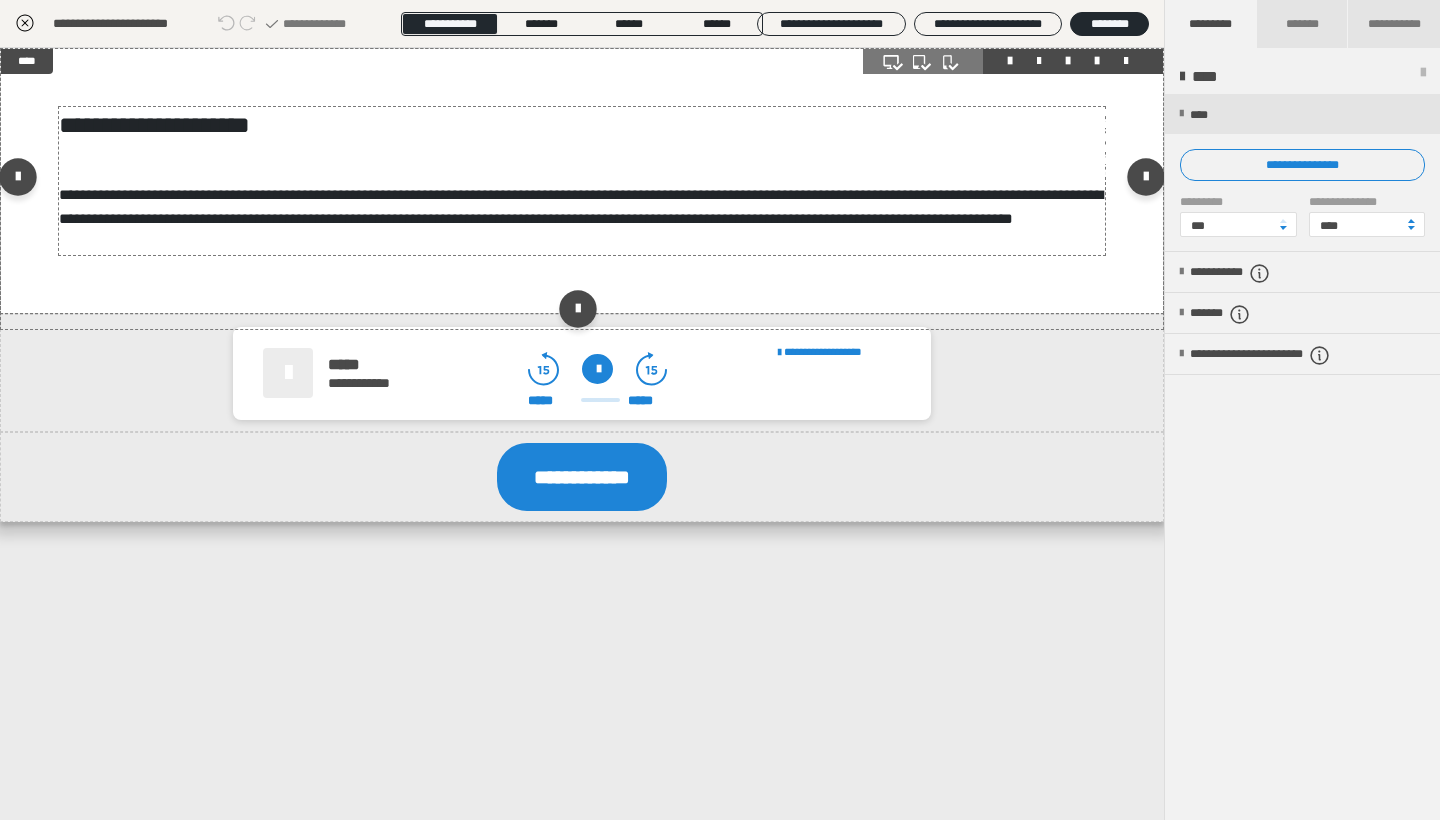 click on "**********" at bounding box center (720, 410) 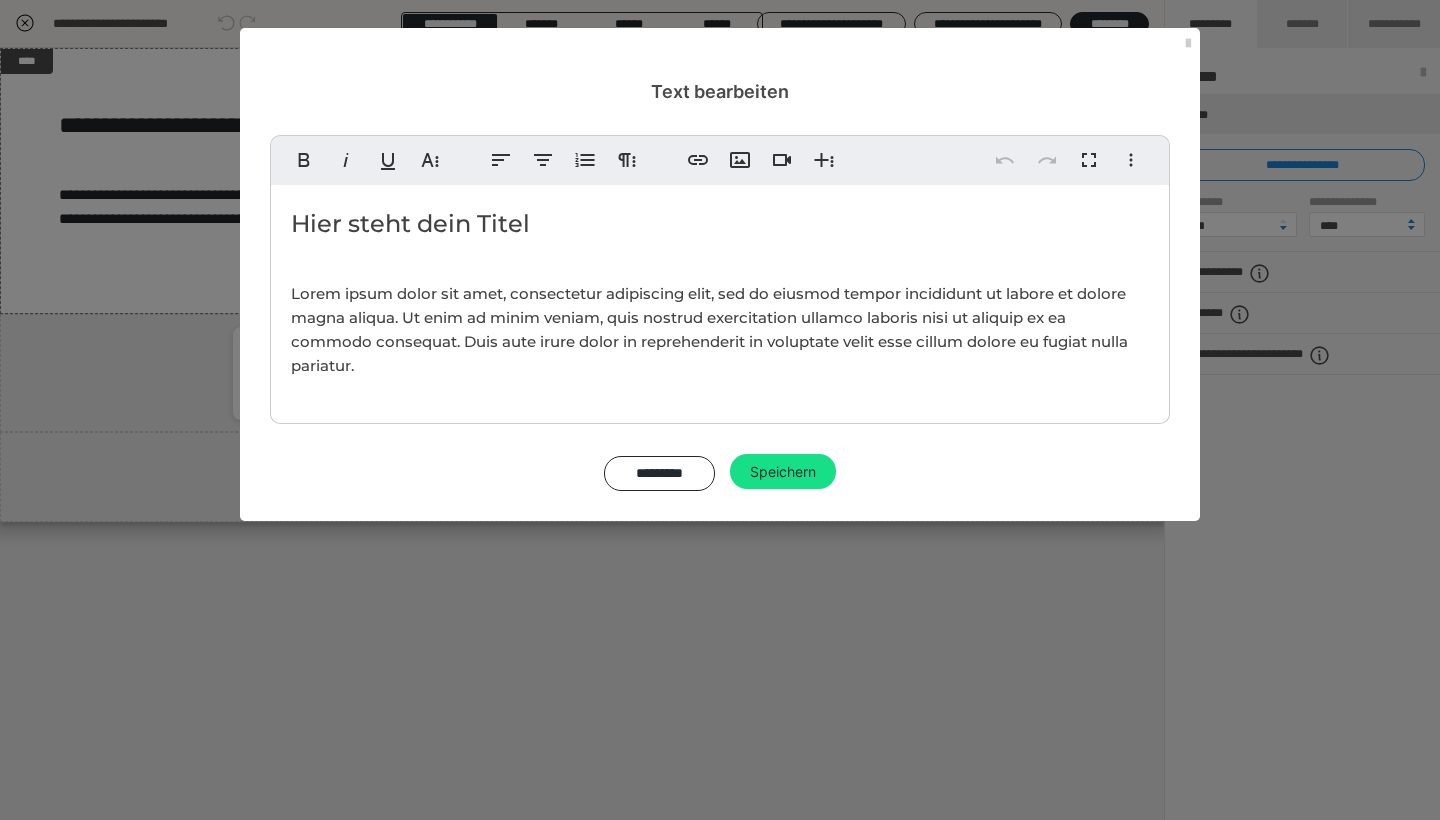 click on "Hier steht dein Titel" at bounding box center (720, 224) 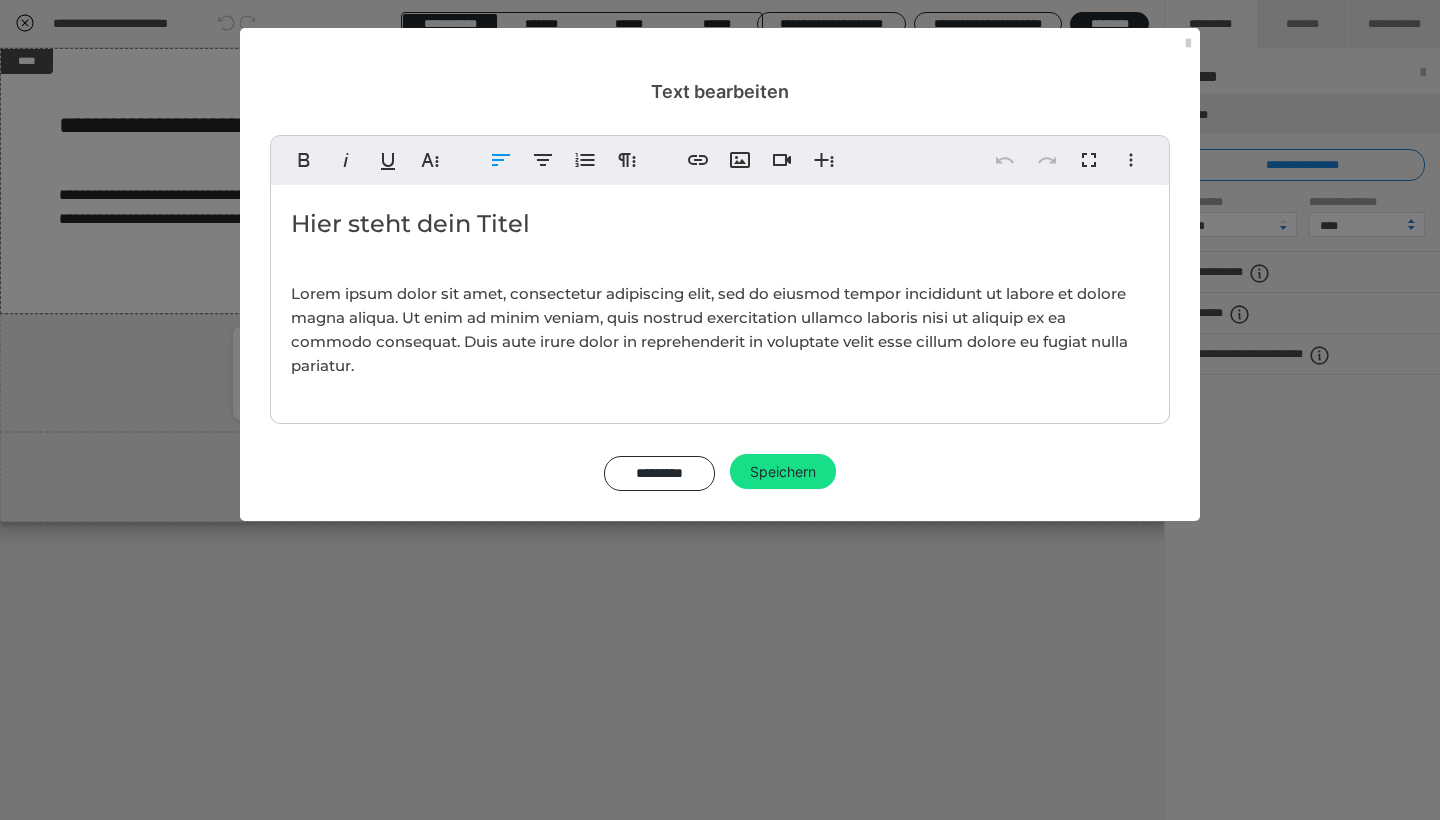 click on "Hier steht dein Titel" at bounding box center [720, 224] 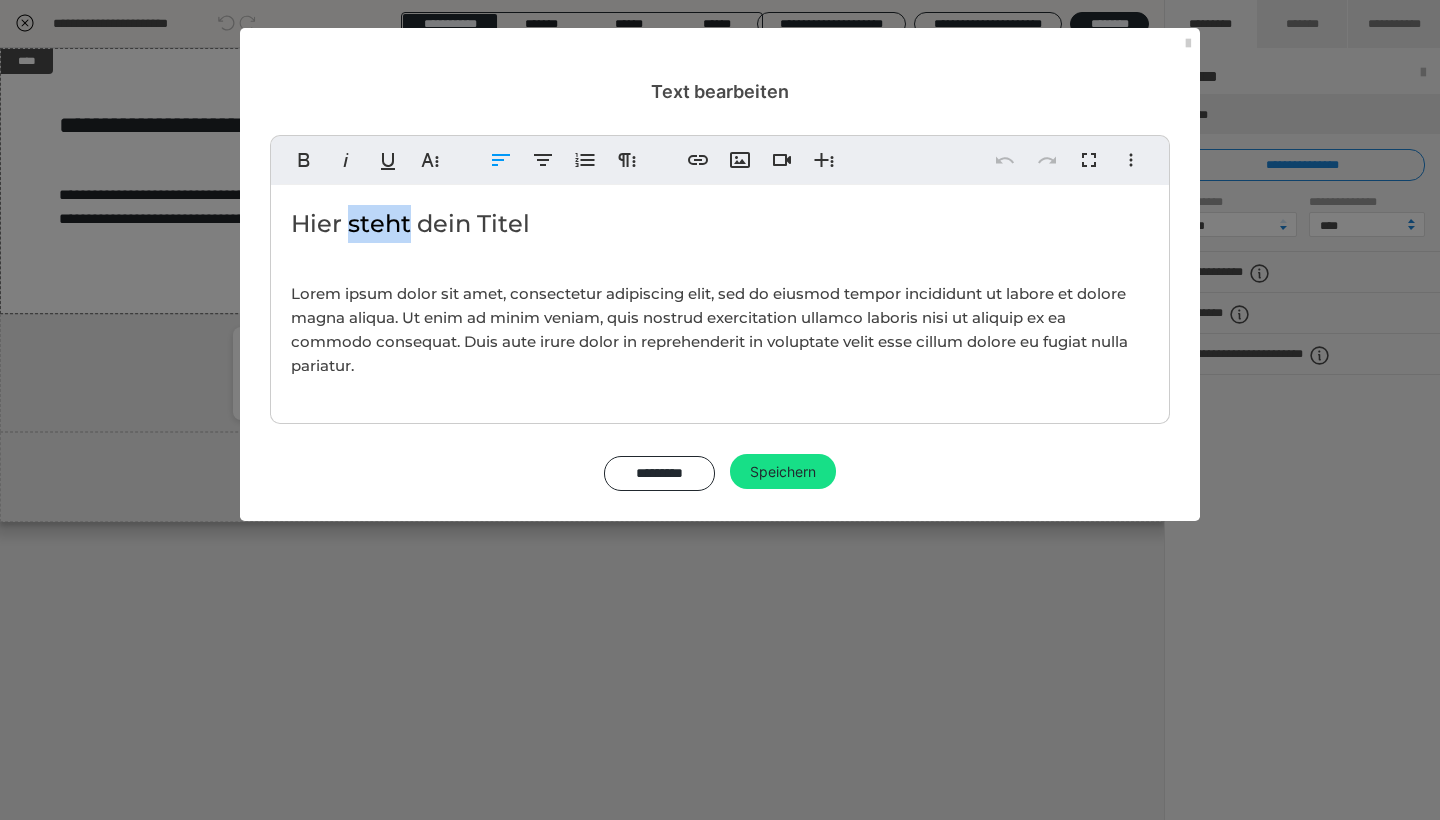 click on "Hier steht dein Titel" at bounding box center [720, 224] 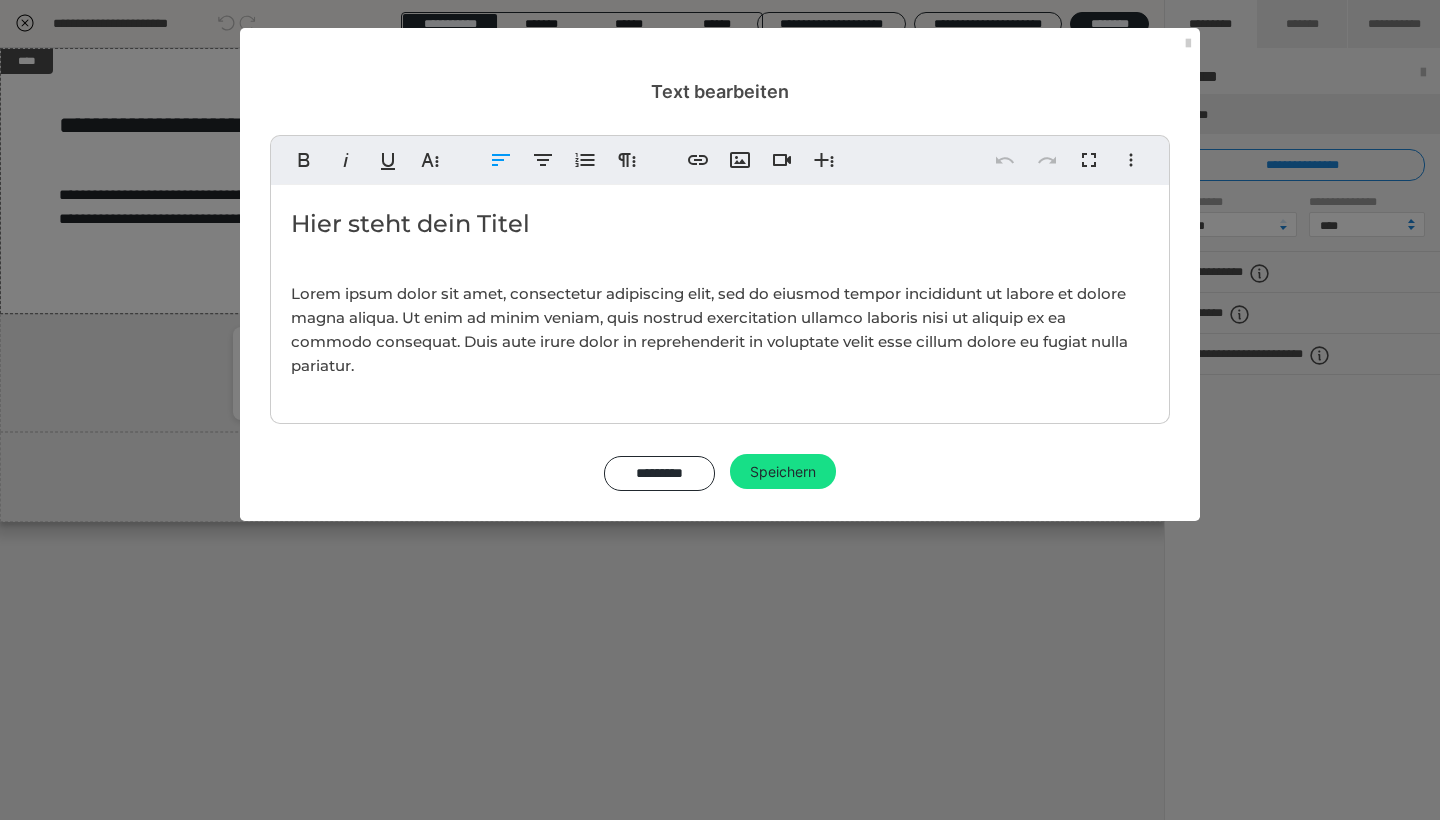 click on "Hier steht dein Titel" at bounding box center [720, 224] 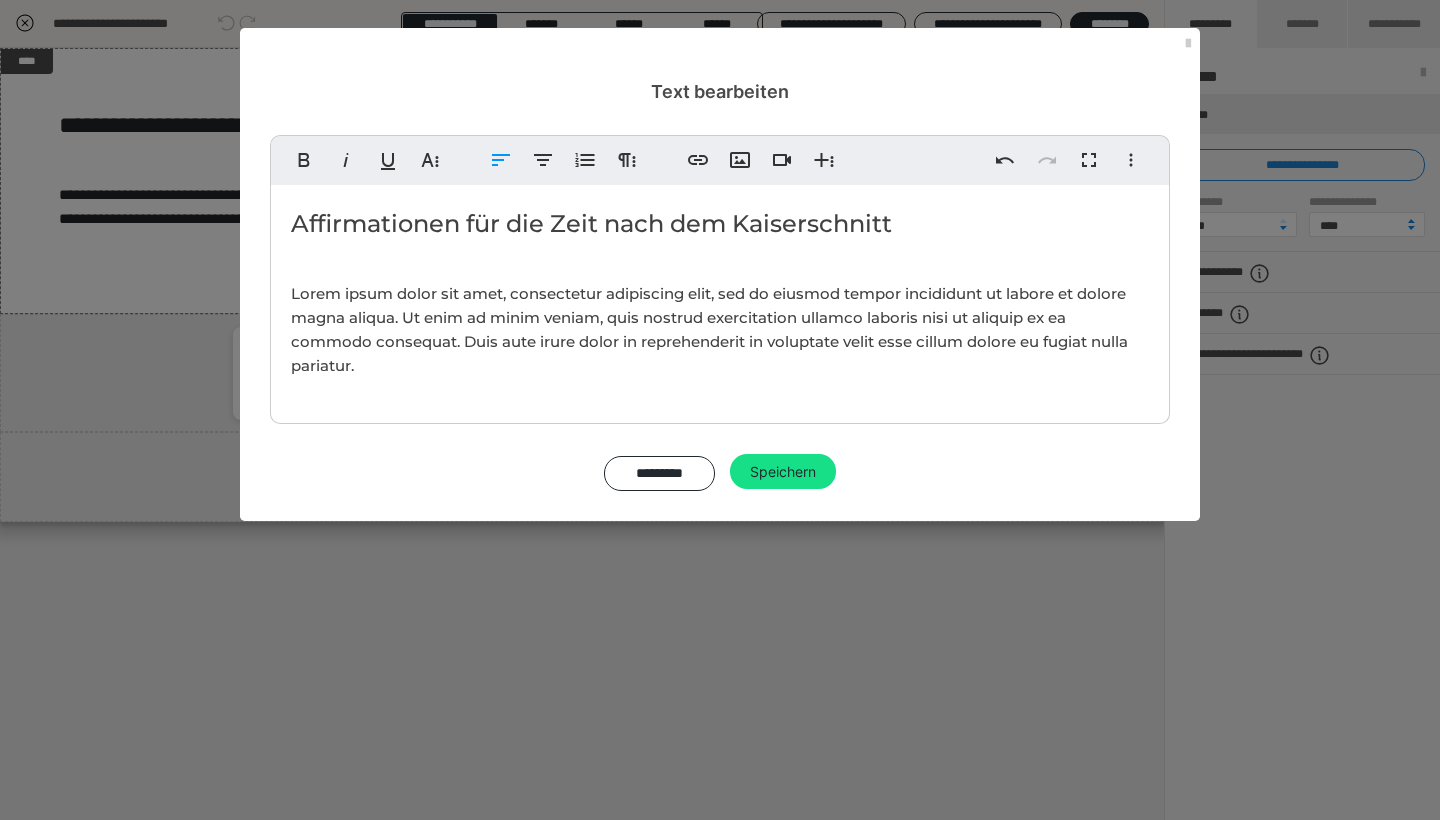 click on "Lorem ipsum dolor sit amet, consectetur adipiscing elit, sed do eiusmod tempor incididunt ut labore et dolore magna aliqua. Ut enim ad minim veniam, quis nostrud exercitation ullamco laboris nisi ut aliquip ex ea commodo consequat. Duis aute irure dolor in reprehenderit in voluptate velit esse cillum dolore eu fugiat nulla pariatur." at bounding box center (709, 329) 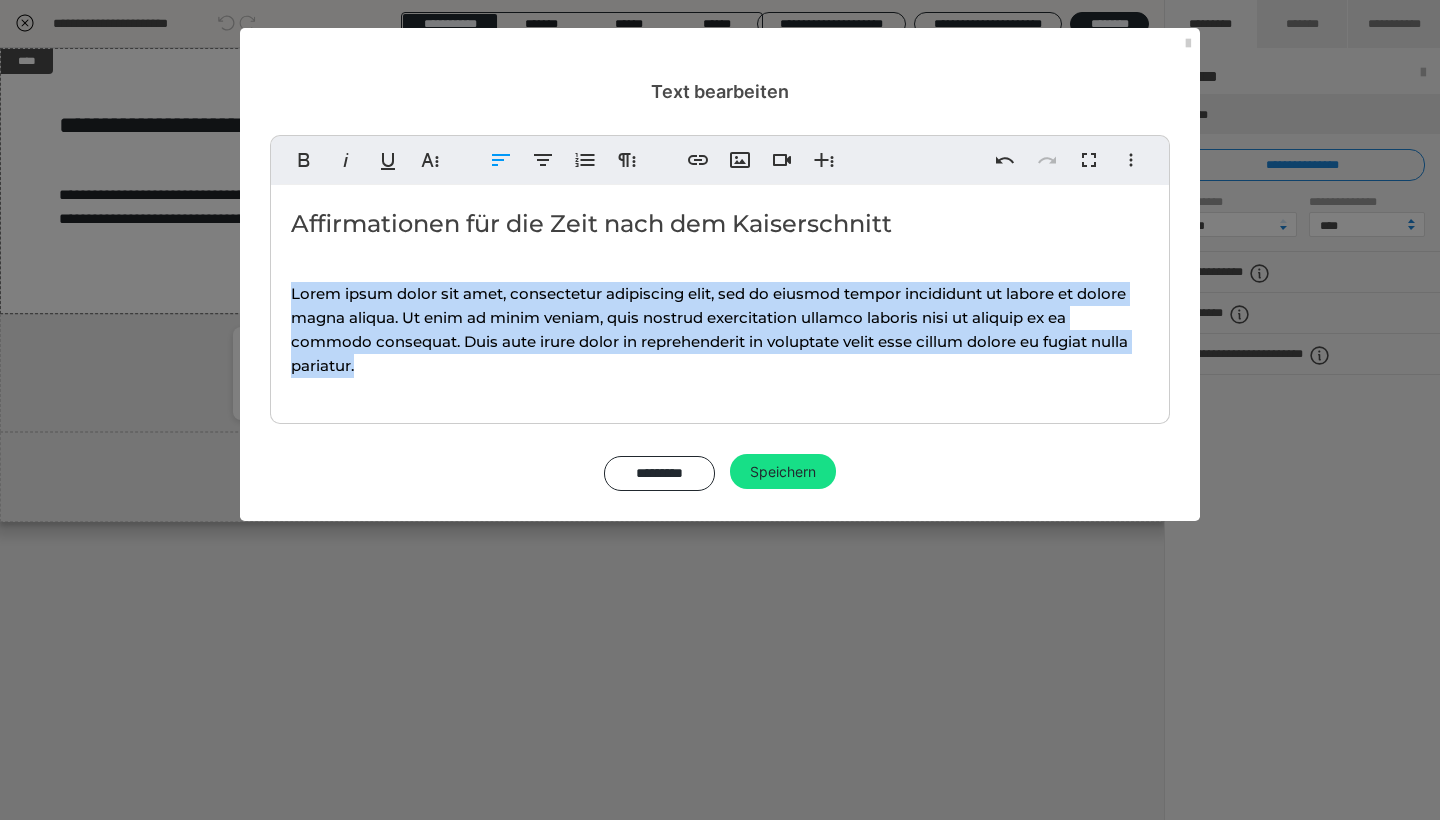 drag, startPoint x: 292, startPoint y: 288, endPoint x: 394, endPoint y: 368, distance: 129.63025 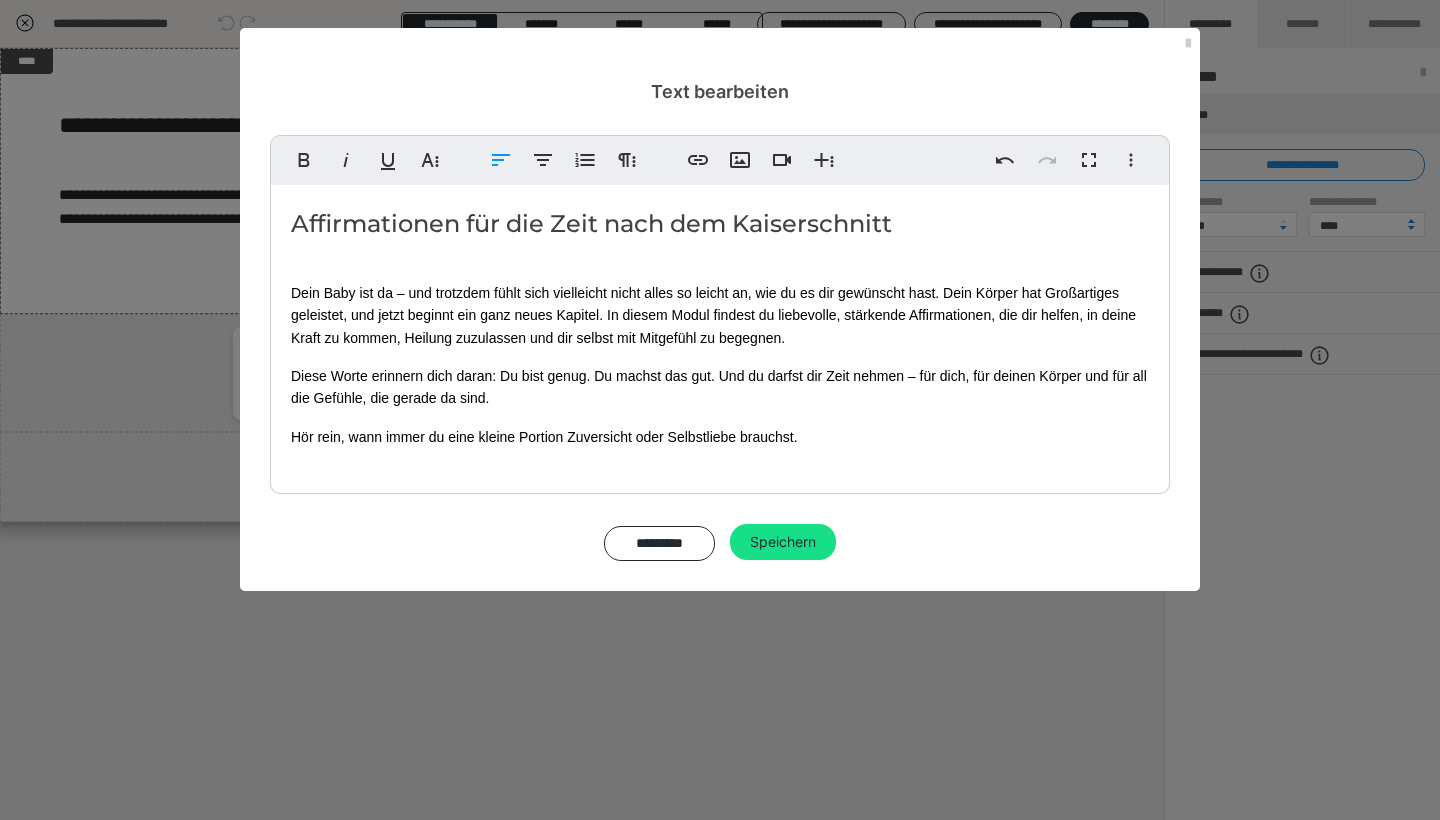click on "Affirmationen für die Zeit nach dem Kaiserschnitt" at bounding box center (720, 224) 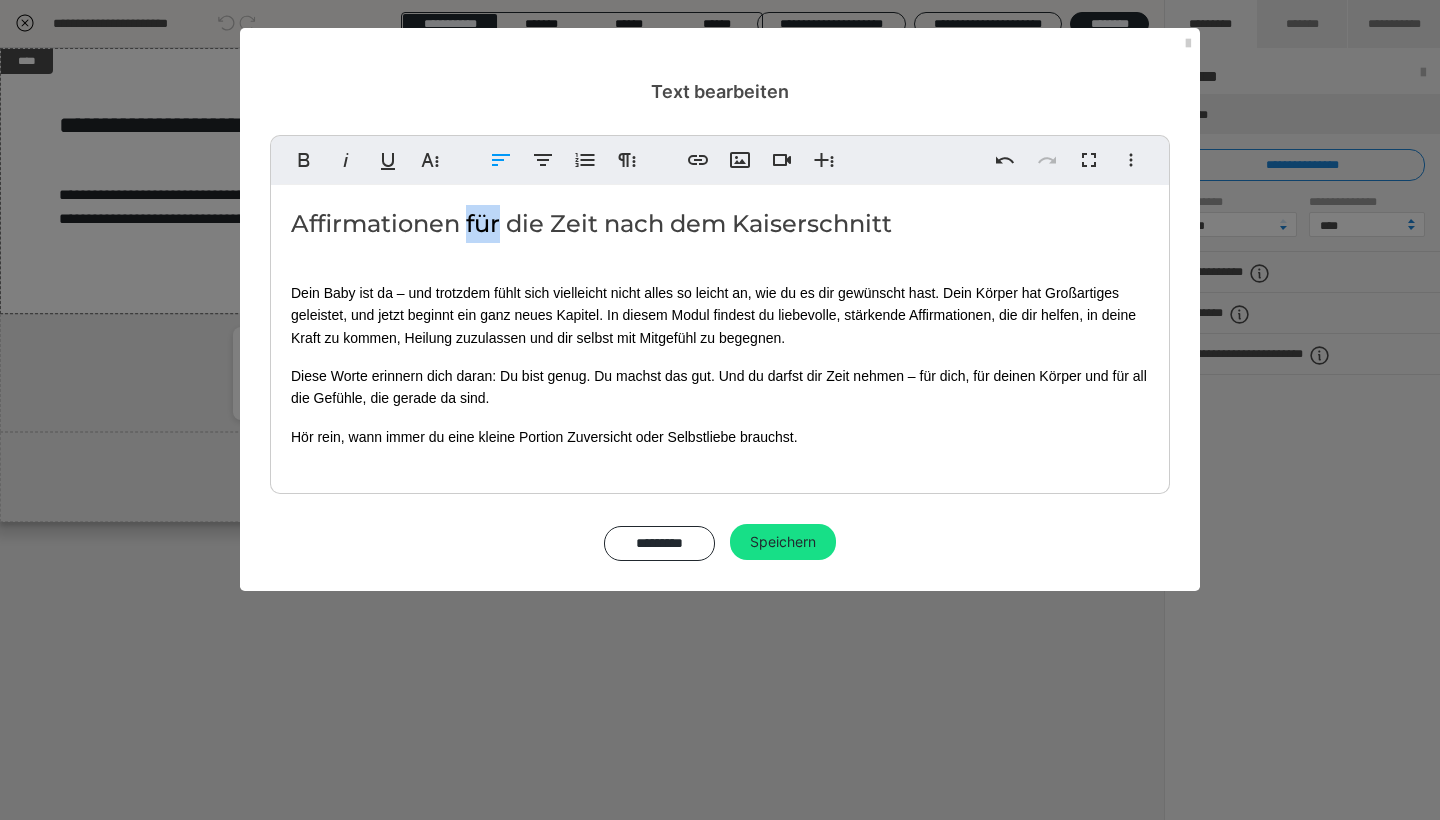 click on "Affirmationen für die Zeit nach dem Kaiserschnitt" at bounding box center [720, 224] 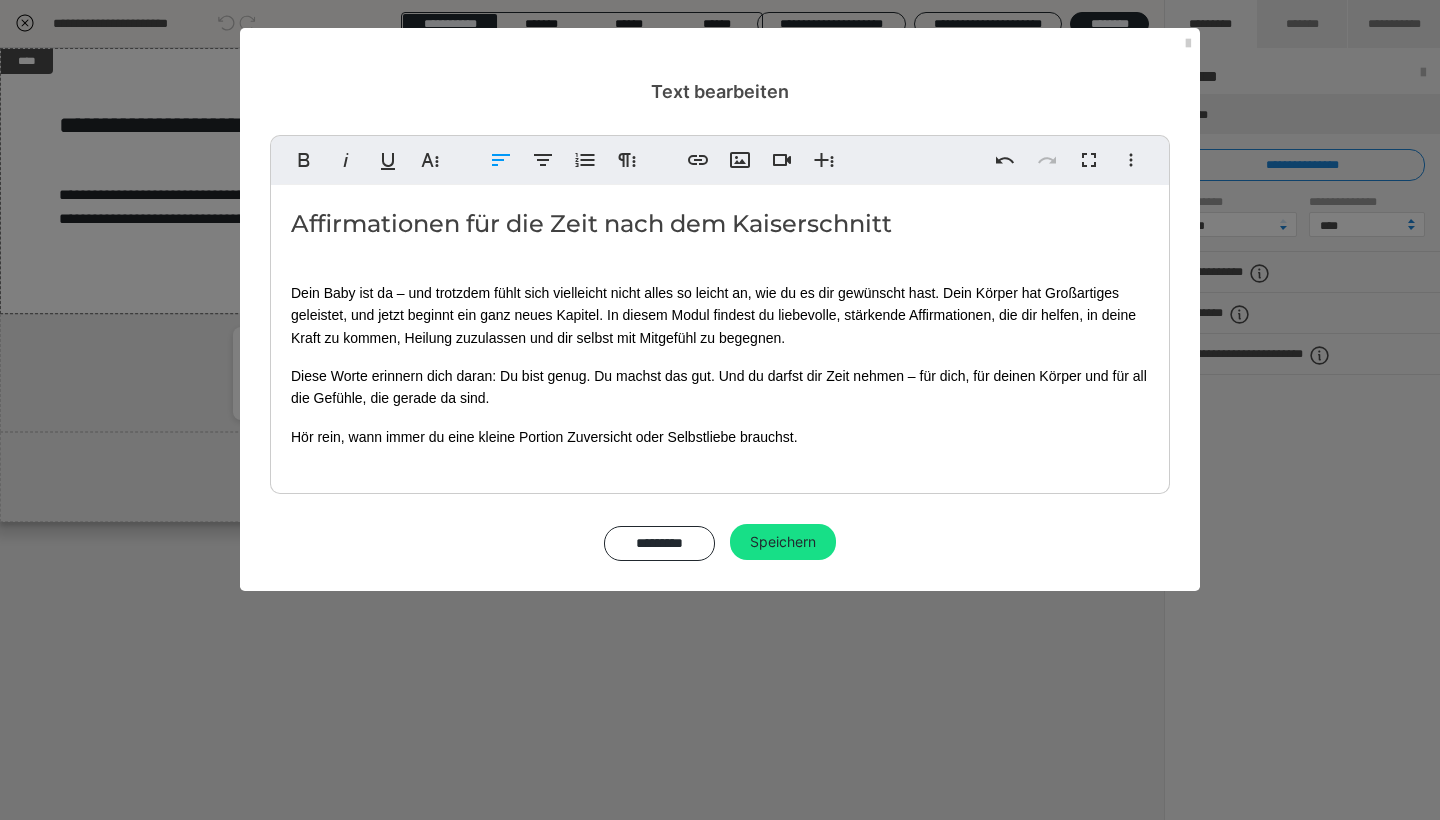 click on "Affirmationen für die Zeit nach dem Kaiserschnitt" at bounding box center (720, 224) 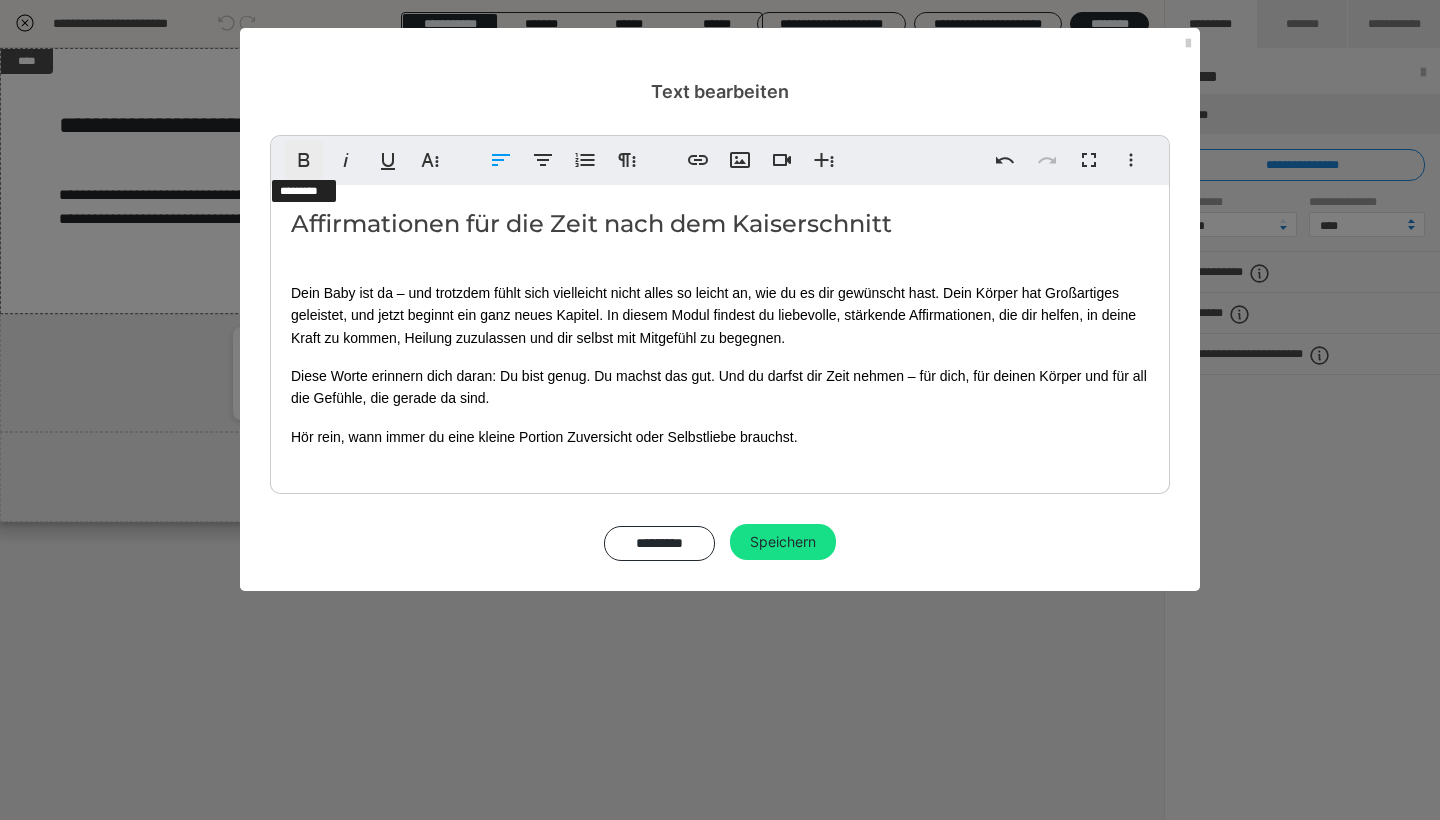 click 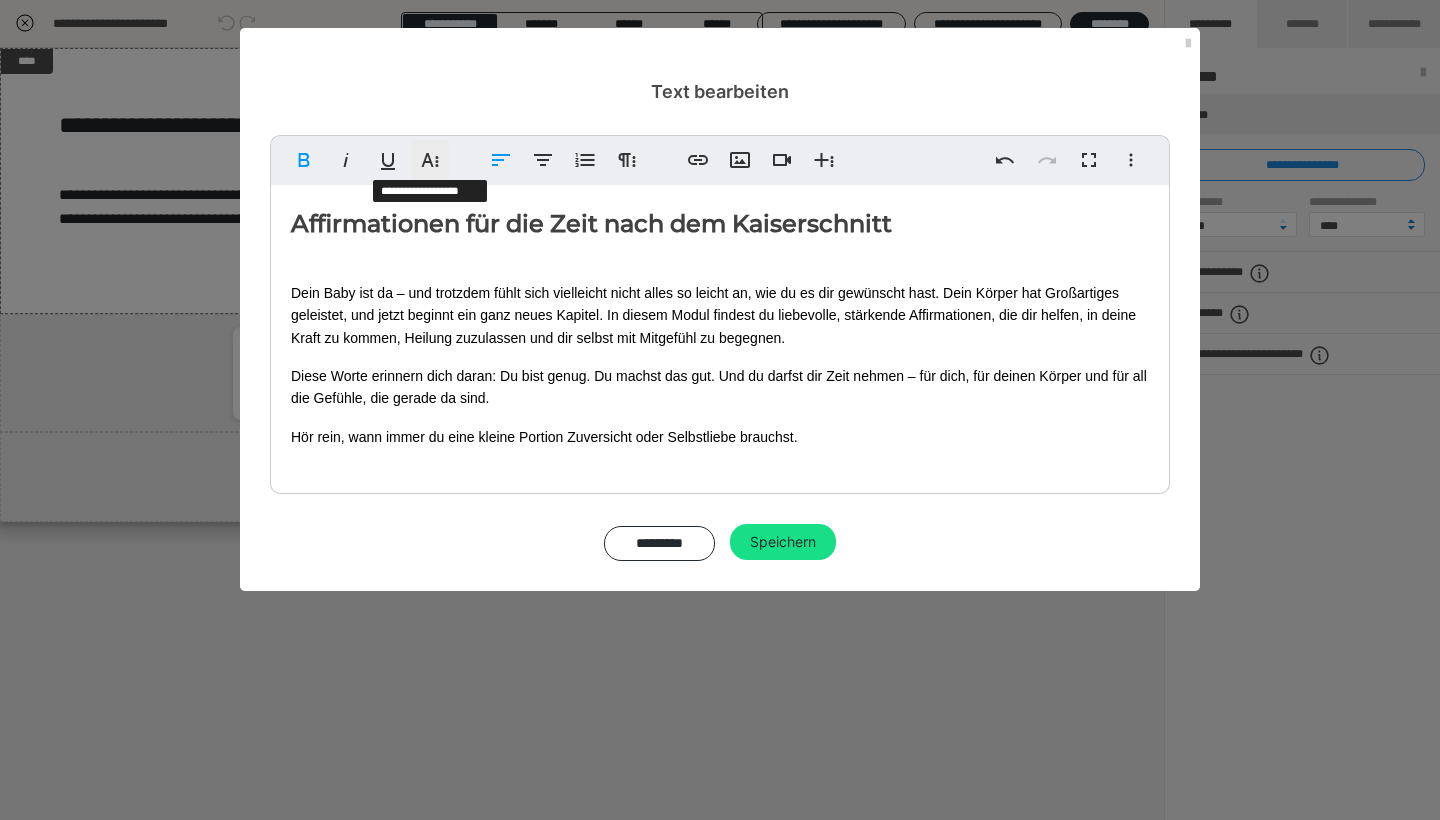 click 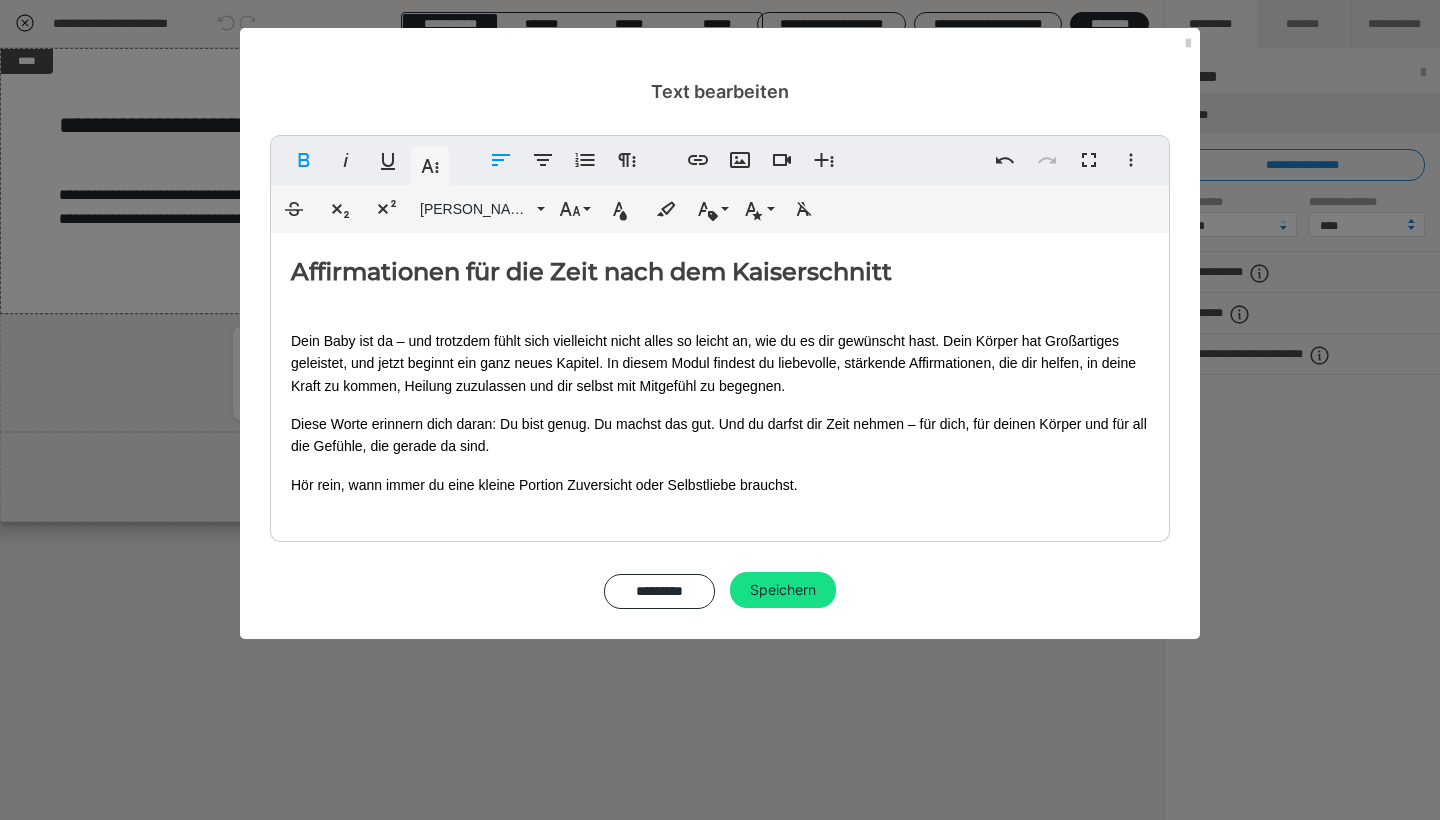 click on "Dein Baby ist da – und trotzdem fühlt sich vielleicht nicht alles so leicht an, wie du es dir gewünscht hast. Dein Körper hat Großartiges geleistet, und jetzt beginnt ein ganz neues Kapitel. In diesem Modul findest du liebevolle, stärkende Affirmationen, die dir helfen, in deine Kraft zu kommen, Heilung zuzulassen und dir selbst mit Mitgefühl zu begegnen." at bounding box center (720, 363) 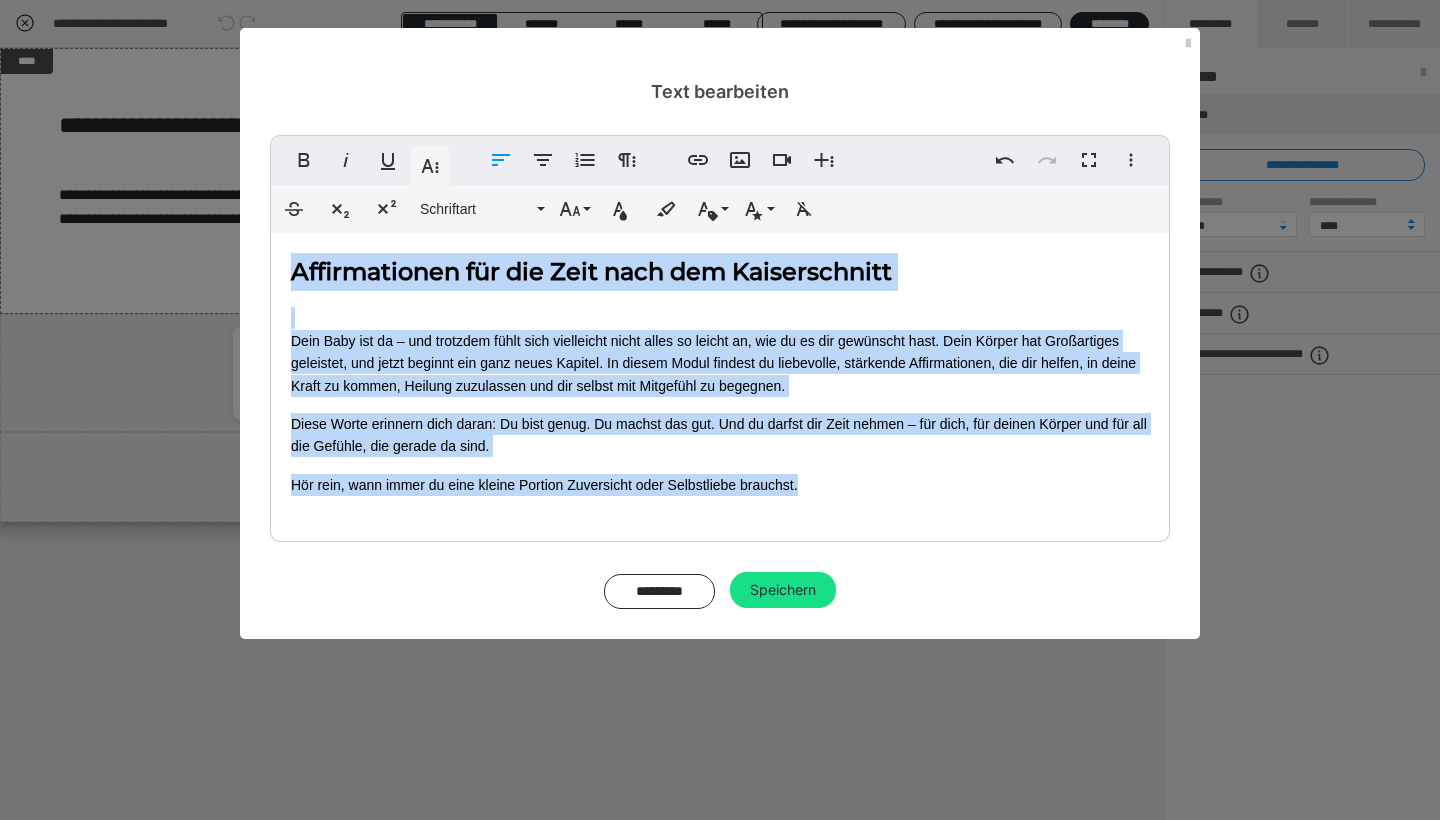 drag, startPoint x: 291, startPoint y: 269, endPoint x: 807, endPoint y: 496, distance: 563.72424 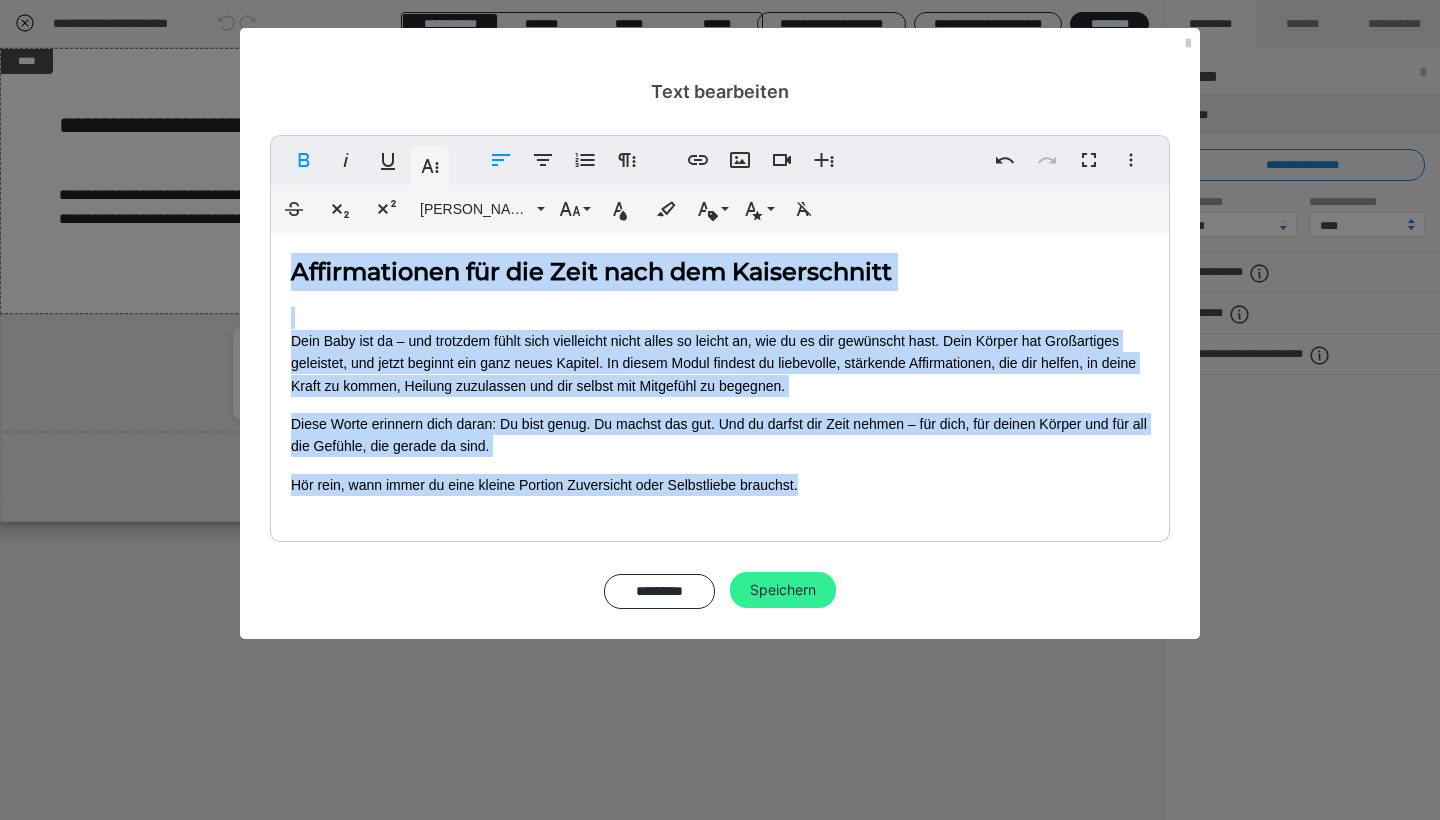 click on "Speichern" at bounding box center [783, 590] 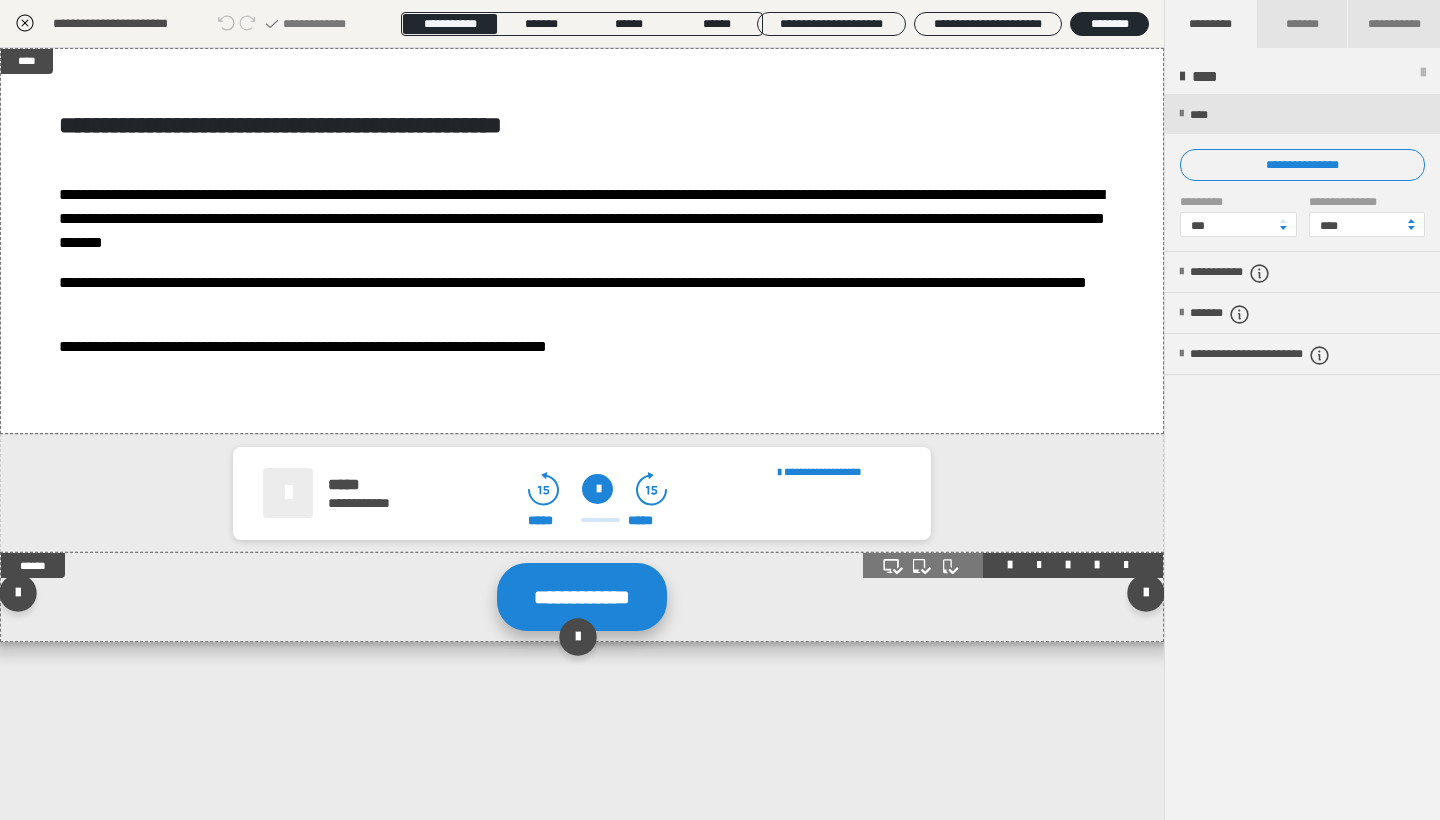click on "**********" at bounding box center [582, 597] 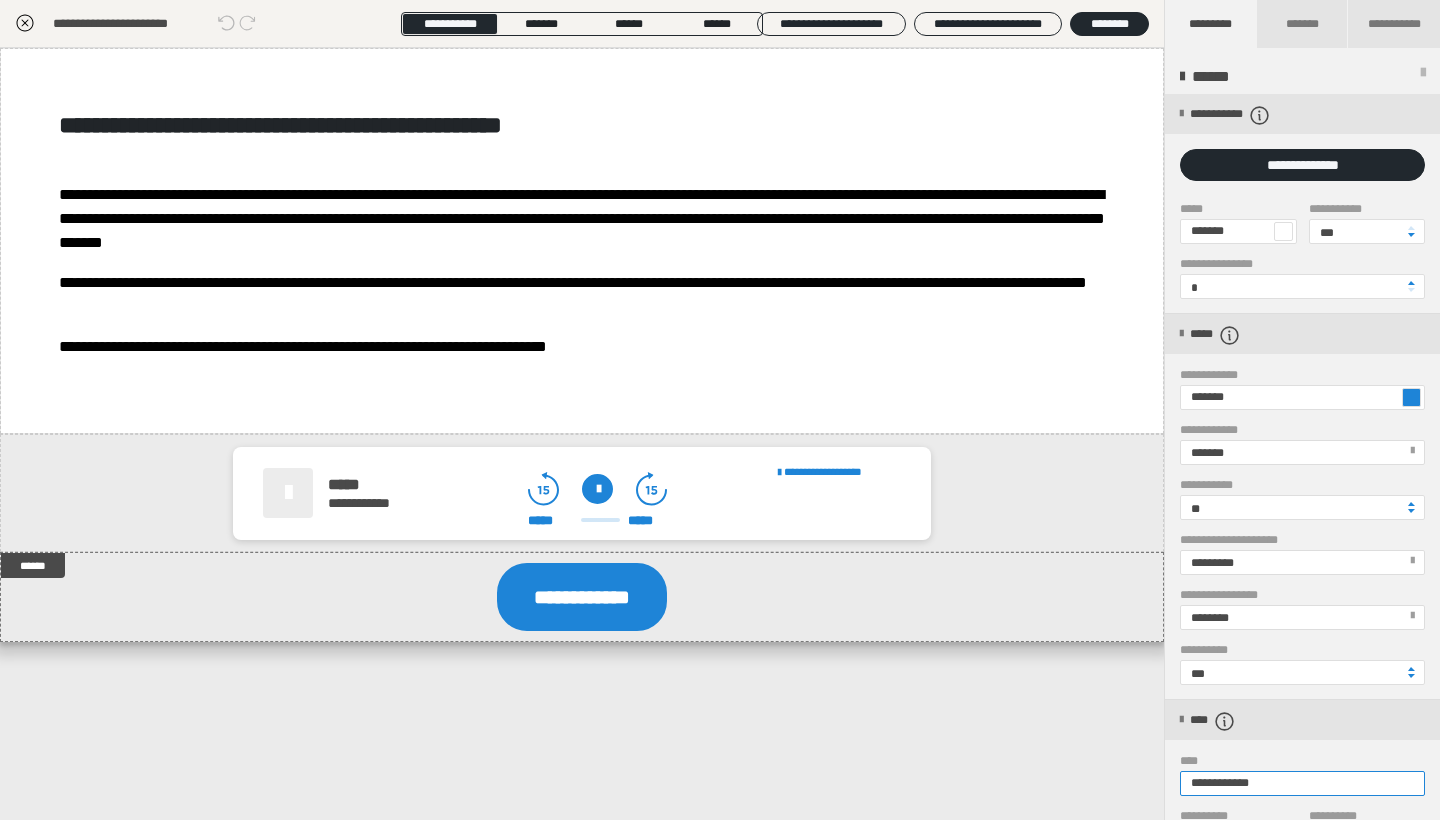 click on "**********" at bounding box center [1302, 783] 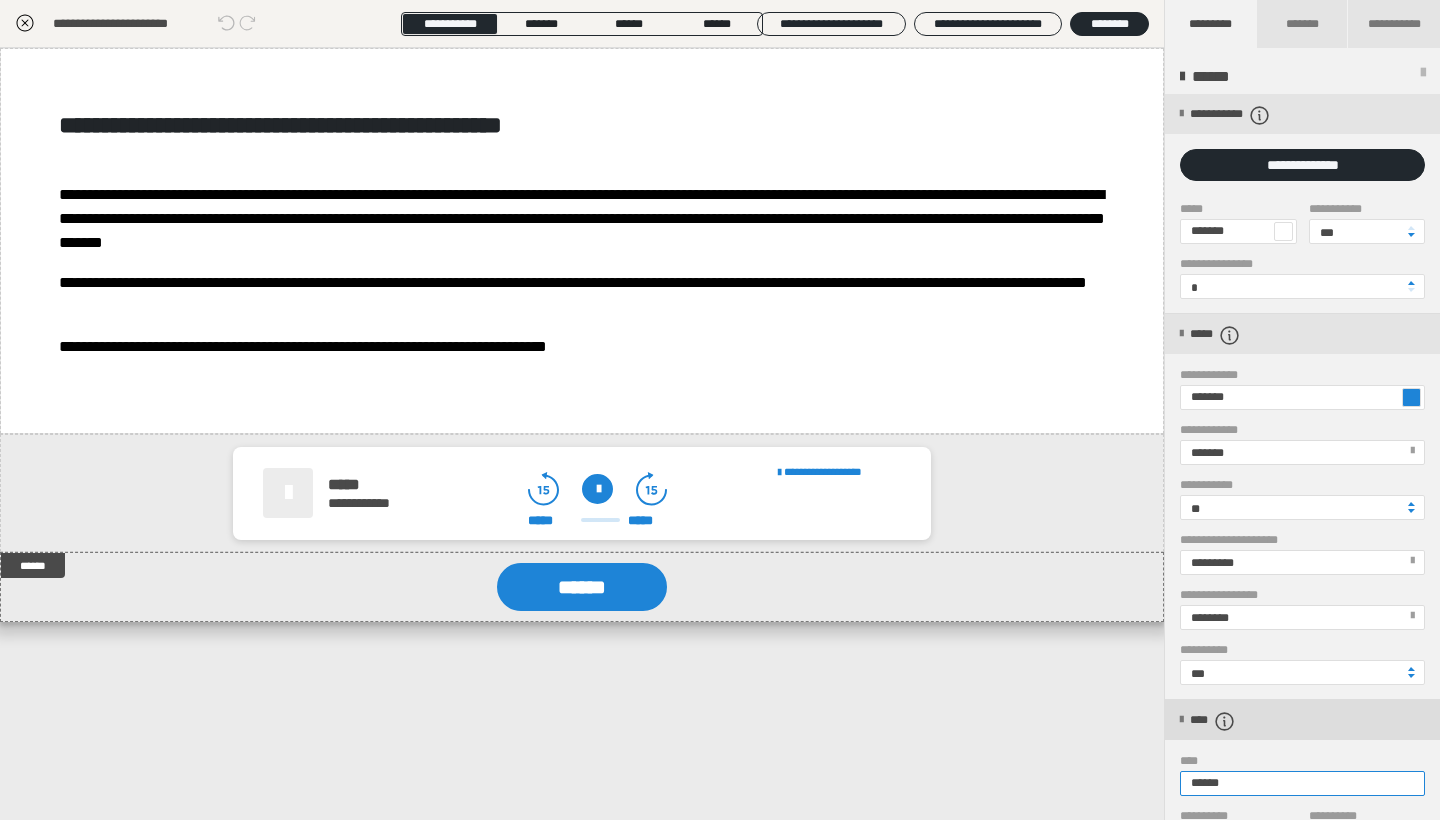 scroll, scrollTop: 20, scrollLeft: 0, axis: vertical 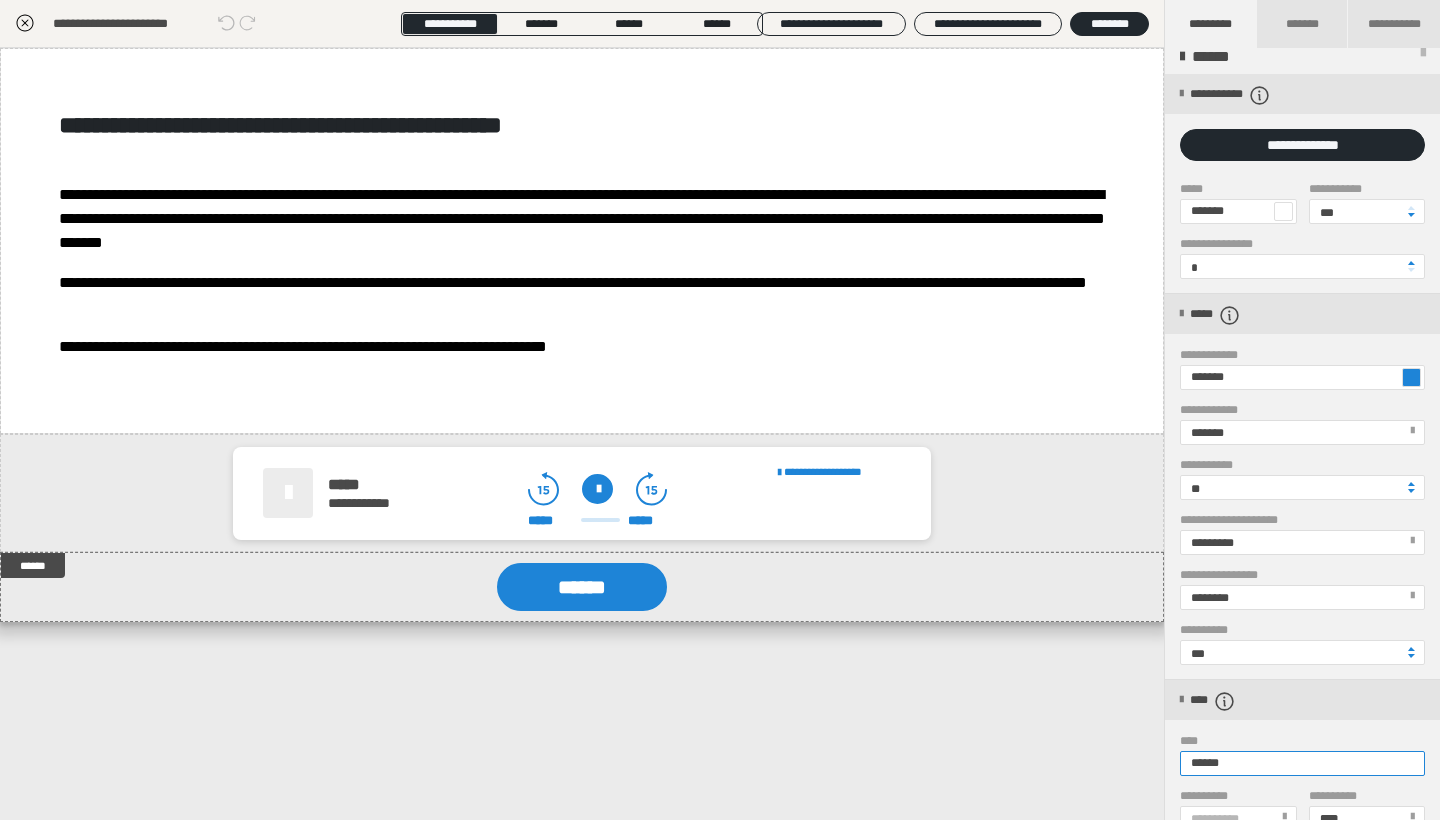 type on "******" 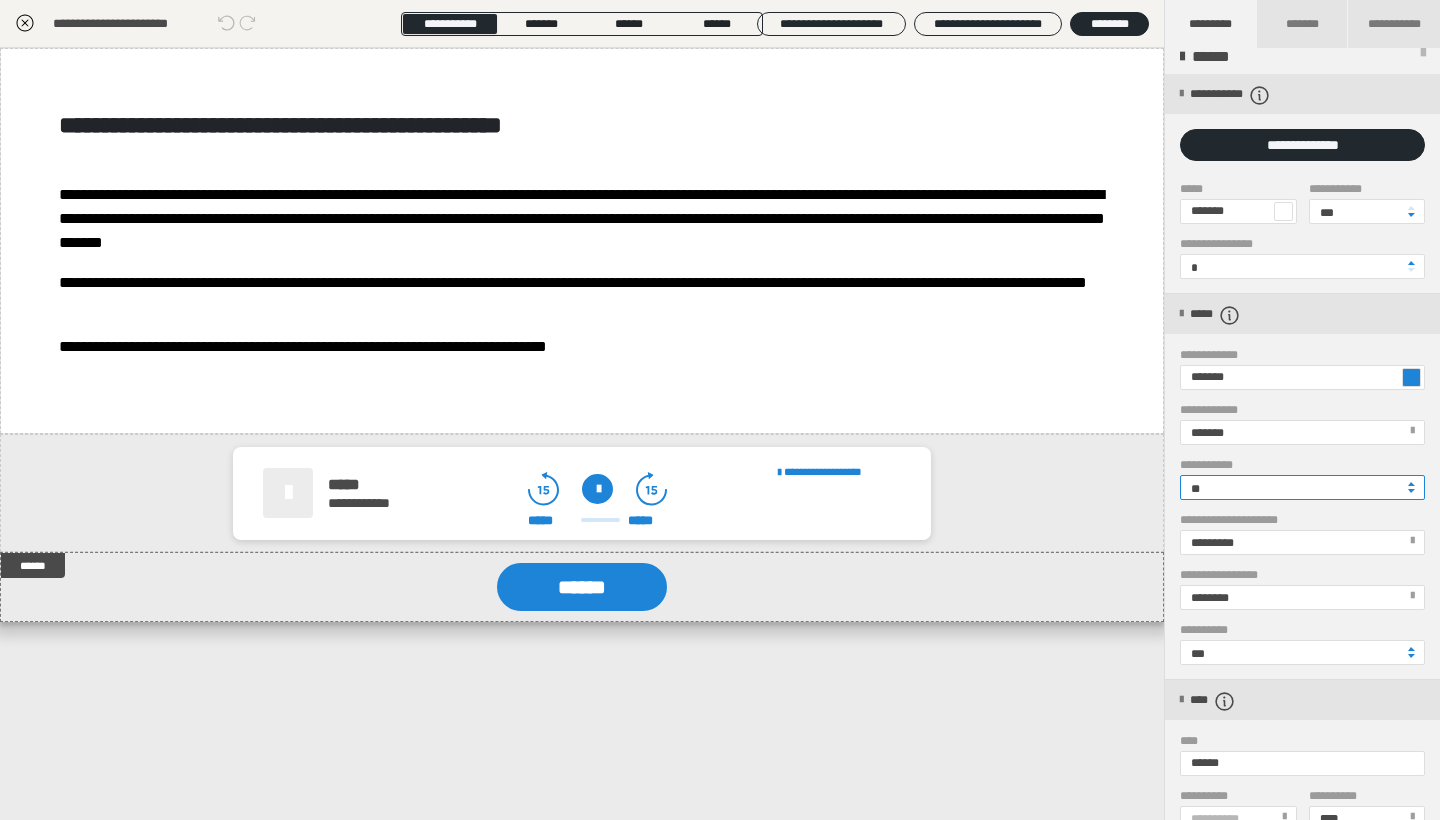 click on "**" at bounding box center (1302, 487) 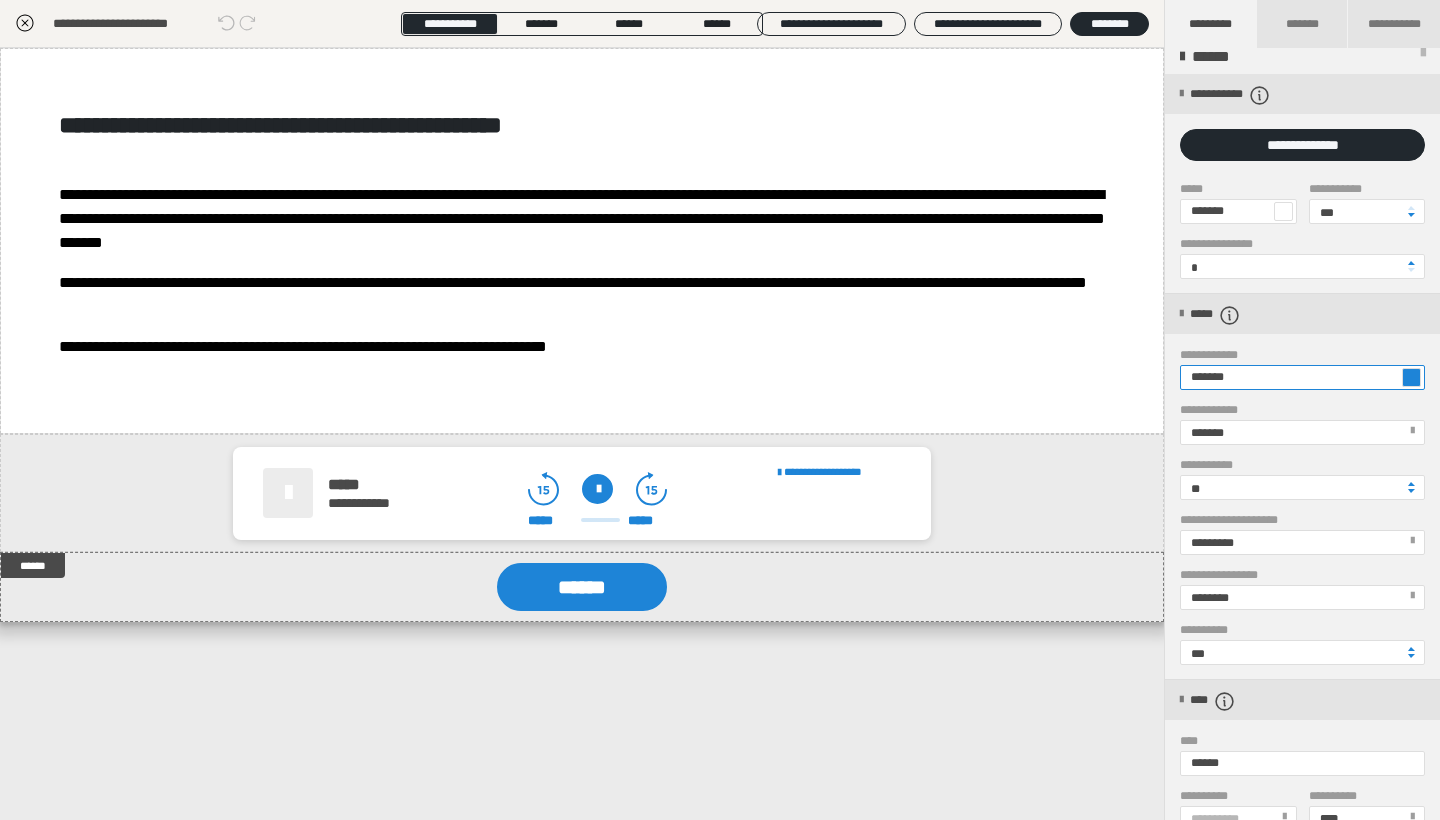click on "*******" at bounding box center (1302, 377) 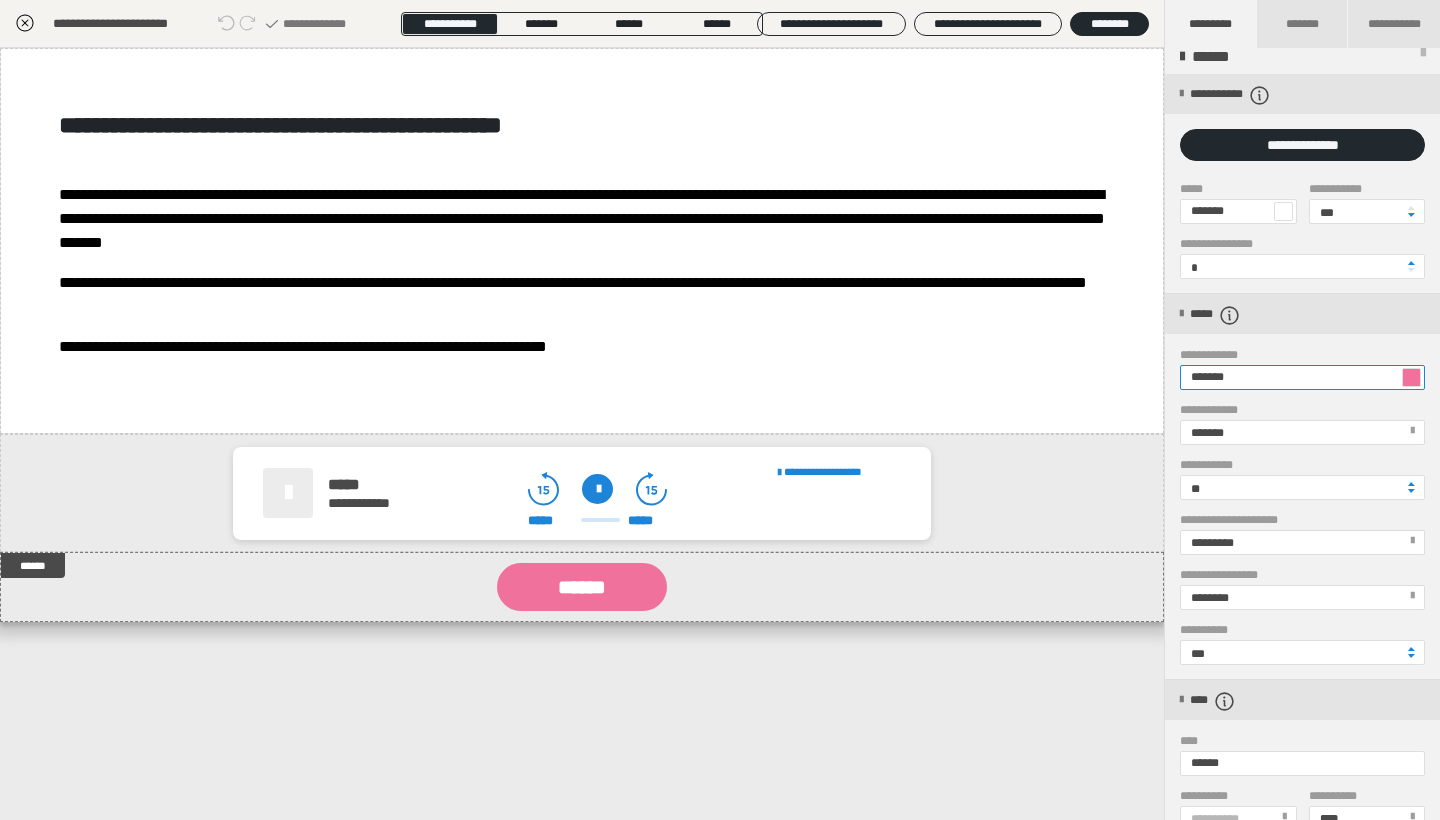 type on "*******" 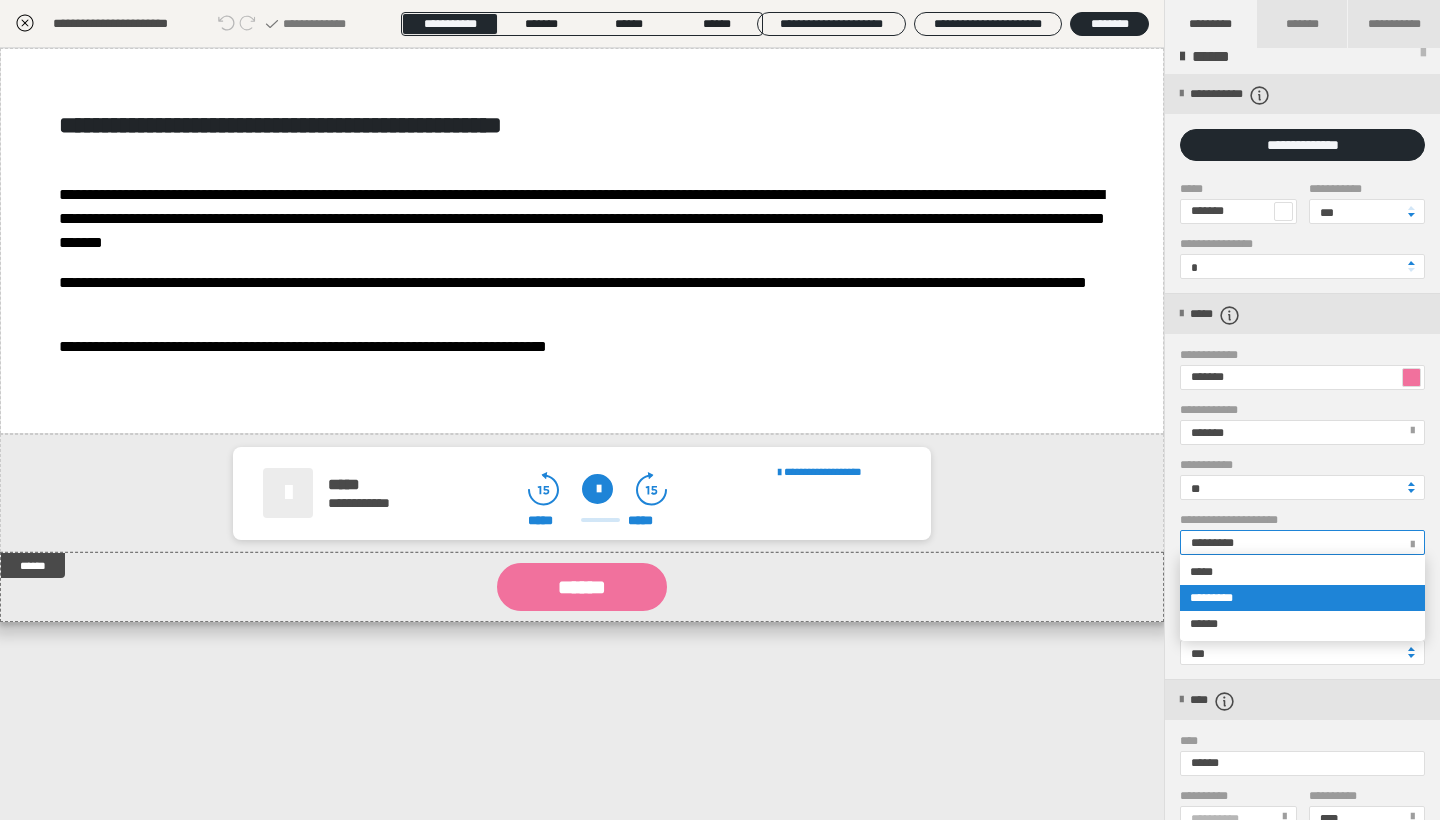 click on "*********" at bounding box center [1301, 542] 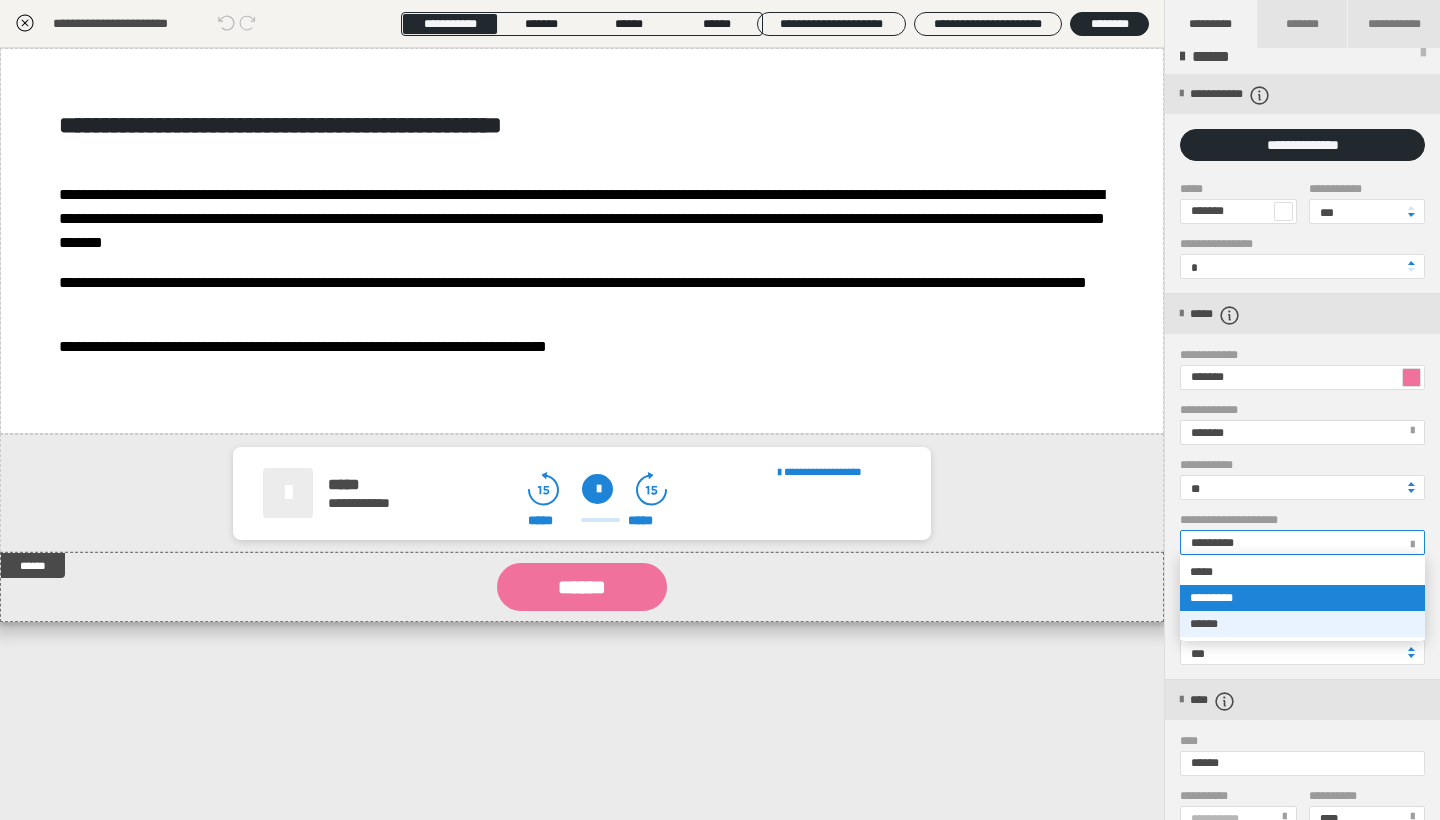 click on "******" at bounding box center (1302, 624) 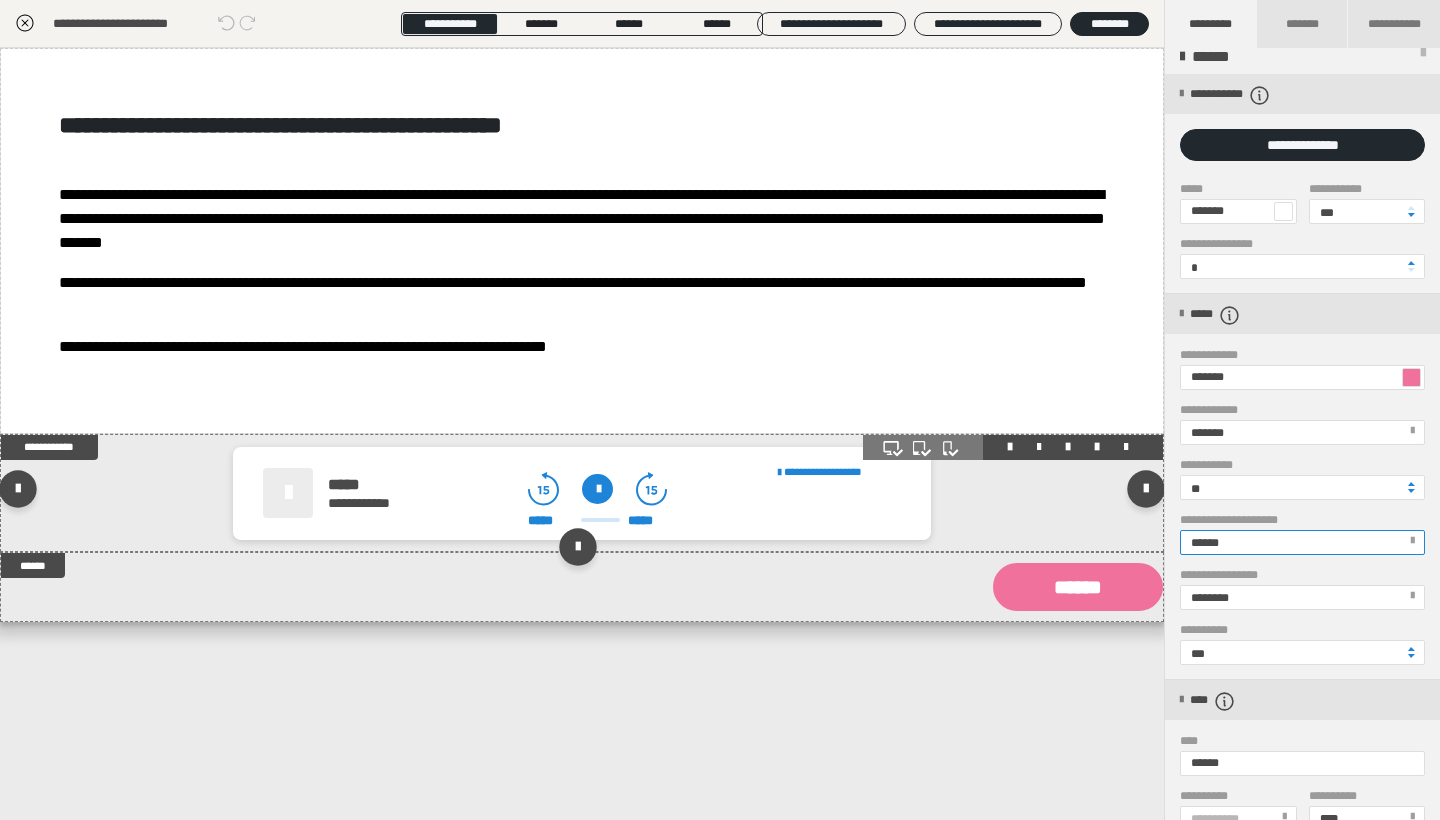 click on "**********" at bounding box center [614, 496] 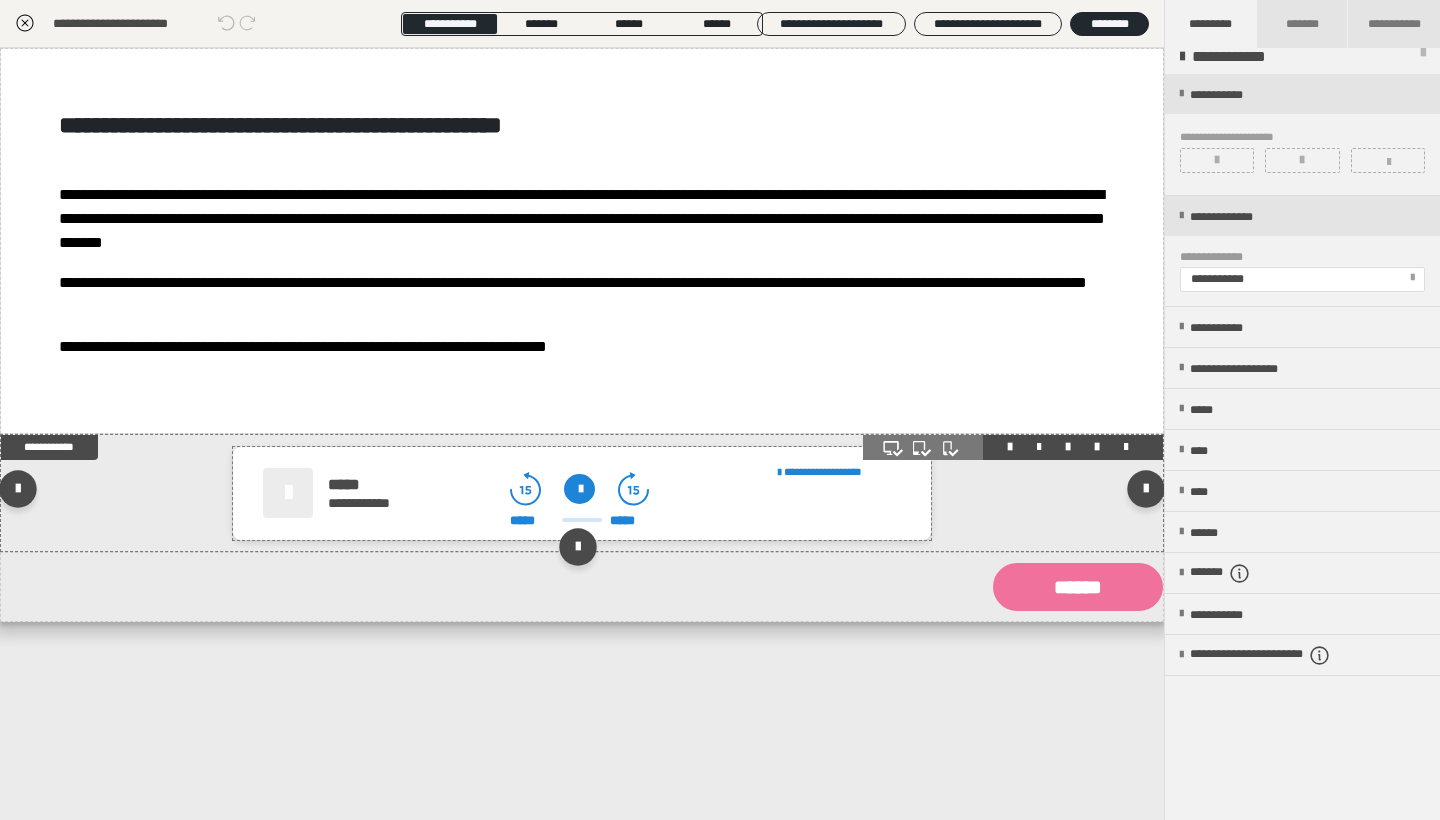 scroll, scrollTop: 0, scrollLeft: 0, axis: both 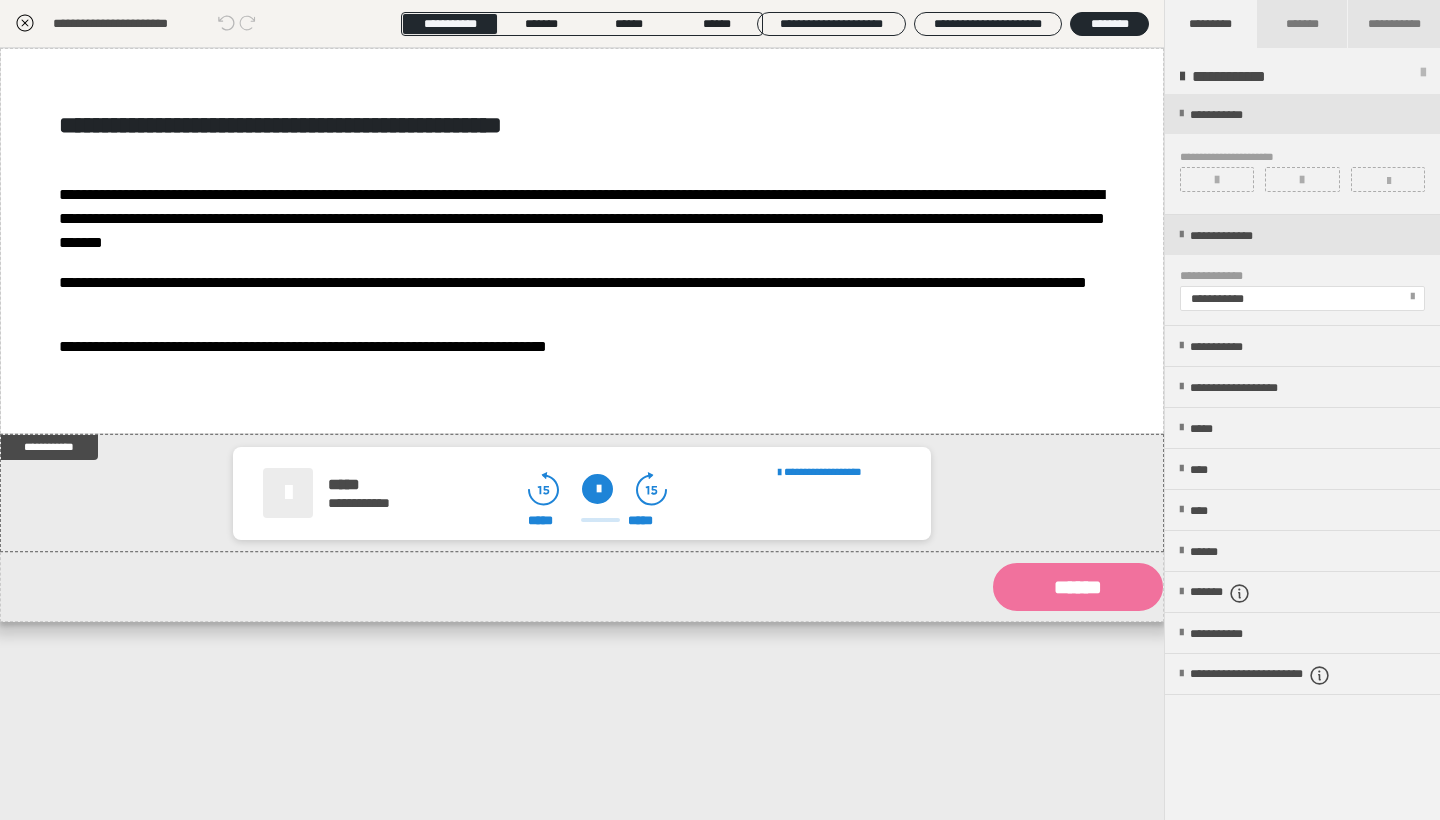 click on "**********" at bounding box center [1301, 298] 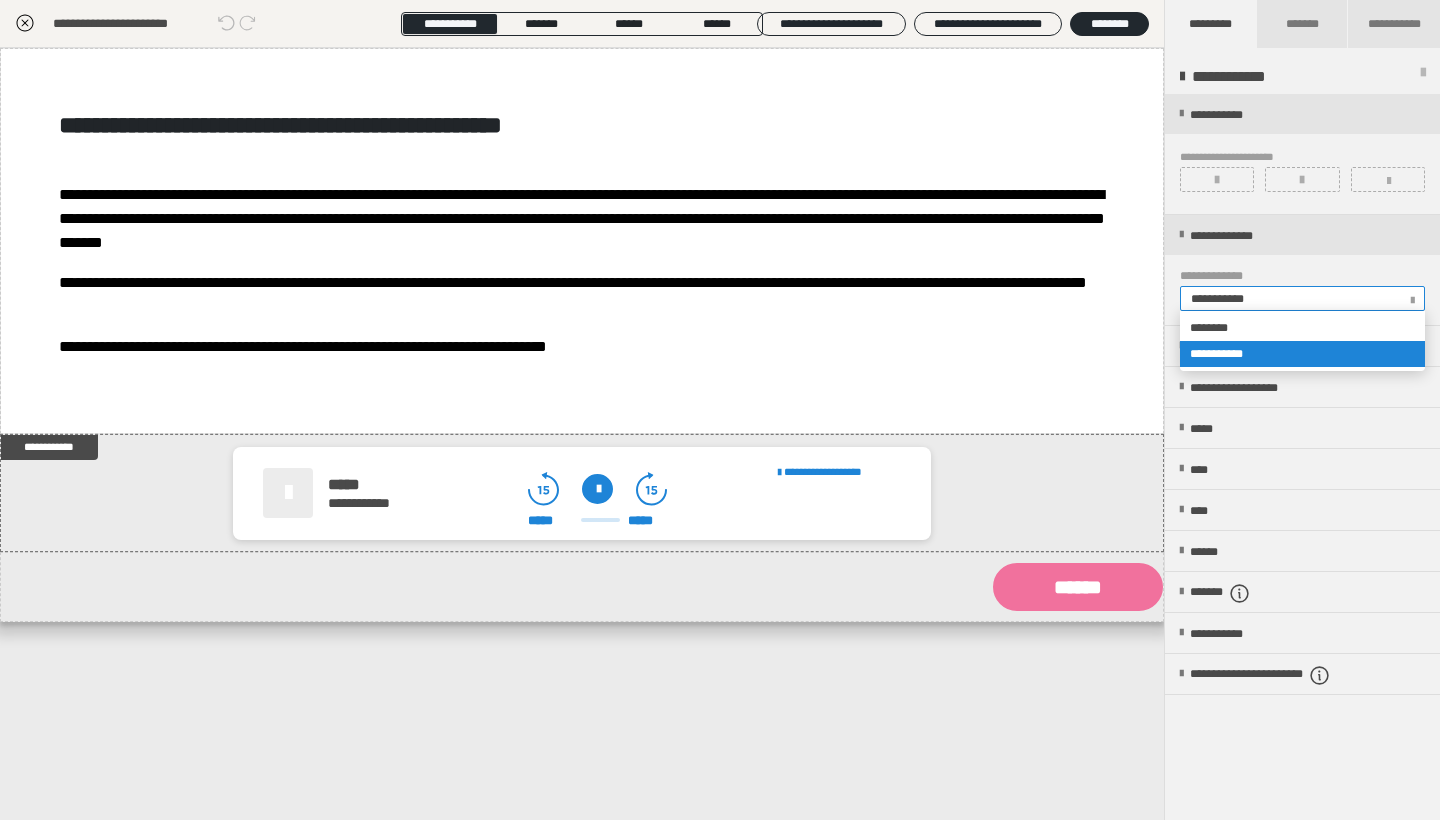 click on "**********" at bounding box center (1302, 354) 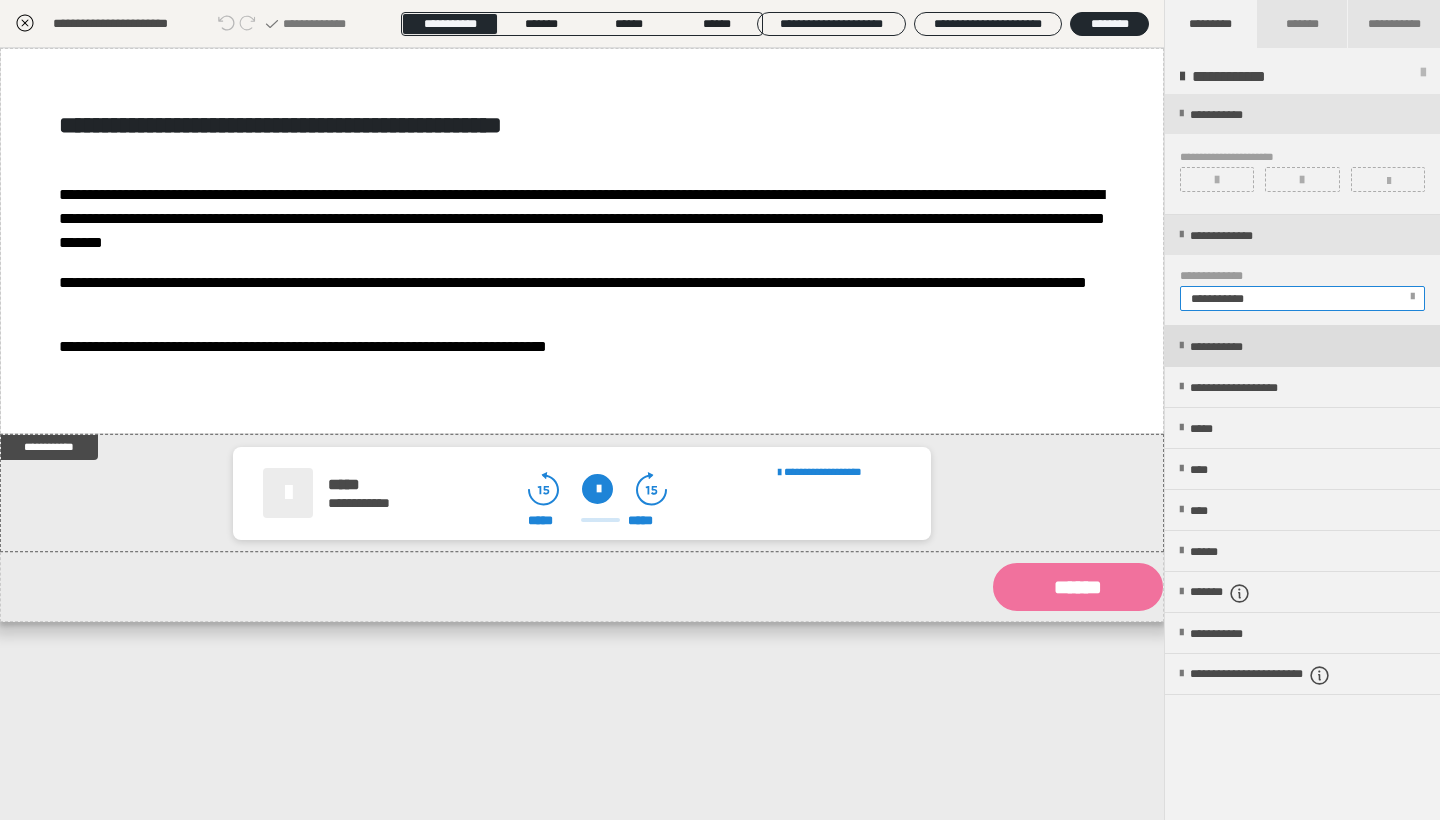 click on "**********" at bounding box center [1302, 346] 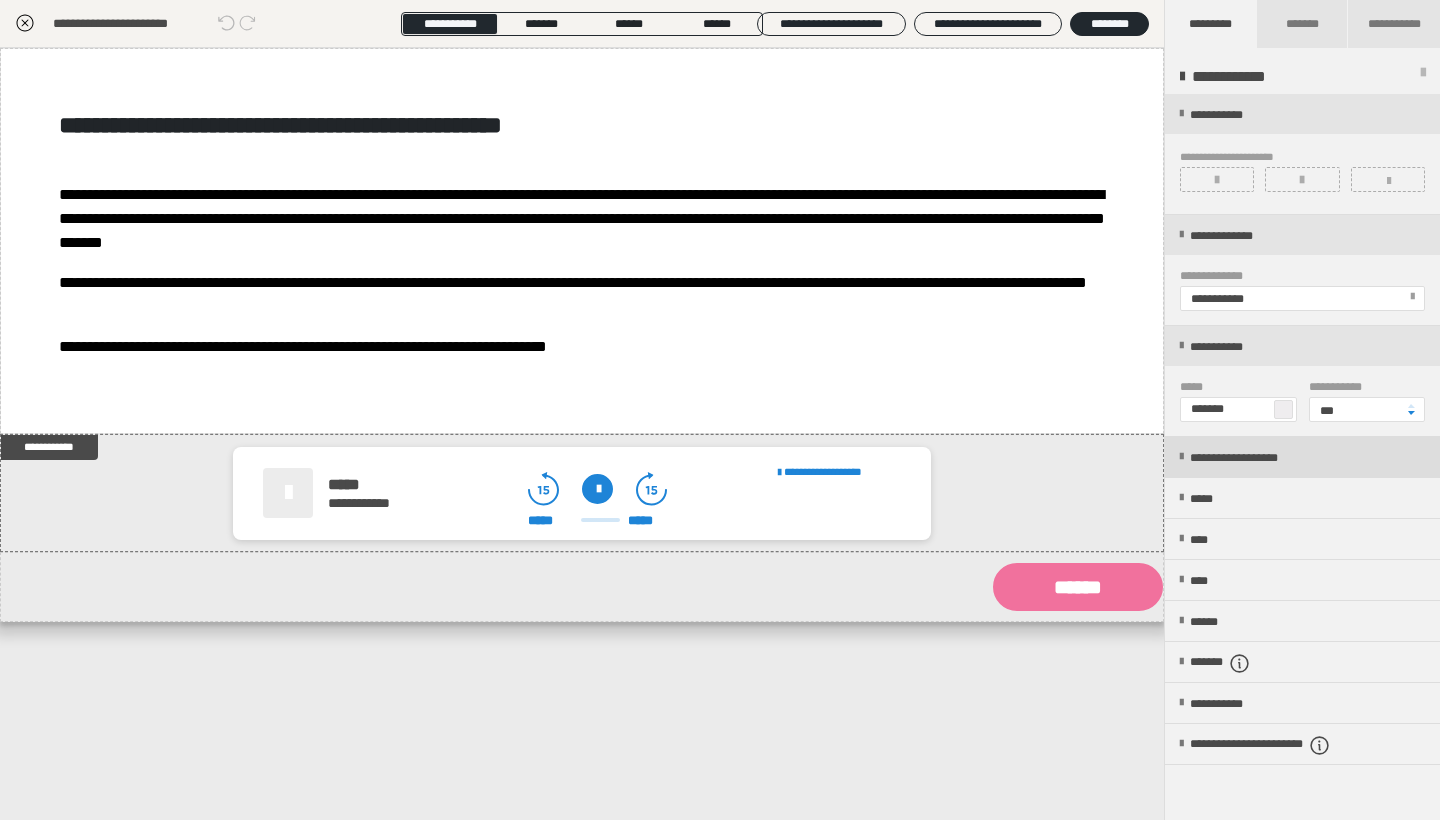 click on "**********" at bounding box center (1302, 457) 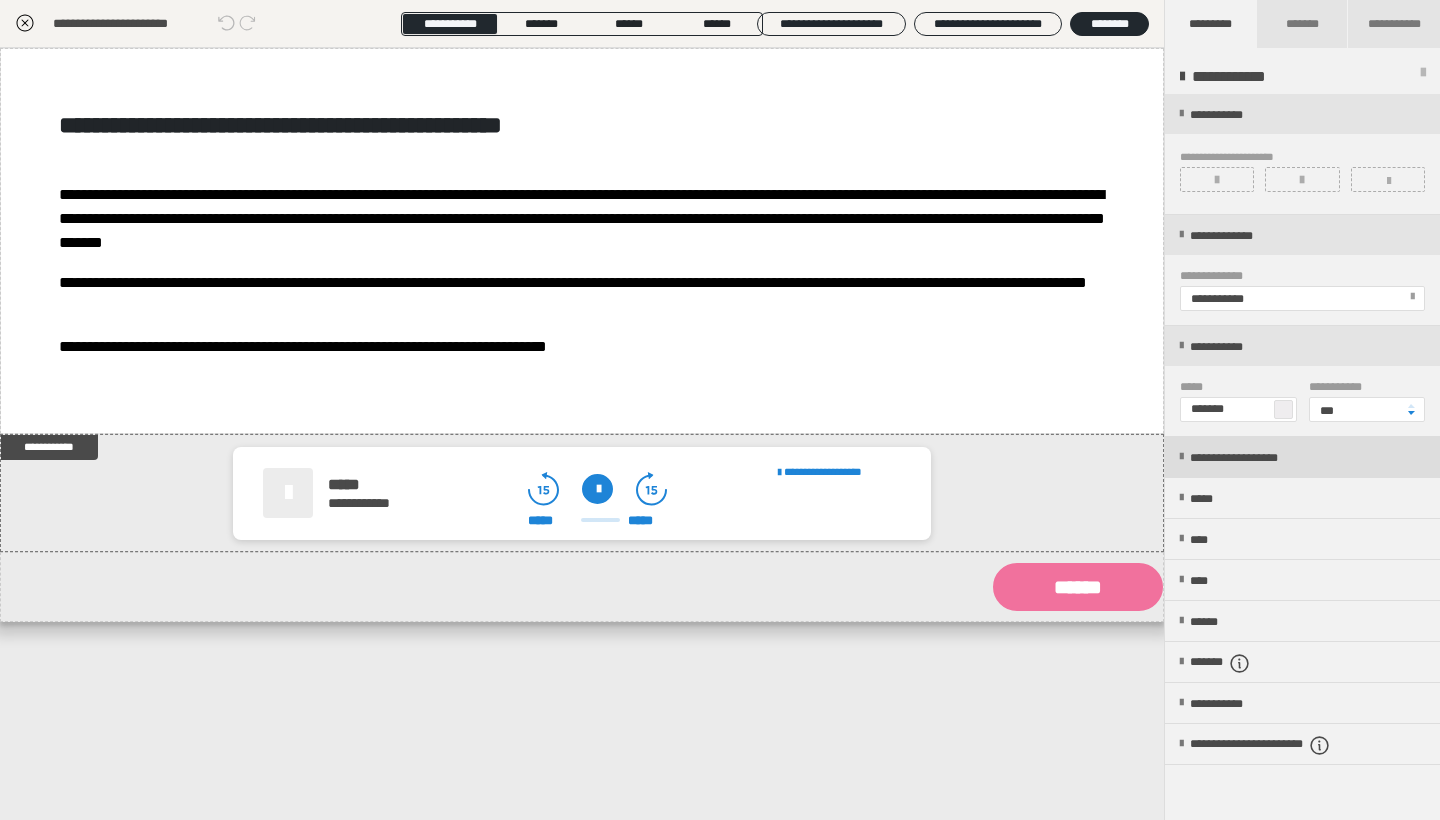 click at bounding box center (1181, 457) 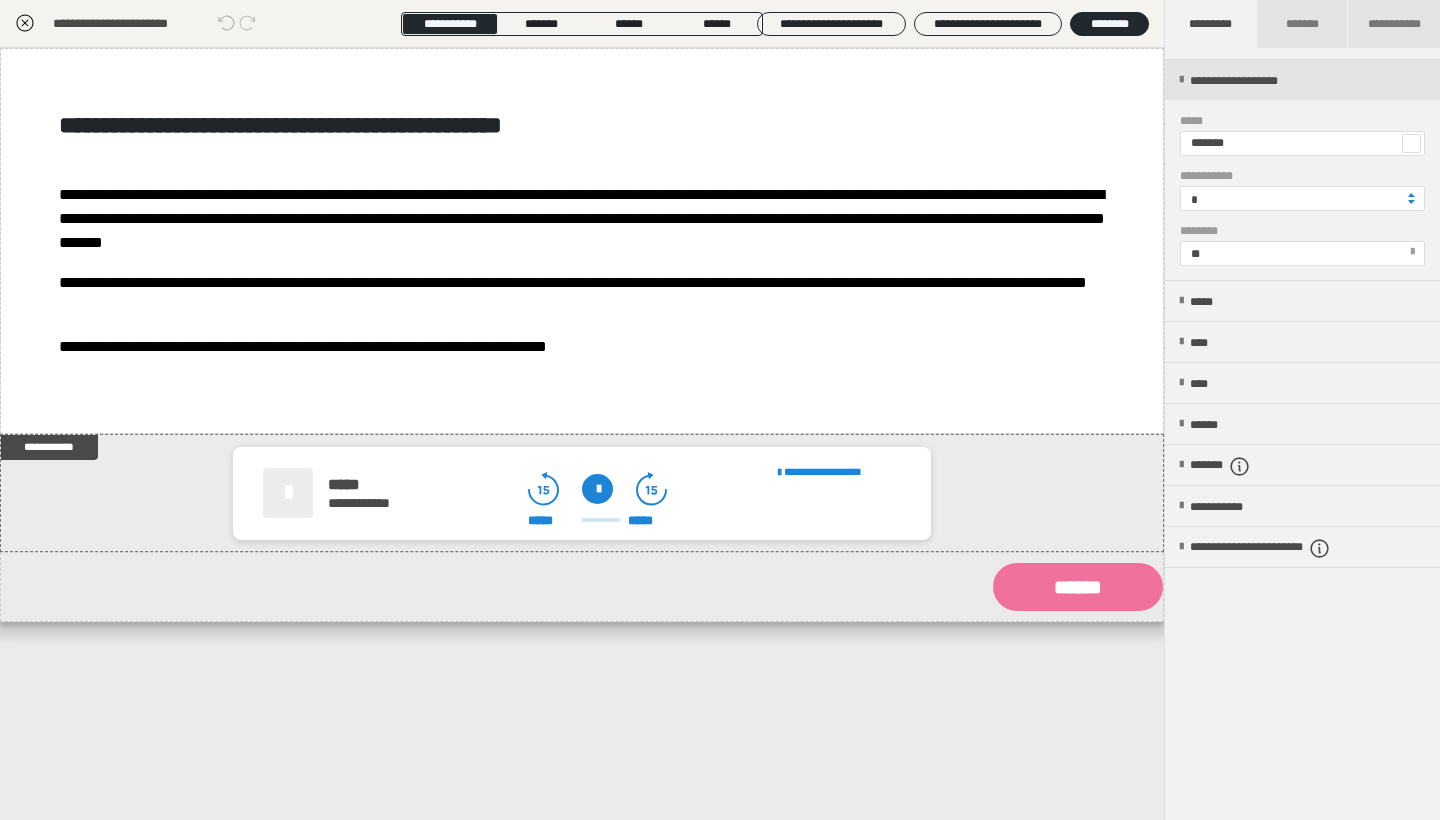 scroll, scrollTop: 377, scrollLeft: 0, axis: vertical 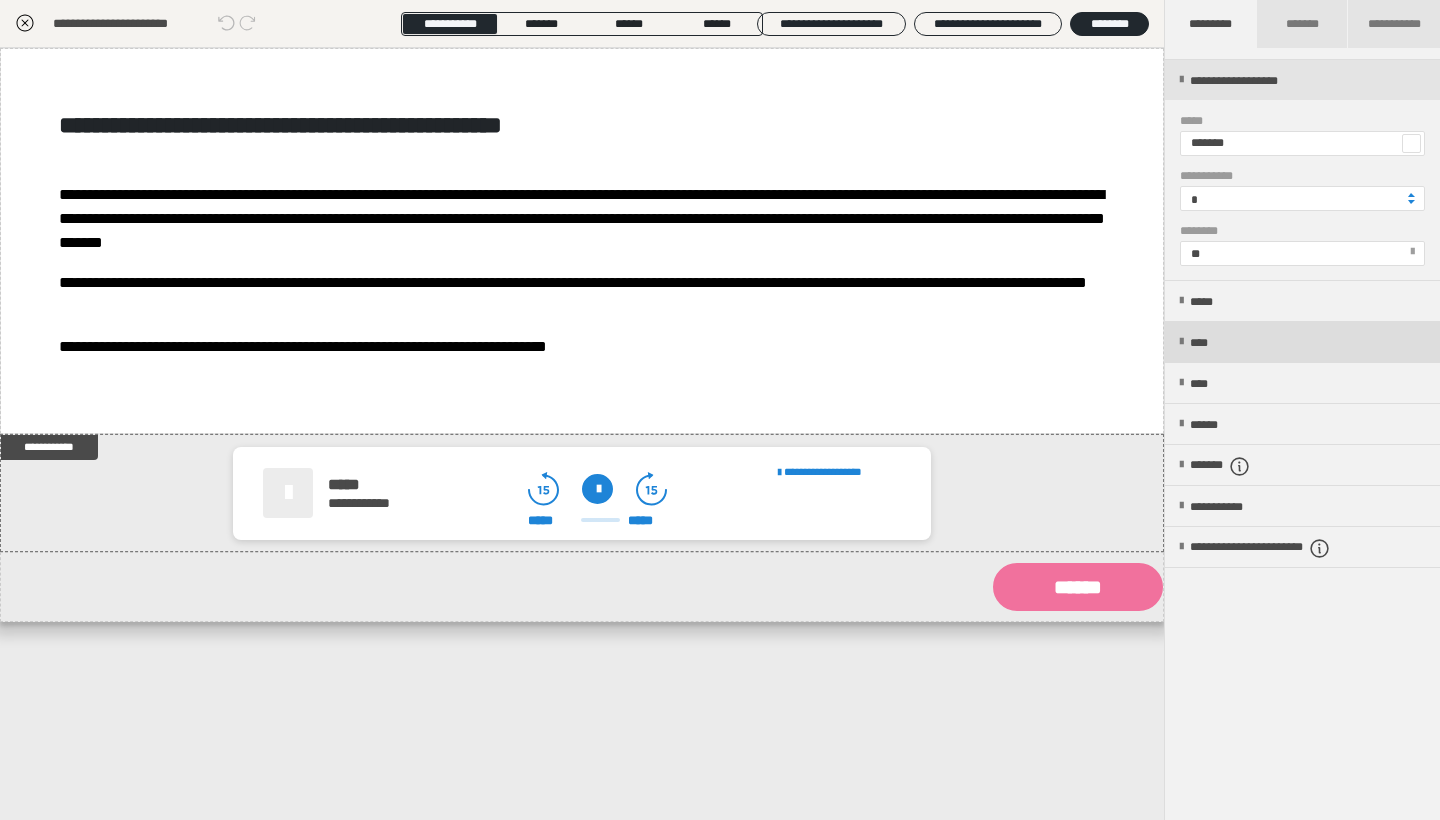 click on "****" at bounding box center (1205, 343) 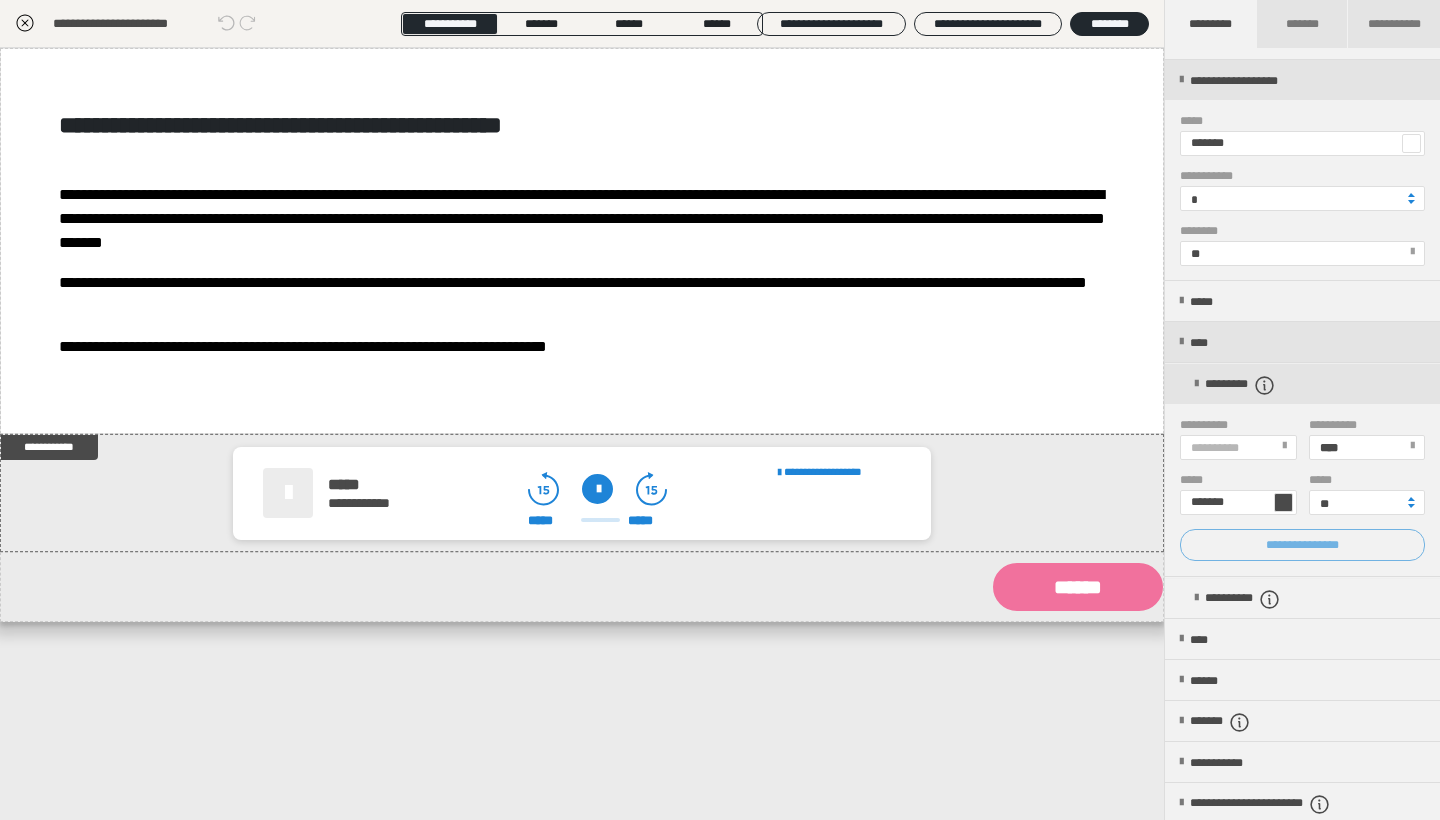 click on "**********" at bounding box center (1302, 545) 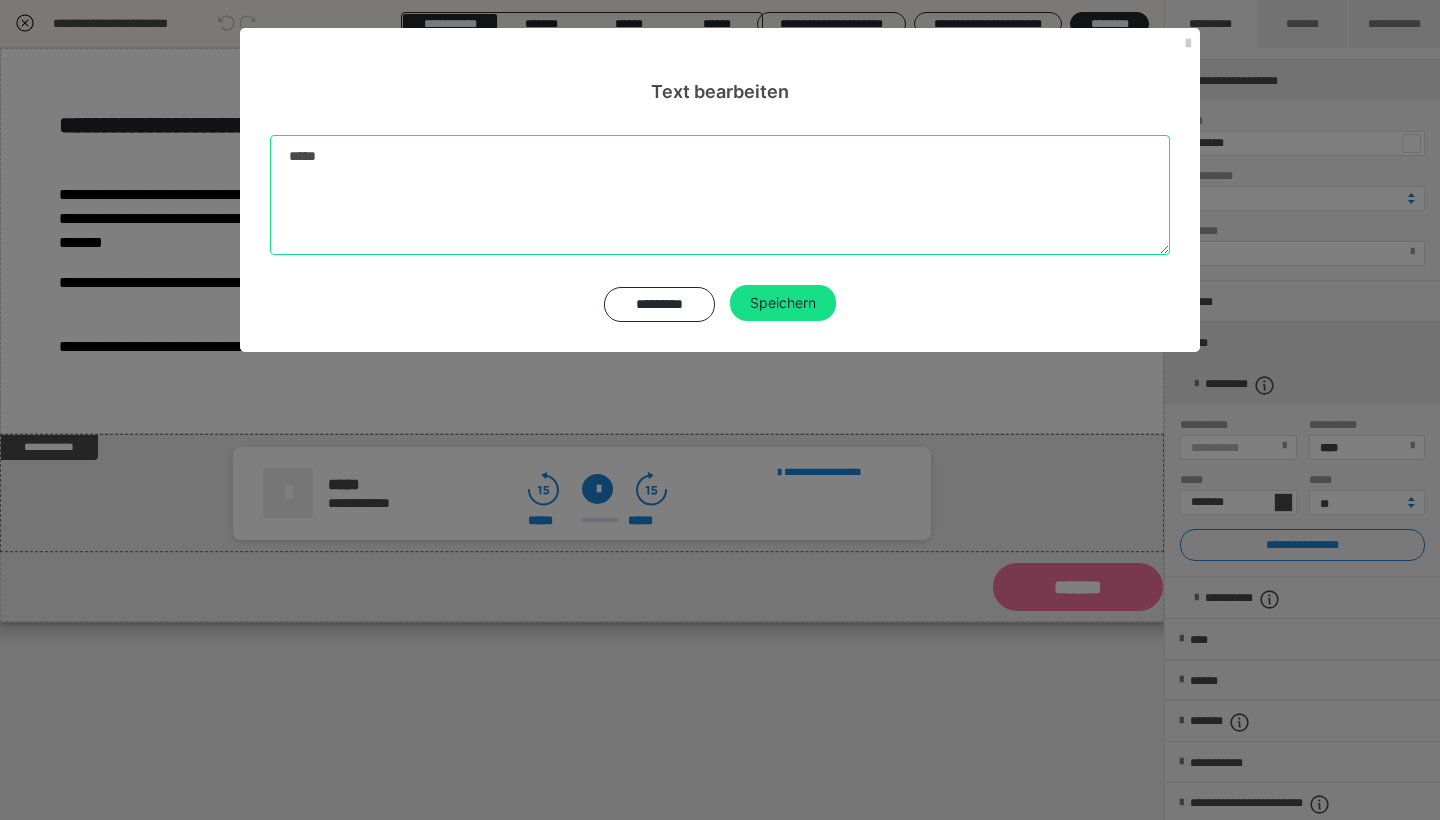 click on "*****" at bounding box center (720, 195) 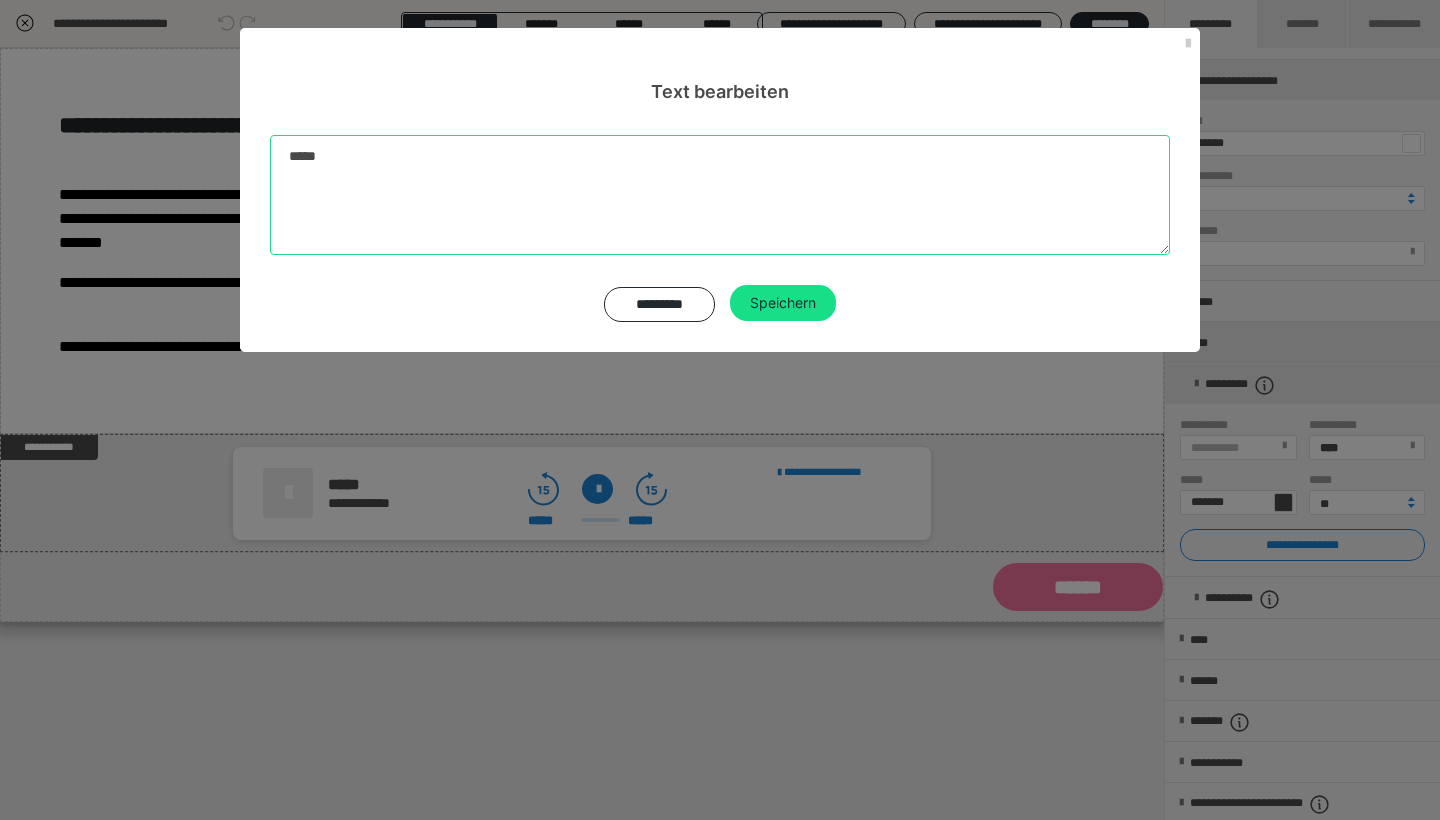 drag, startPoint x: 346, startPoint y: 153, endPoint x: 235, endPoint y: 152, distance: 111.0045 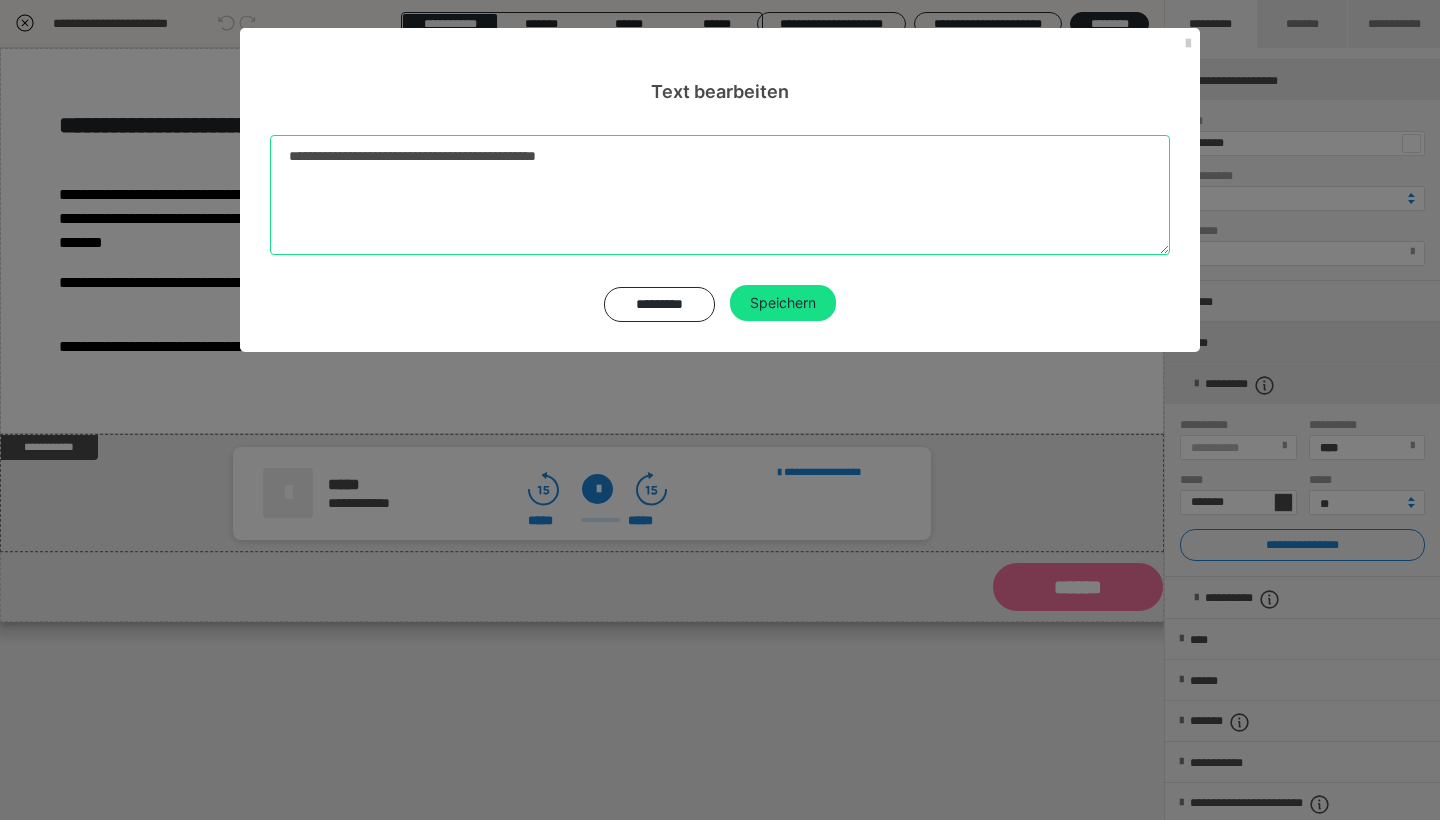 type on "**********" 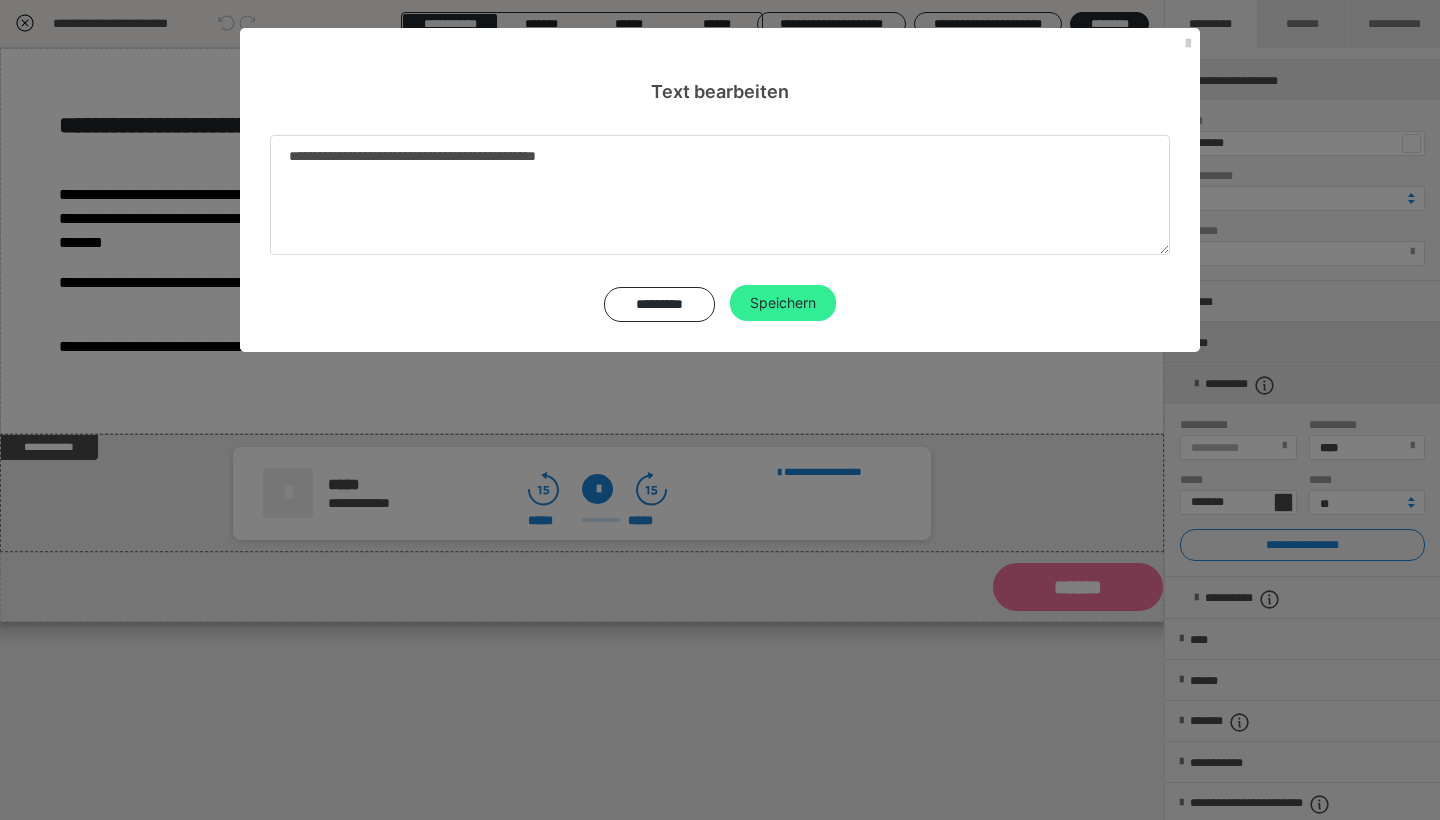 drag, startPoint x: 316, startPoint y: 195, endPoint x: 796, endPoint y: 307, distance: 492.8935 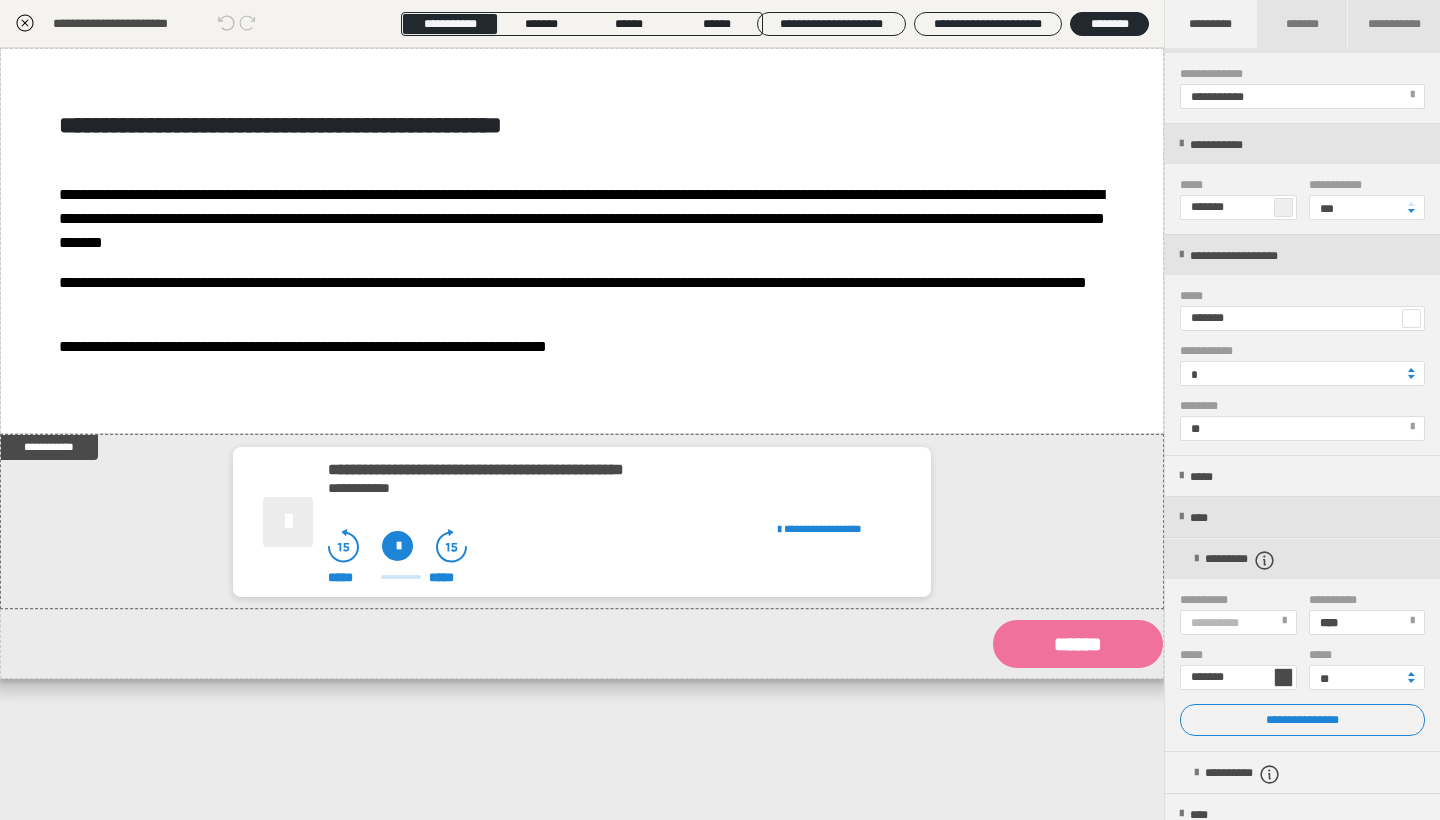 scroll, scrollTop: 247, scrollLeft: 0, axis: vertical 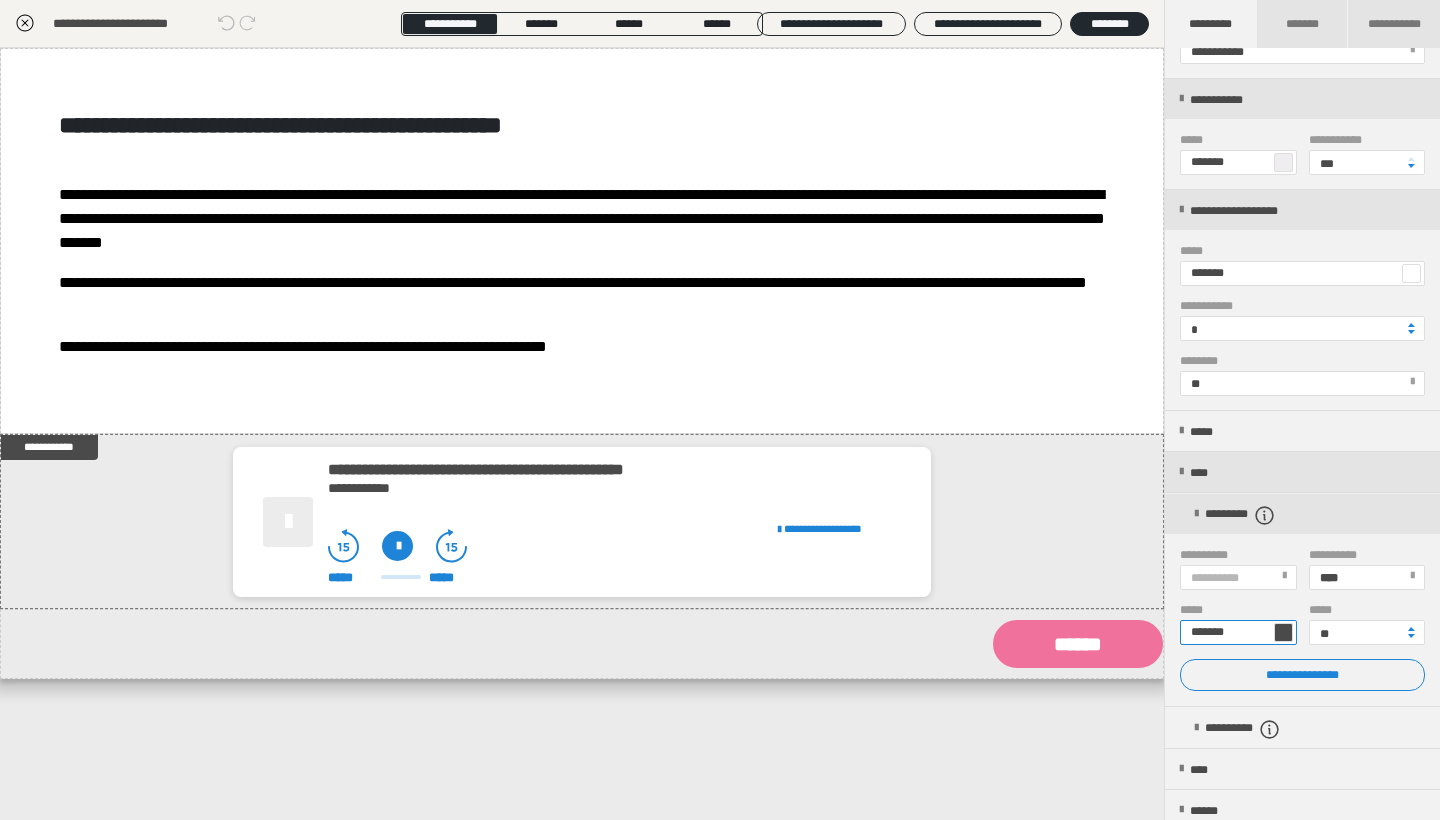 click on "*******" at bounding box center [1238, 632] 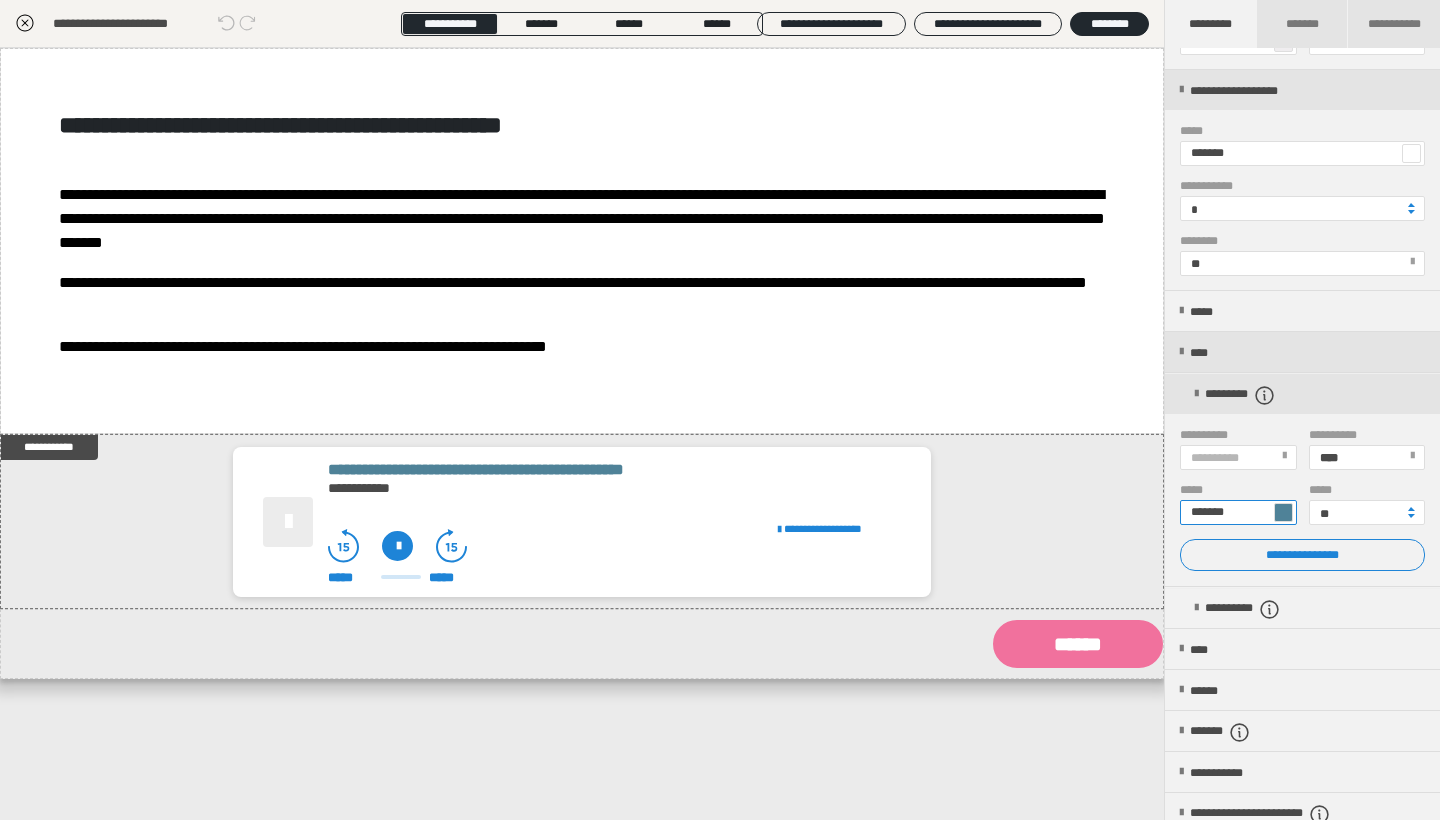 scroll, scrollTop: 399, scrollLeft: 0, axis: vertical 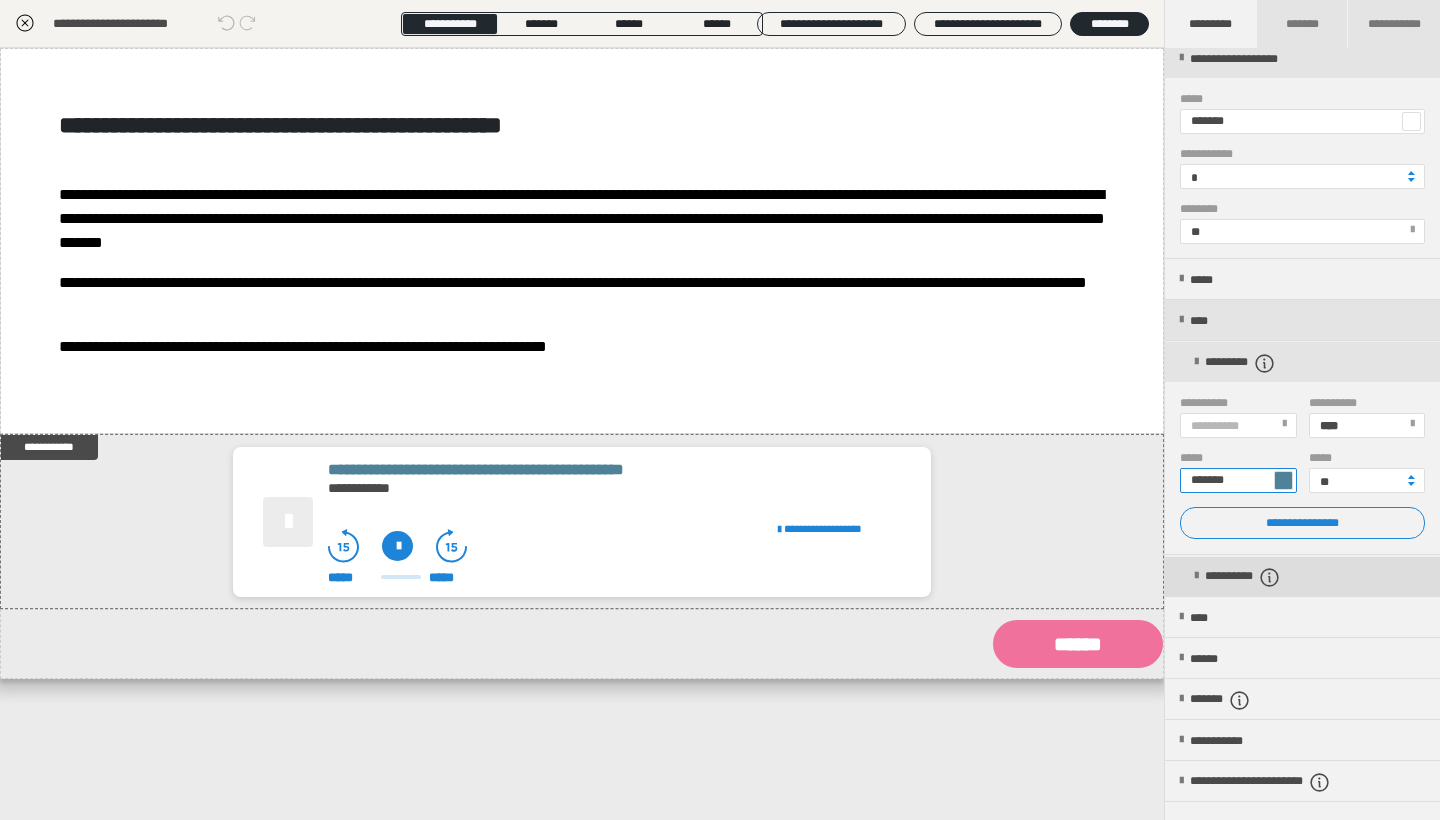 type on "*******" 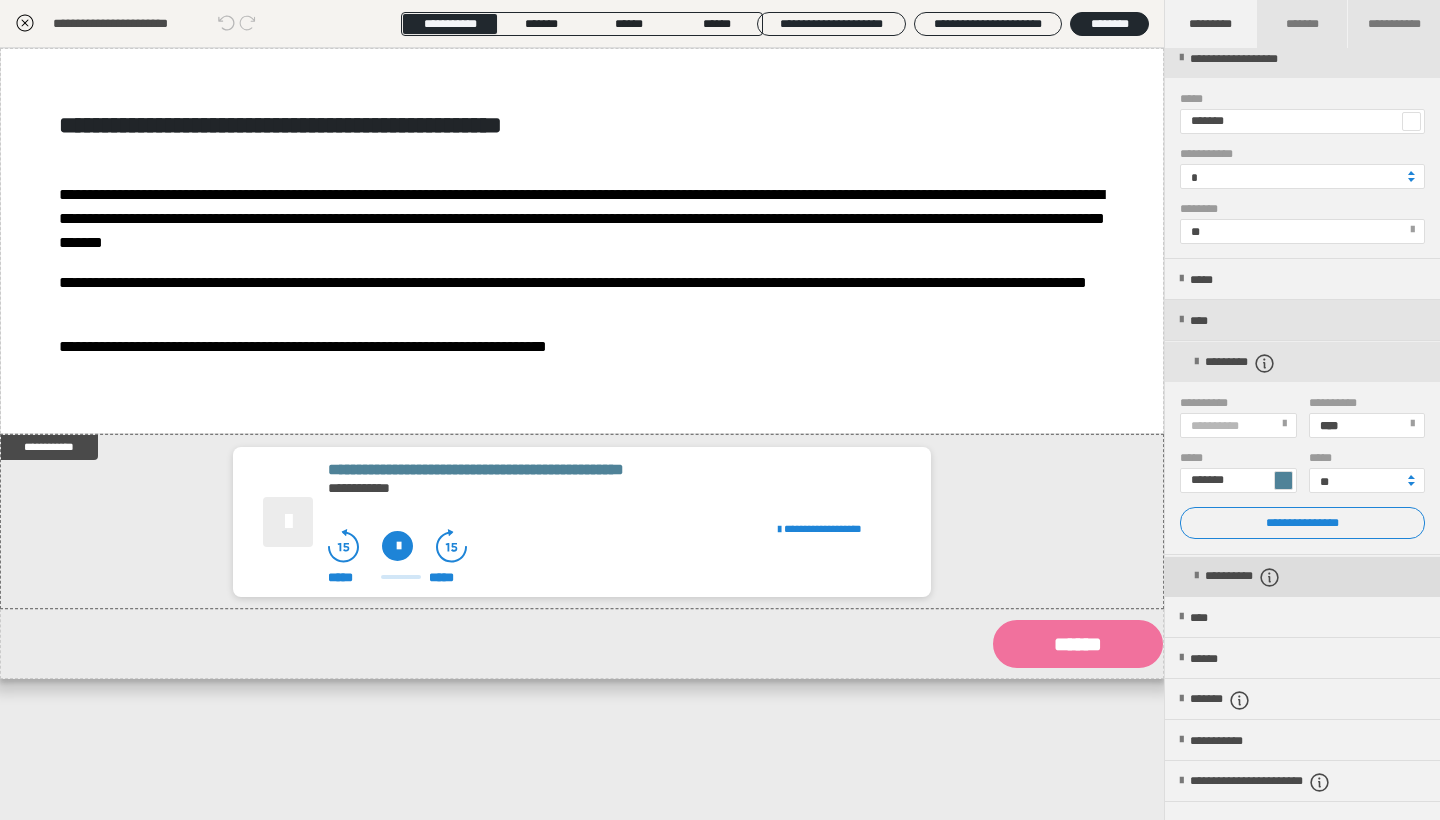 click at bounding box center [1196, 576] 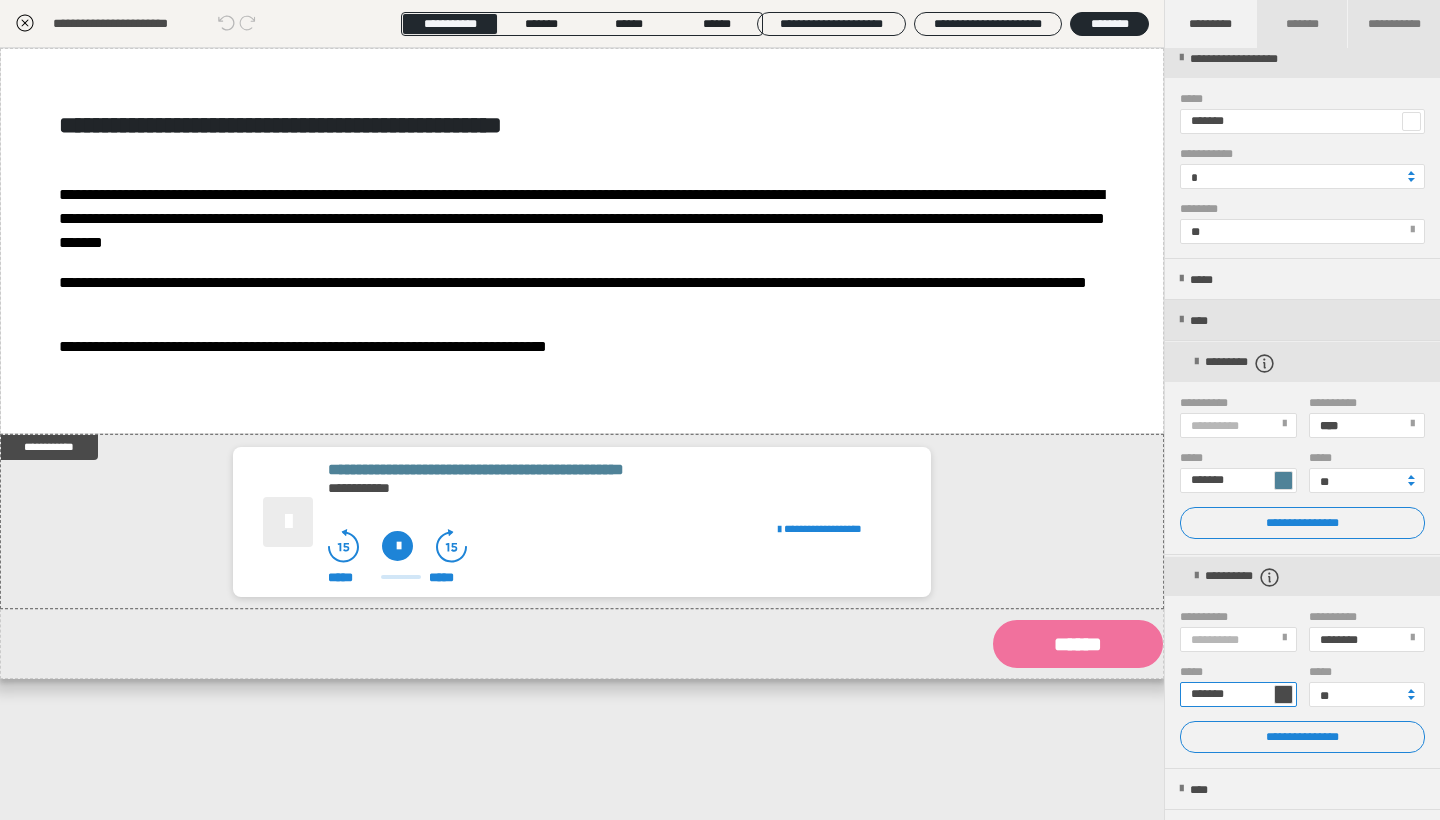click on "*******" at bounding box center (1238, 694) 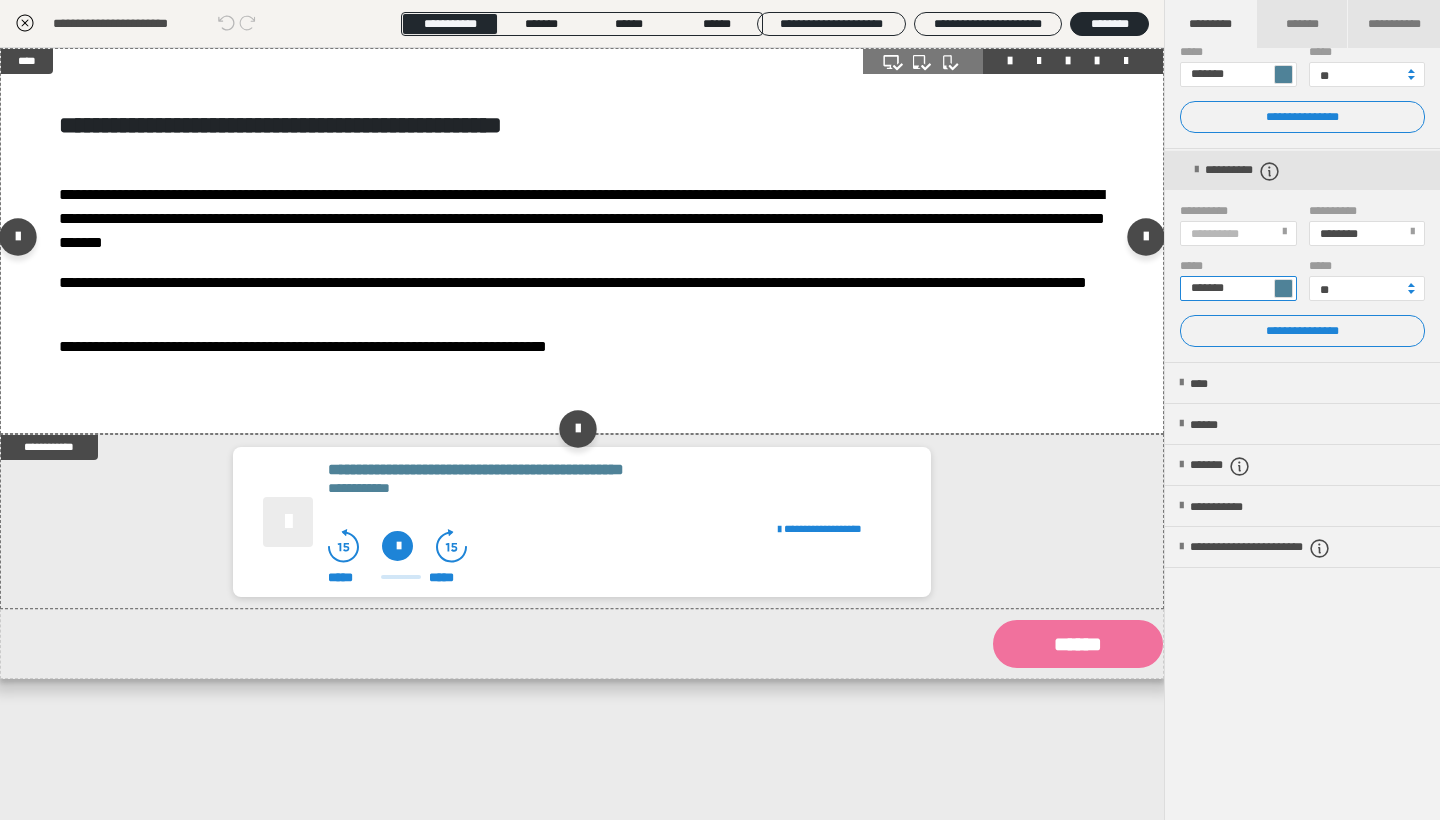 scroll, scrollTop: 805, scrollLeft: 0, axis: vertical 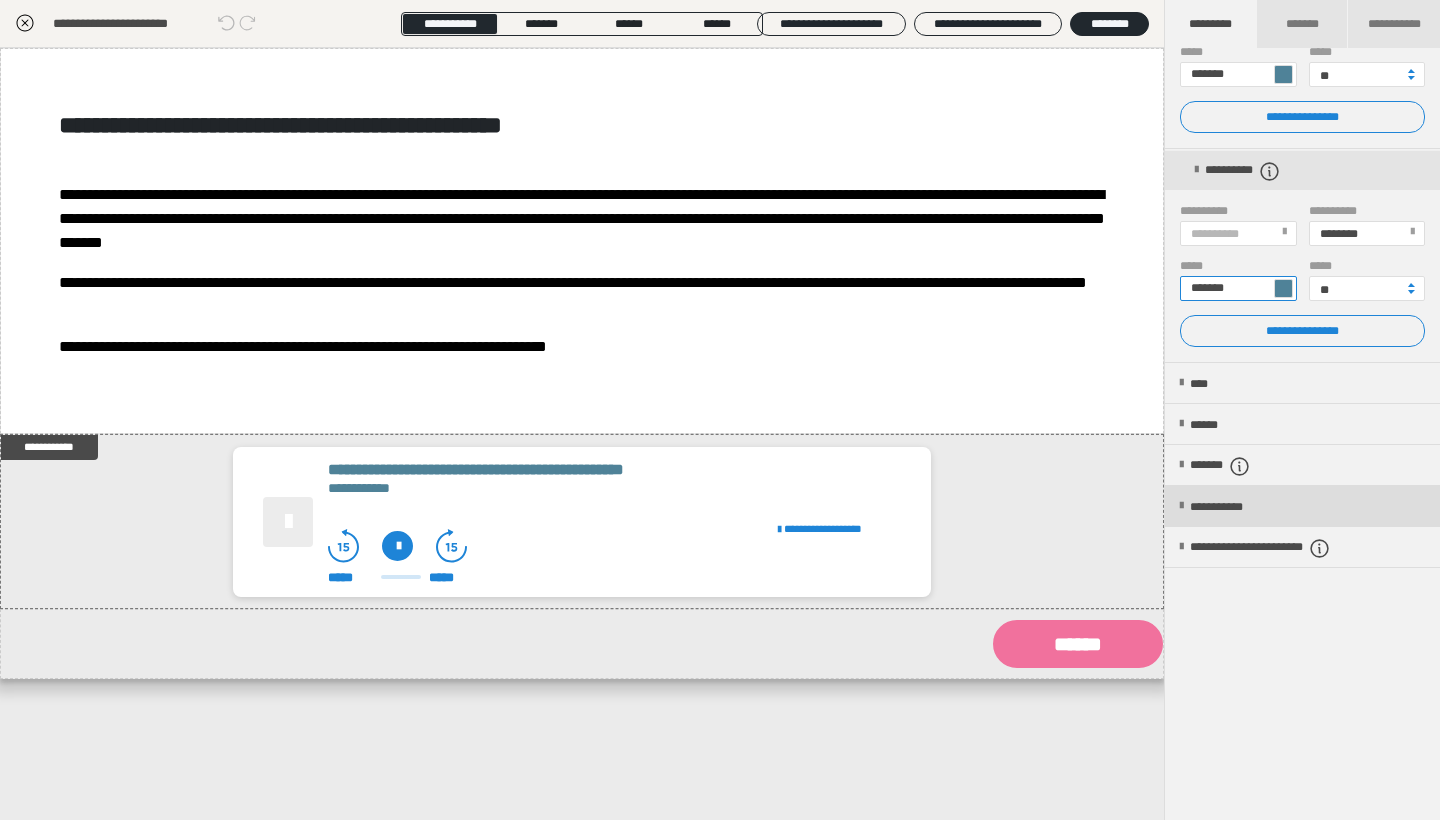 type on "*******" 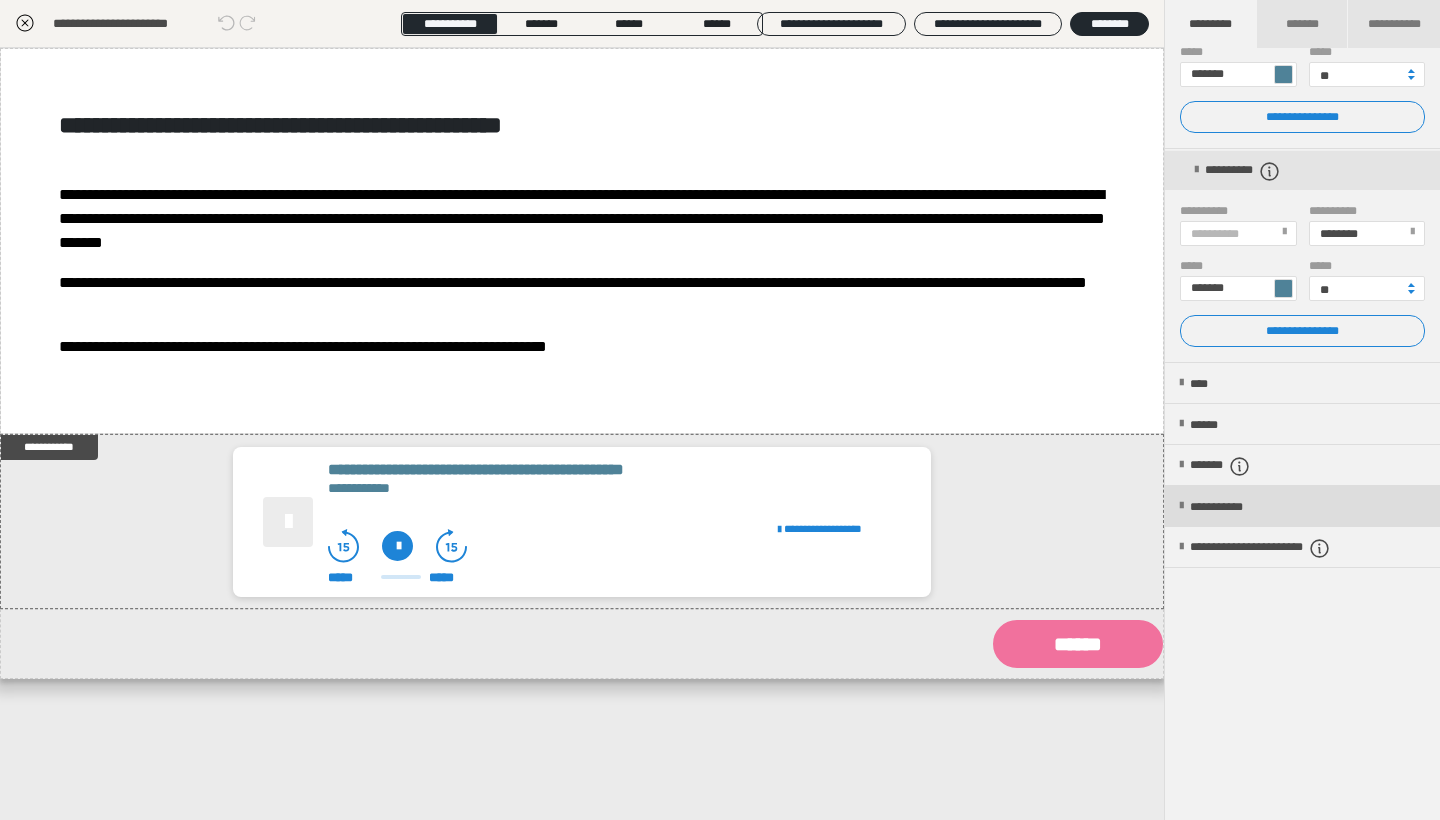 click at bounding box center (1181, 506) 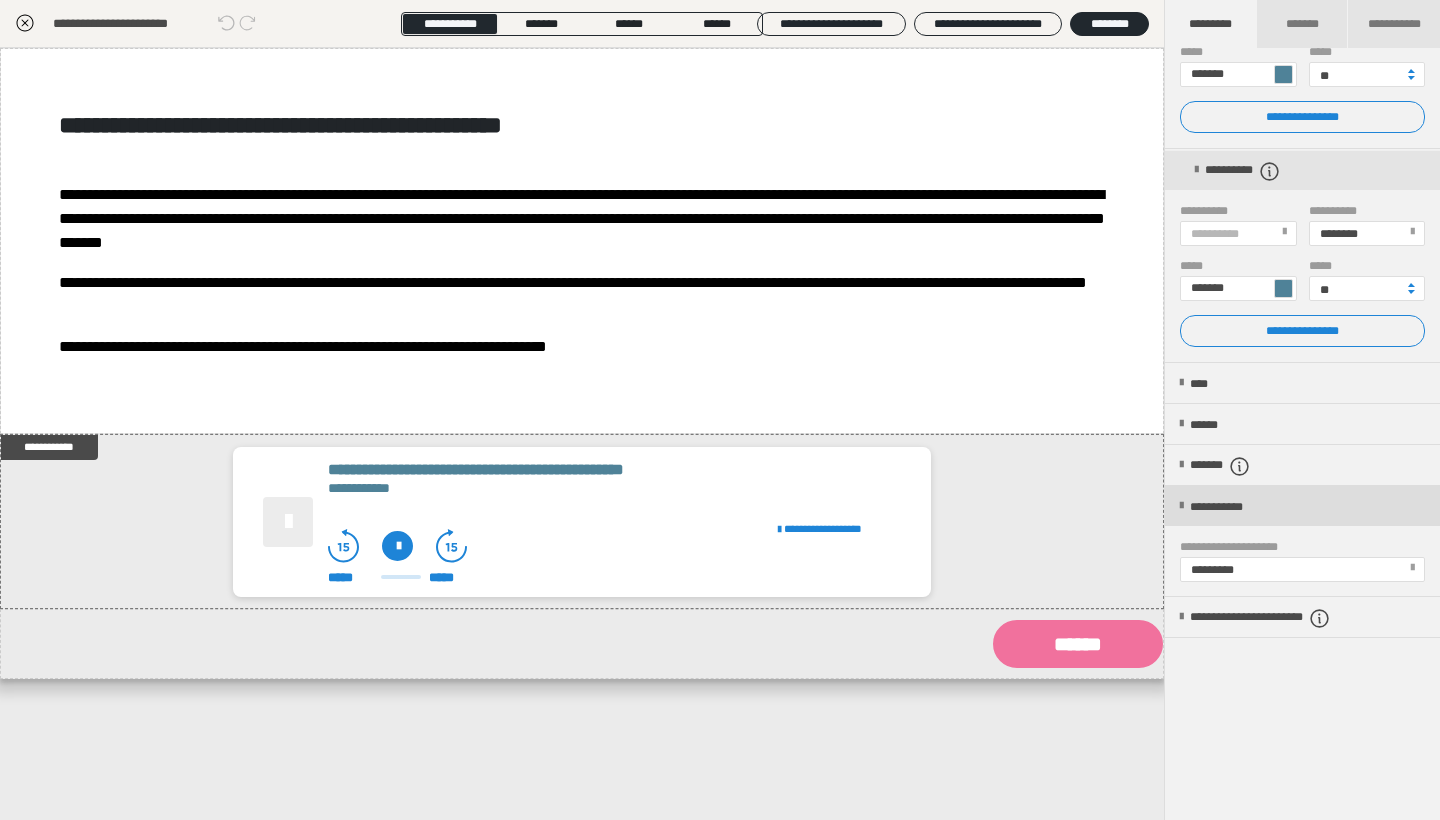 click at bounding box center (1181, 506) 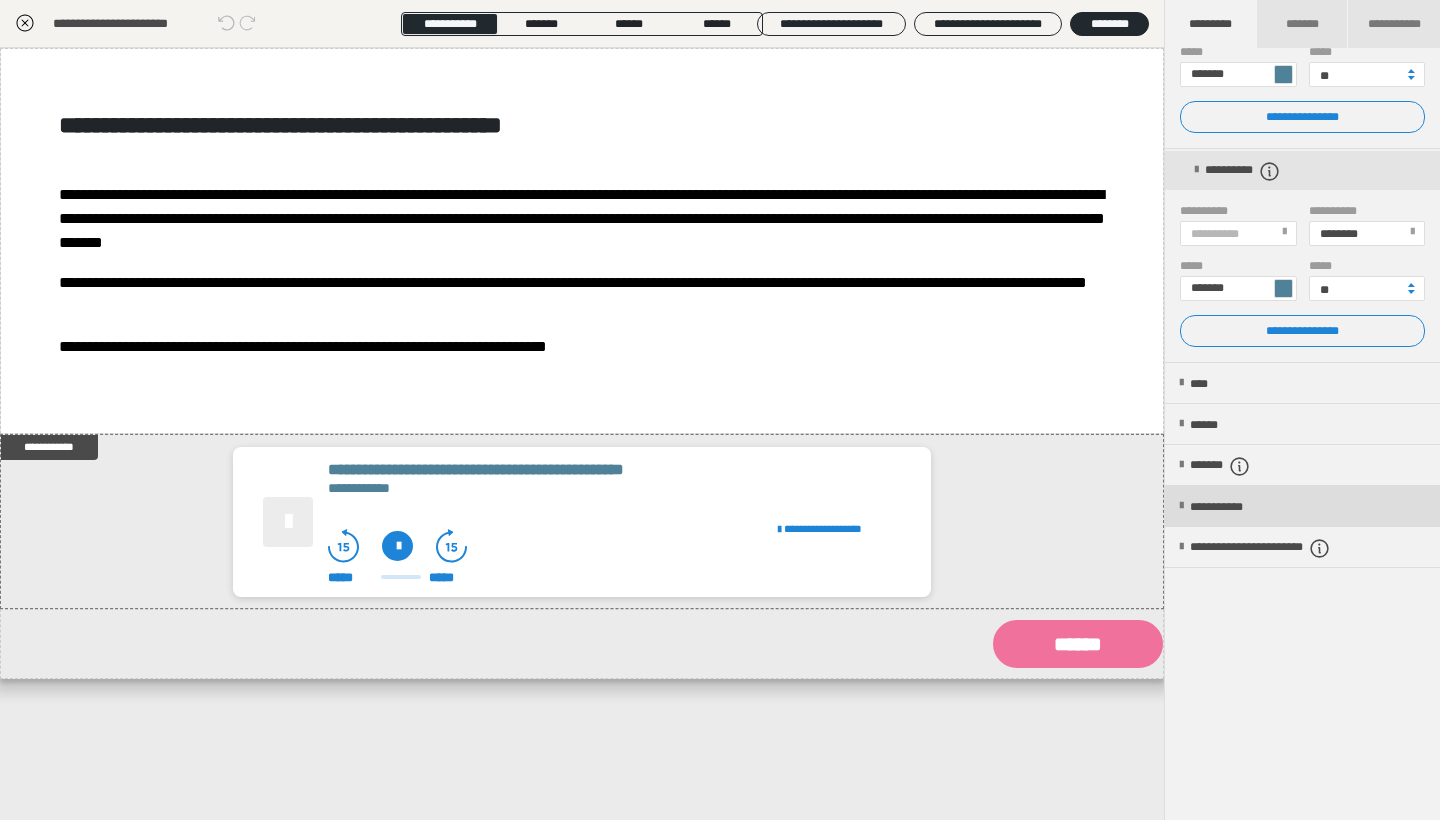 click at bounding box center (1181, 506) 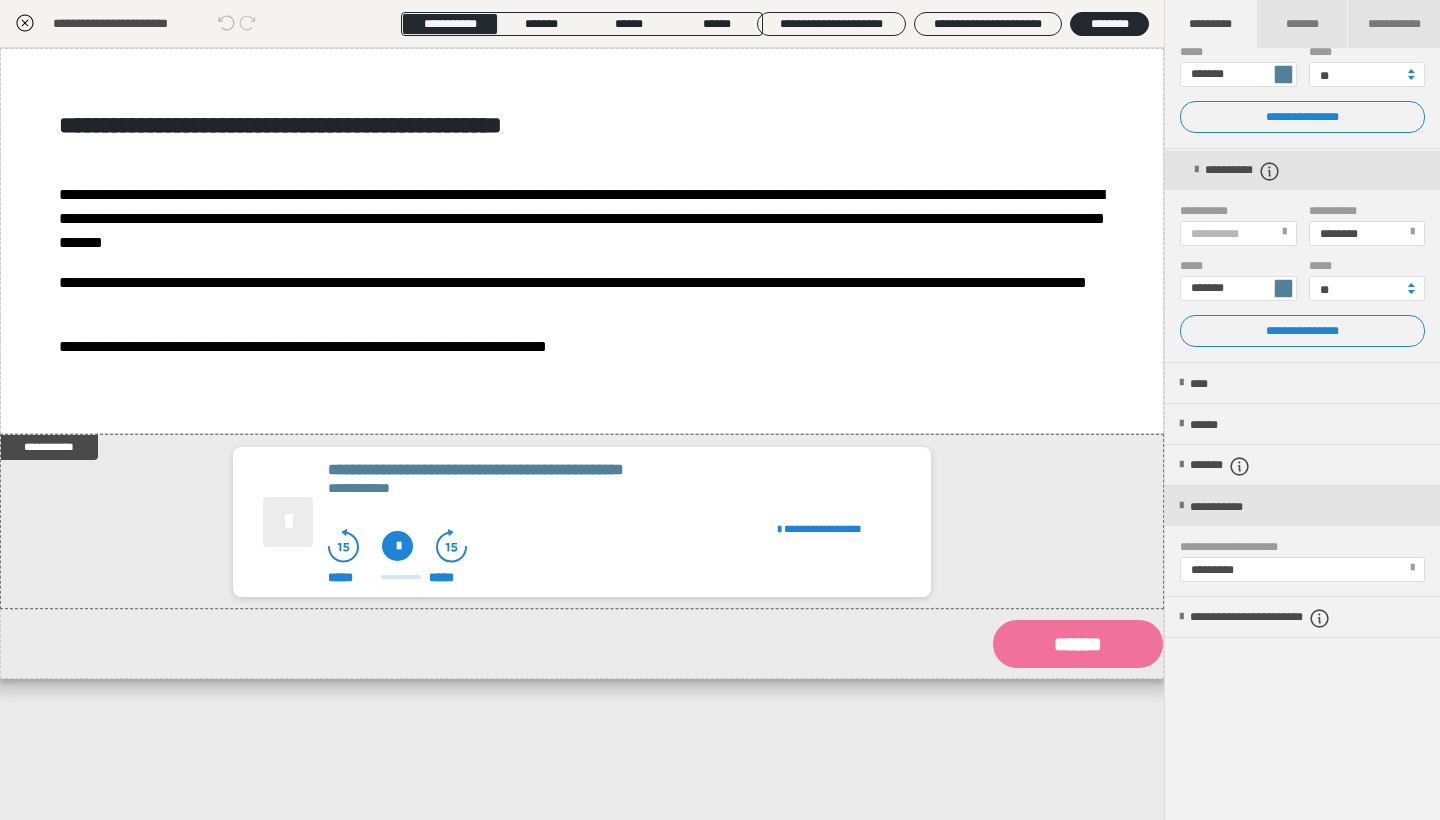 click on "*********" at bounding box center [1216, 570] 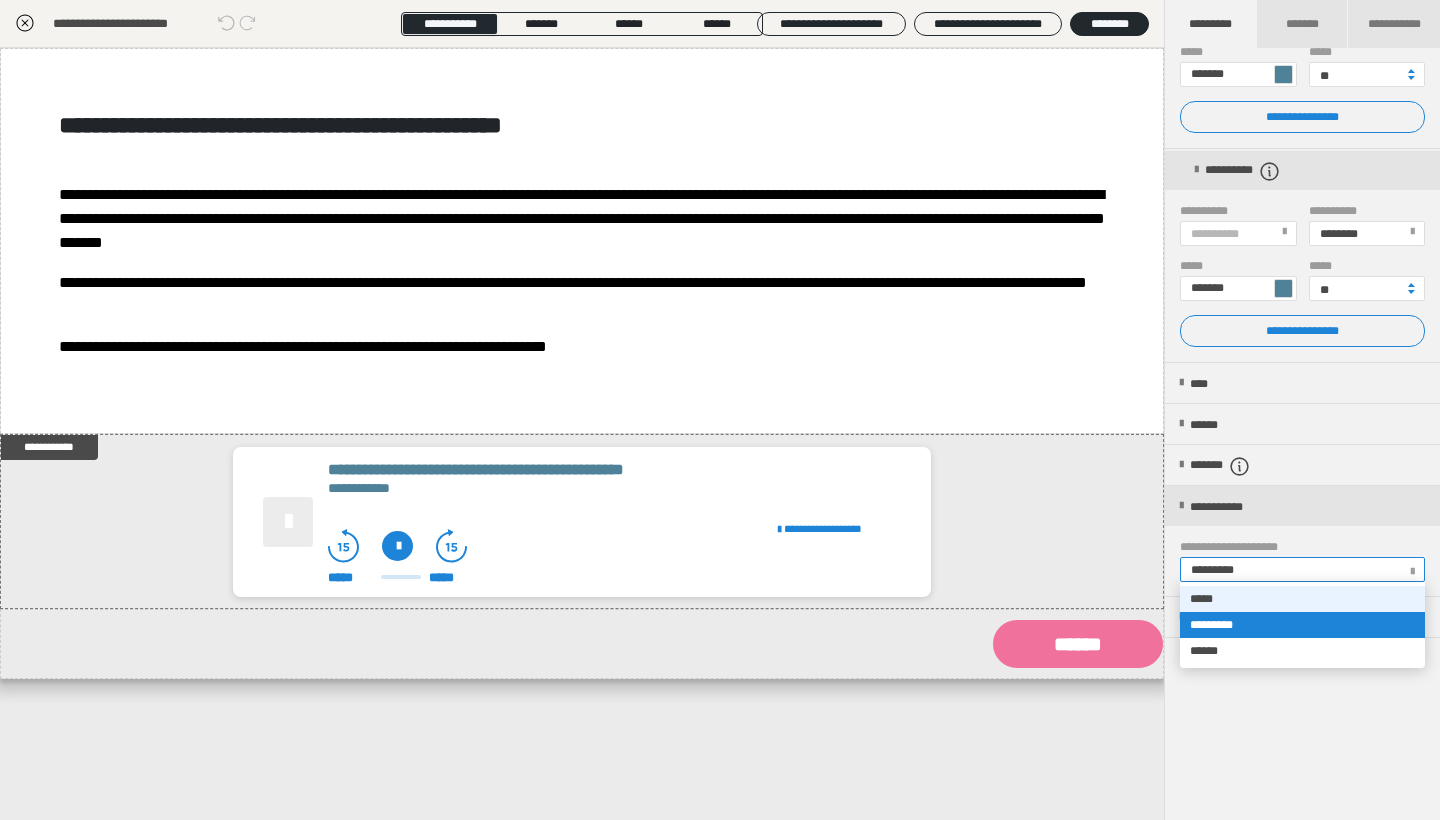 click on "*****" at bounding box center [1302, 599] 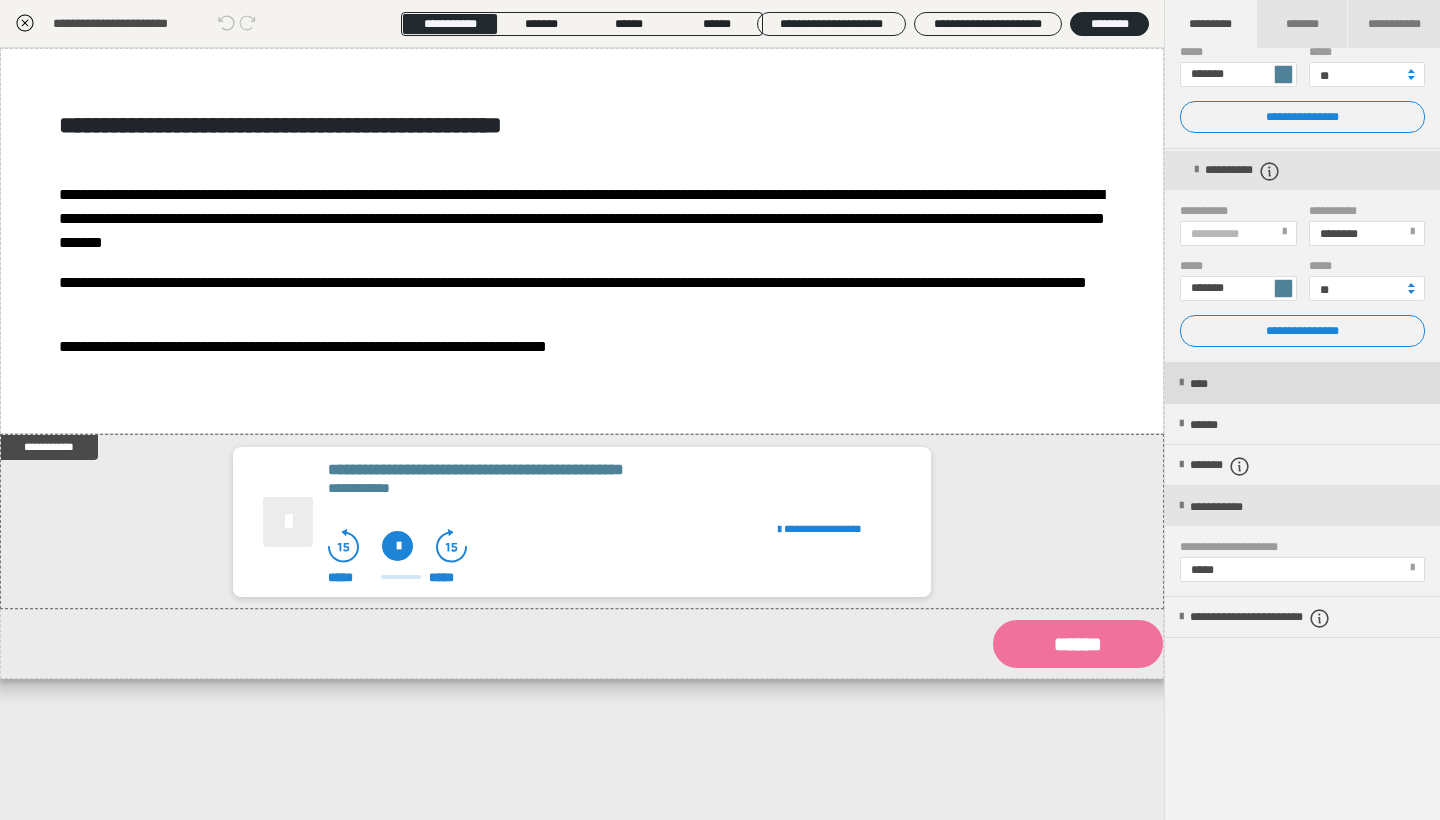 click at bounding box center [1181, 383] 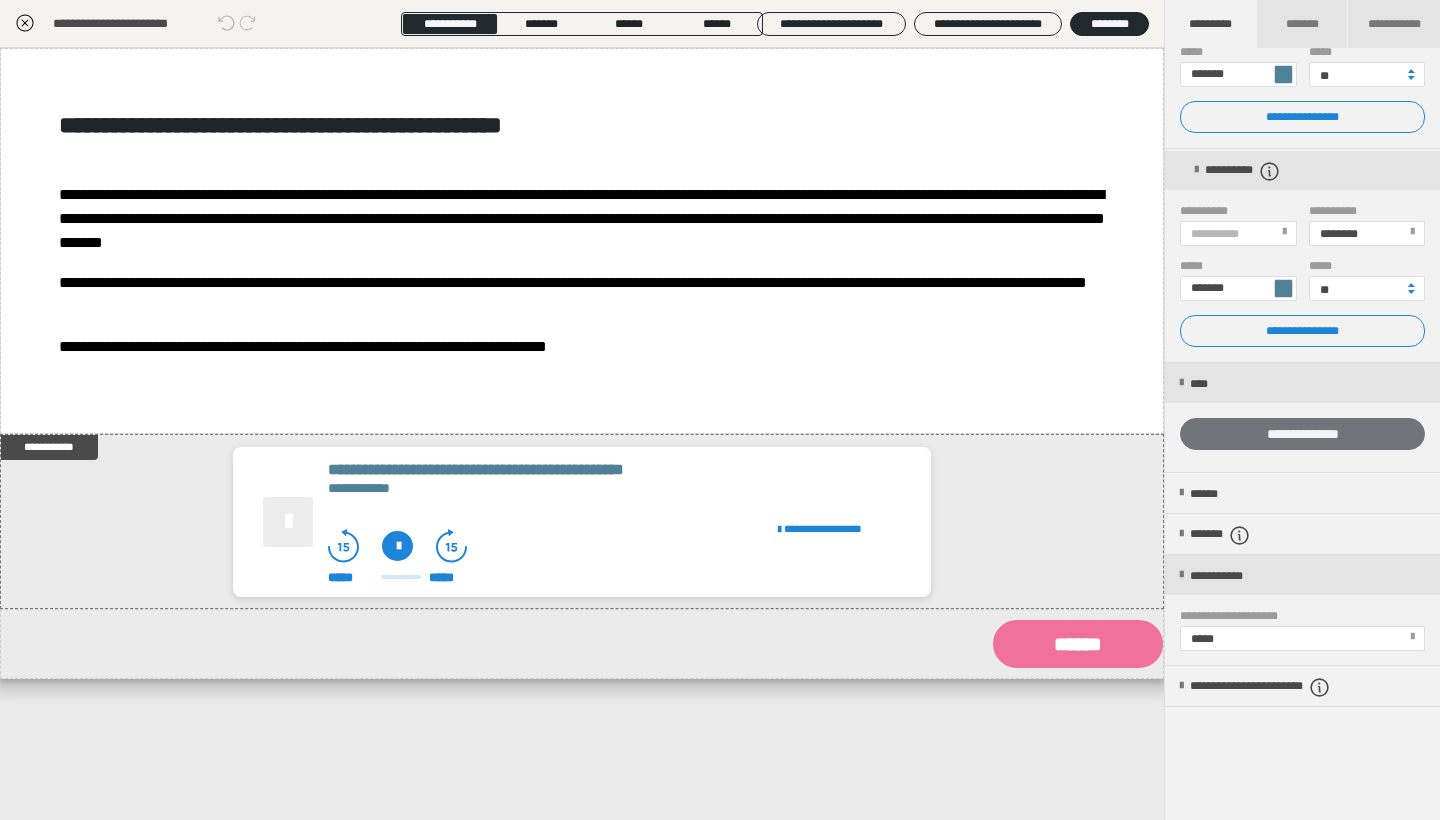 click on "**********" at bounding box center (1302, 434) 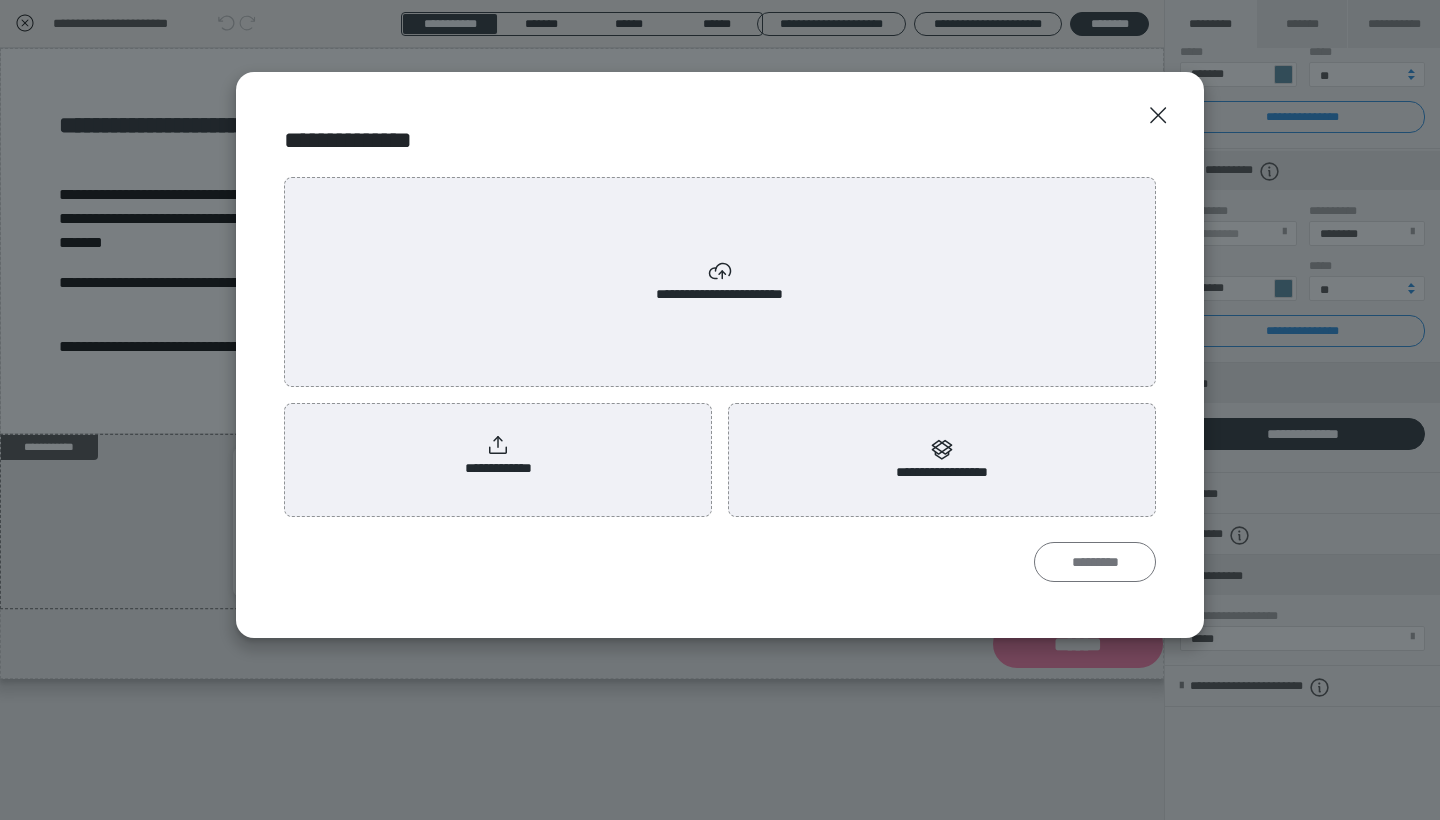 click on "*********" at bounding box center (1095, 562) 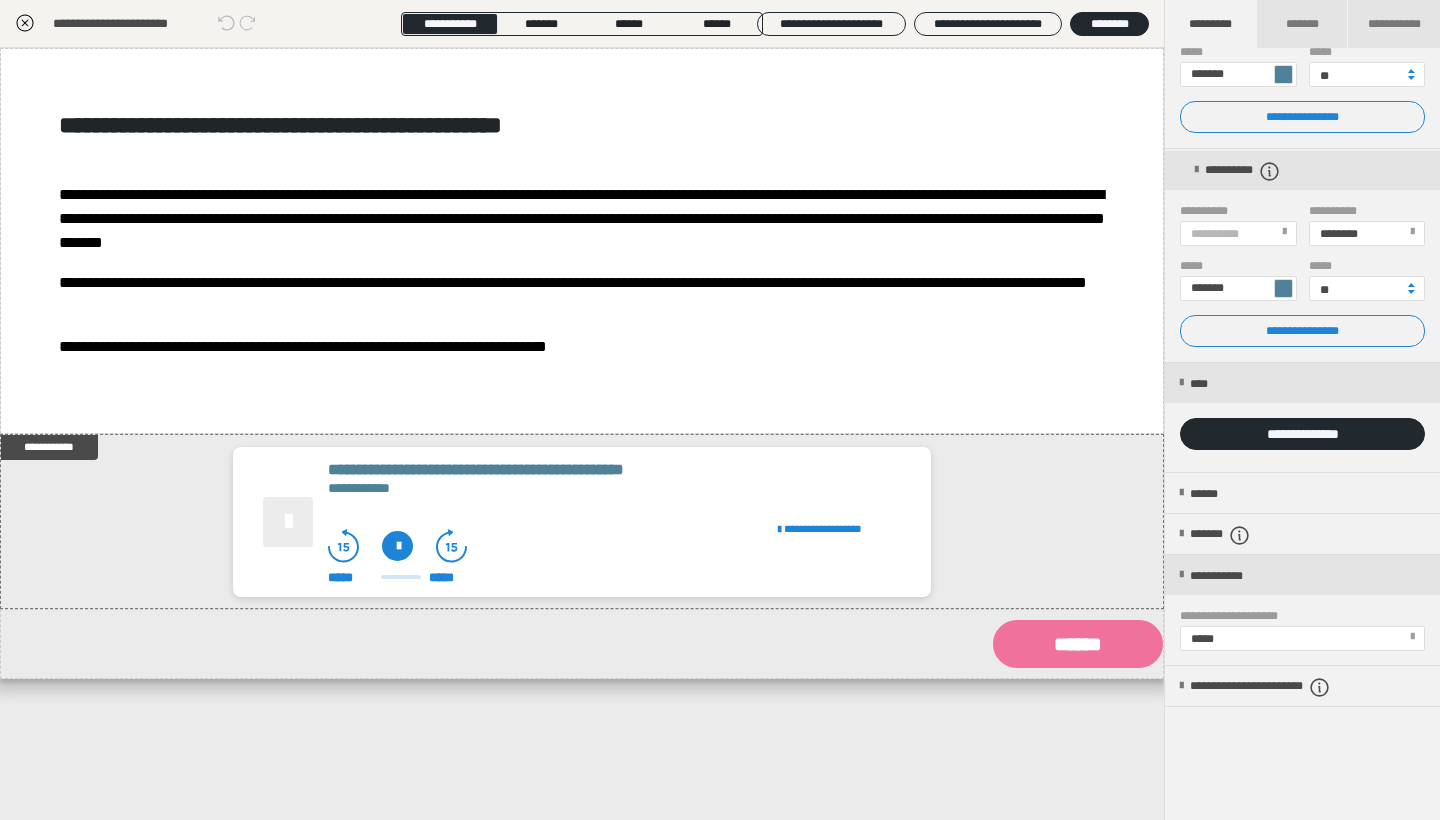 click 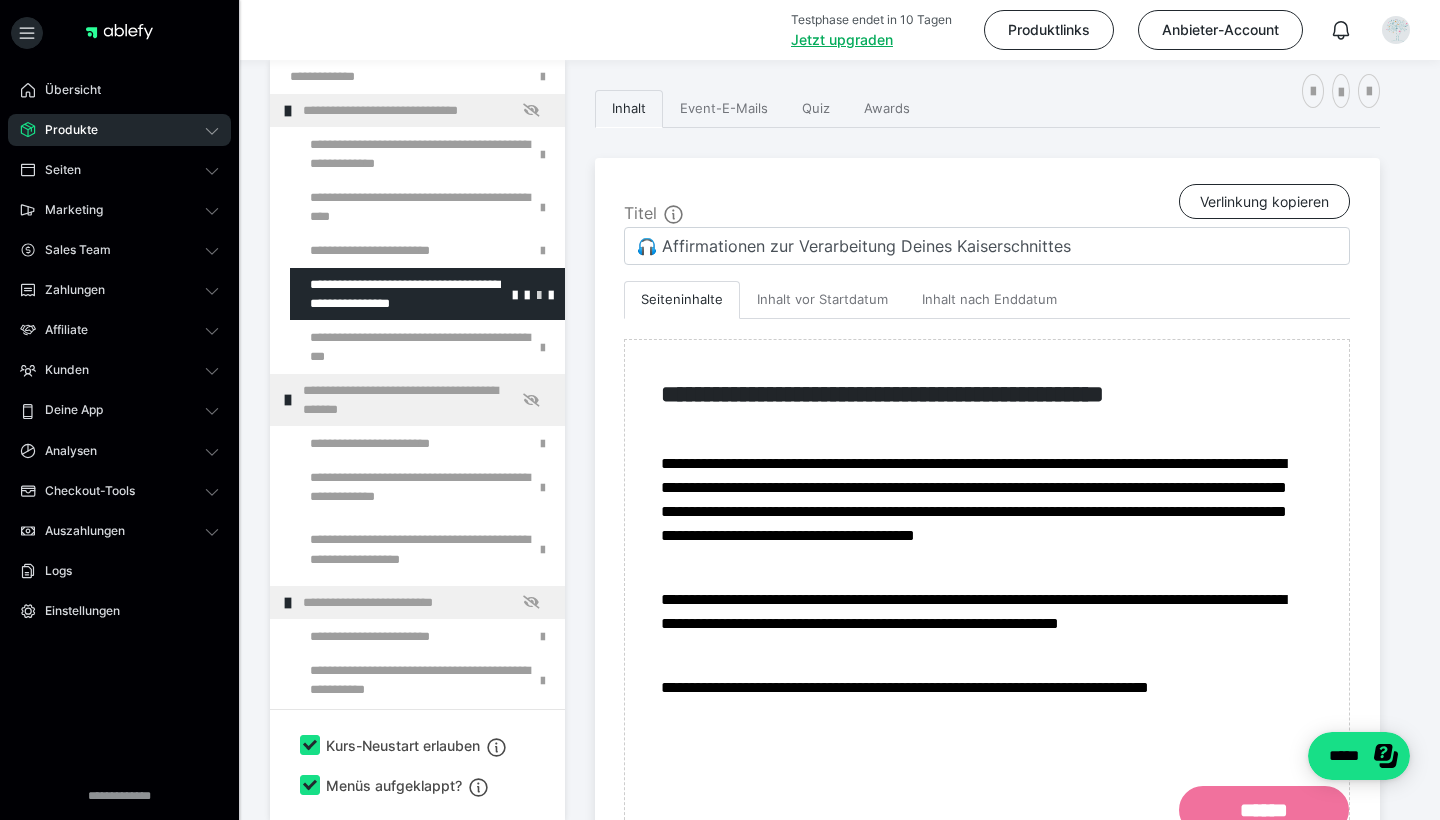 click at bounding box center (539, 294) 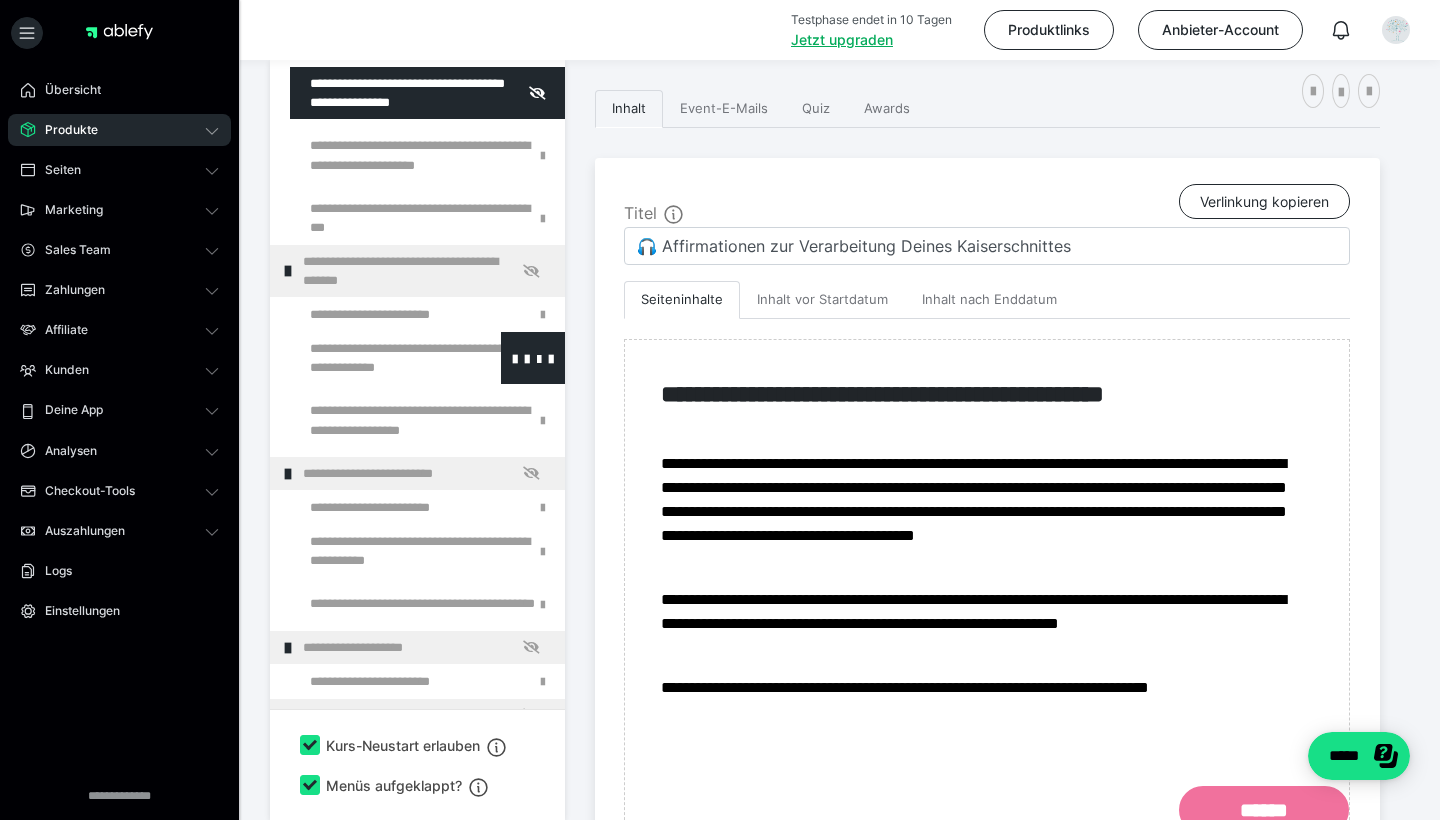 scroll, scrollTop: 200, scrollLeft: 0, axis: vertical 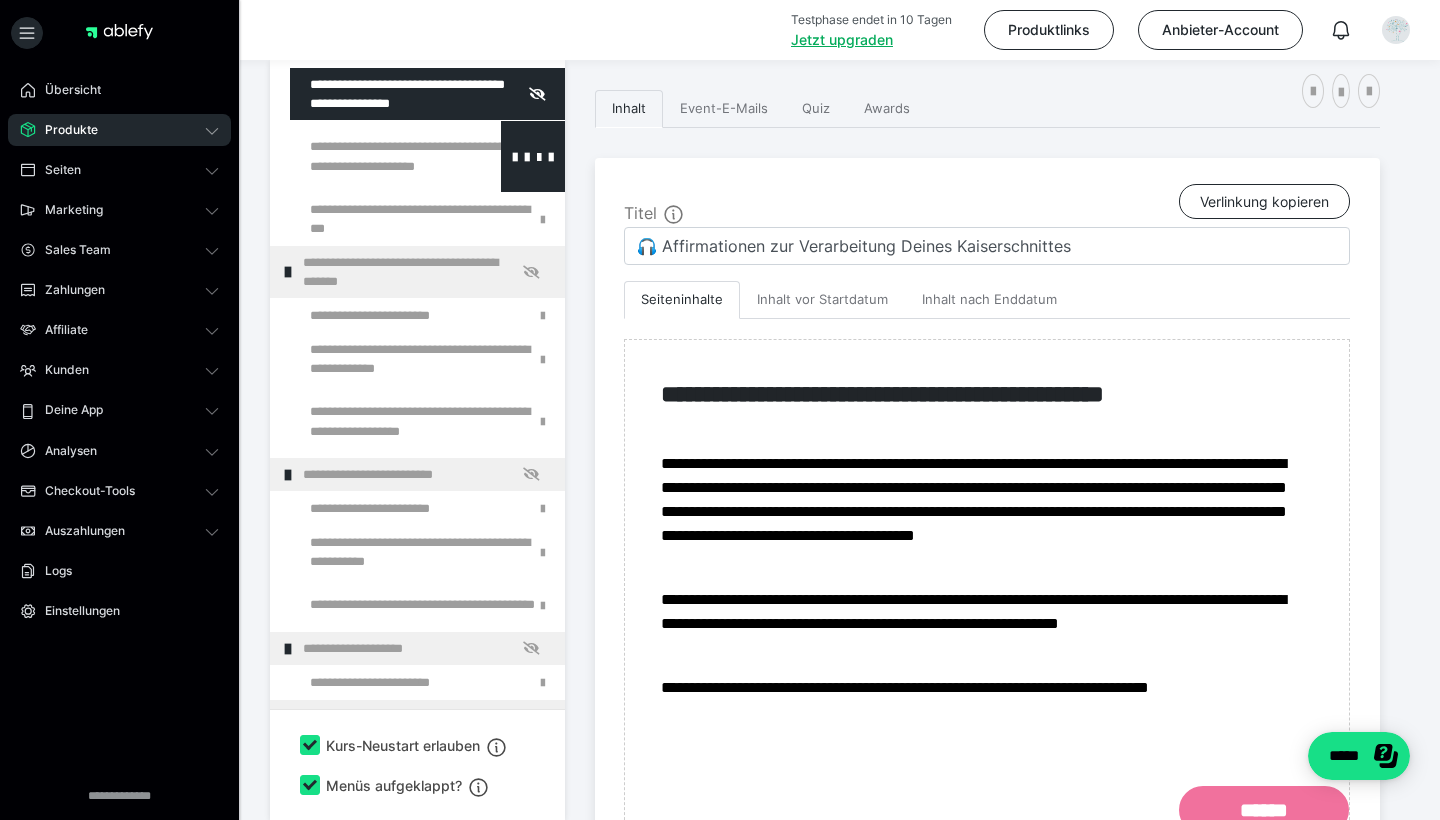 click at bounding box center [375, 156] 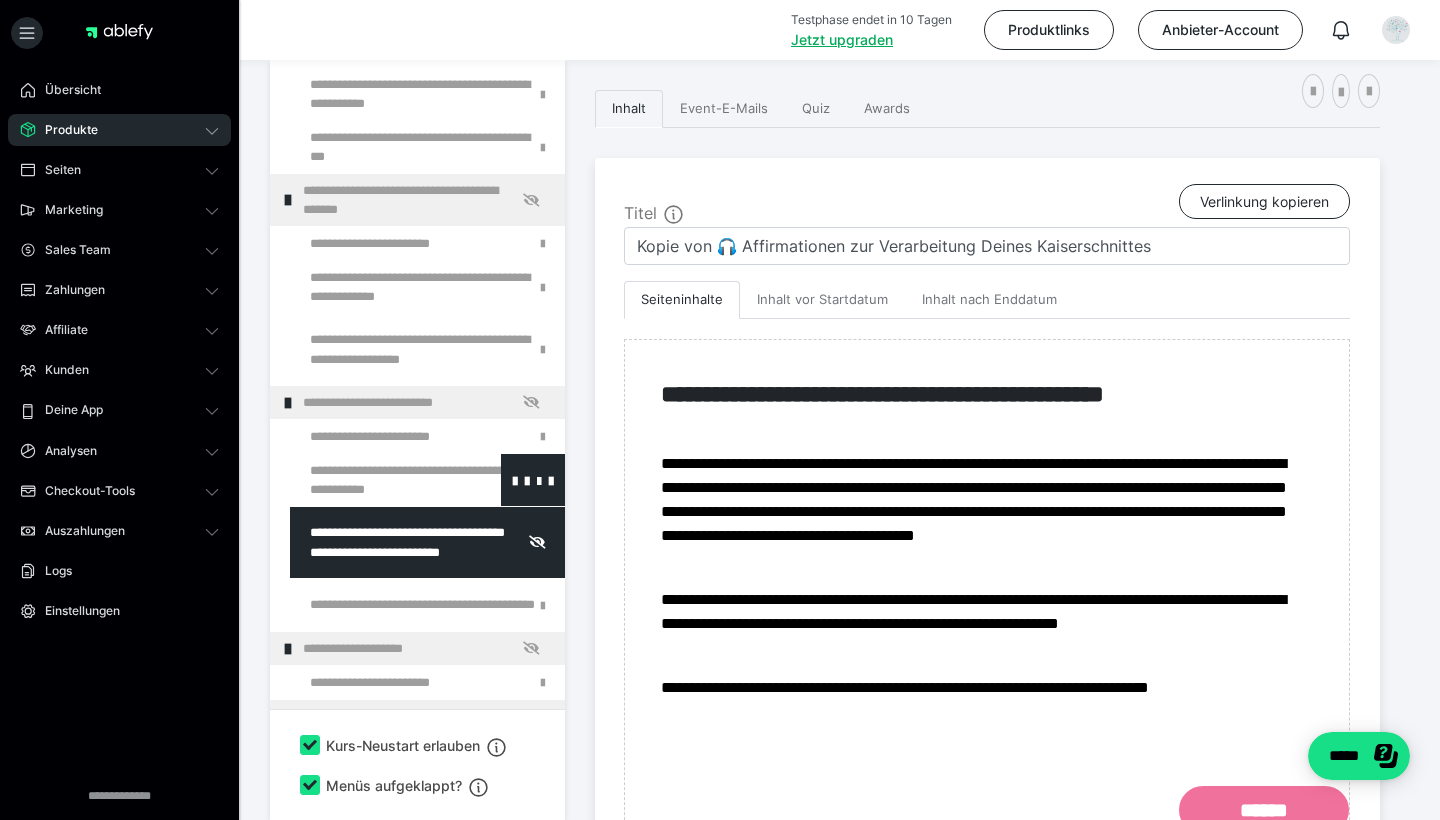 click at bounding box center [375, 480] 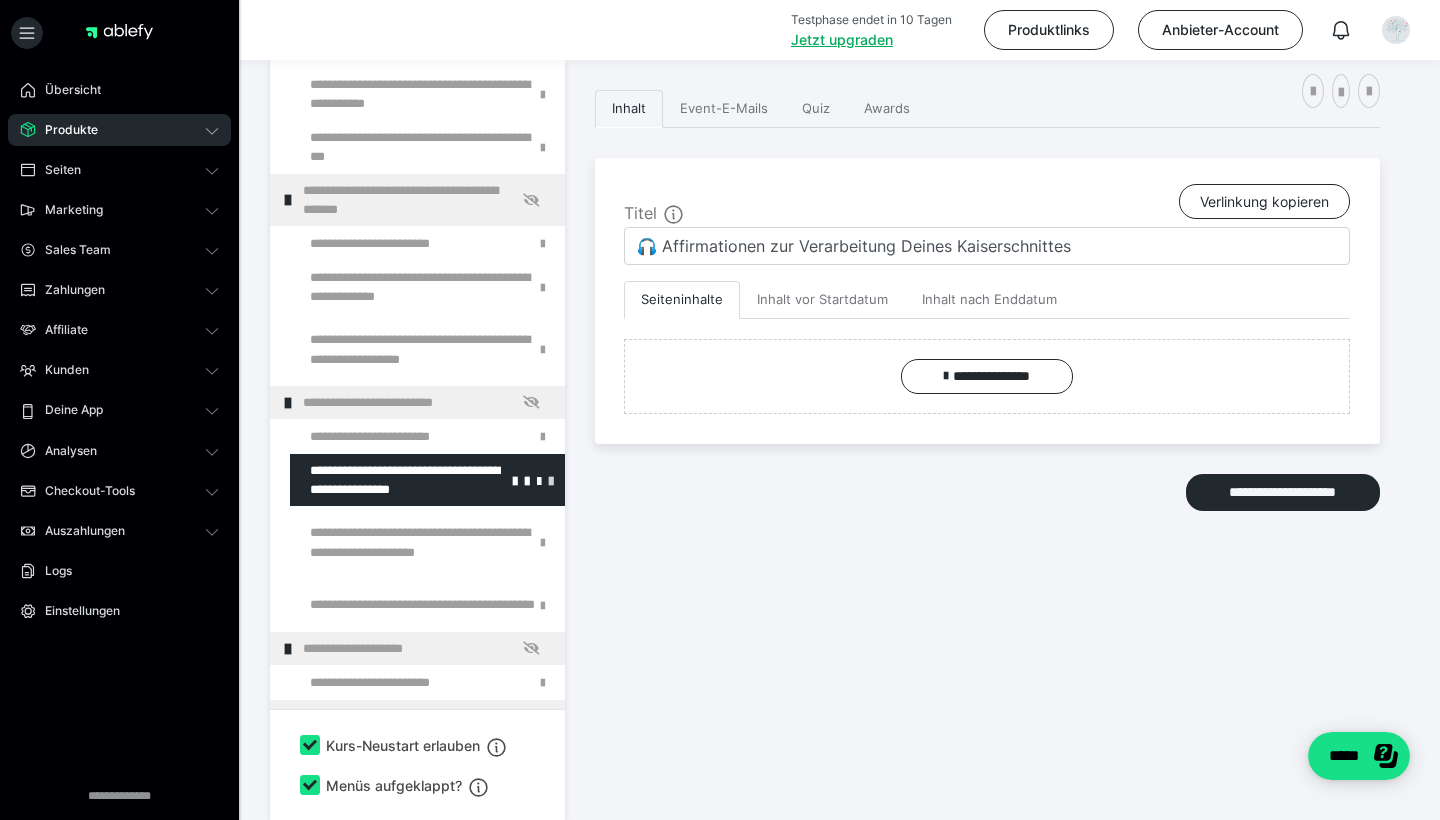 click at bounding box center (551, 480) 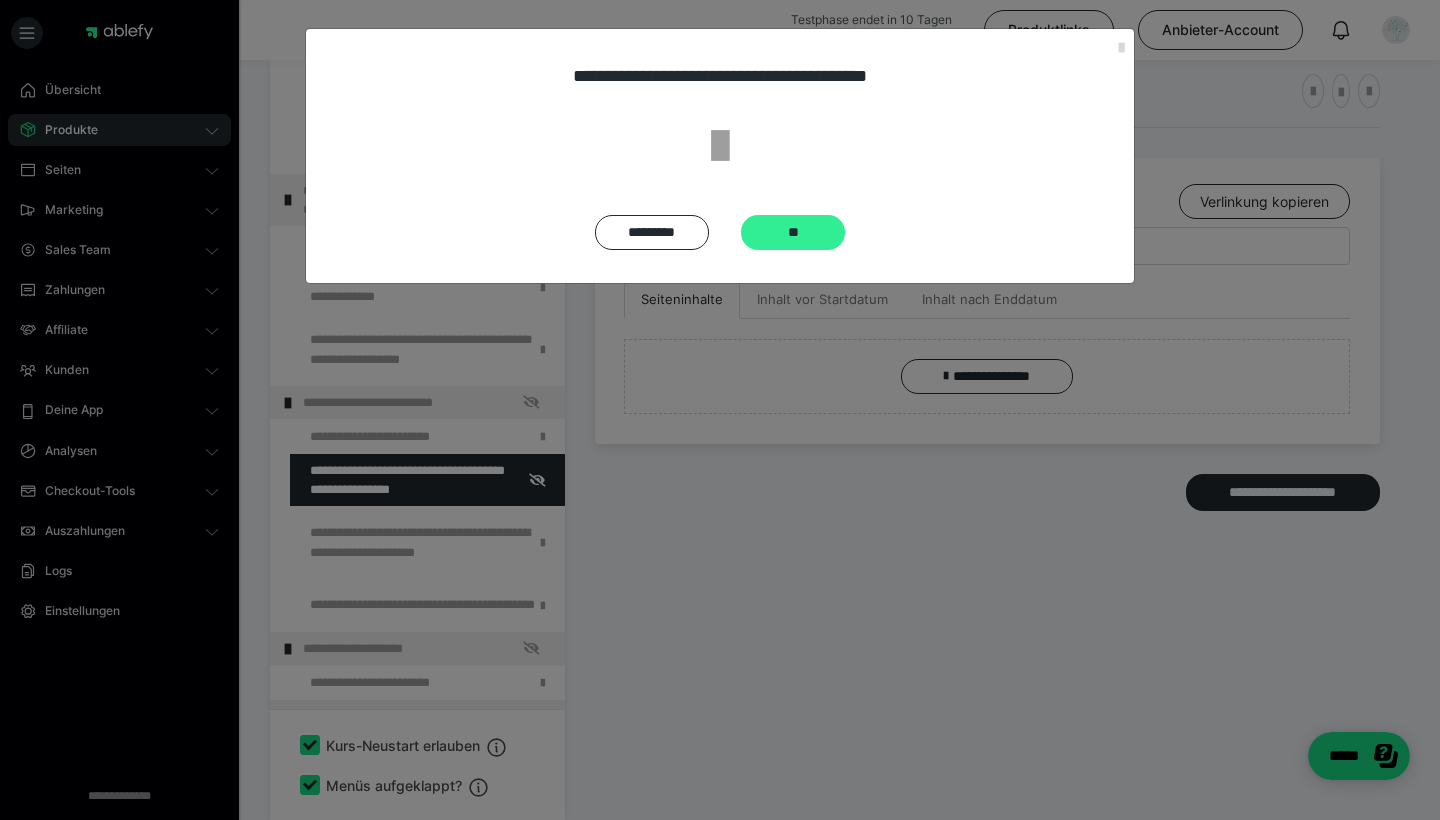 click on "**" at bounding box center (793, 232) 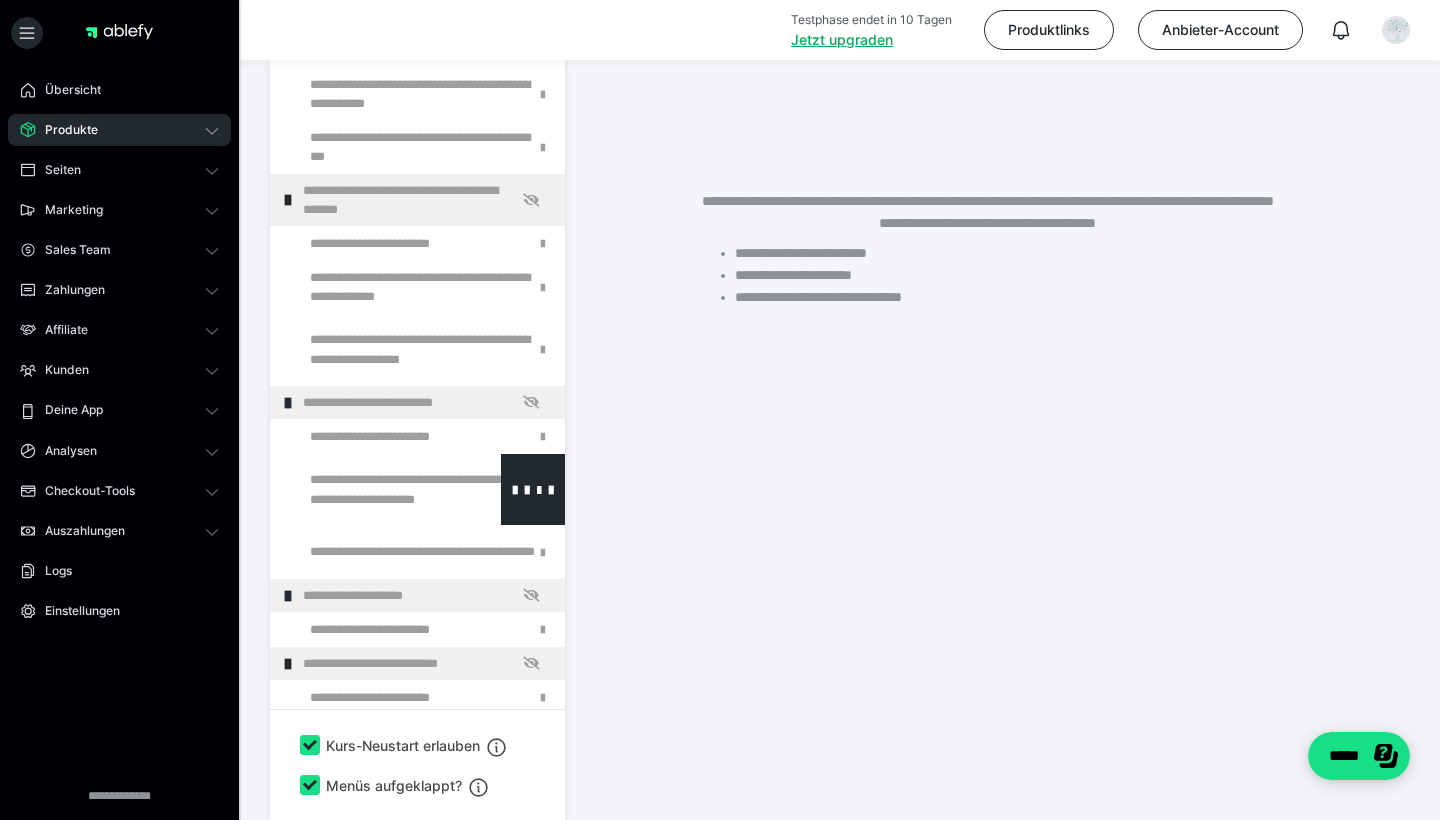 click at bounding box center (533, 489) 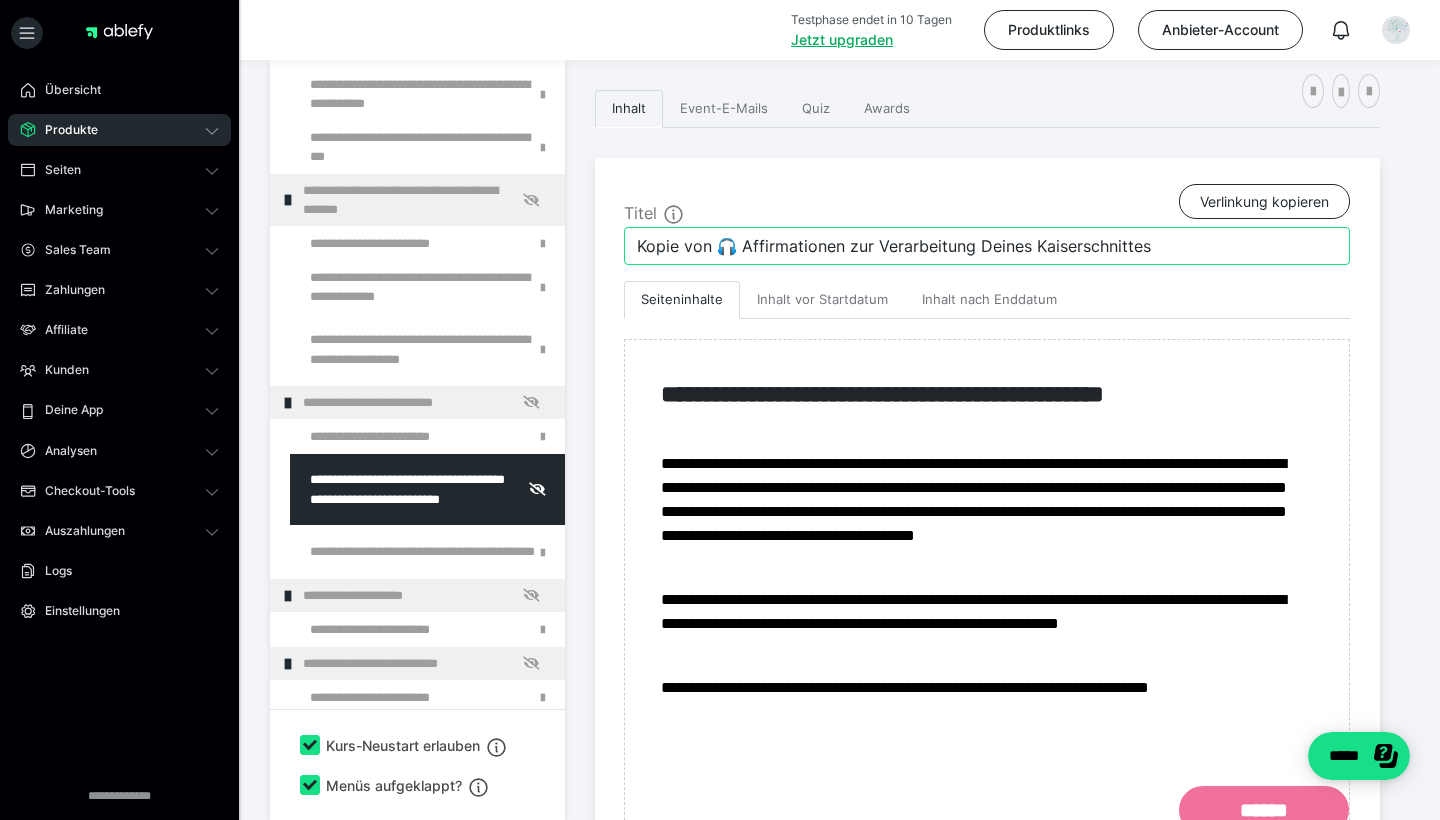 click on "Kopie von 🎧 Affirmationen zur Verarbeitung Deines Kaiserschnittes" at bounding box center (987, 246) 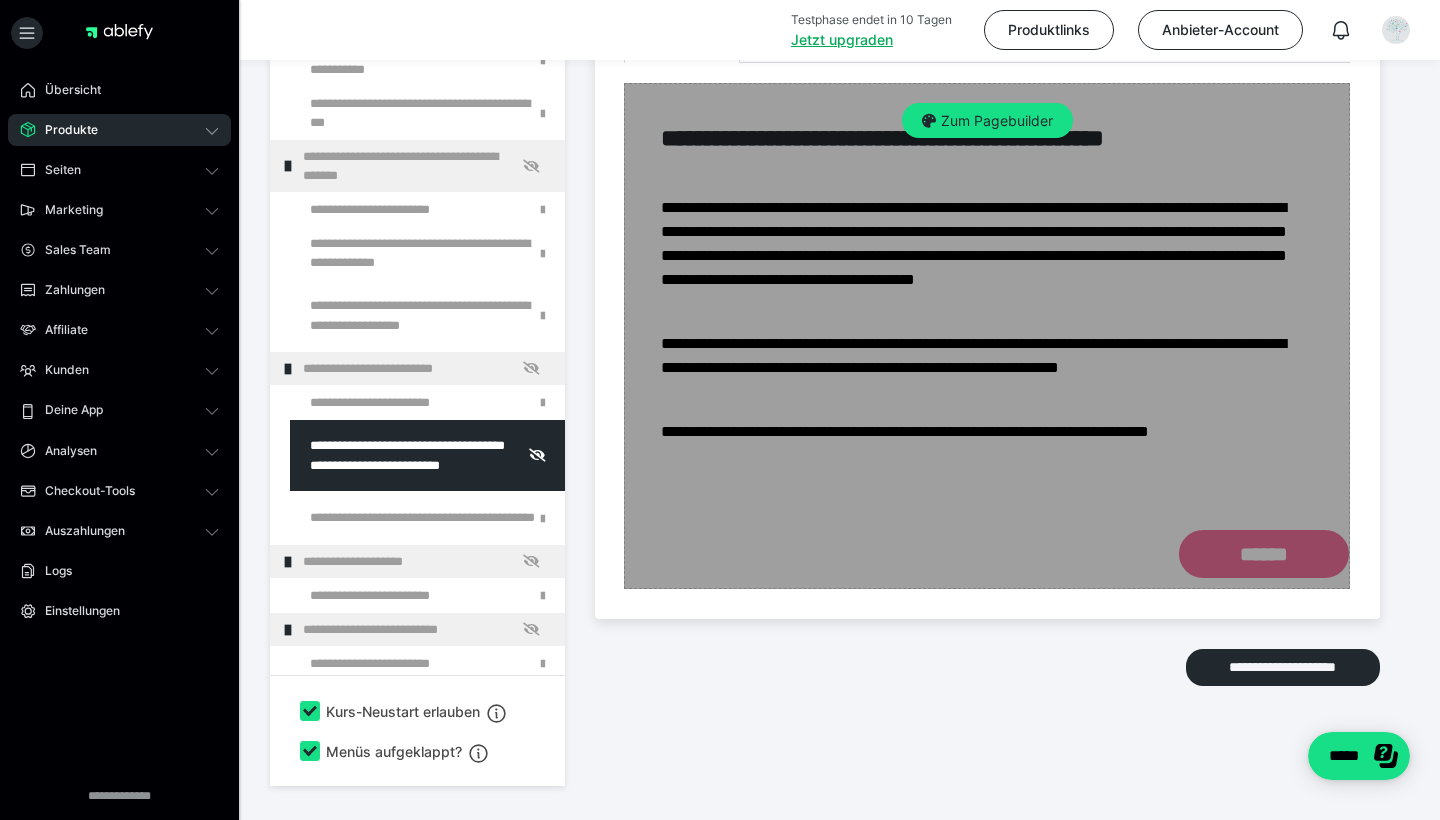 scroll, scrollTop: 630, scrollLeft: 0, axis: vertical 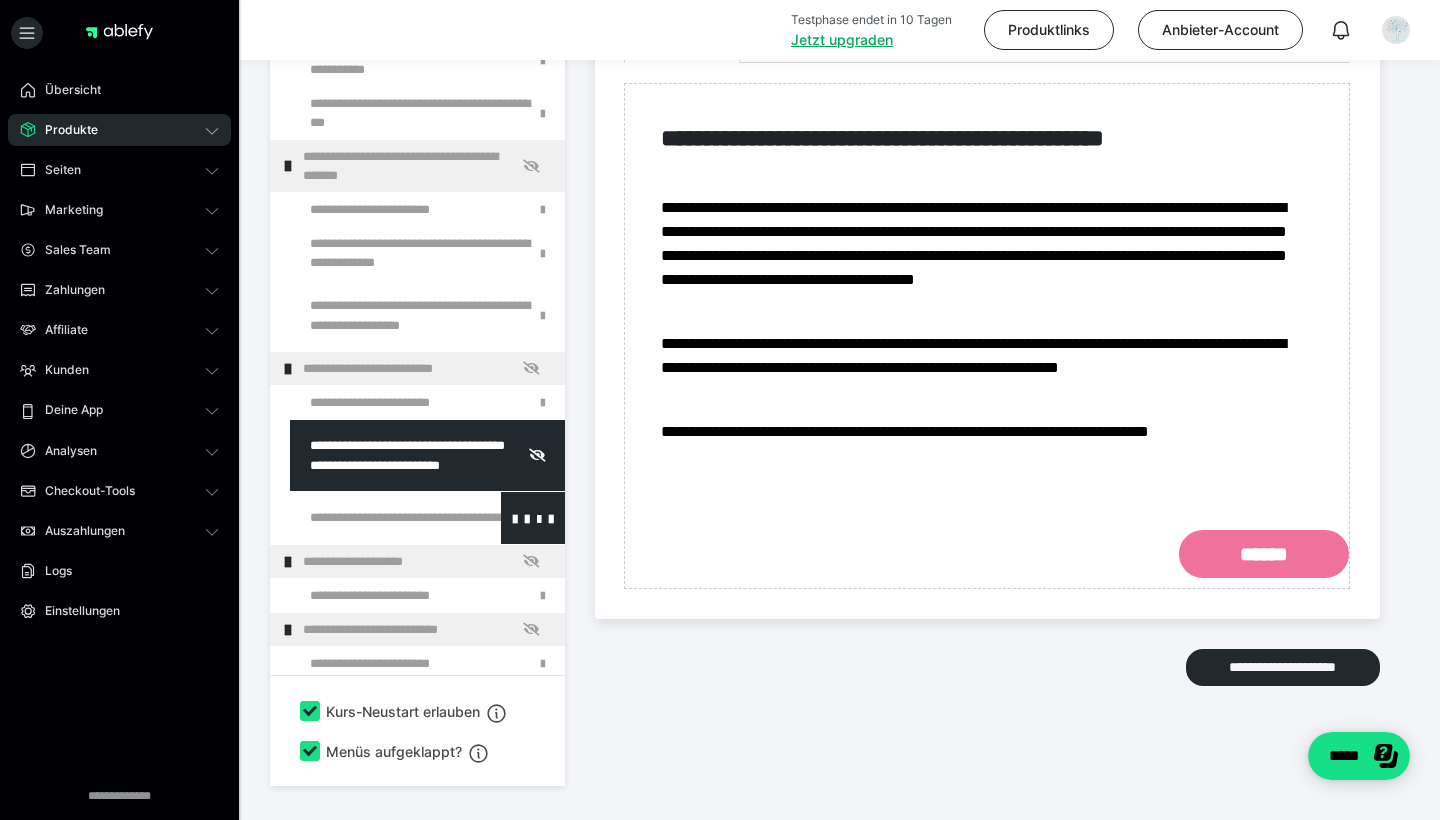 type on "🎧 Affirmationen zur Verarbeitung Deines Kaiserschnittes" 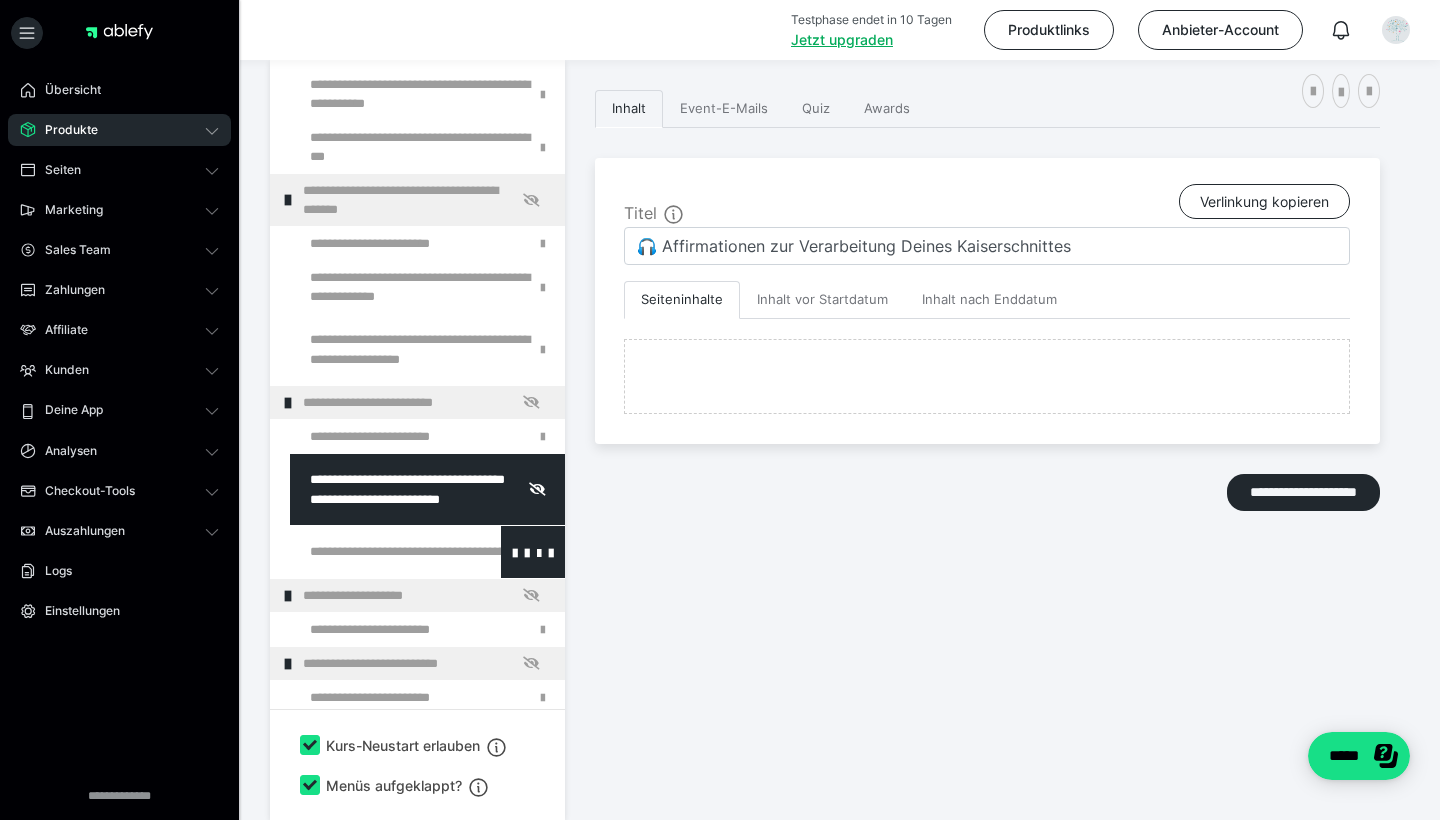 type on "🎥 Die "Stehbauchlage" nach dem Kaiserschnitt" 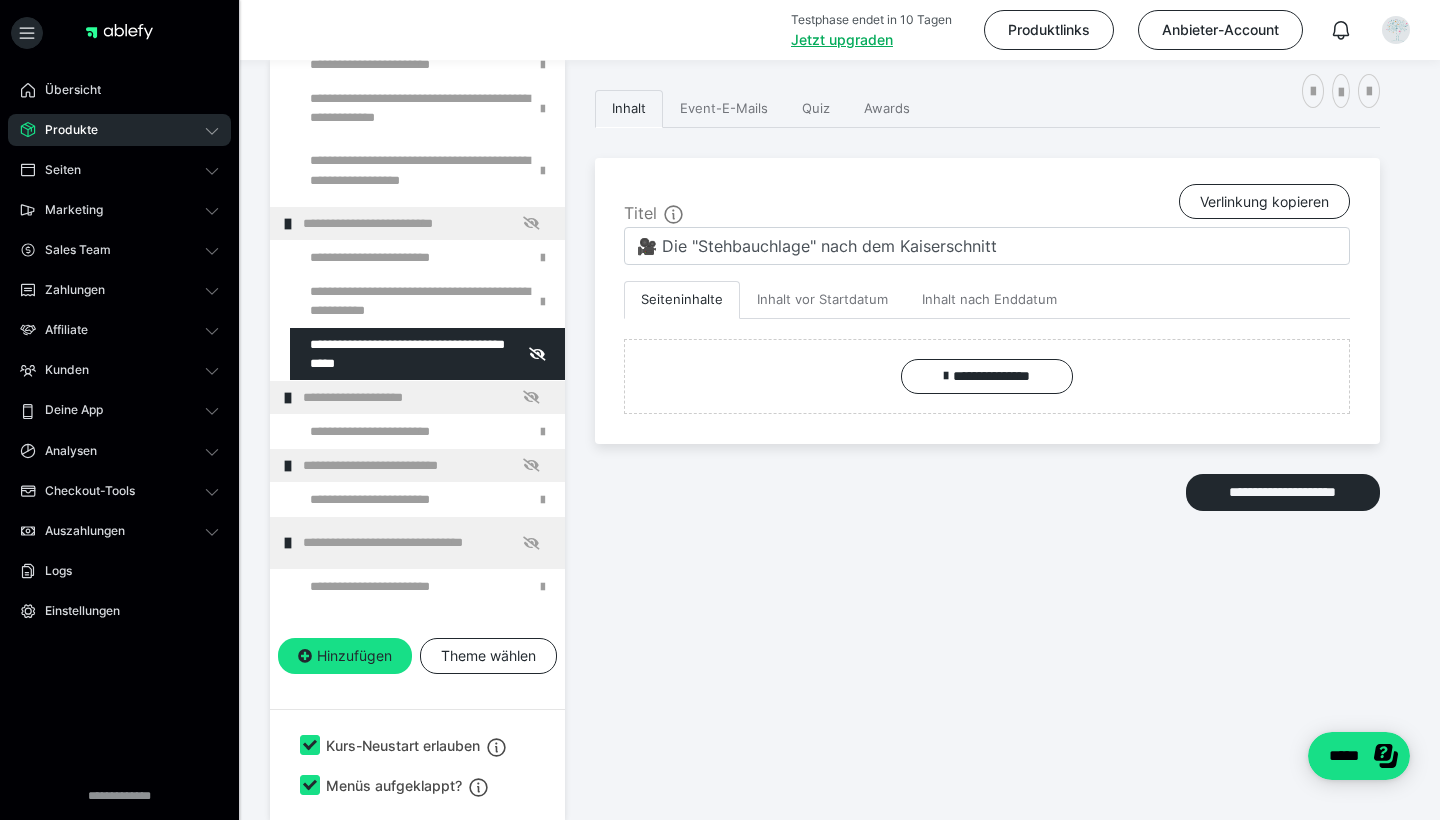 scroll, scrollTop: 378, scrollLeft: 0, axis: vertical 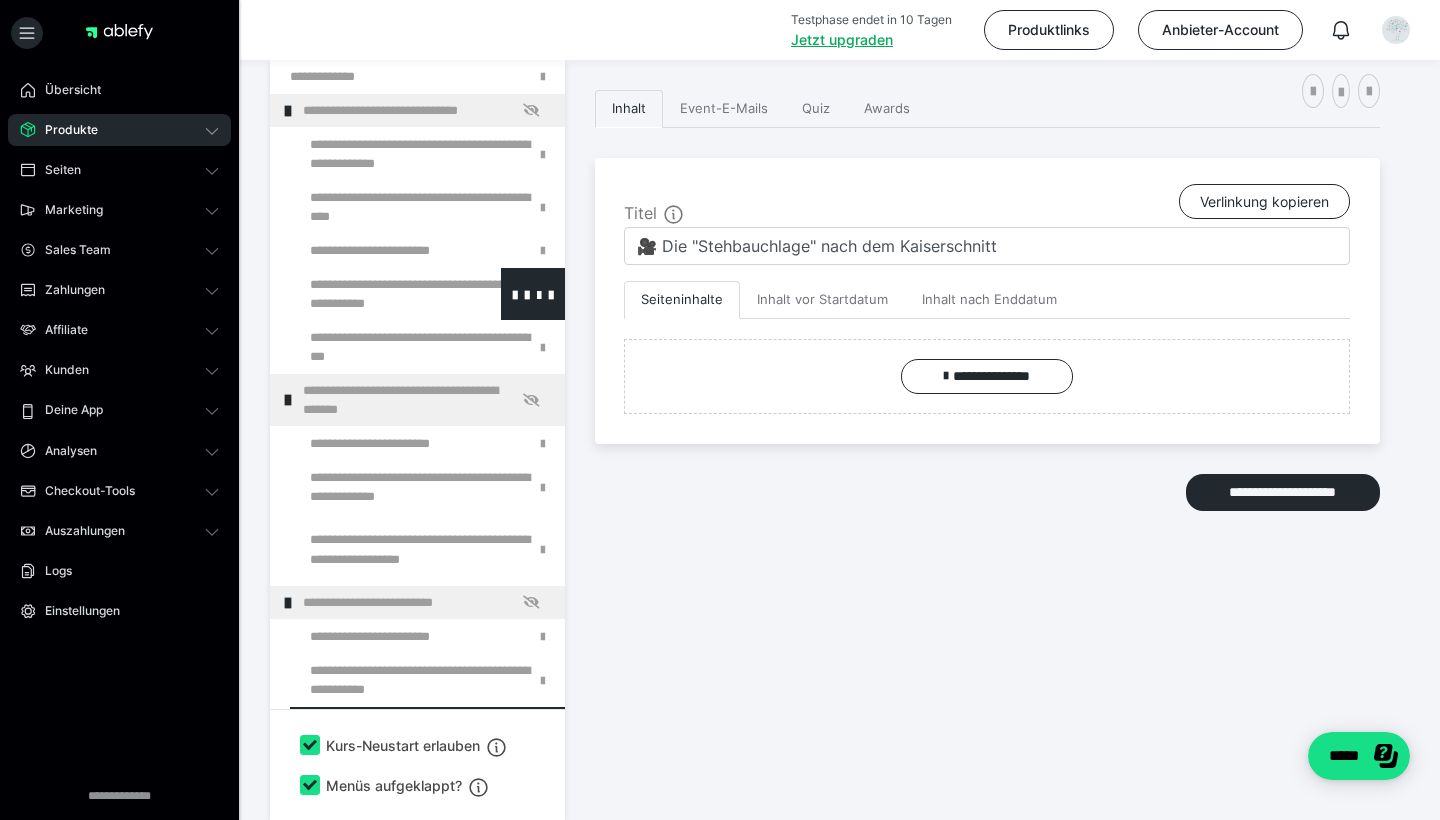 click at bounding box center (375, 294) 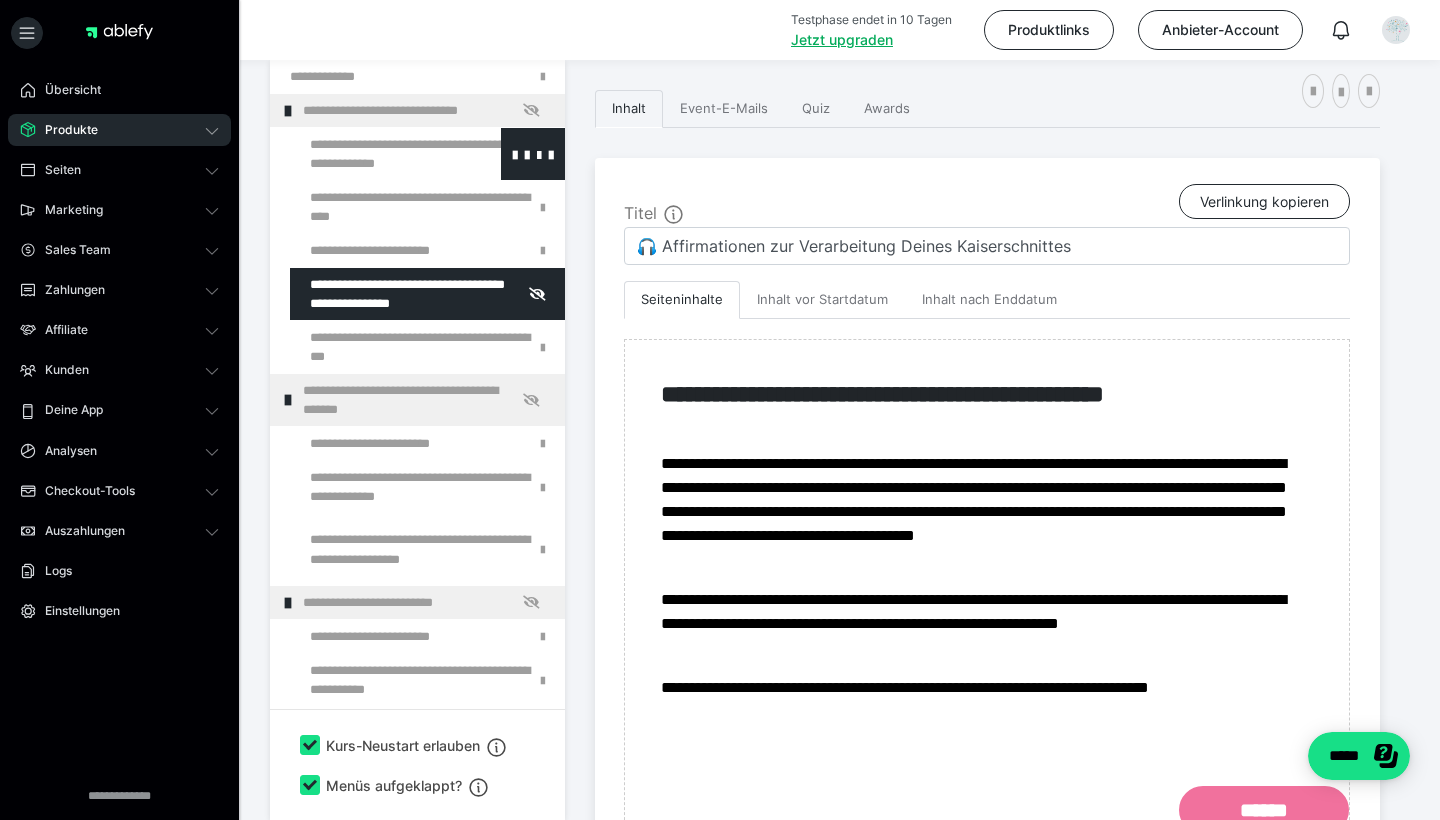 click at bounding box center (375, 154) 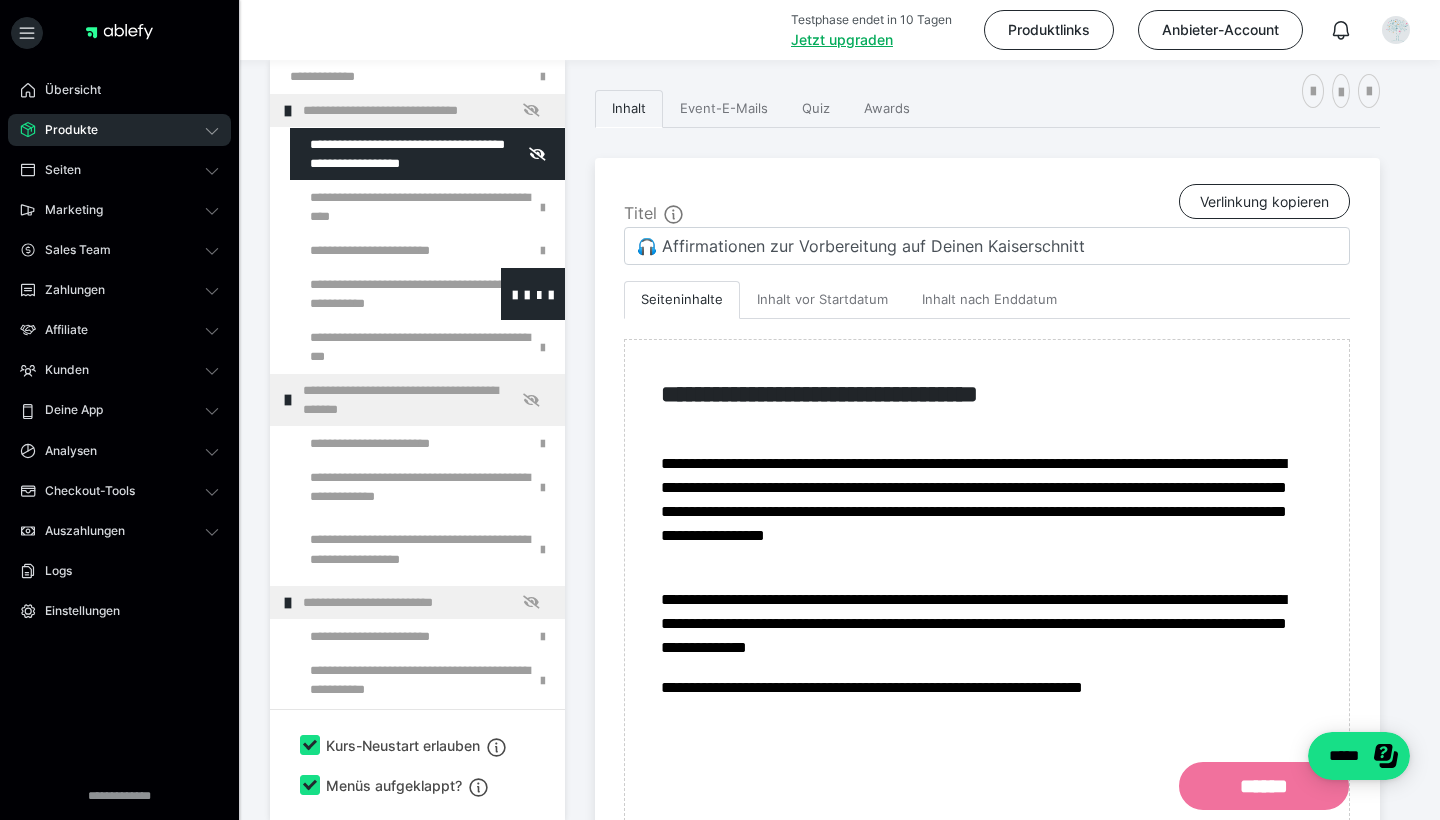 click at bounding box center [375, 294] 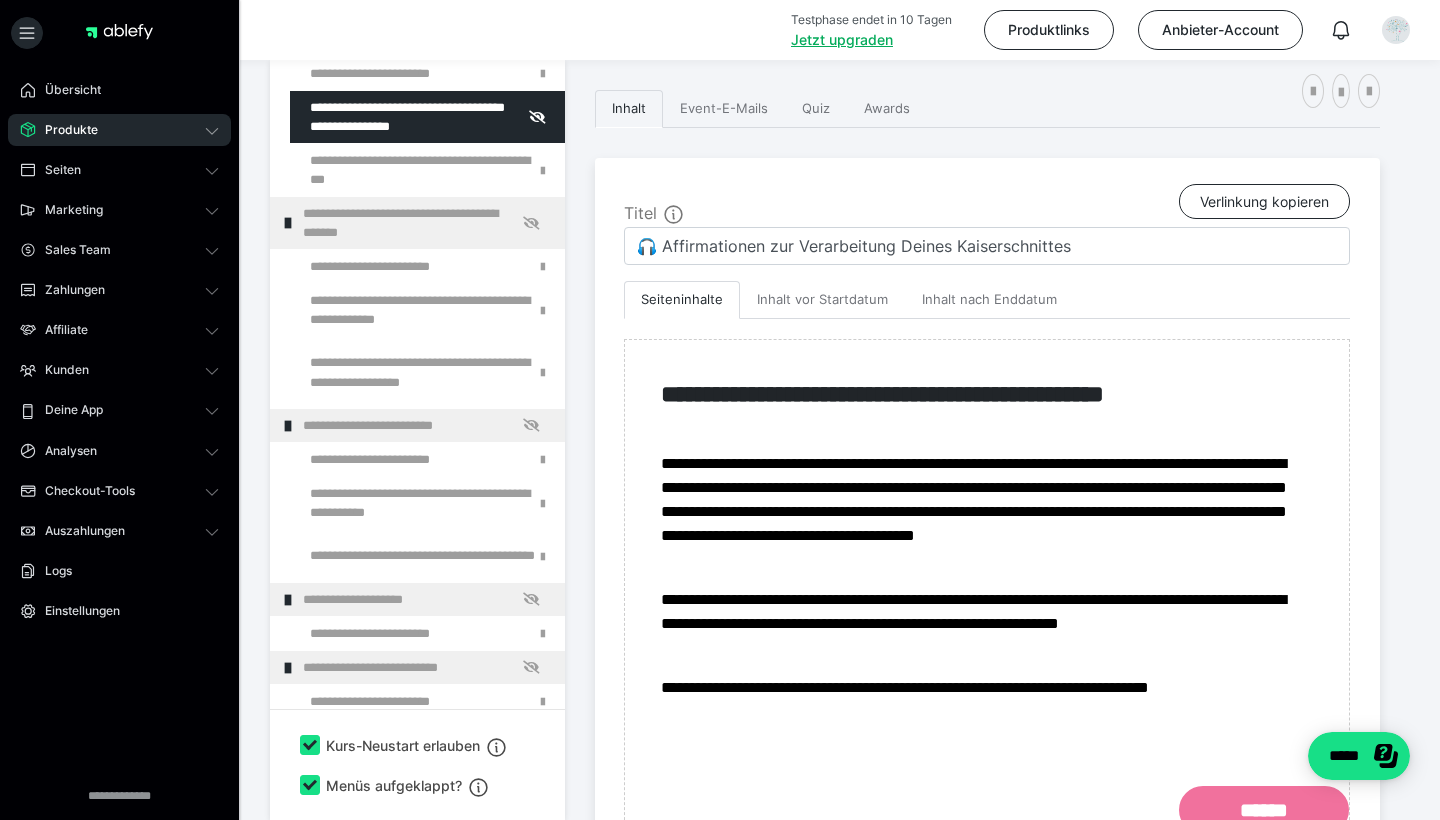 scroll, scrollTop: 182, scrollLeft: 0, axis: vertical 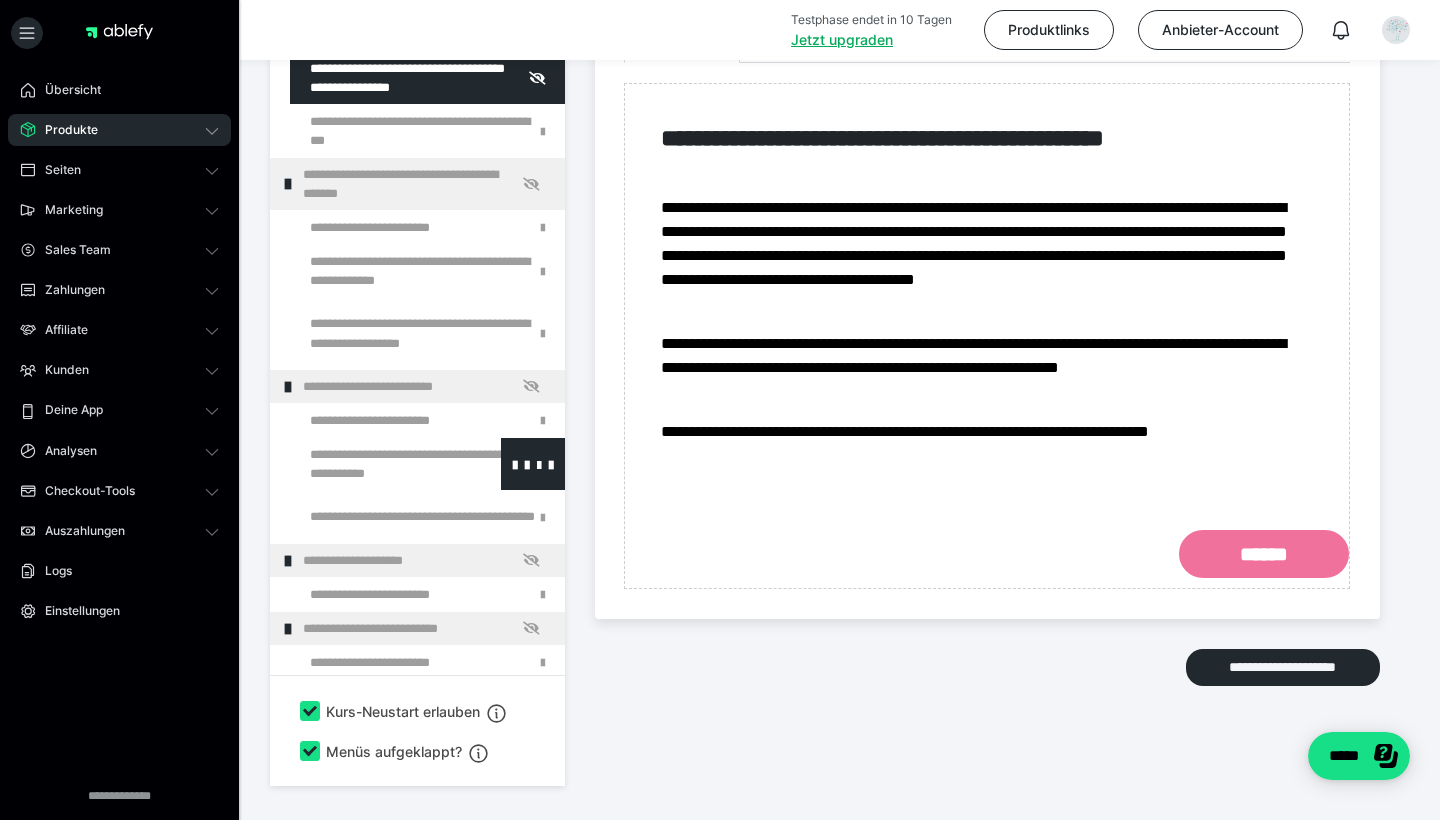 click at bounding box center [375, 464] 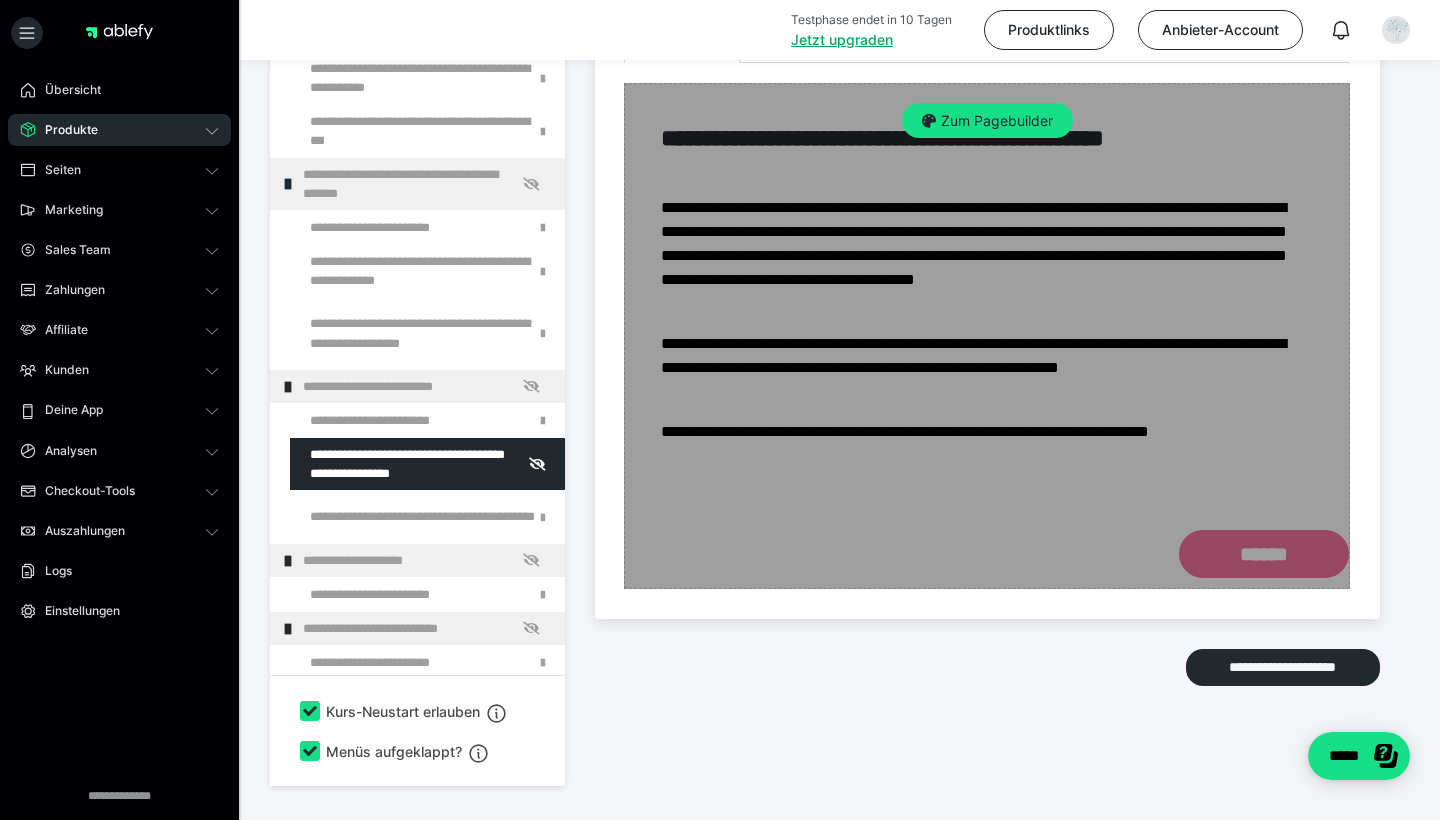 scroll, scrollTop: 630, scrollLeft: 0, axis: vertical 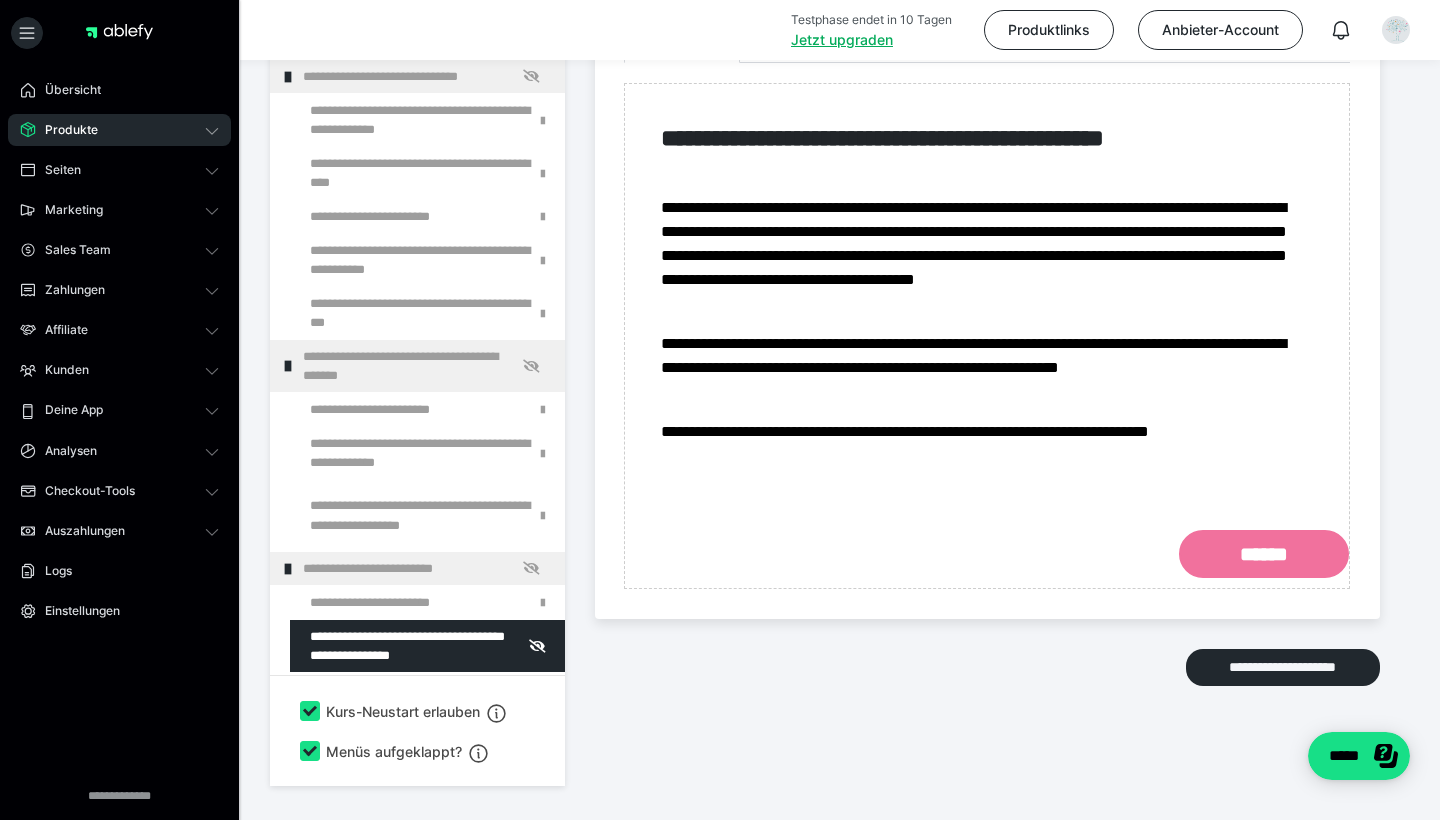 click 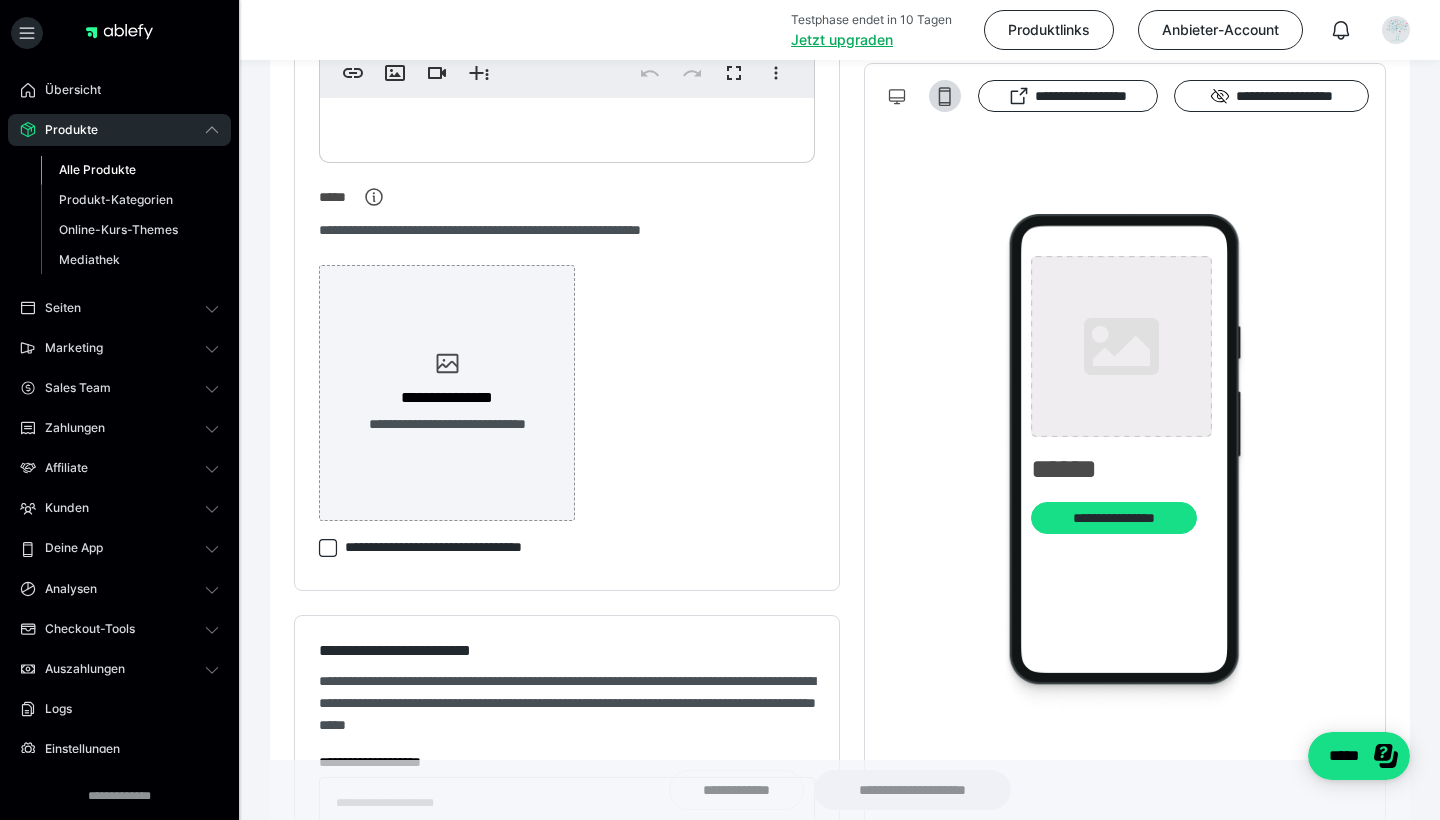 type on "**********" 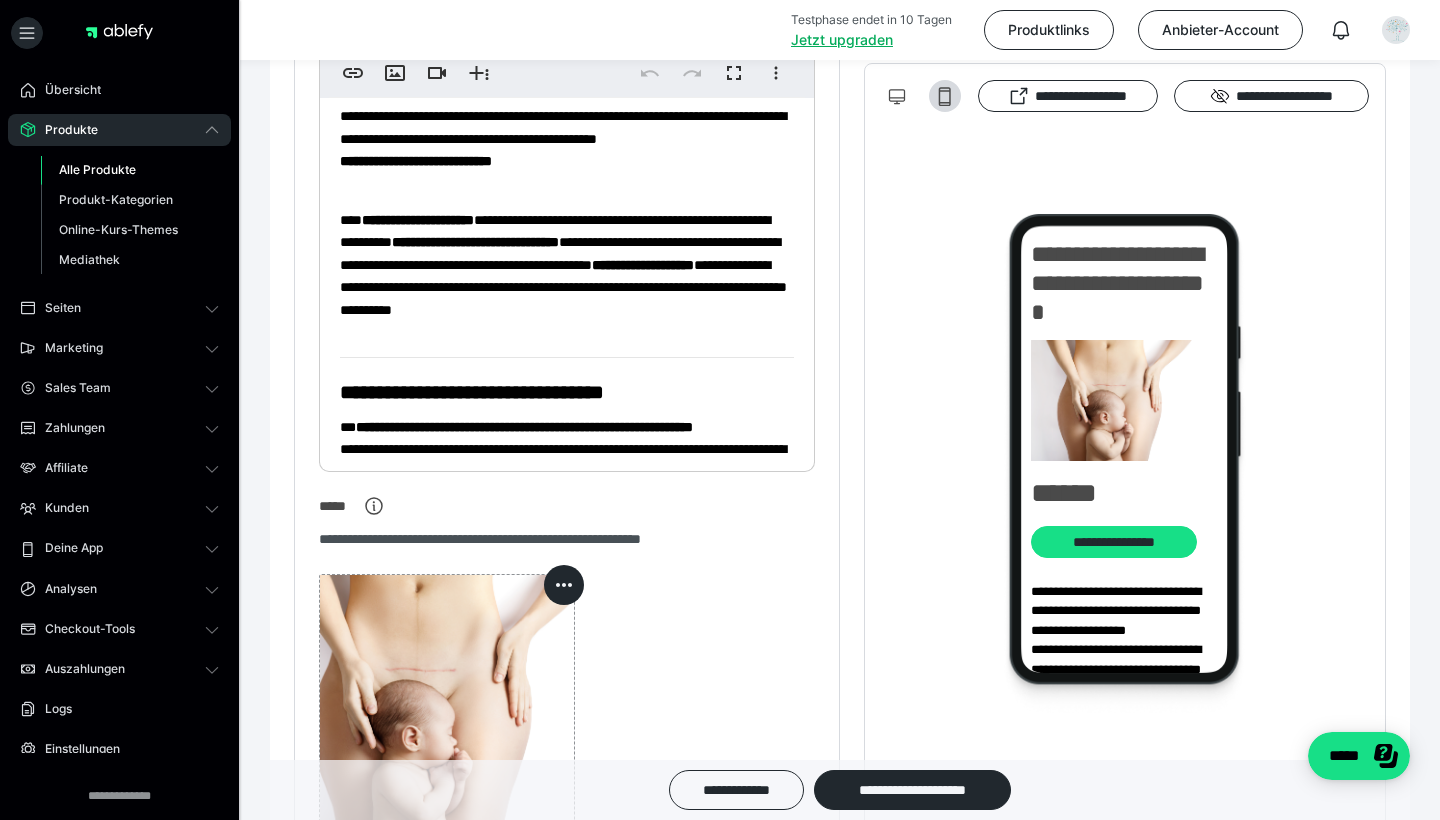 click on "Alle Produkte" at bounding box center (97, 169) 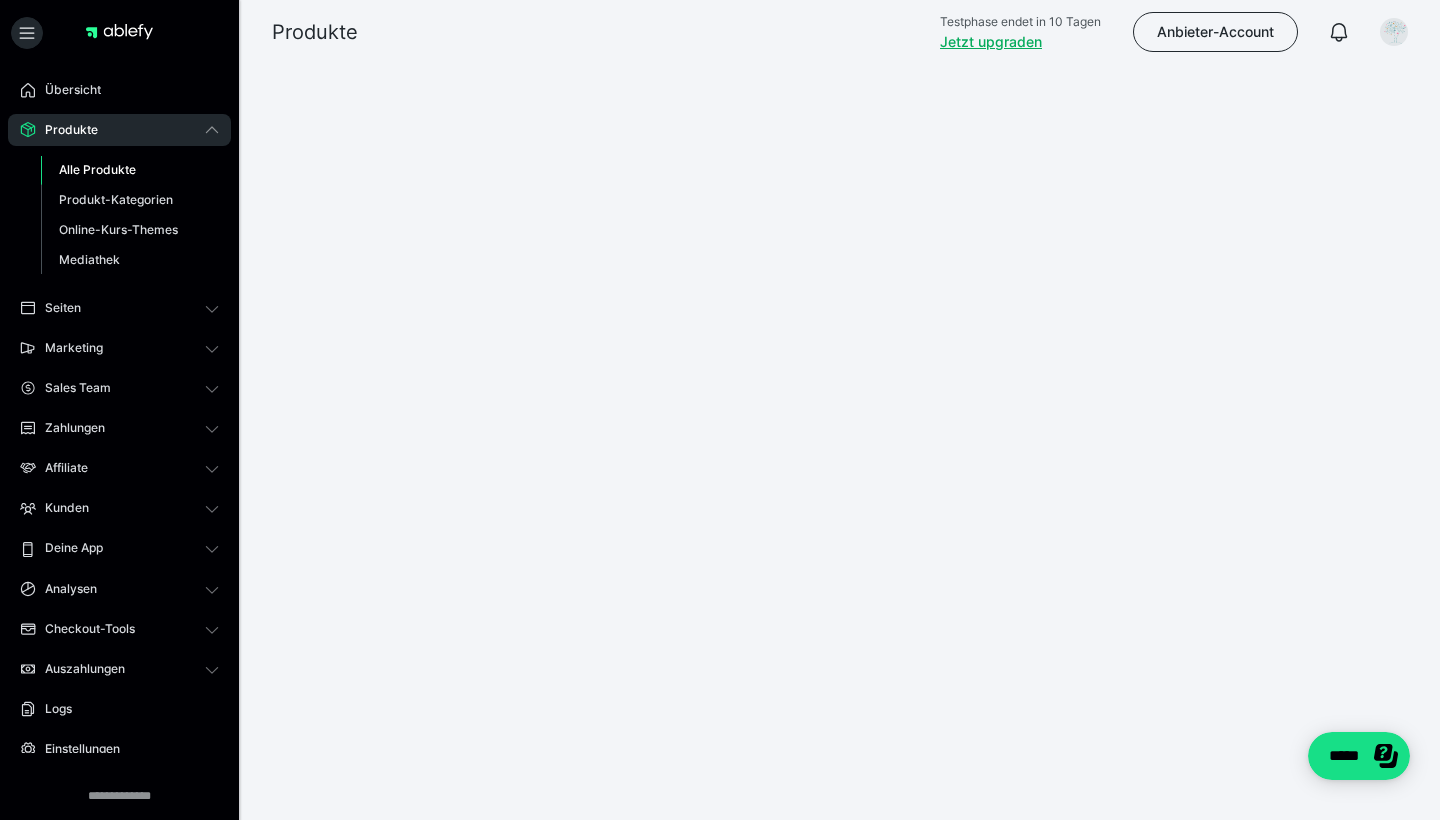 scroll, scrollTop: 0, scrollLeft: 0, axis: both 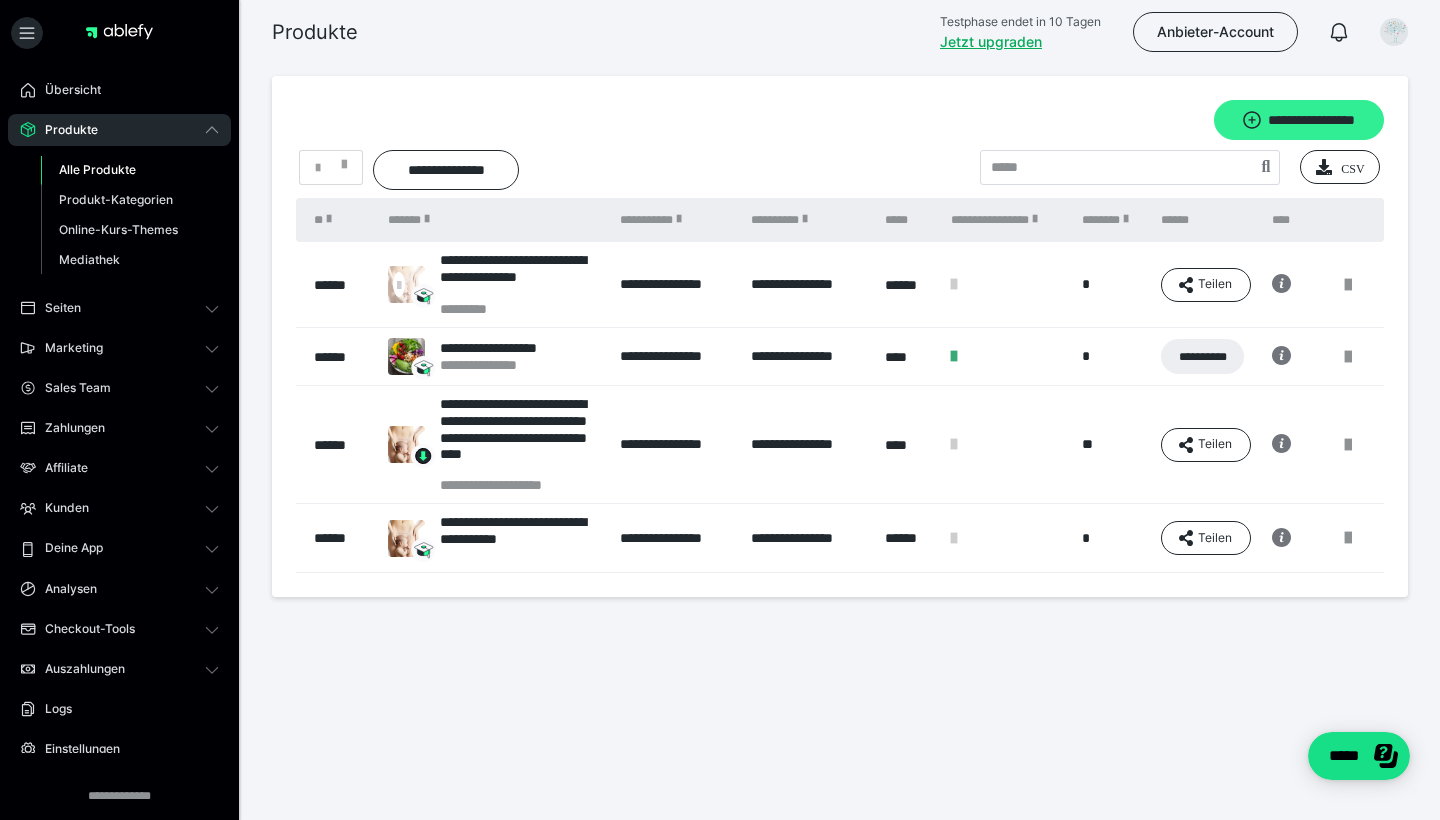 click on "**********" at bounding box center [1299, 120] 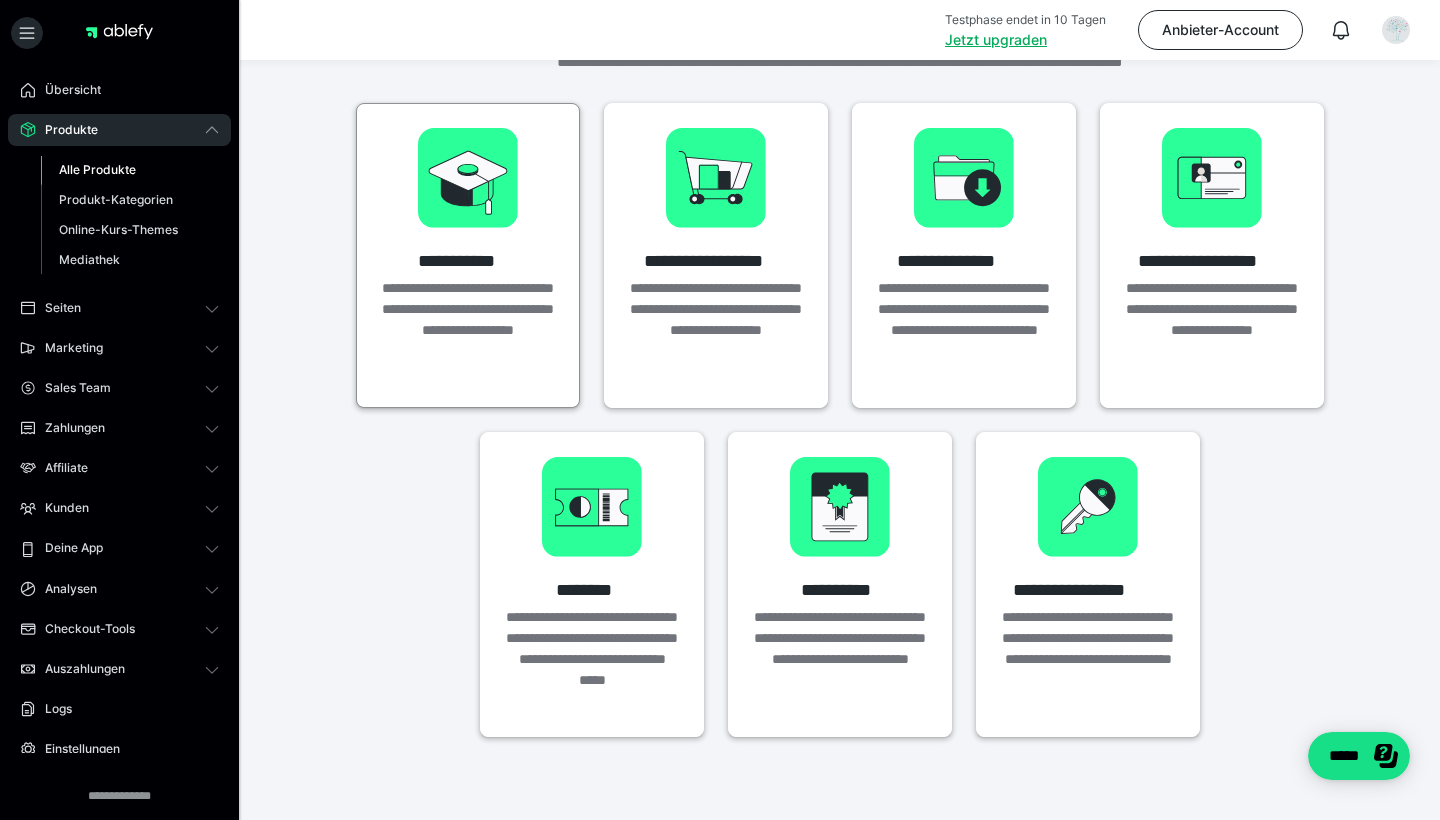 scroll, scrollTop: 82, scrollLeft: 0, axis: vertical 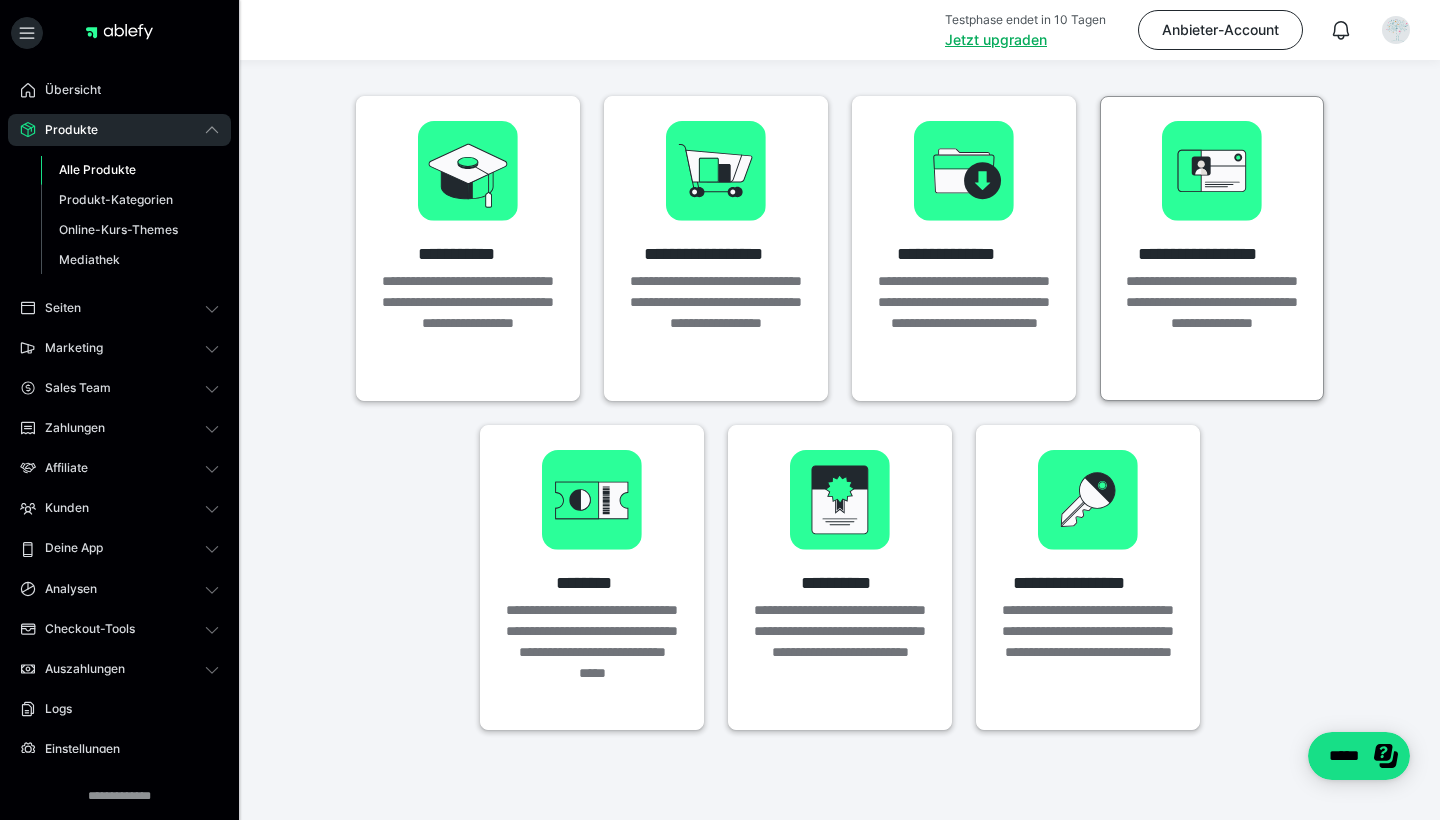 click on "**********" at bounding box center (1212, 323) 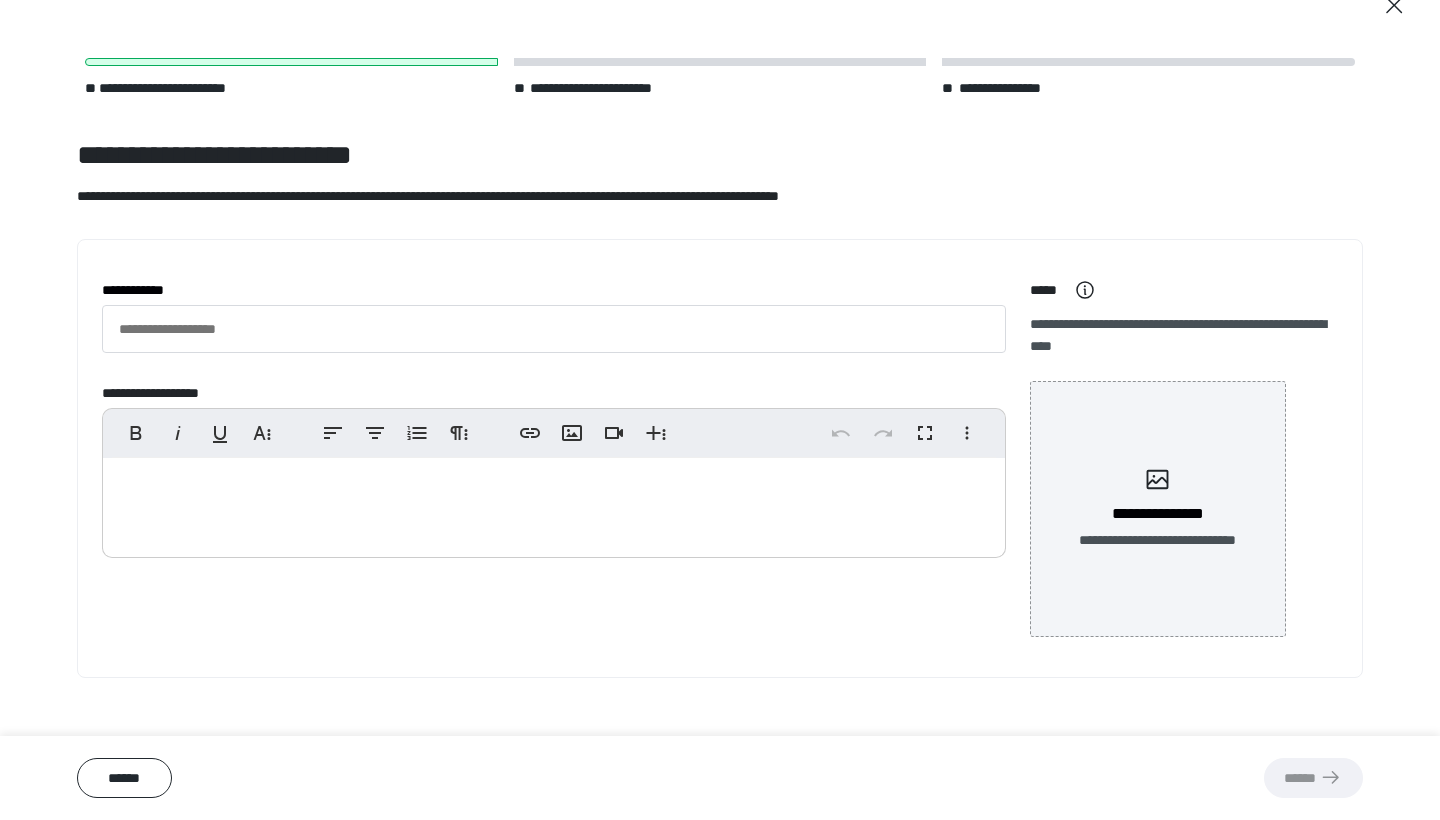 scroll, scrollTop: 61, scrollLeft: 0, axis: vertical 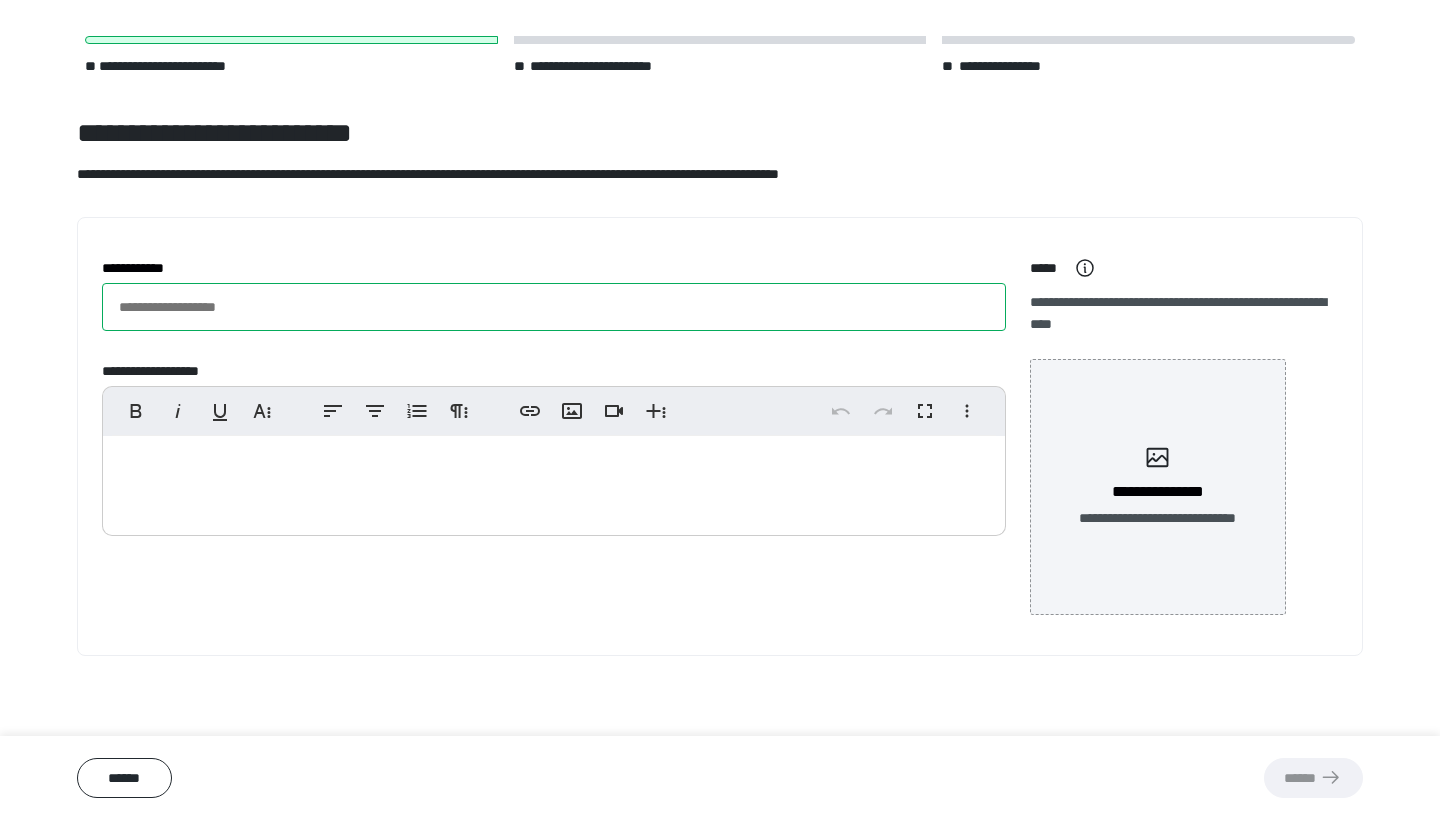 click on "**********" at bounding box center [554, 307] 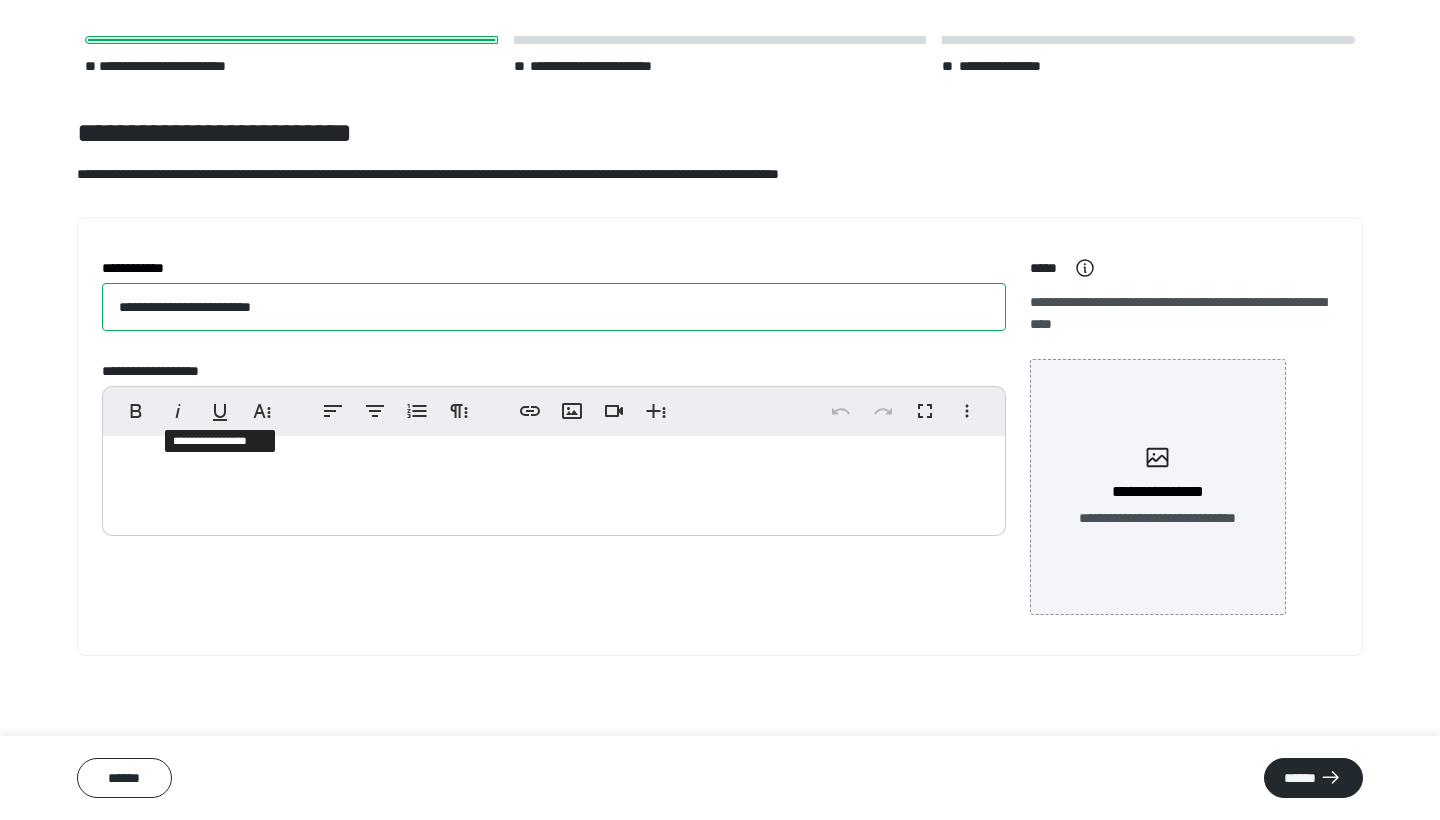 type on "**********" 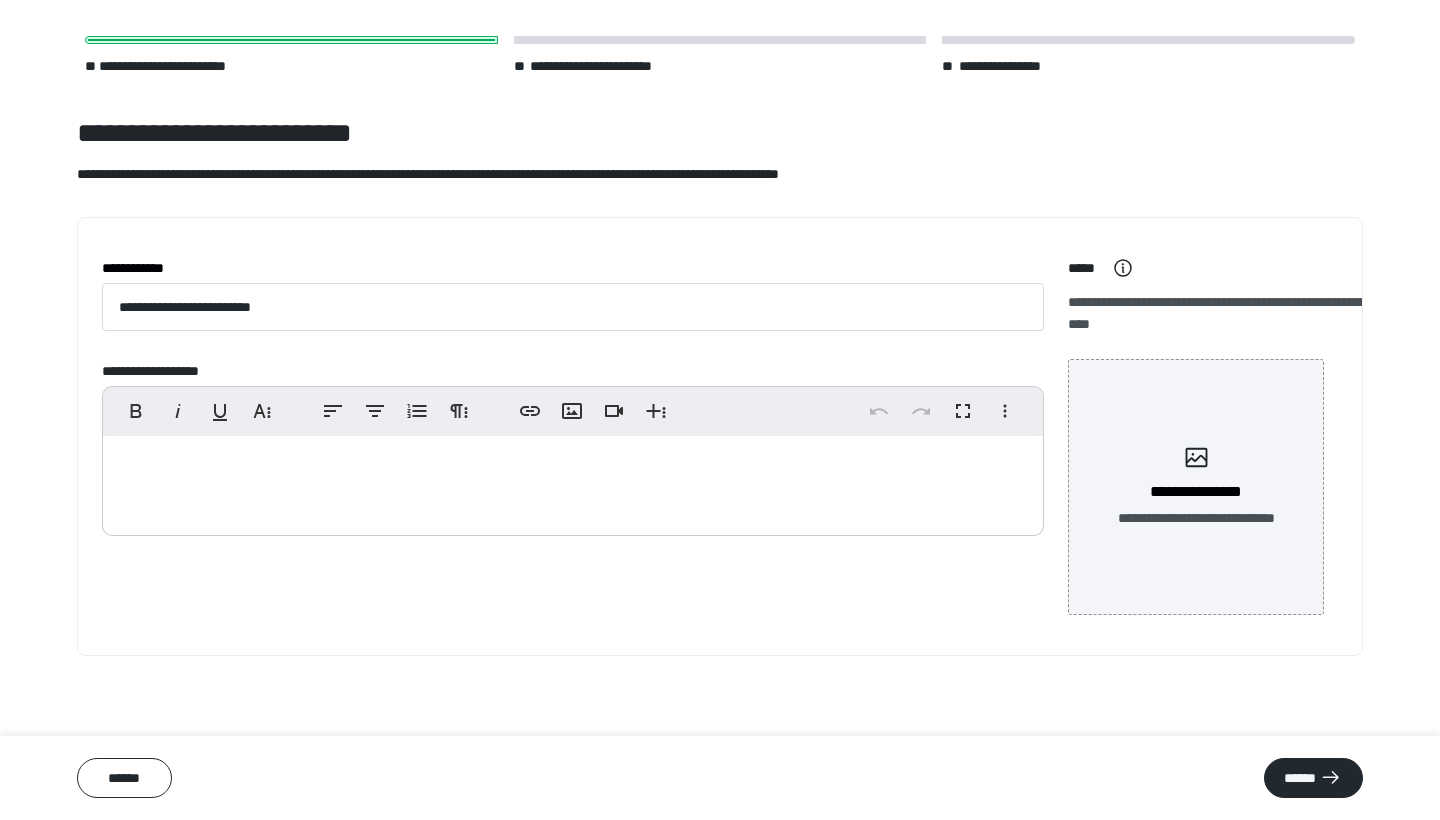 click at bounding box center (573, 481) 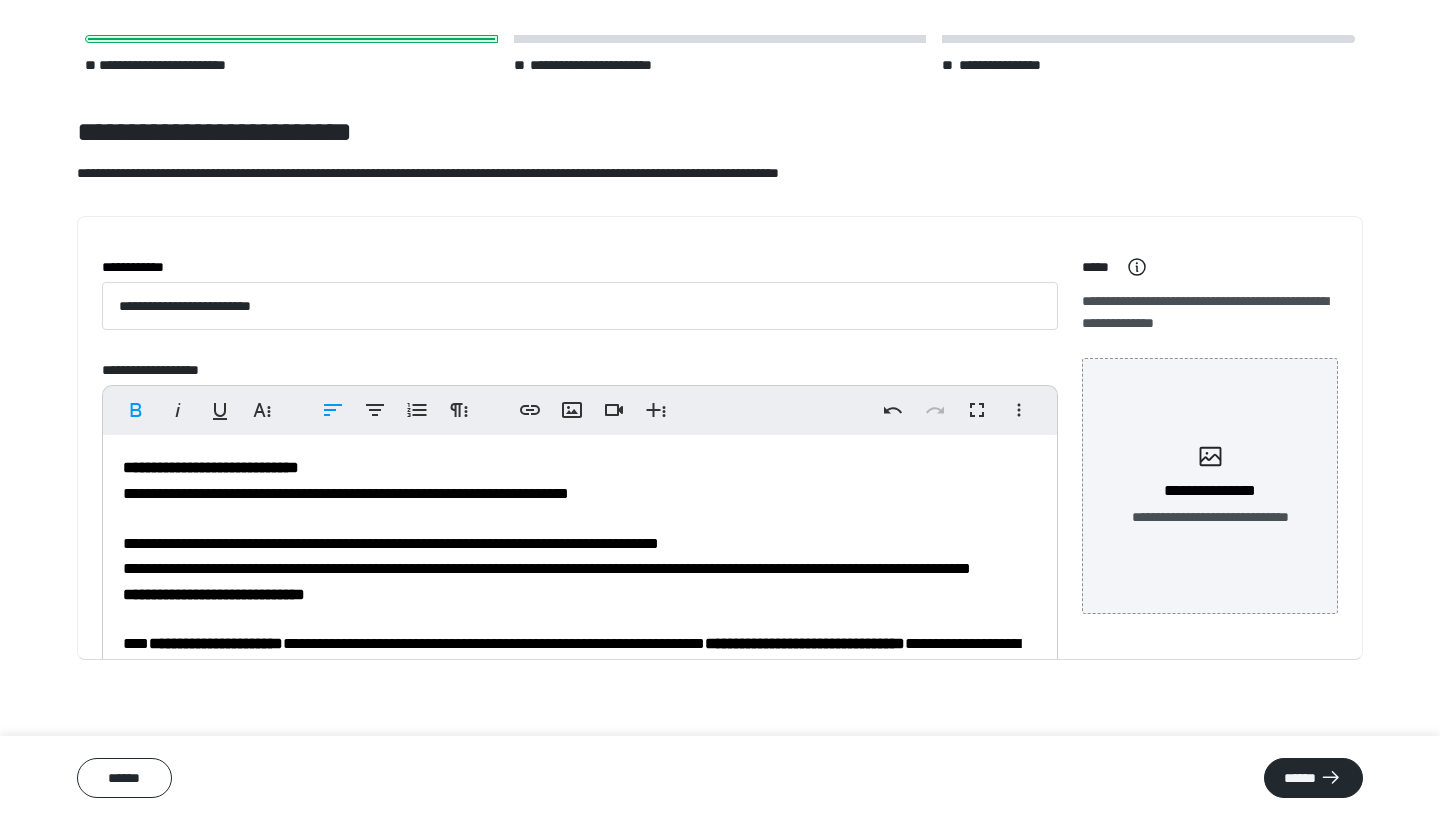 scroll, scrollTop: 0, scrollLeft: 0, axis: both 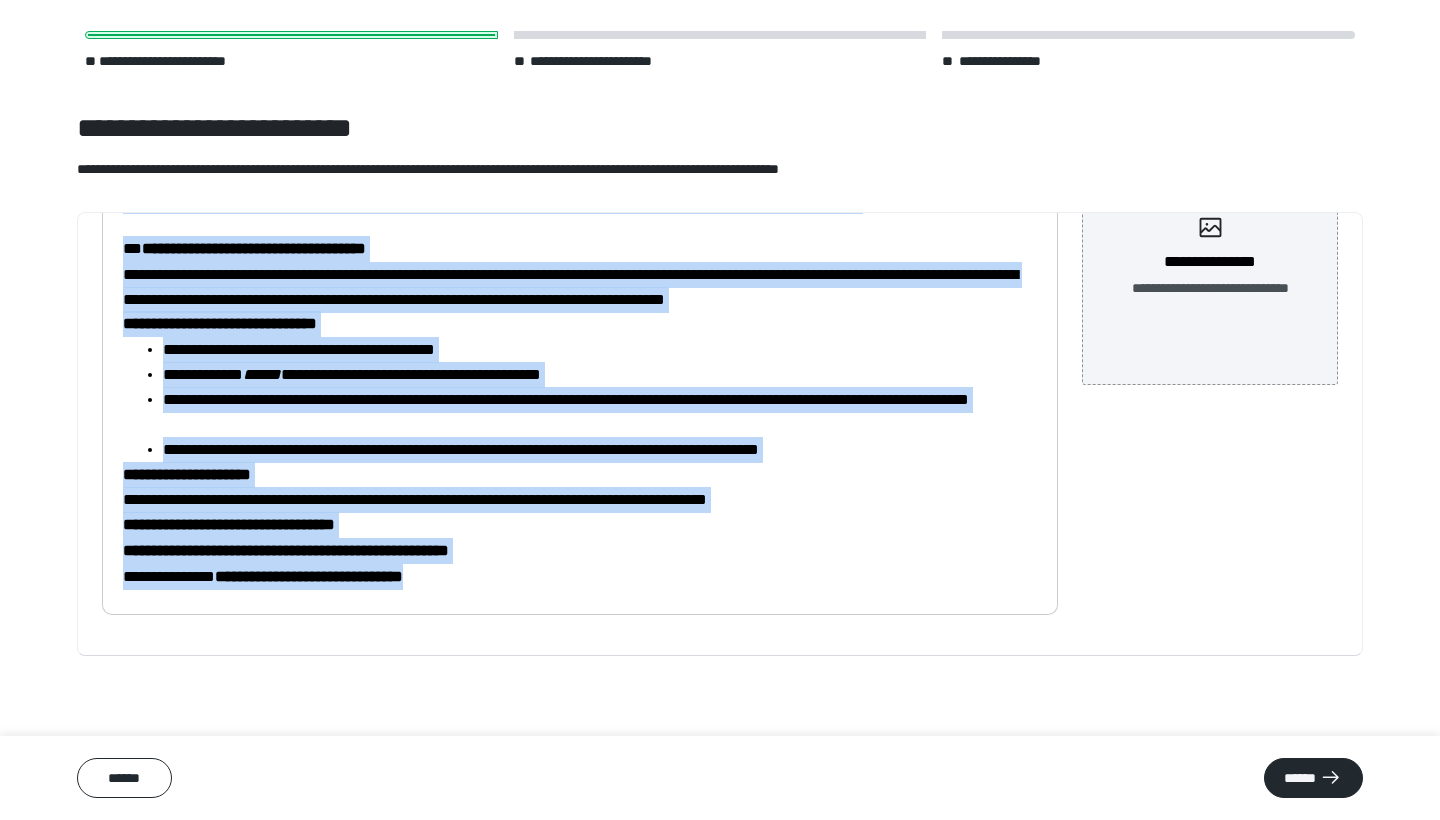 drag, startPoint x: 121, startPoint y: 469, endPoint x: 594, endPoint y: 818, distance: 587.818 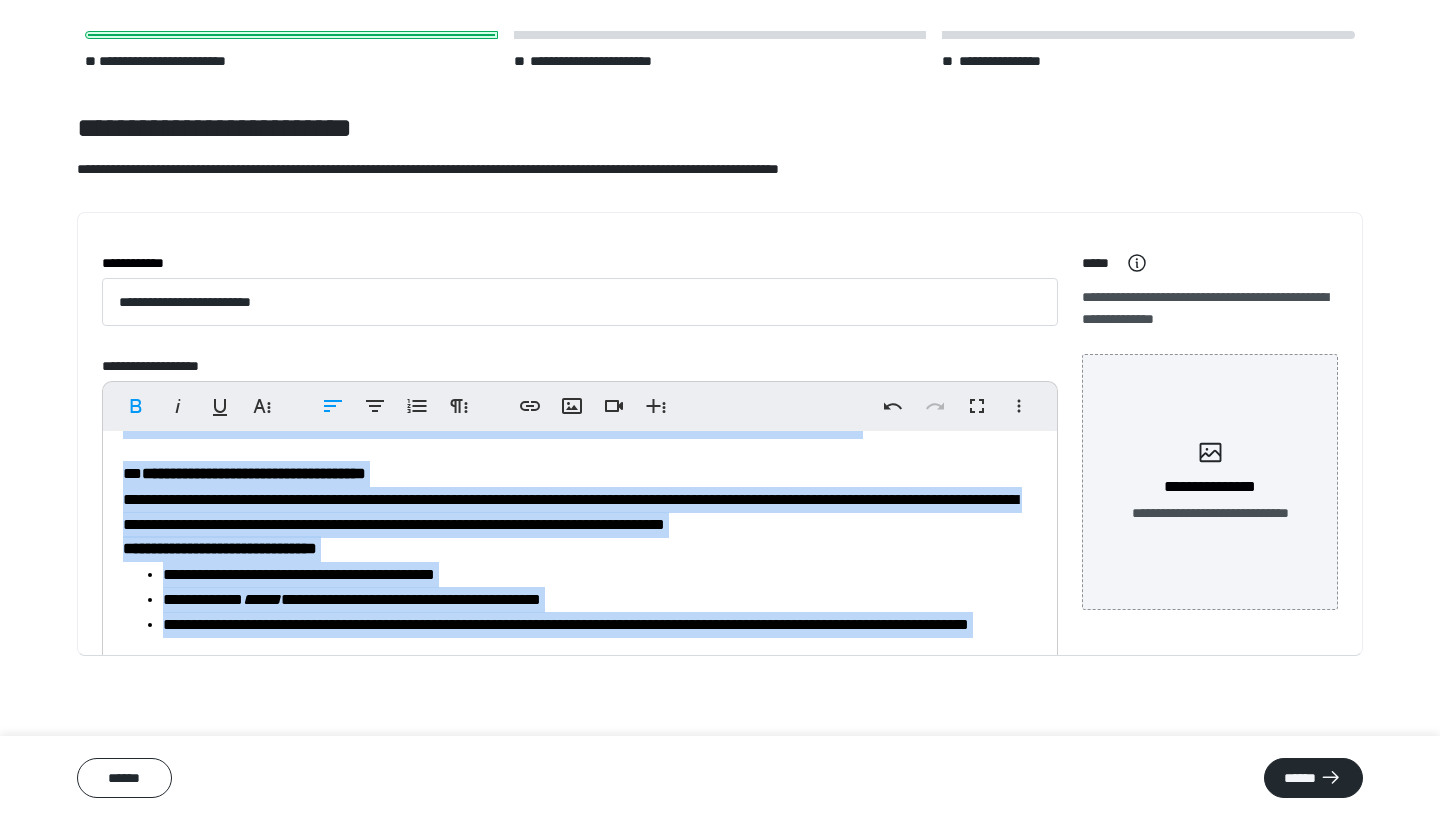 scroll, scrollTop: 0, scrollLeft: 0, axis: both 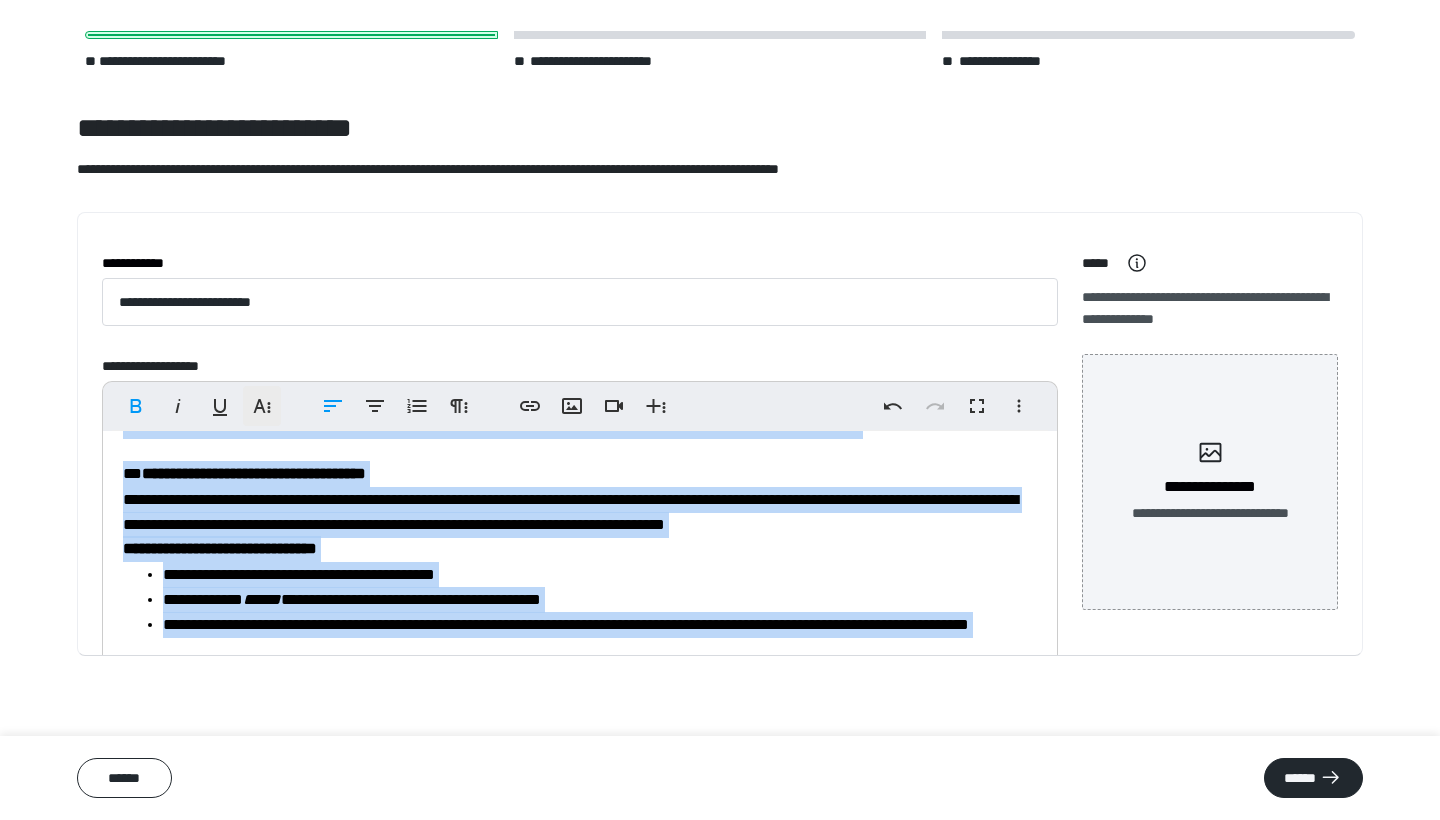 click 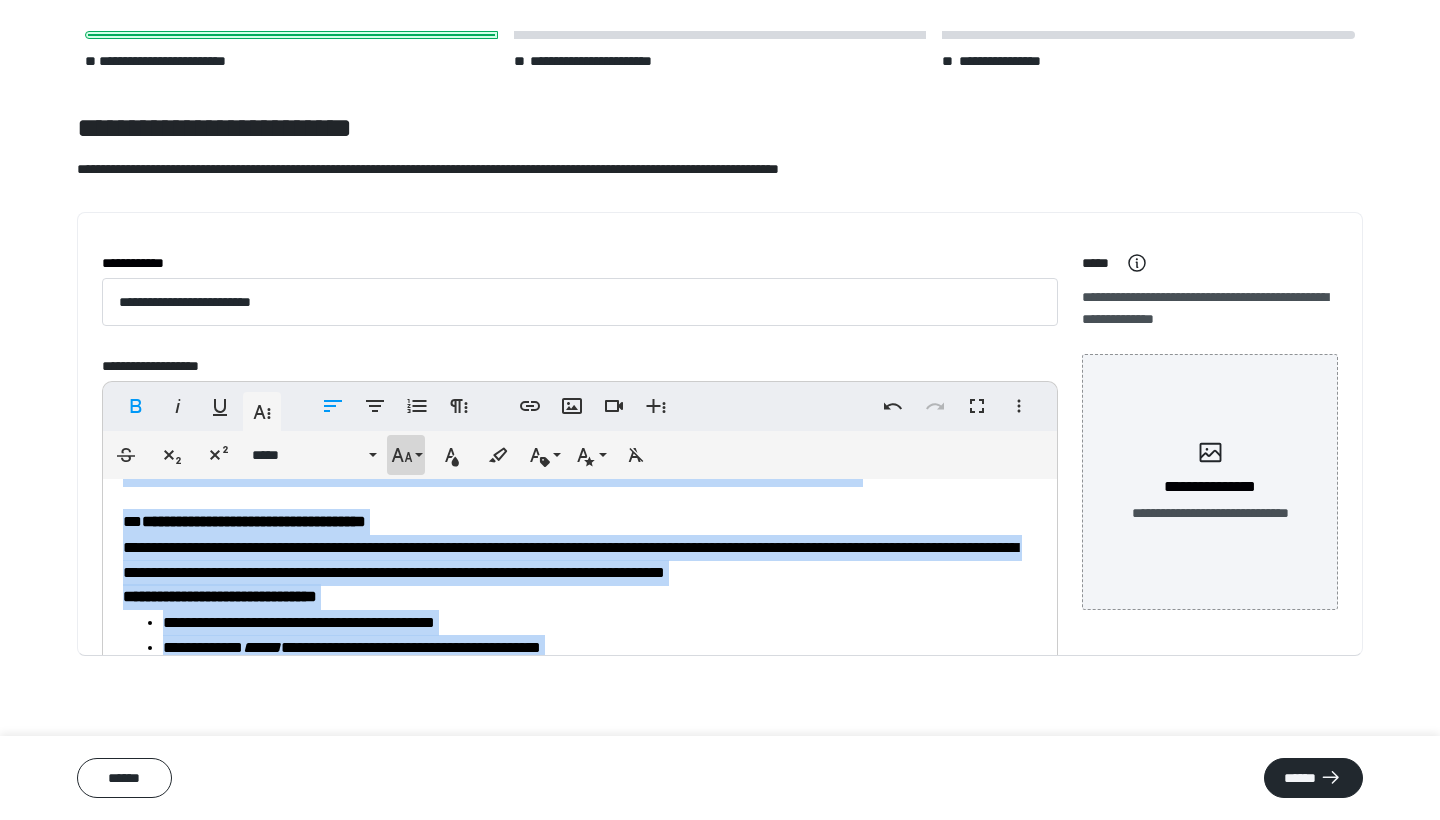click on "**********" at bounding box center [406, 455] 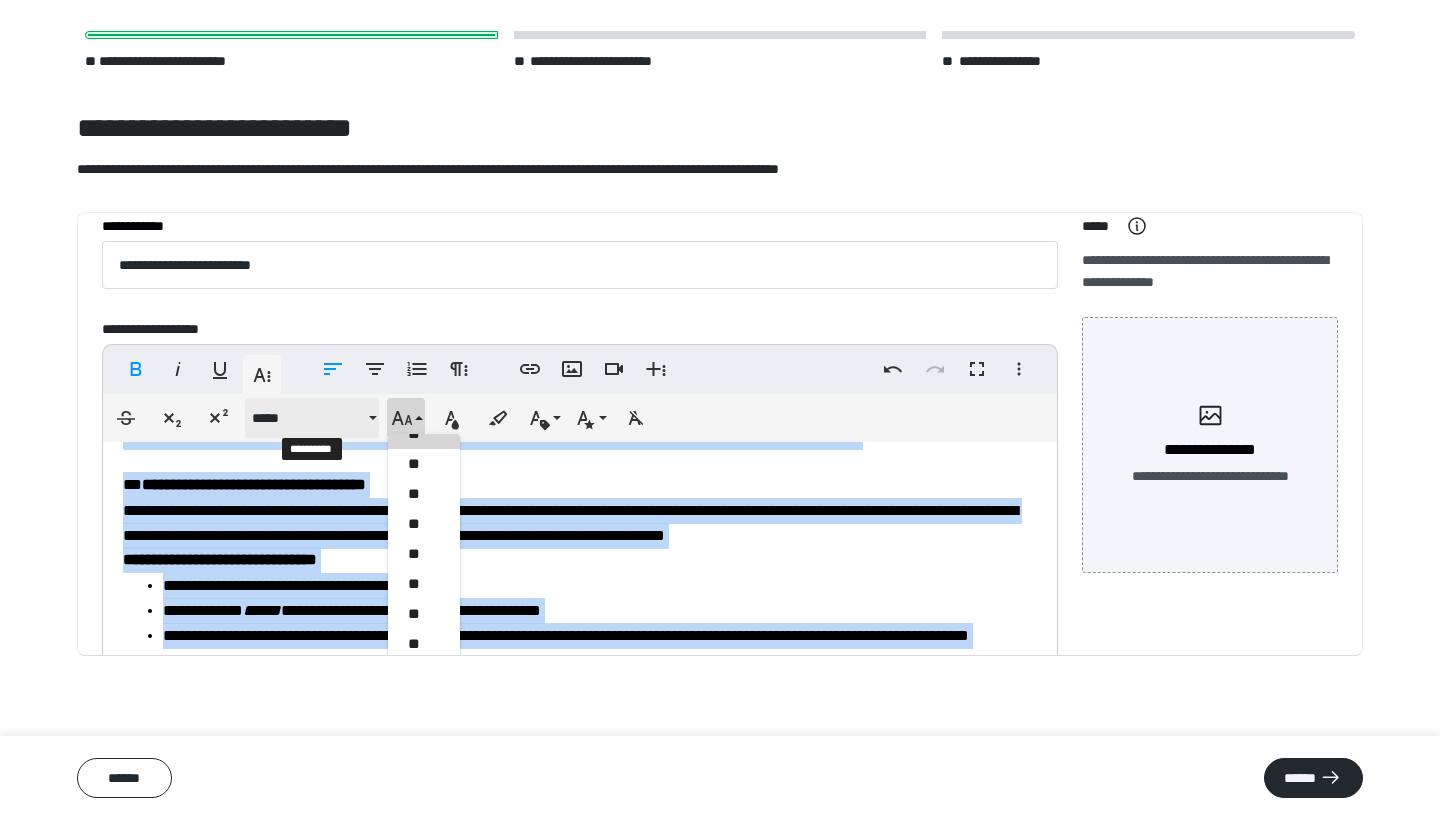 click on "*****" at bounding box center (308, 418) 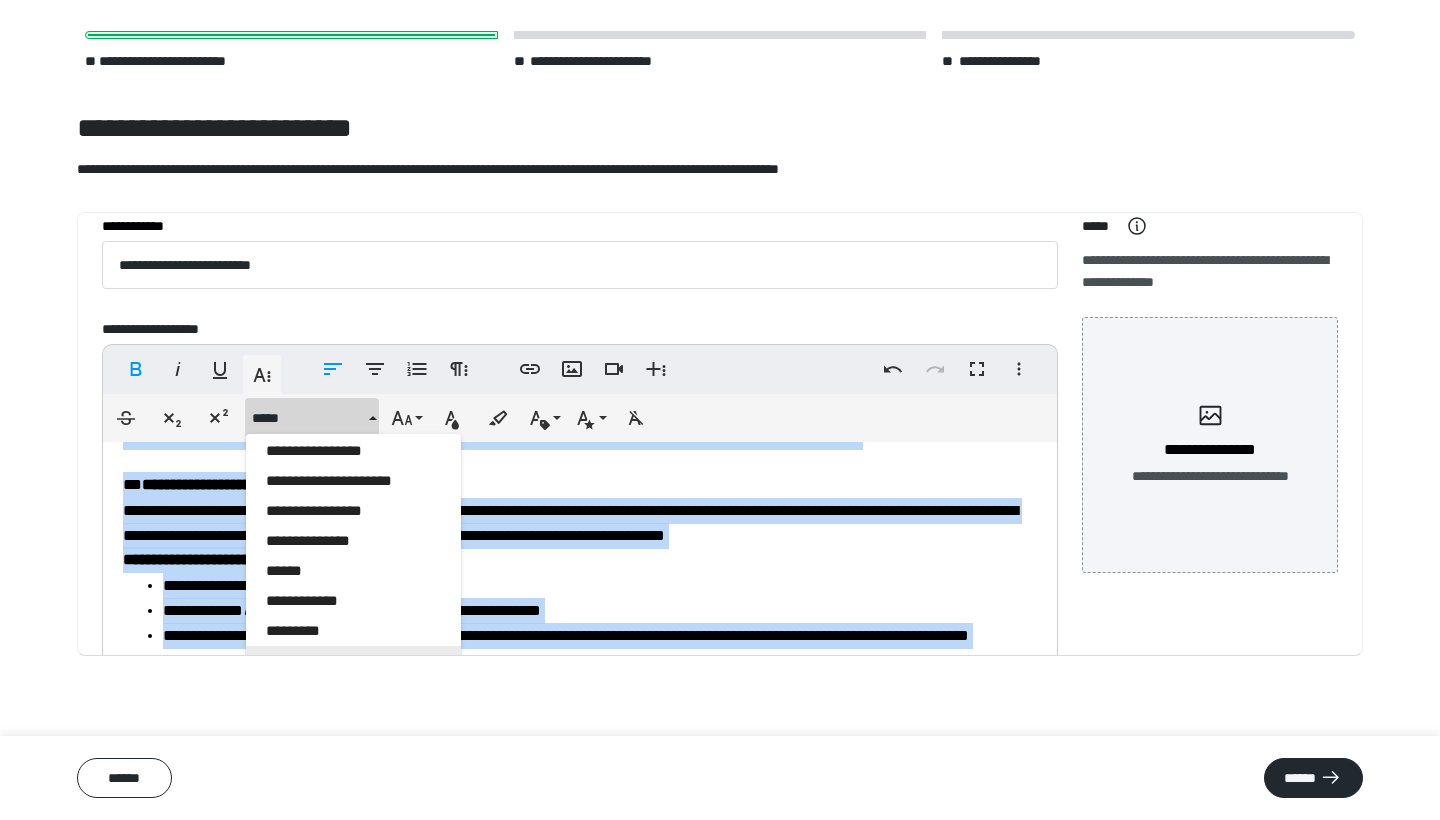 scroll, scrollTop: 1924, scrollLeft: 0, axis: vertical 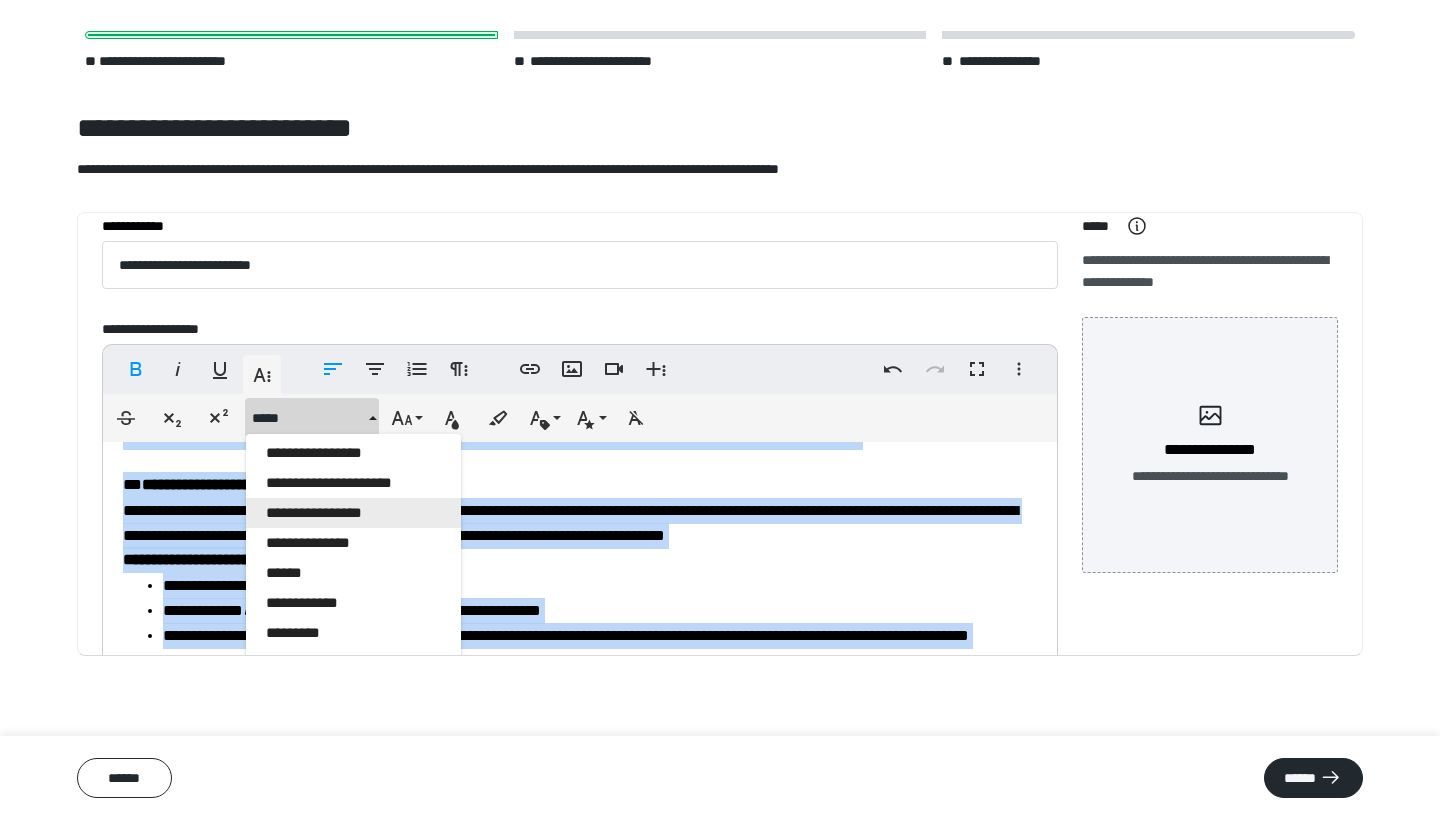 click on "**********" at bounding box center (353, 513) 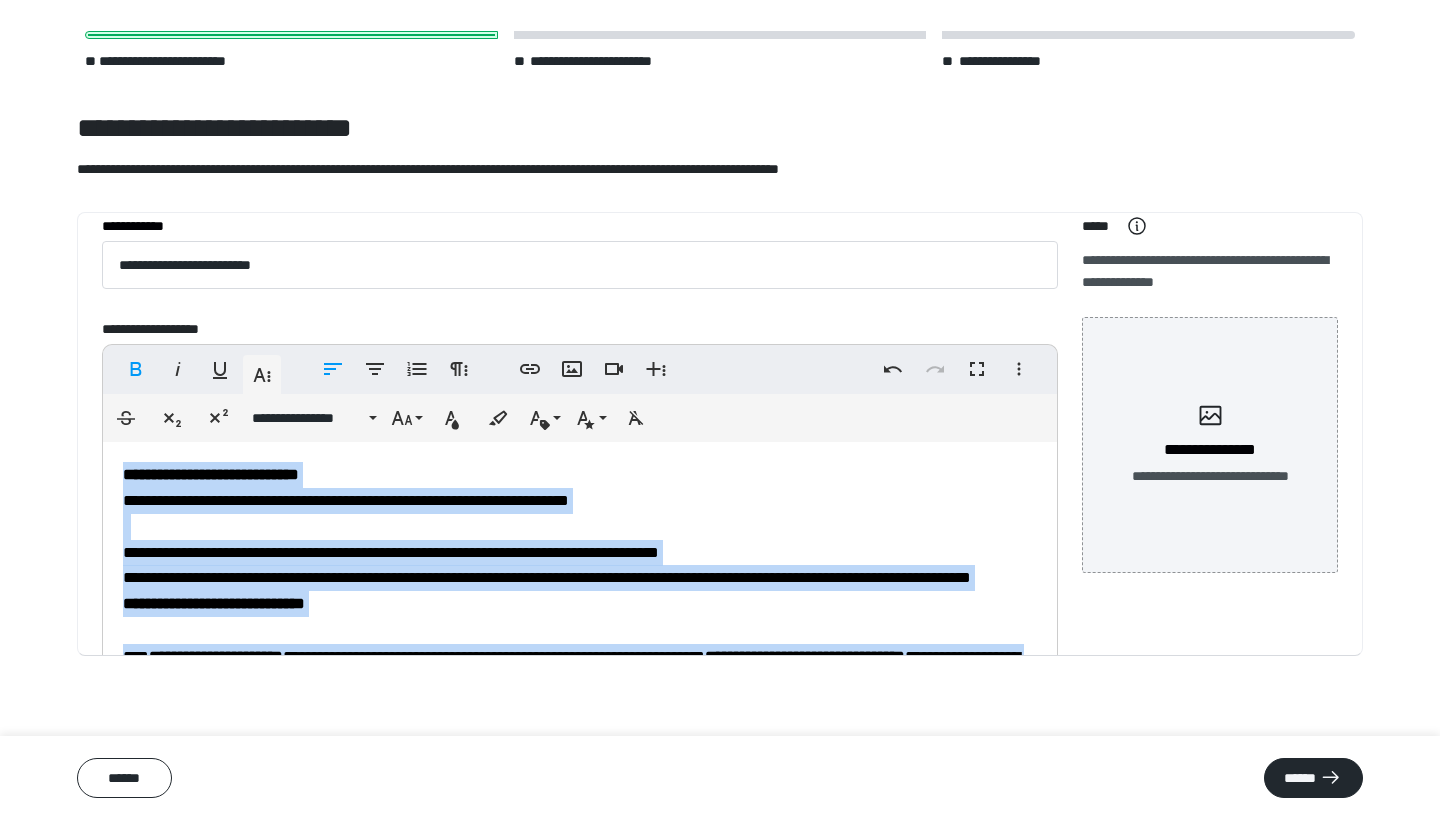 scroll, scrollTop: 0, scrollLeft: 0, axis: both 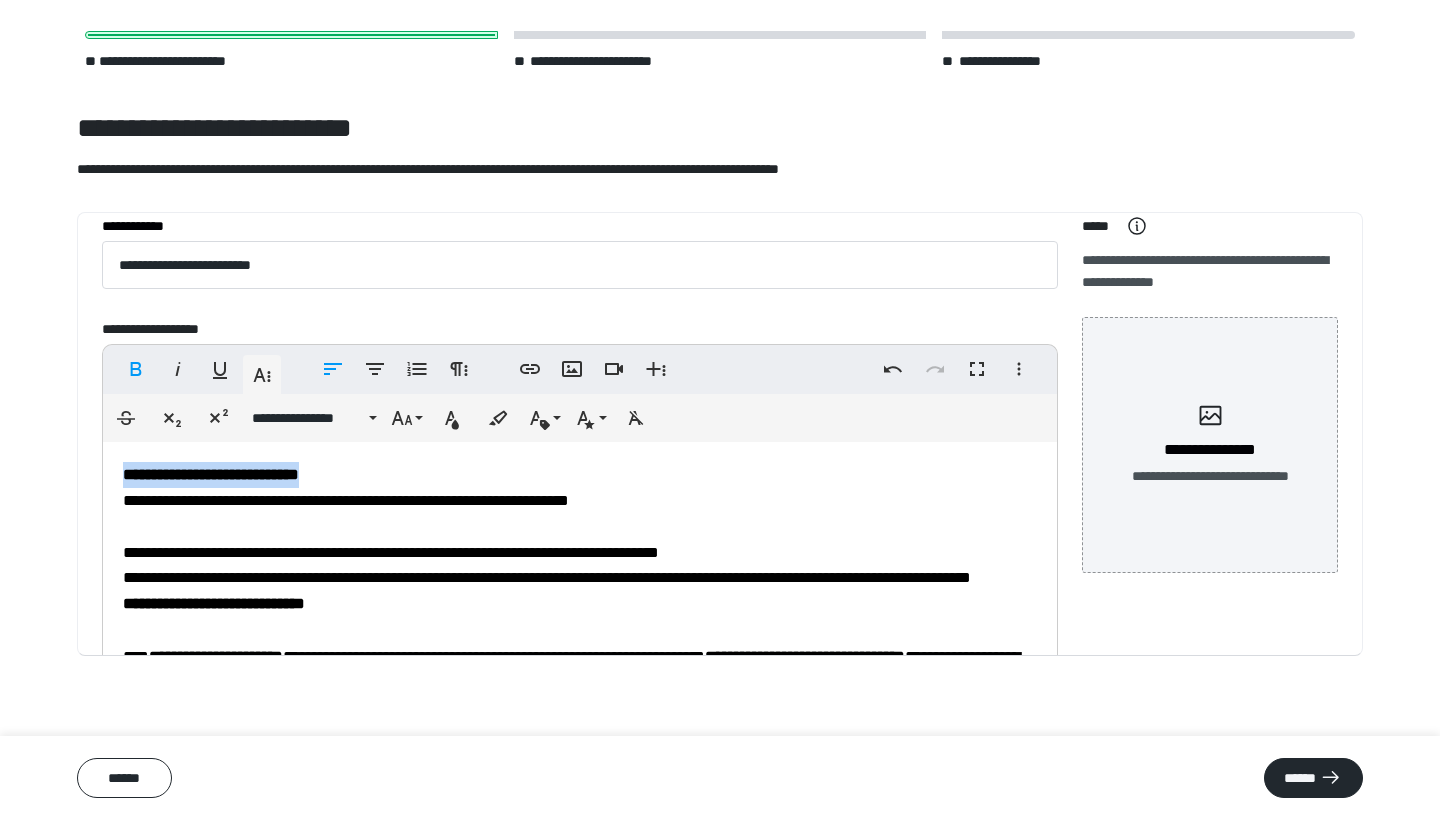 drag, startPoint x: 390, startPoint y: 472, endPoint x: 81, endPoint y: 470, distance: 309.00647 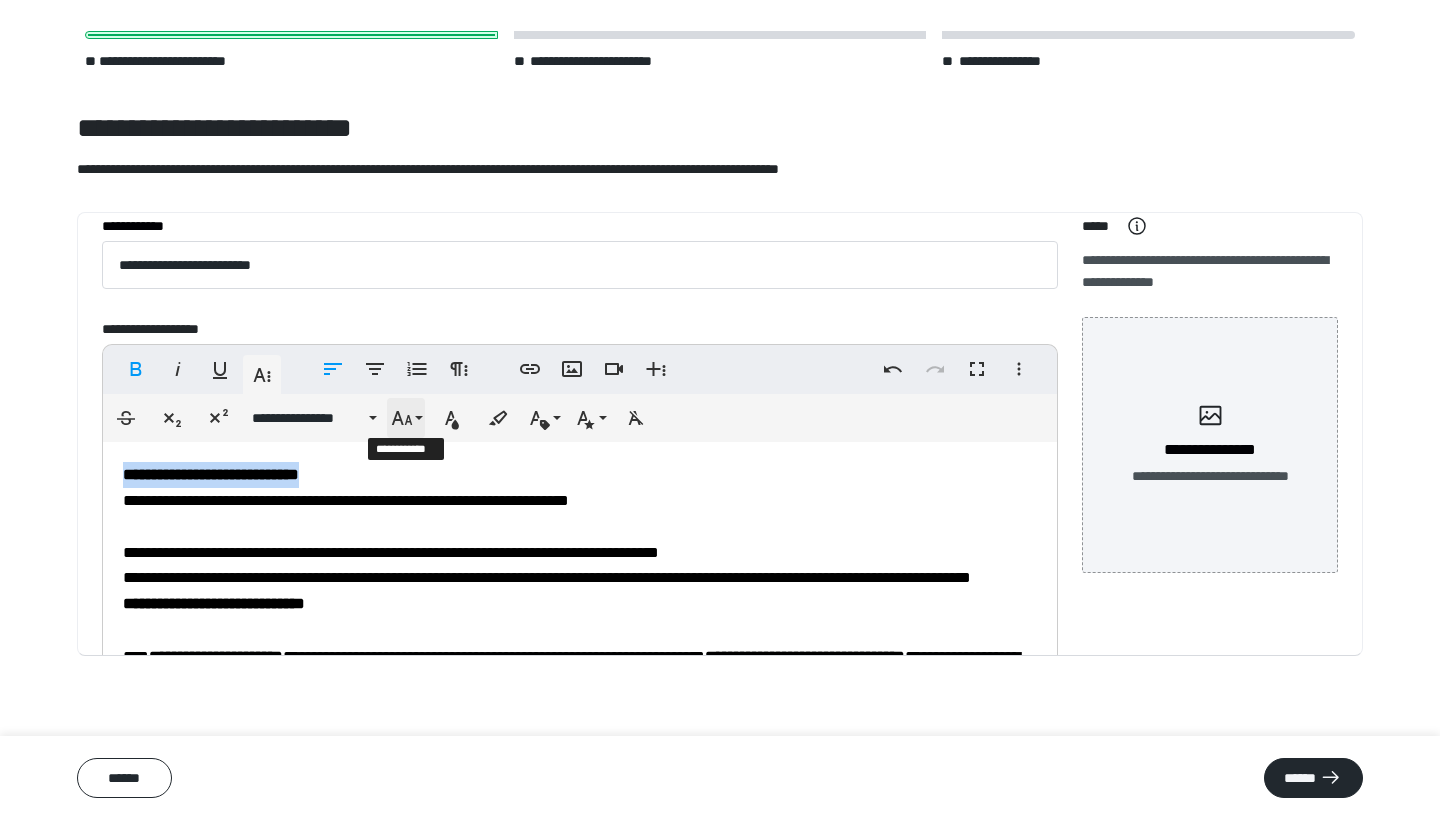 click 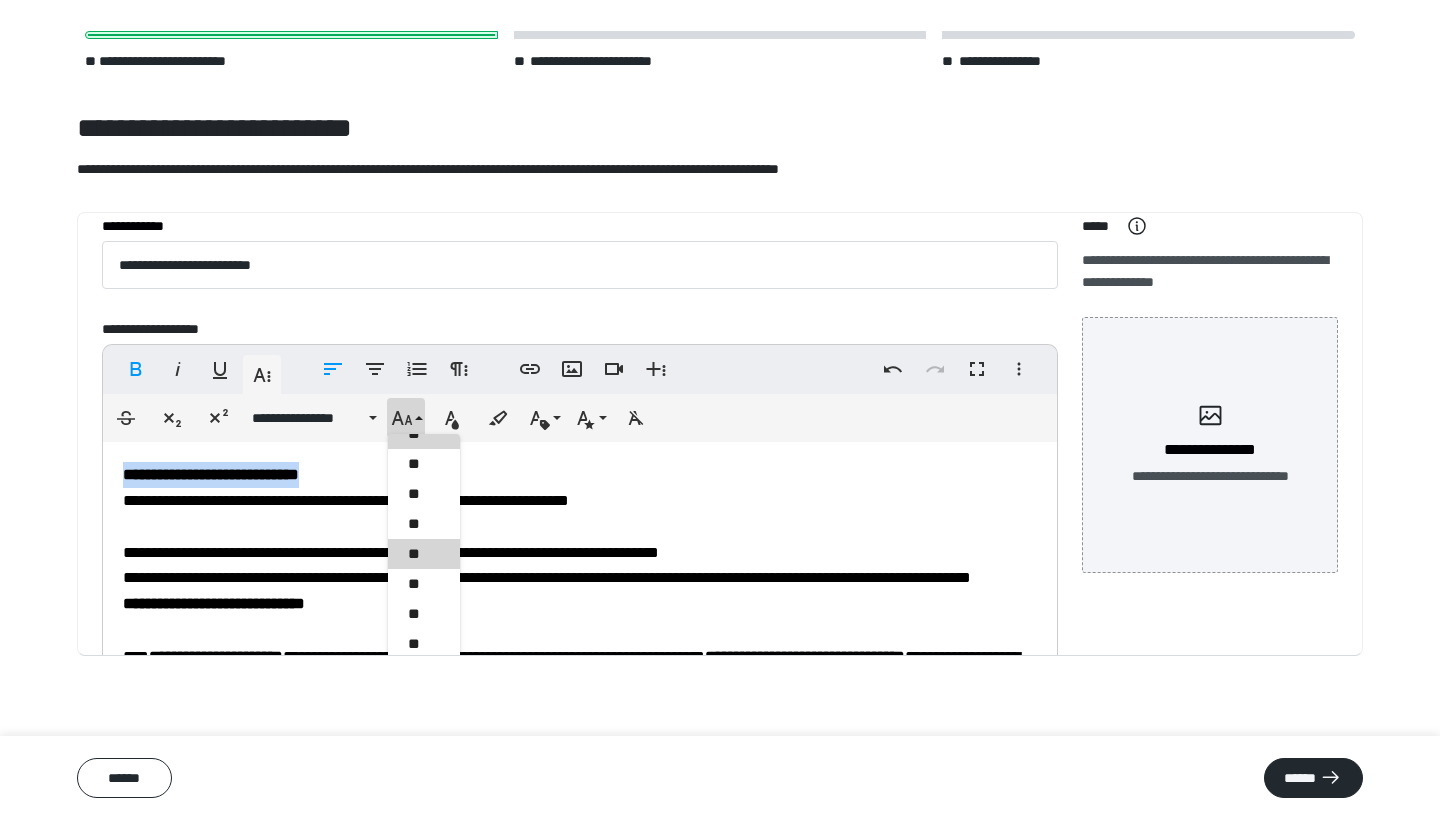 click on "**" at bounding box center [424, 554] 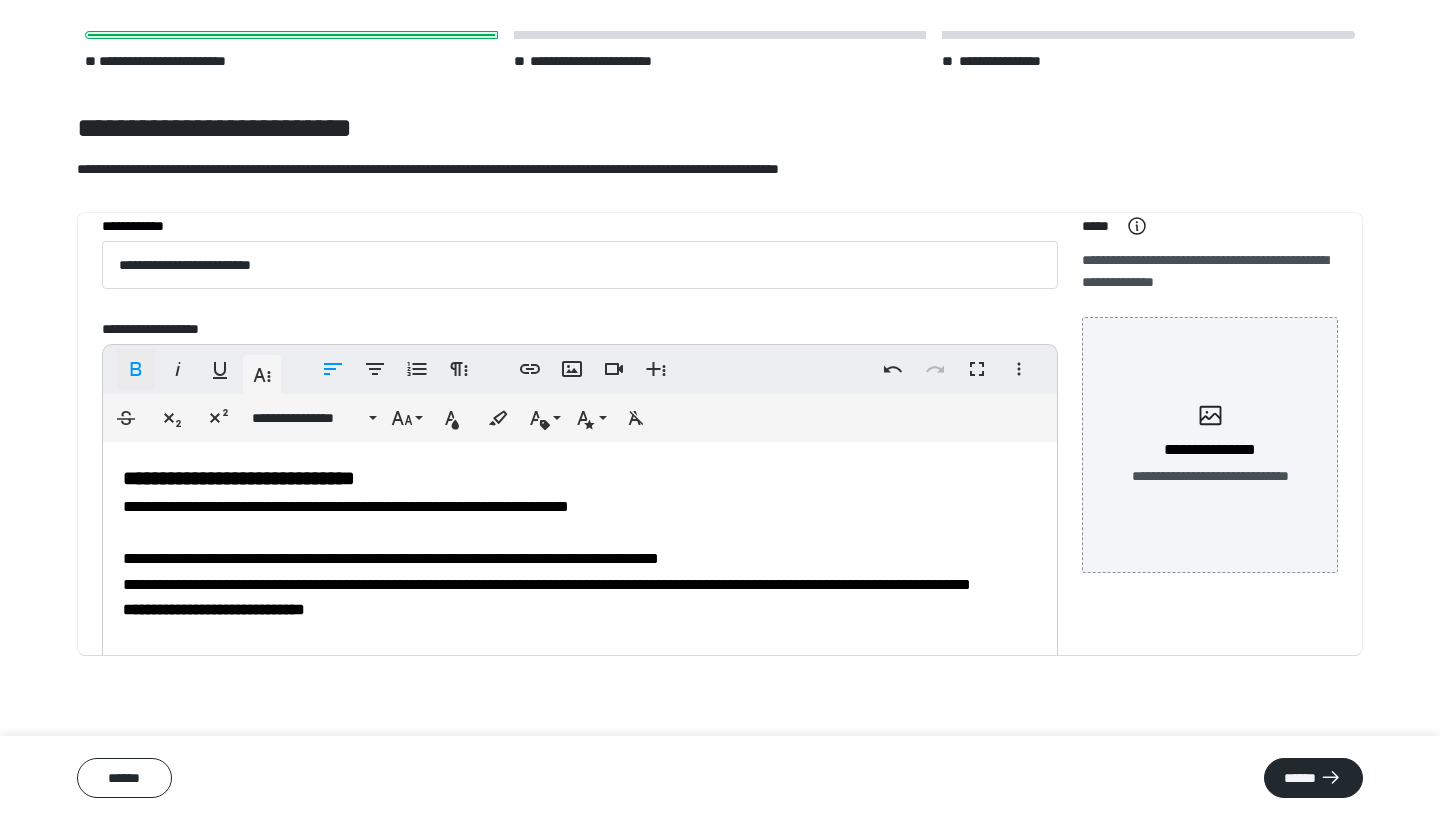 click on "****" at bounding box center [136, 369] 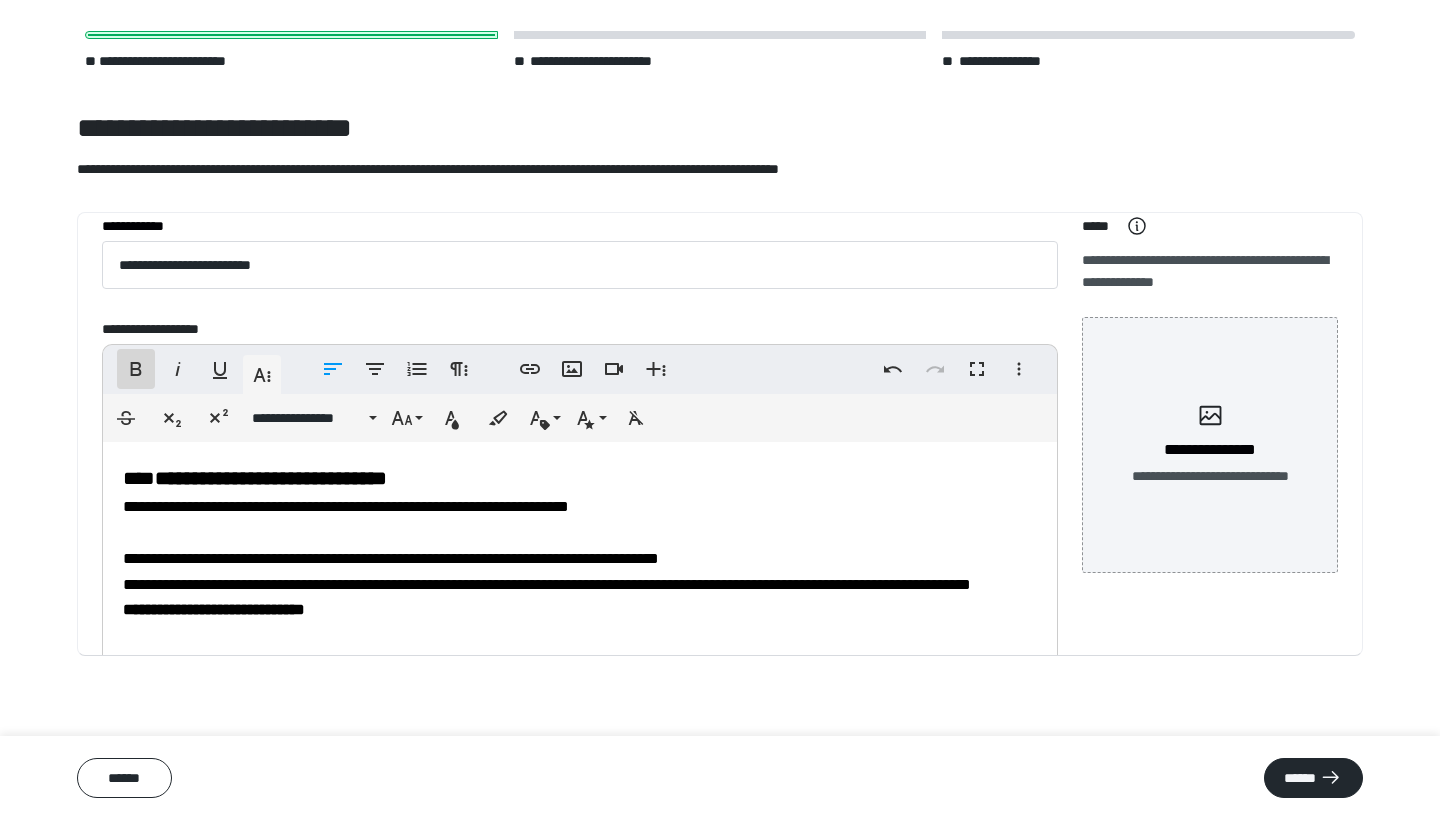 click 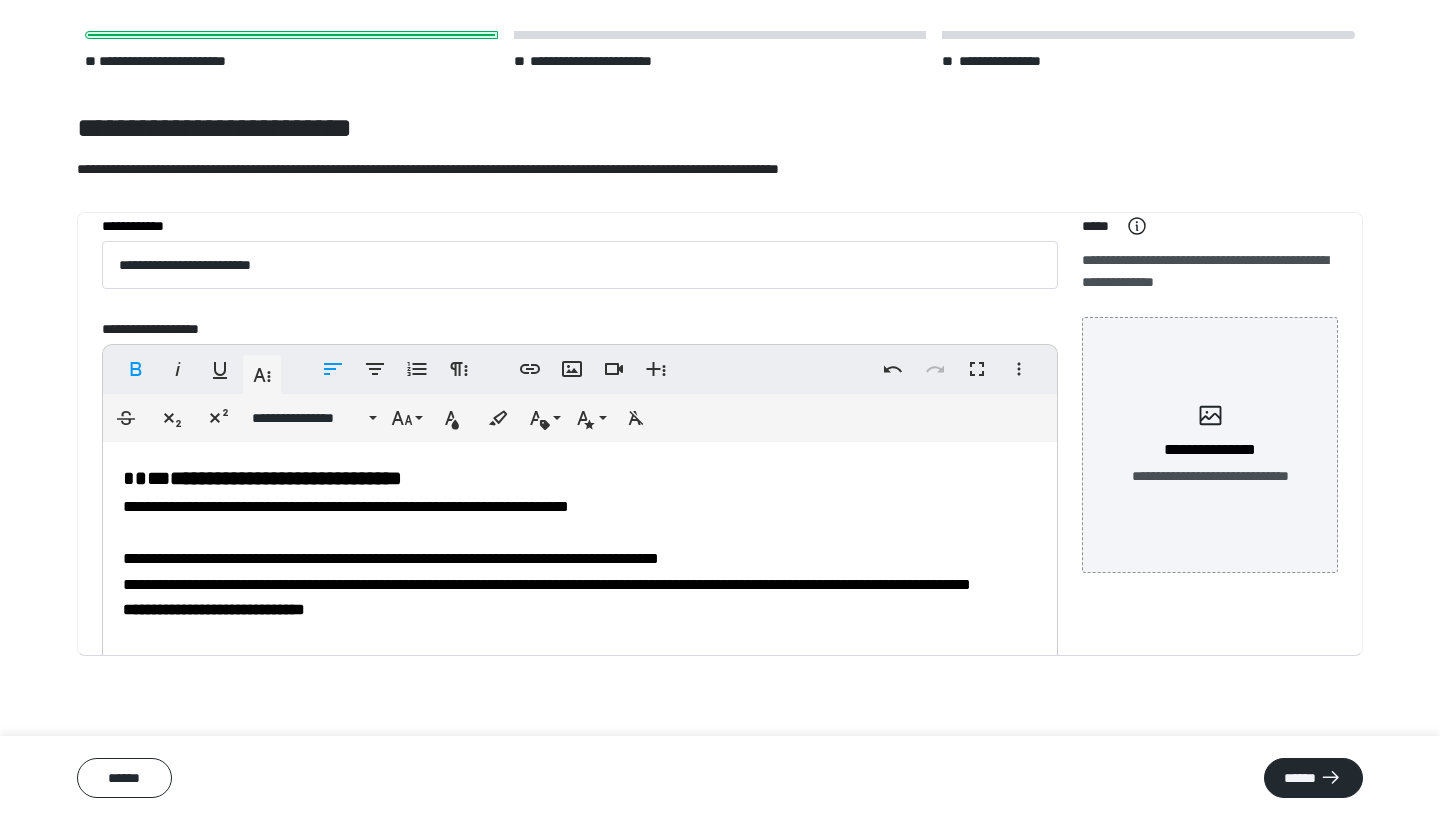 click on "**********" at bounding box center (286, 478) 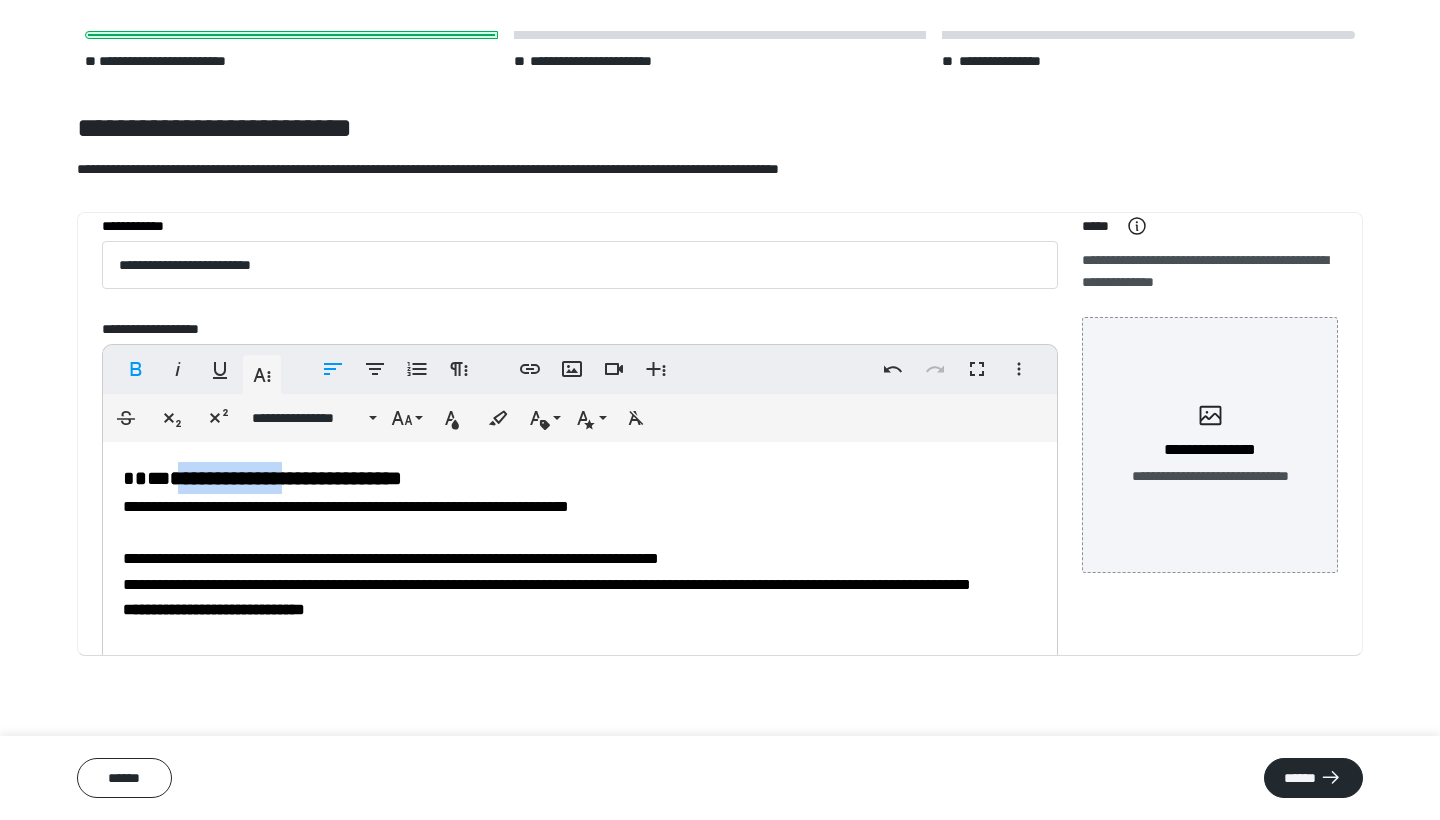 click on "**********" at bounding box center (286, 478) 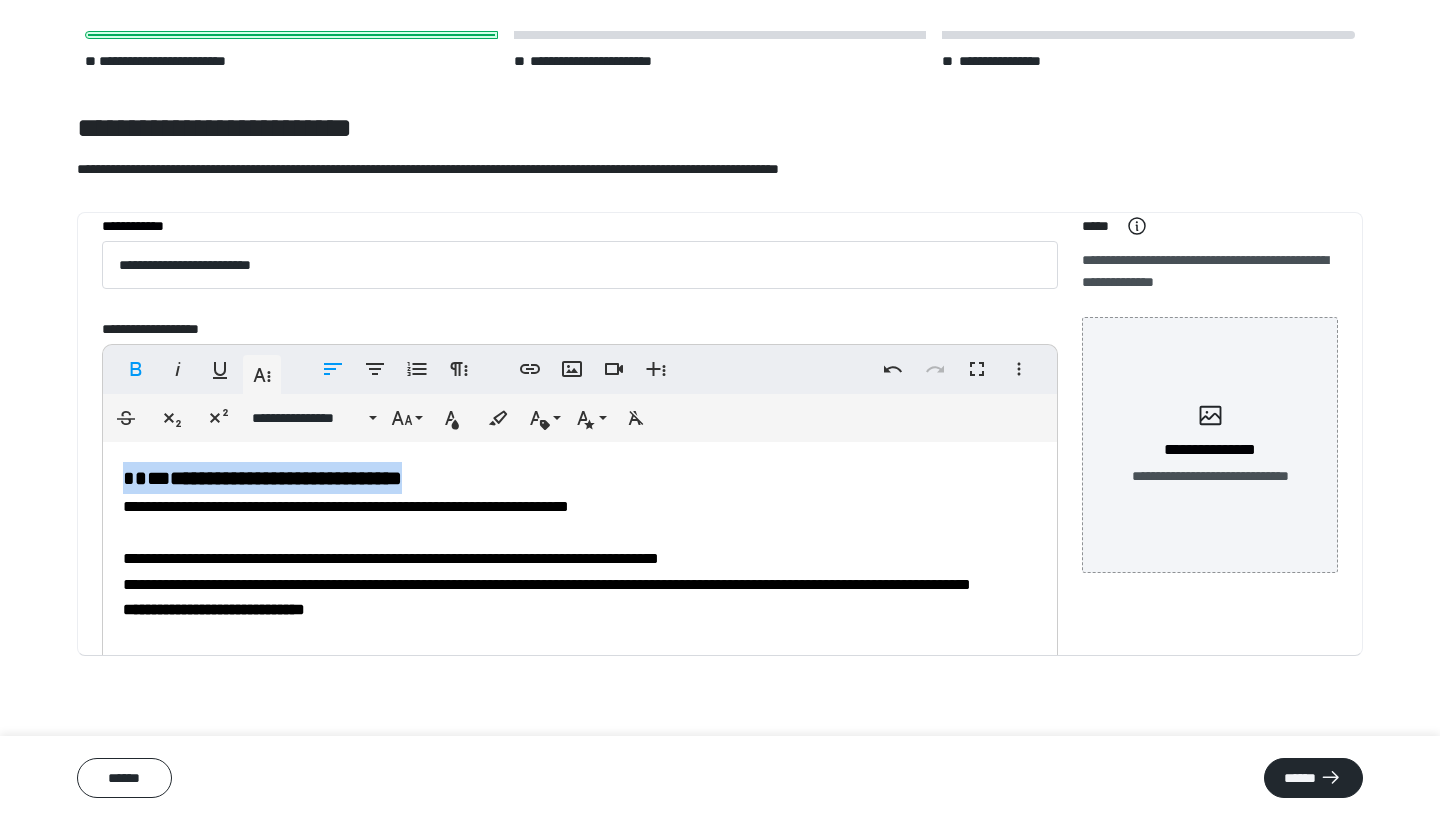 click on "**********" at bounding box center [286, 478] 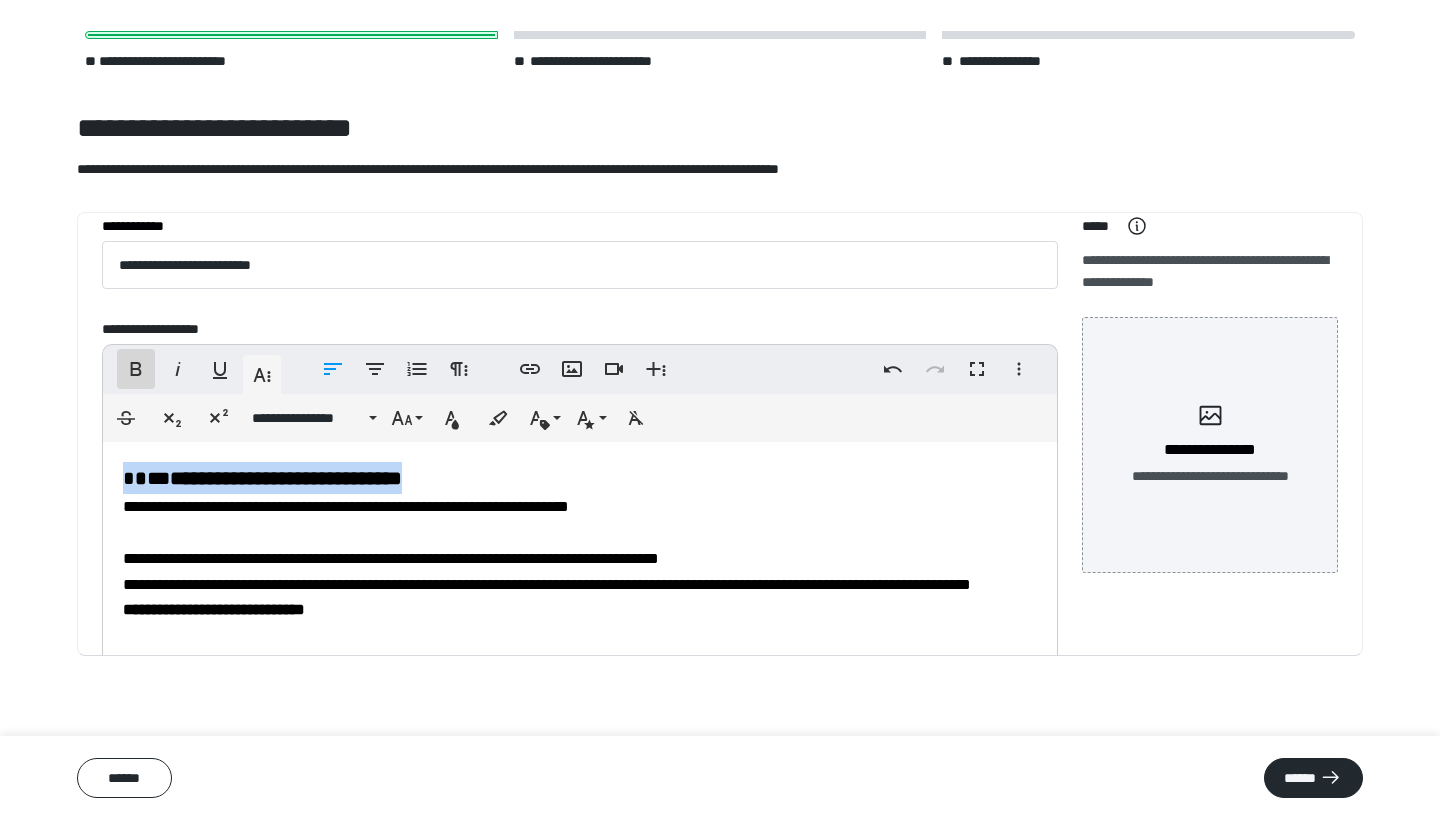 click 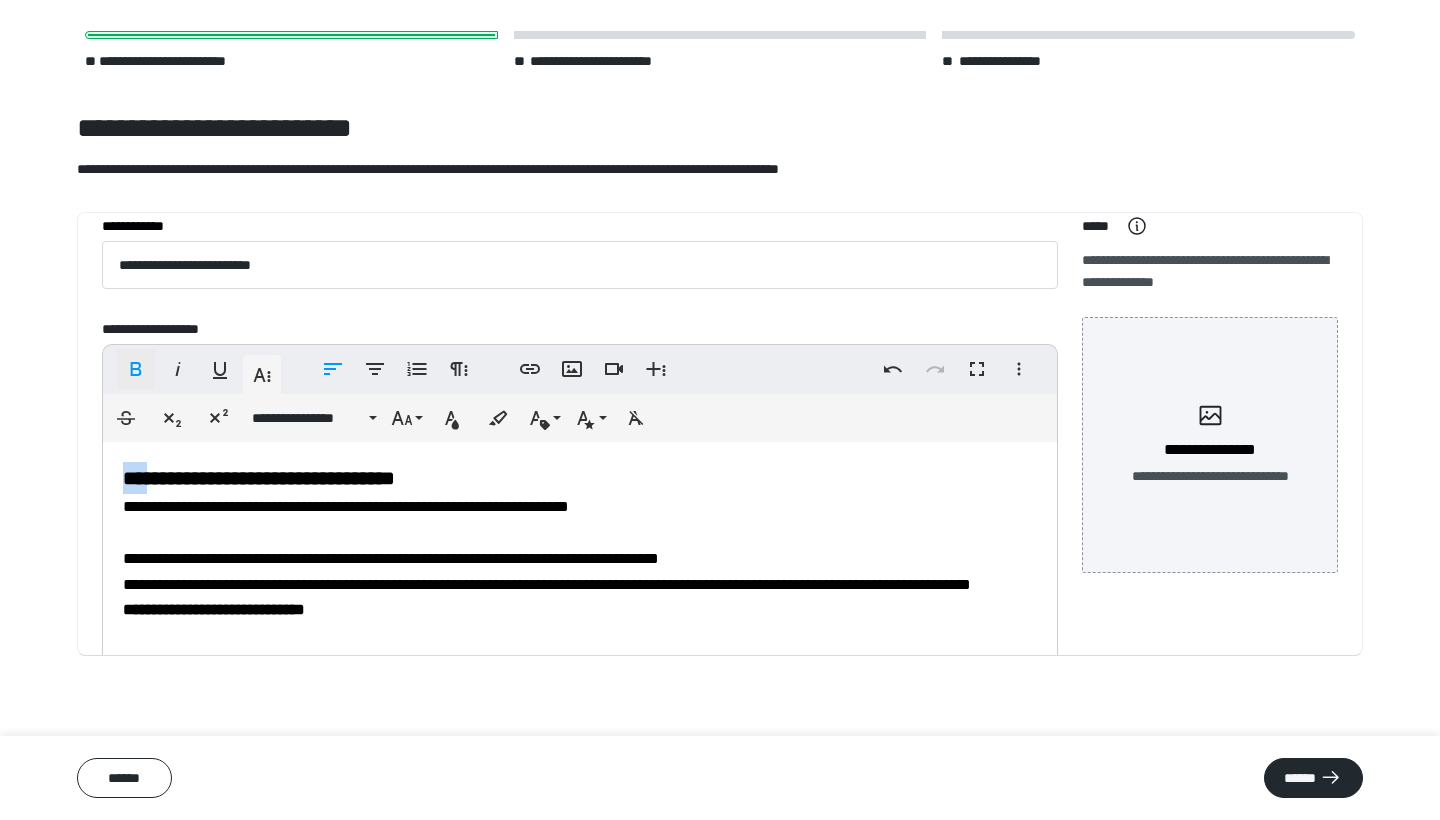 click 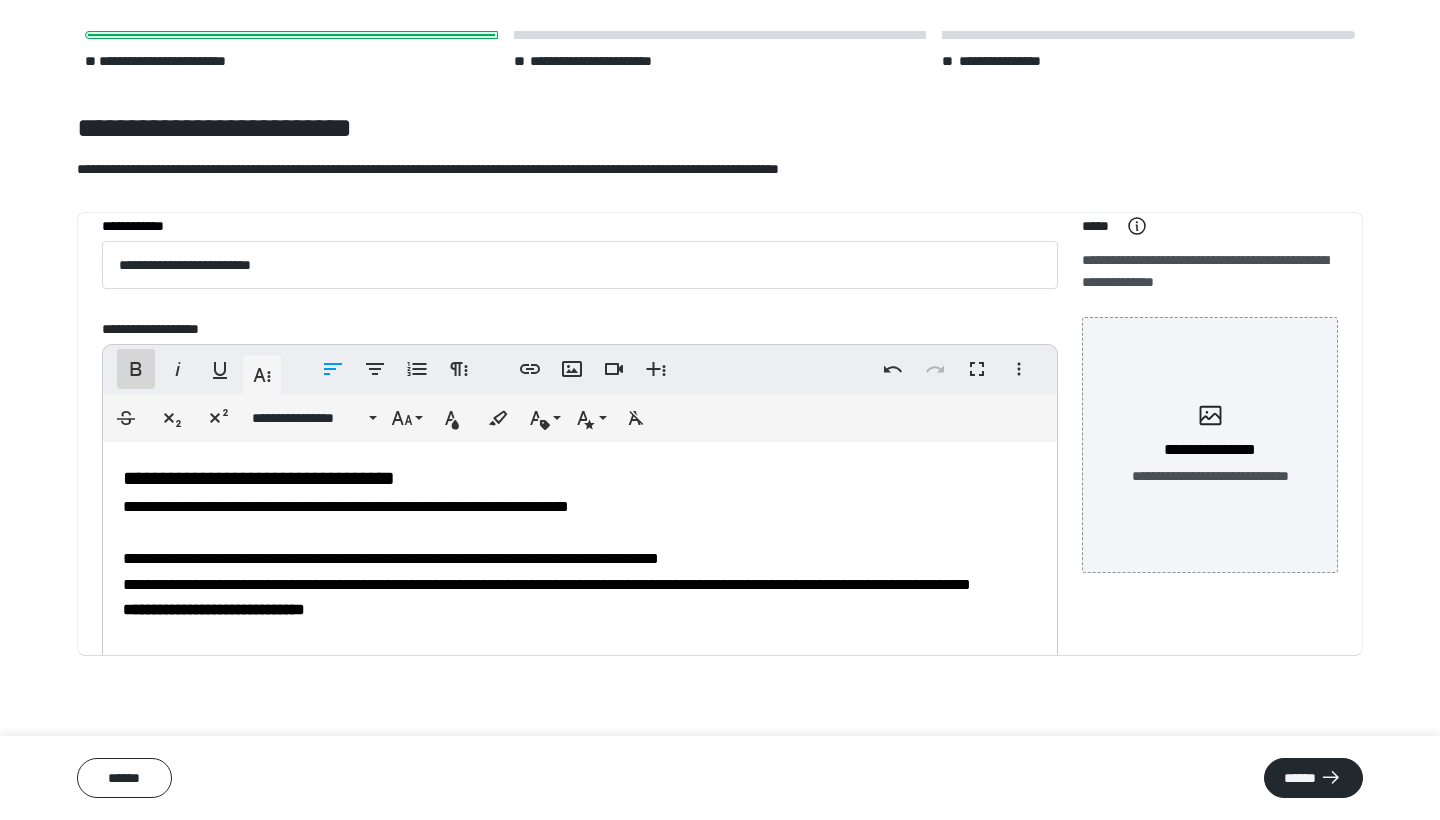 click 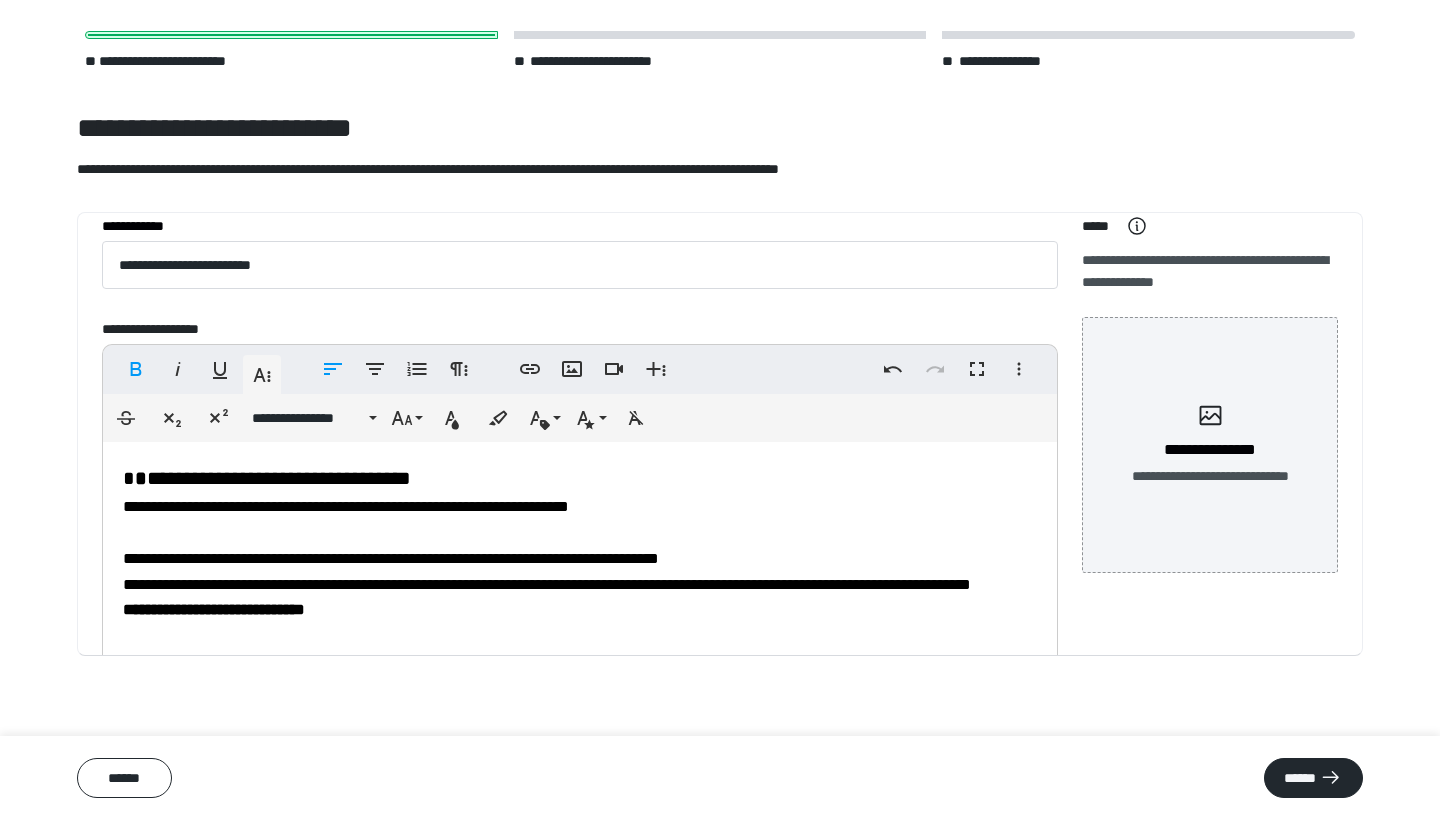 click on "**********" at bounding box center [295, 478] 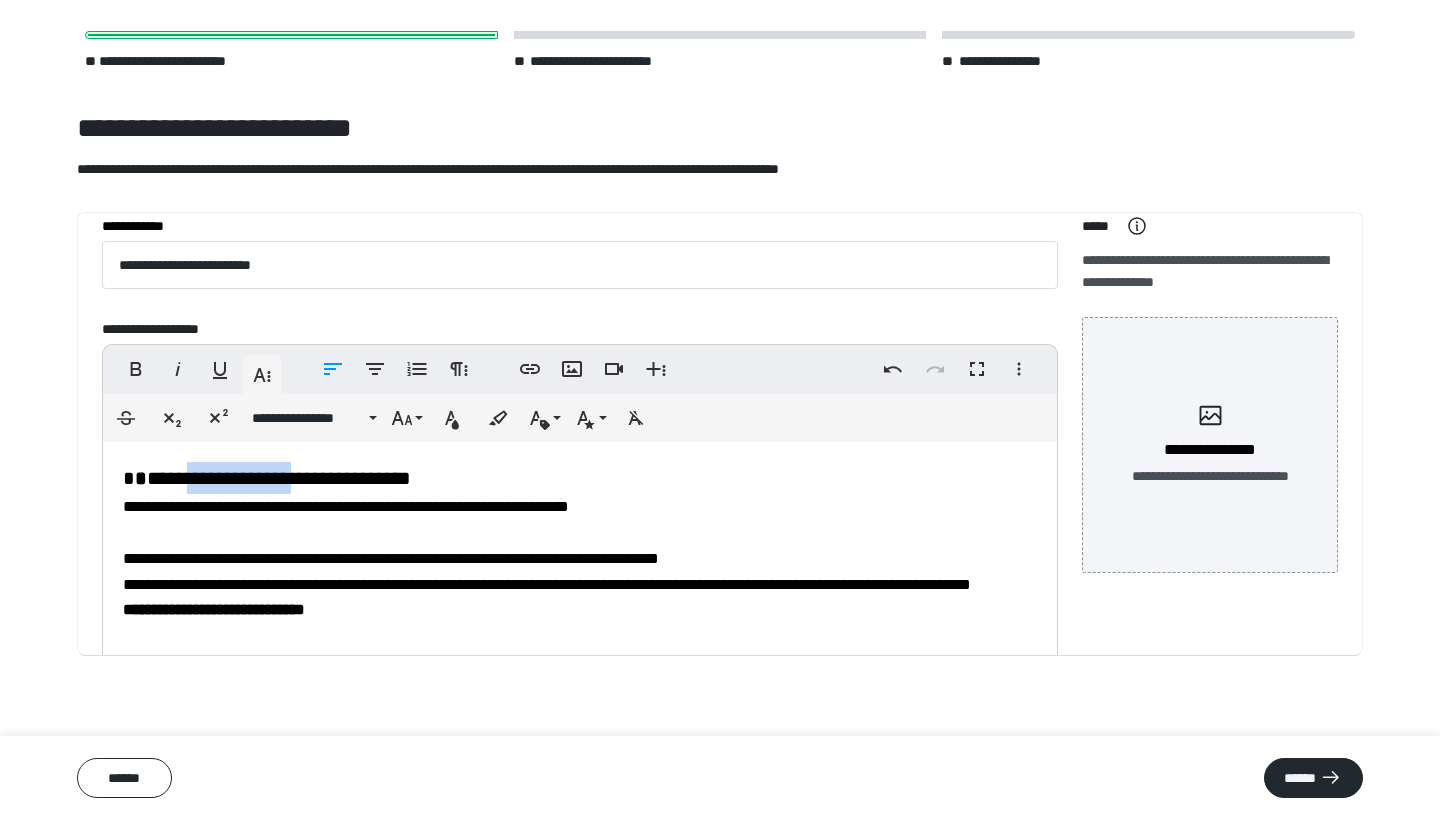 click on "**********" at bounding box center [295, 478] 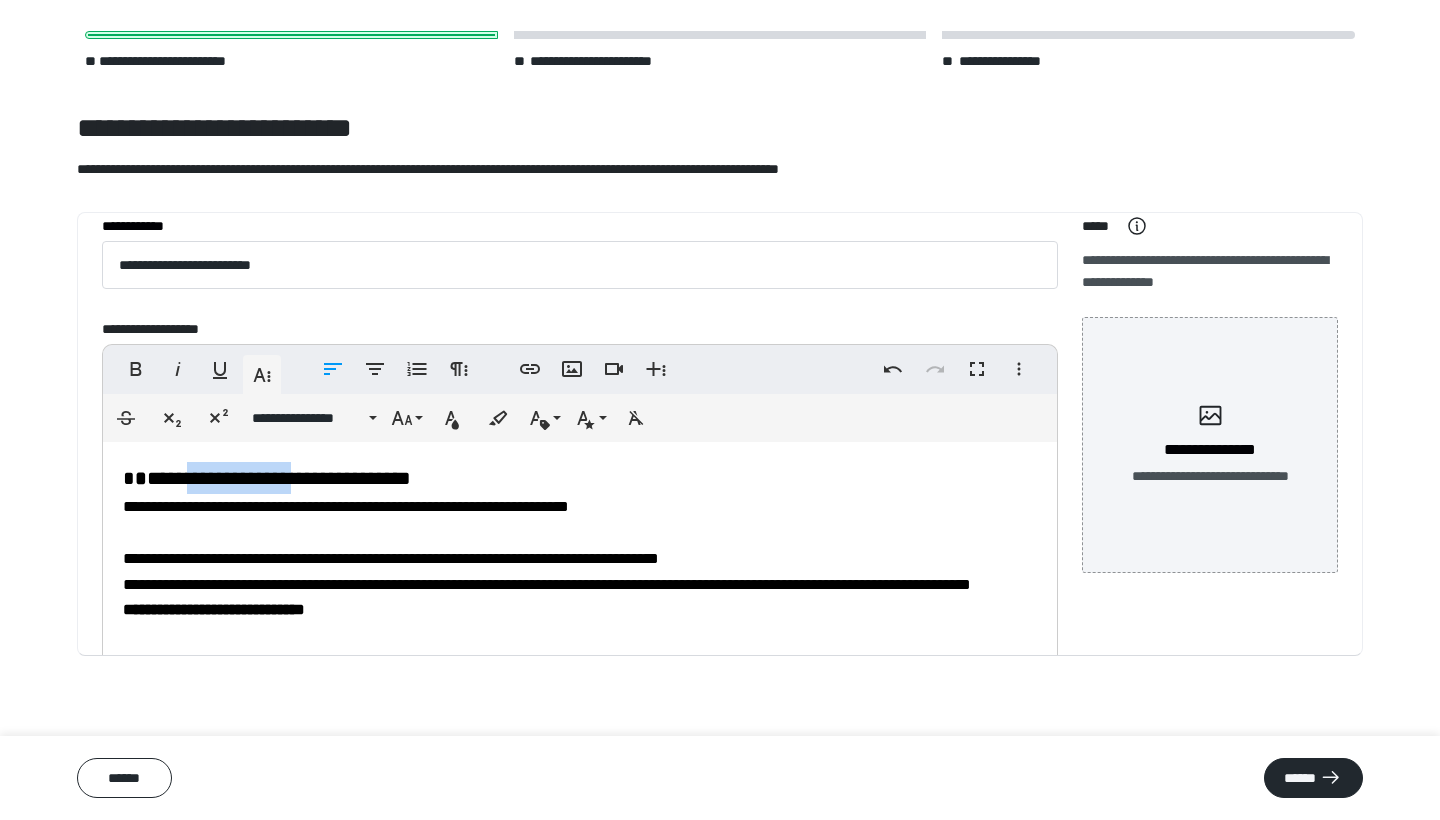 click on "**********" at bounding box center (295, 478) 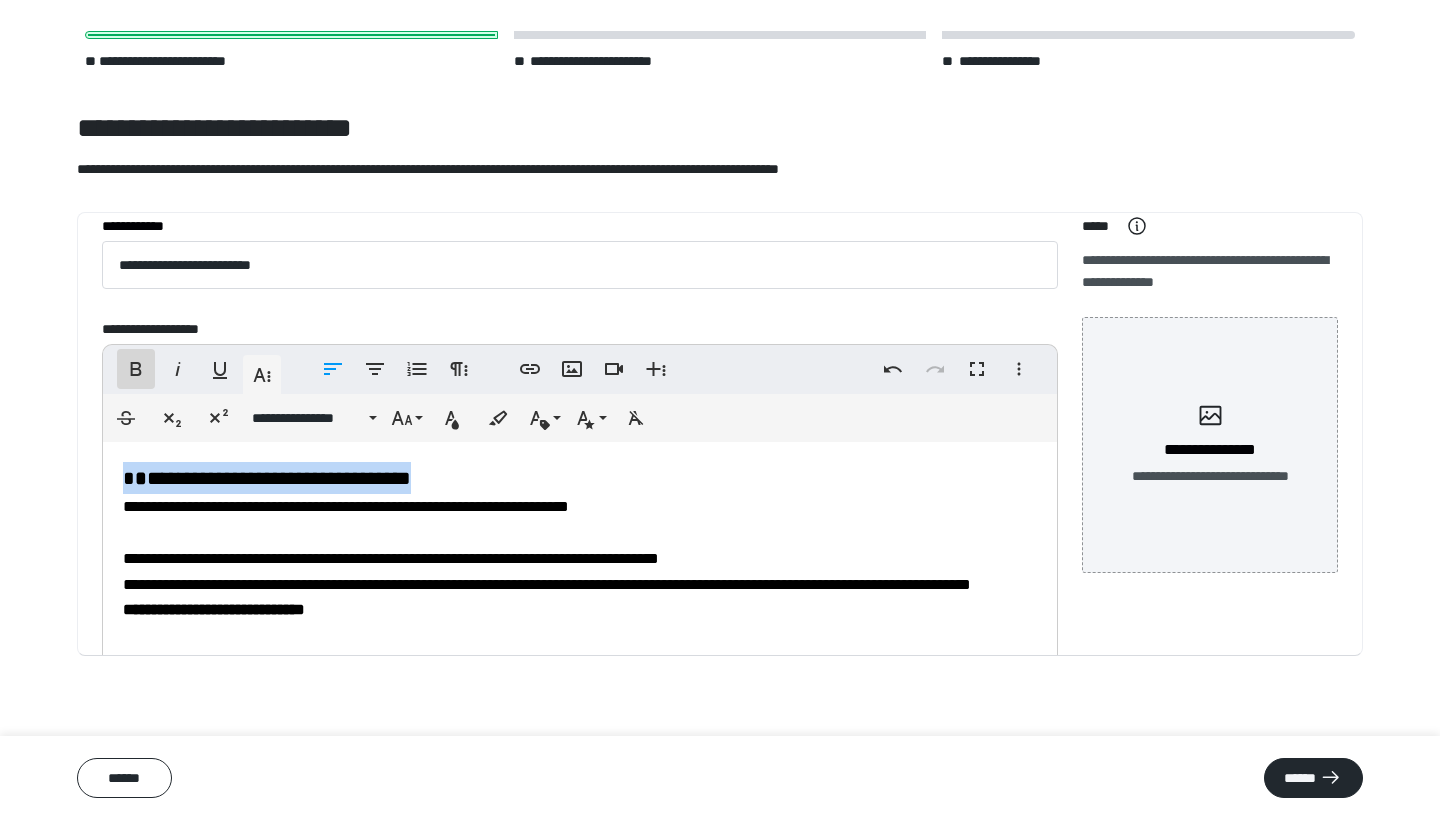 click 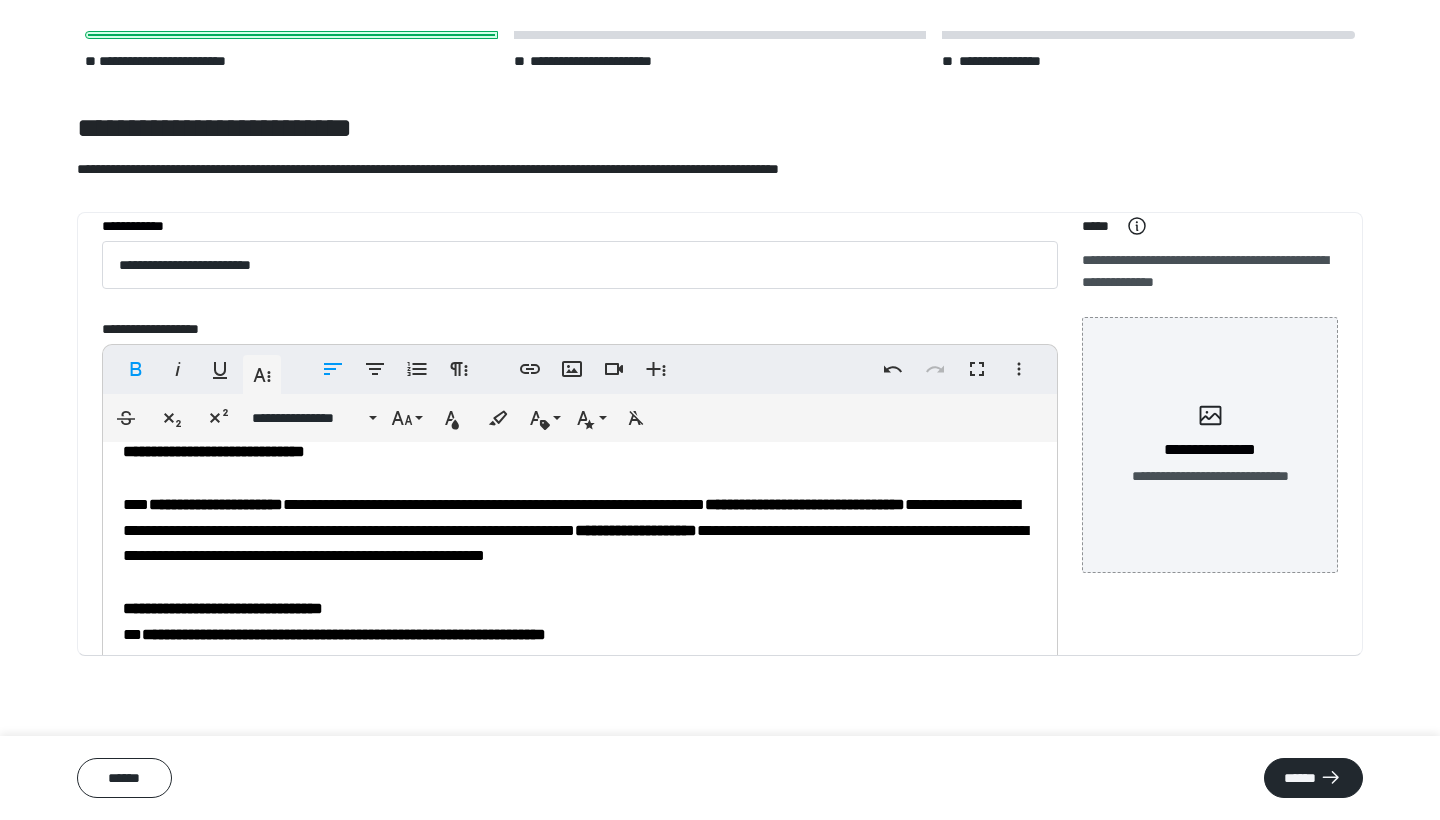 scroll, scrollTop: 172, scrollLeft: 0, axis: vertical 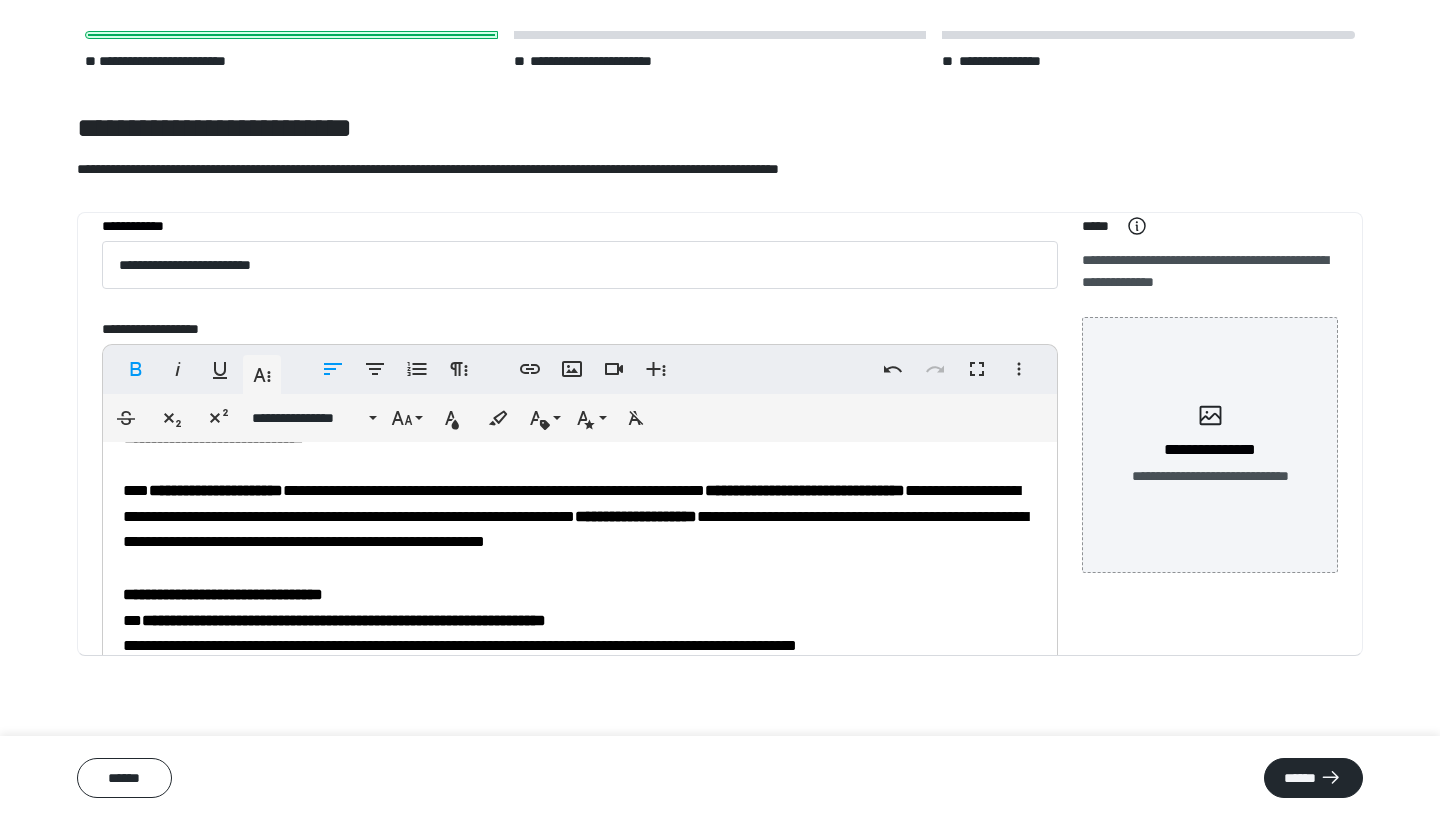 click on "**********" at bounding box center (580, 530) 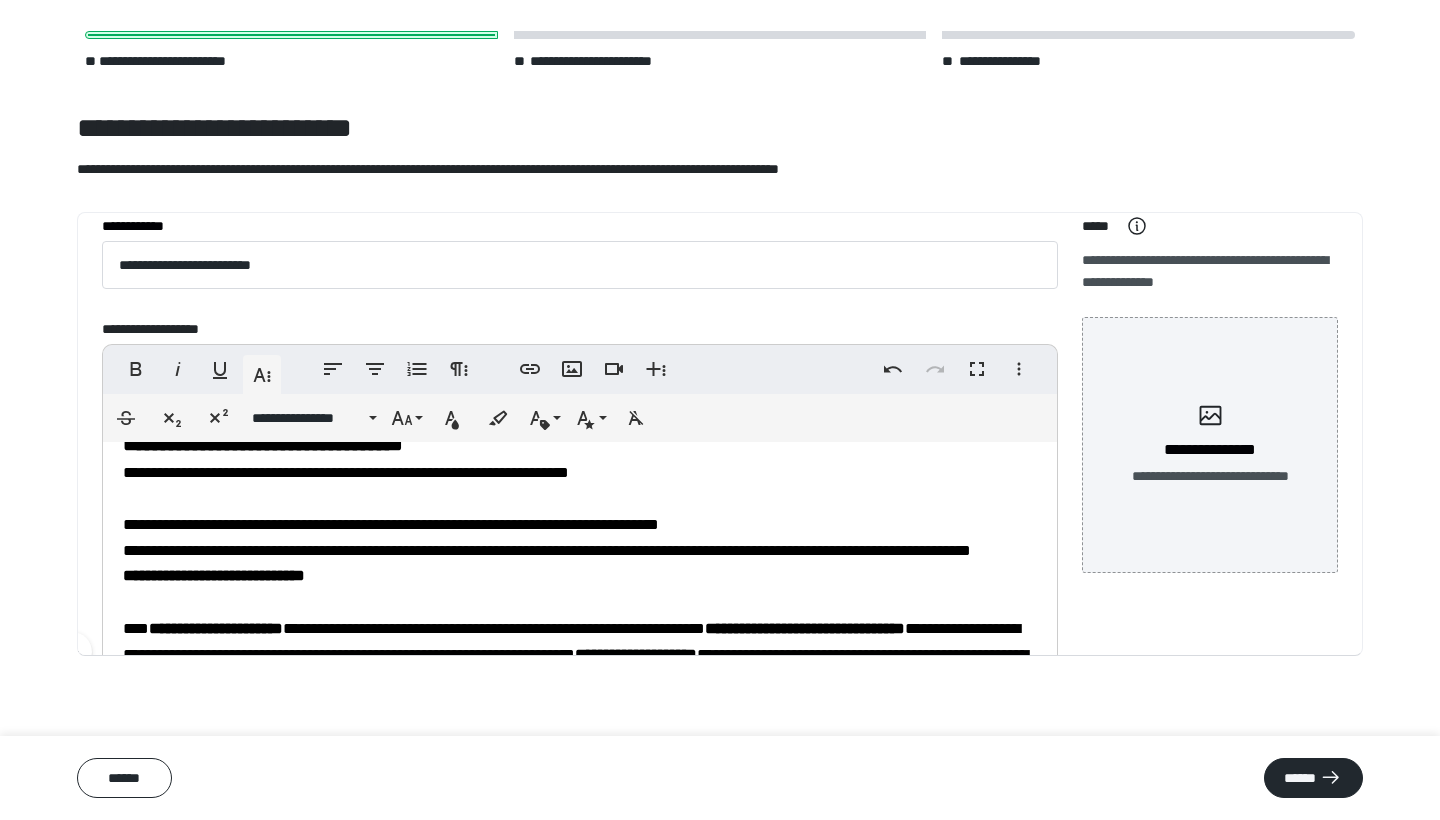 scroll, scrollTop: 0, scrollLeft: 0, axis: both 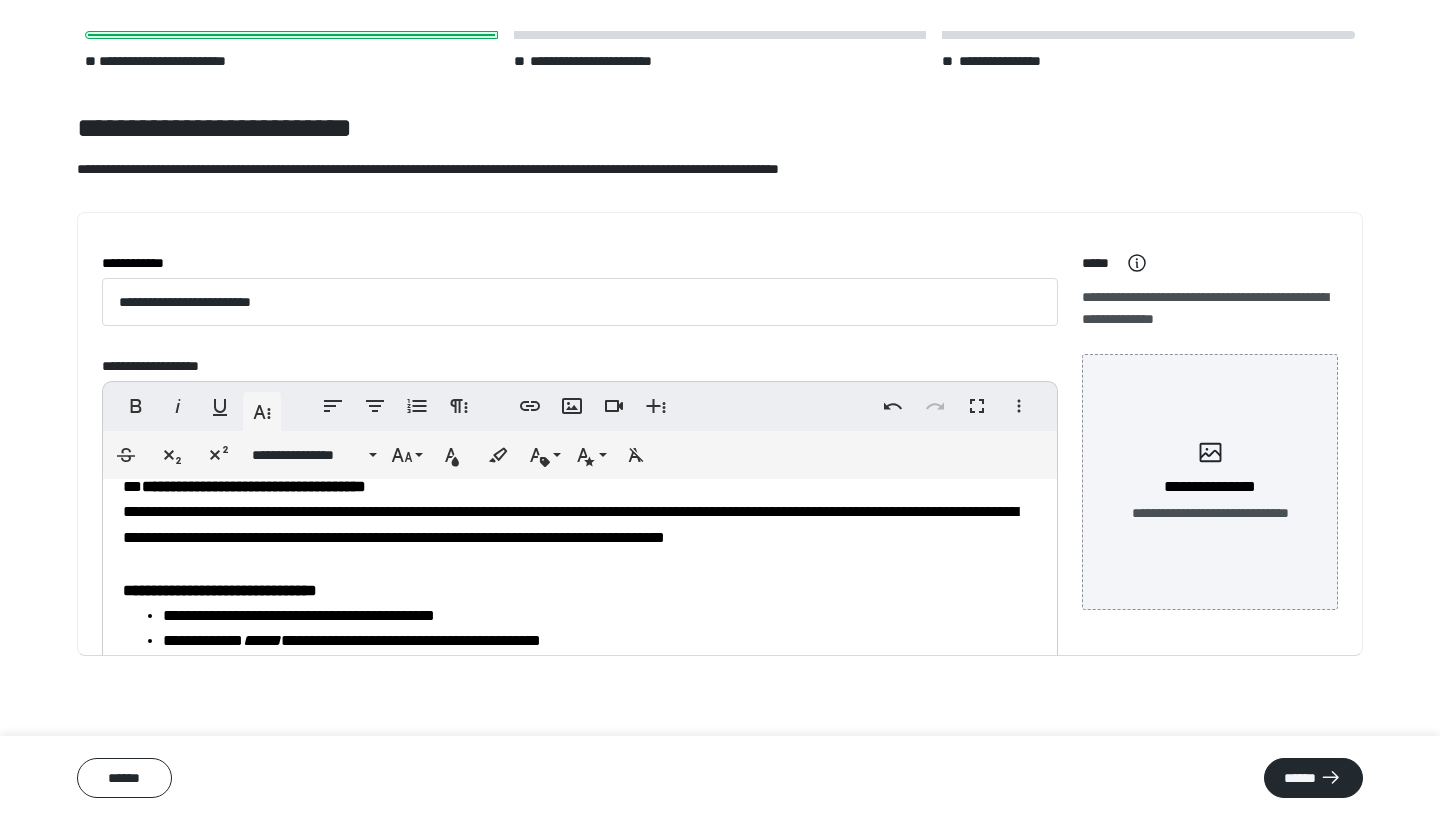 click on "**********" at bounding box center (580, 526) 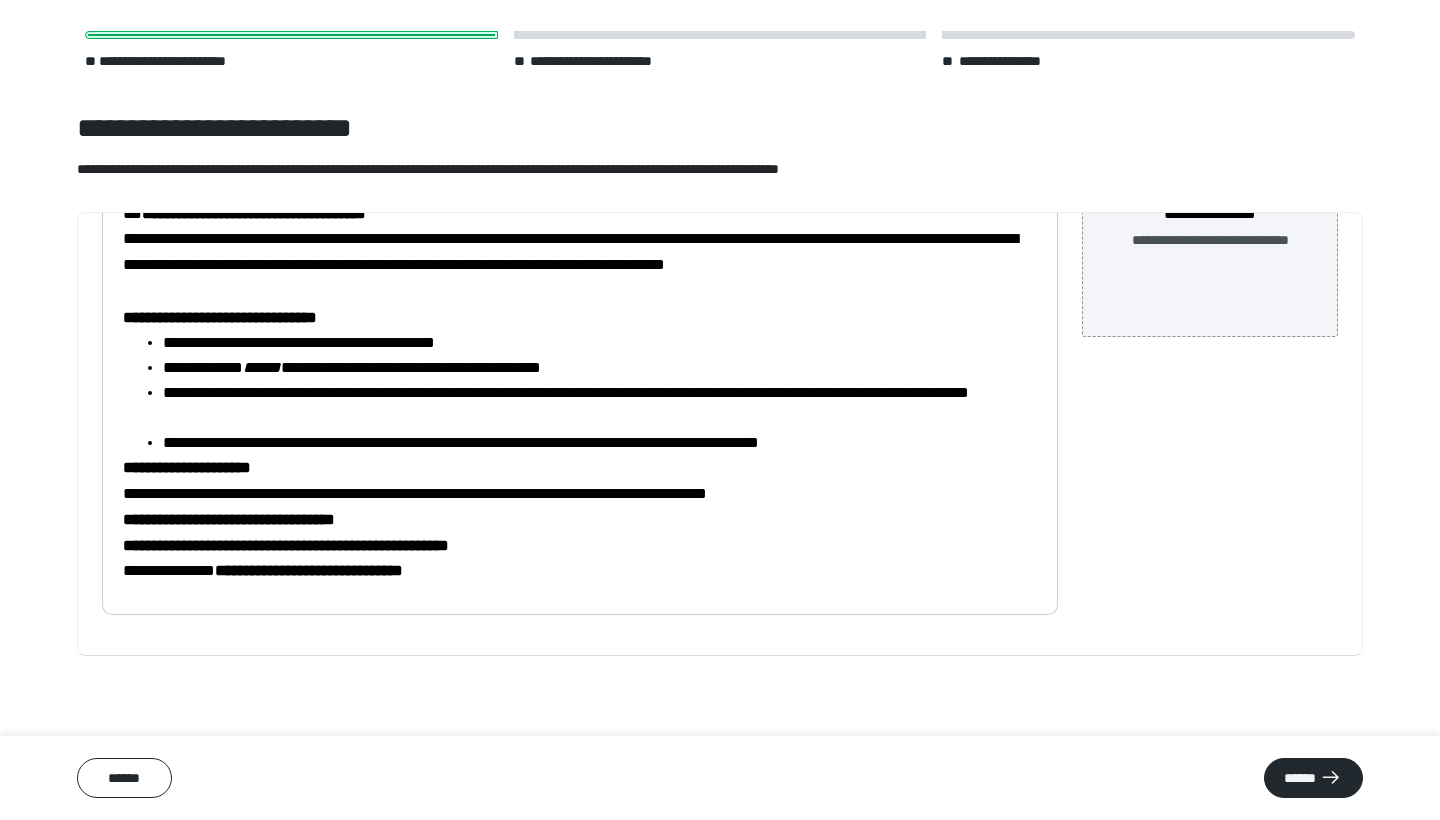 scroll, scrollTop: 273, scrollLeft: 0, axis: vertical 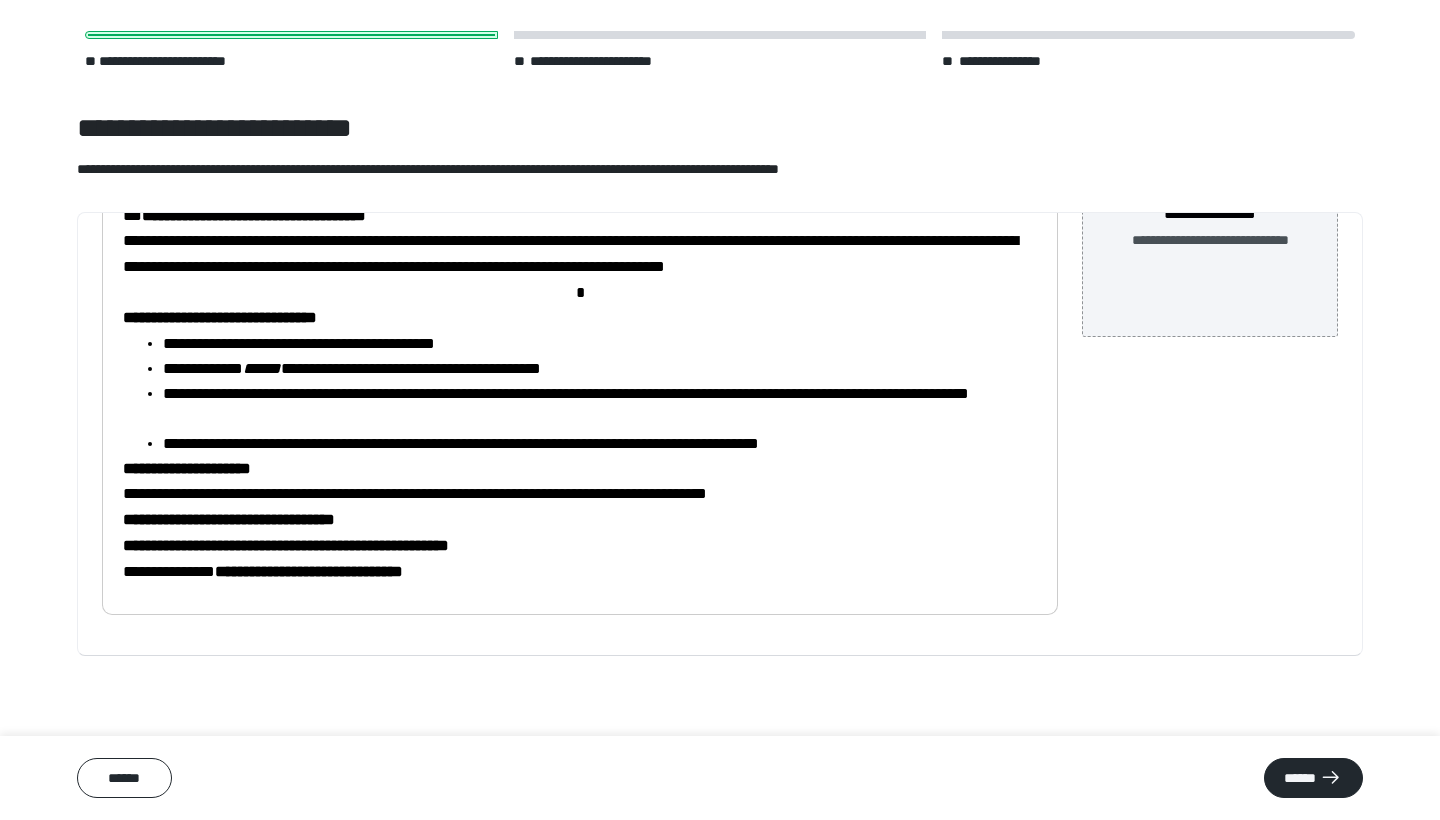 click on "**********" at bounding box center [220, 317] 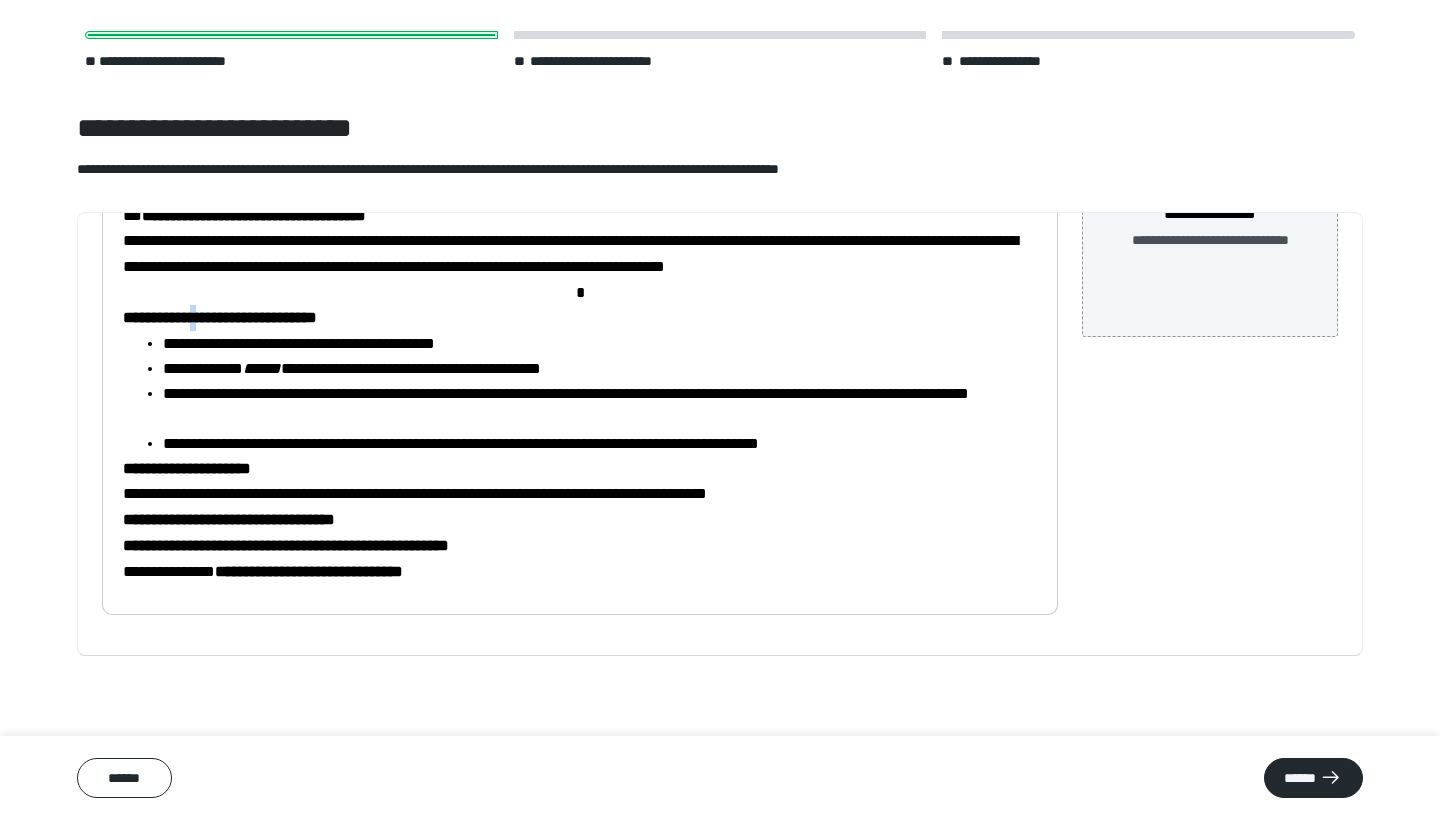 click on "**********" at bounding box center [220, 317] 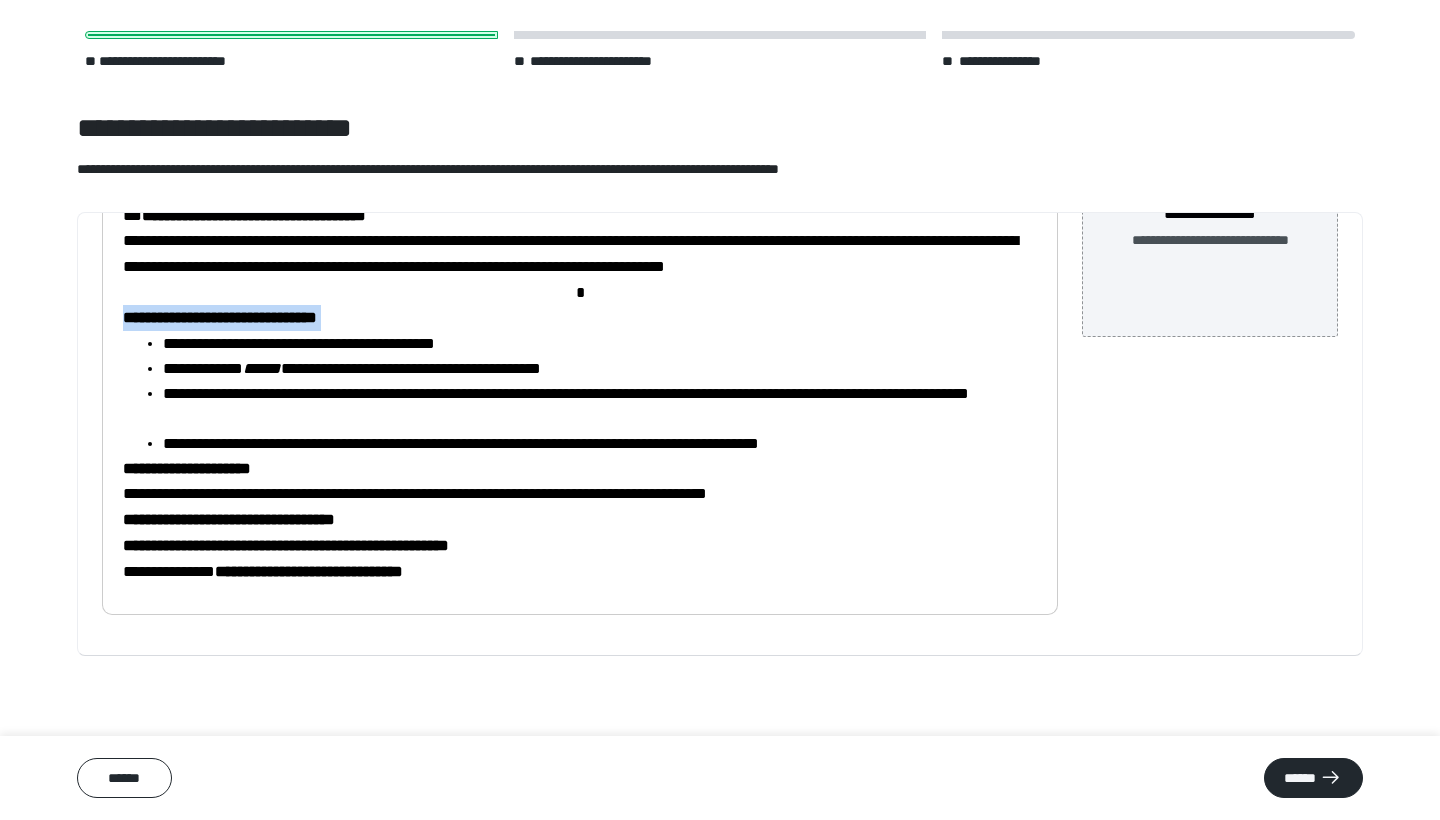 click on "**********" at bounding box center [220, 317] 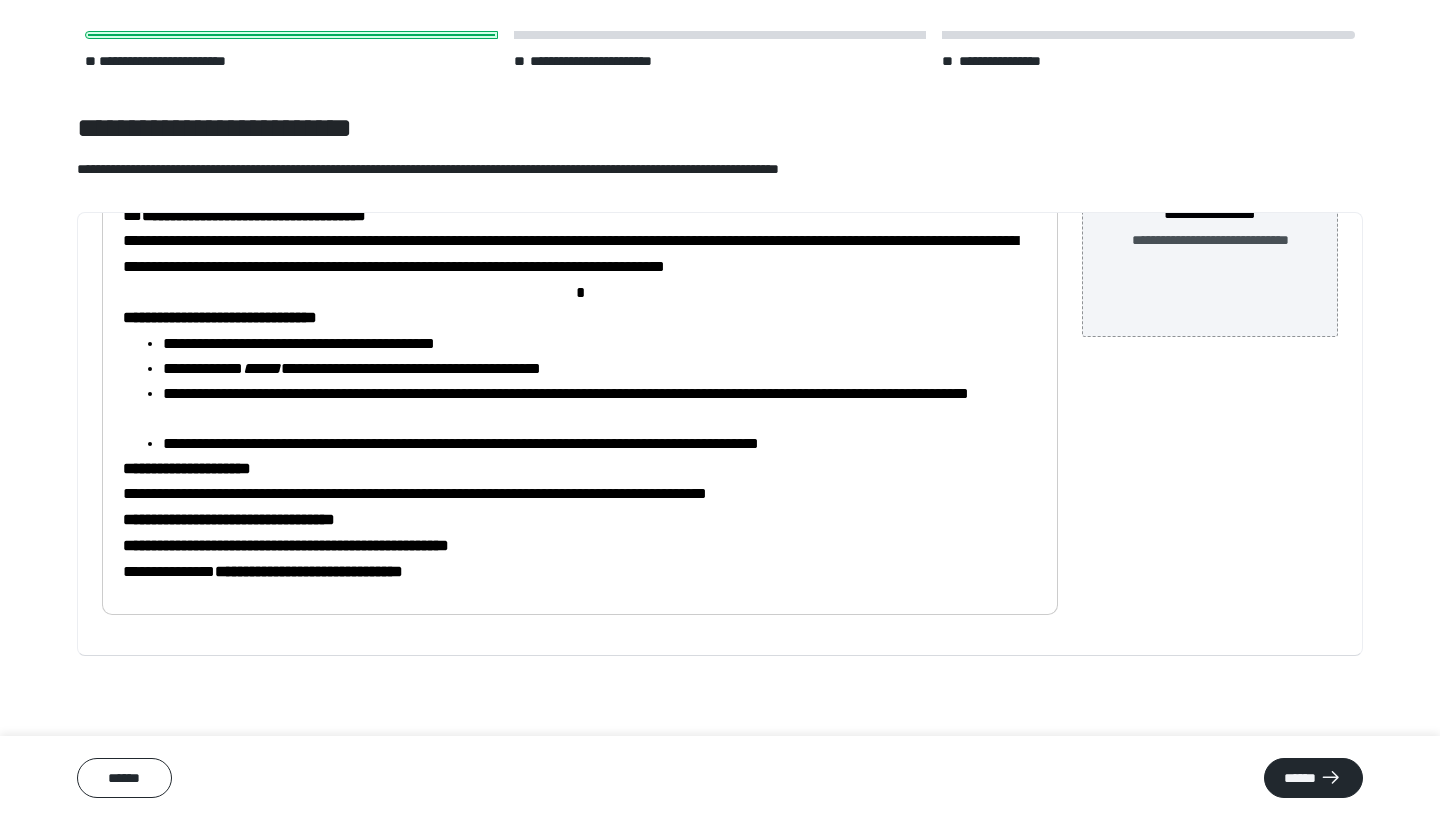 click on "**********" at bounding box center [600, 443] 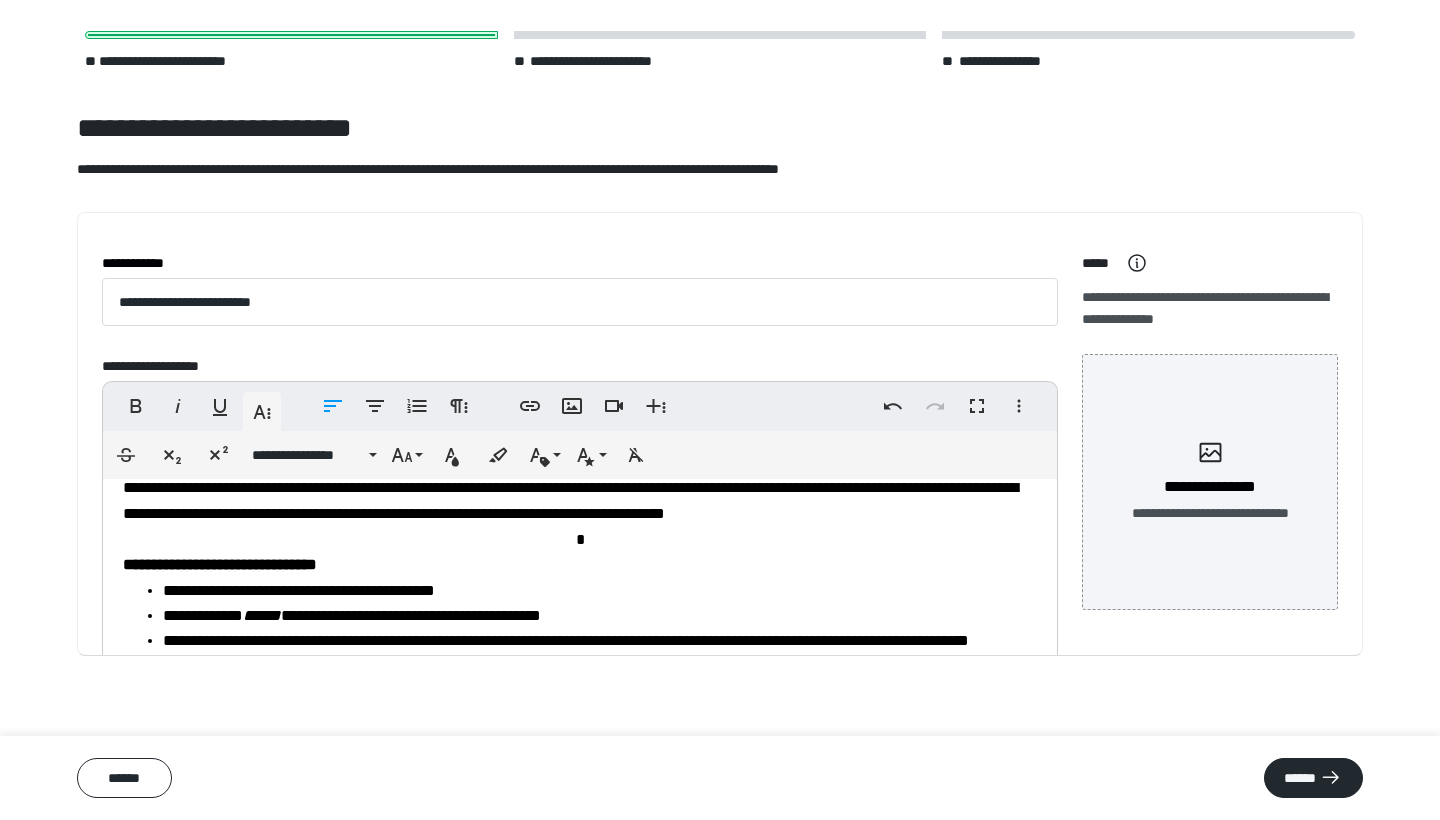 scroll, scrollTop: 0, scrollLeft: 0, axis: both 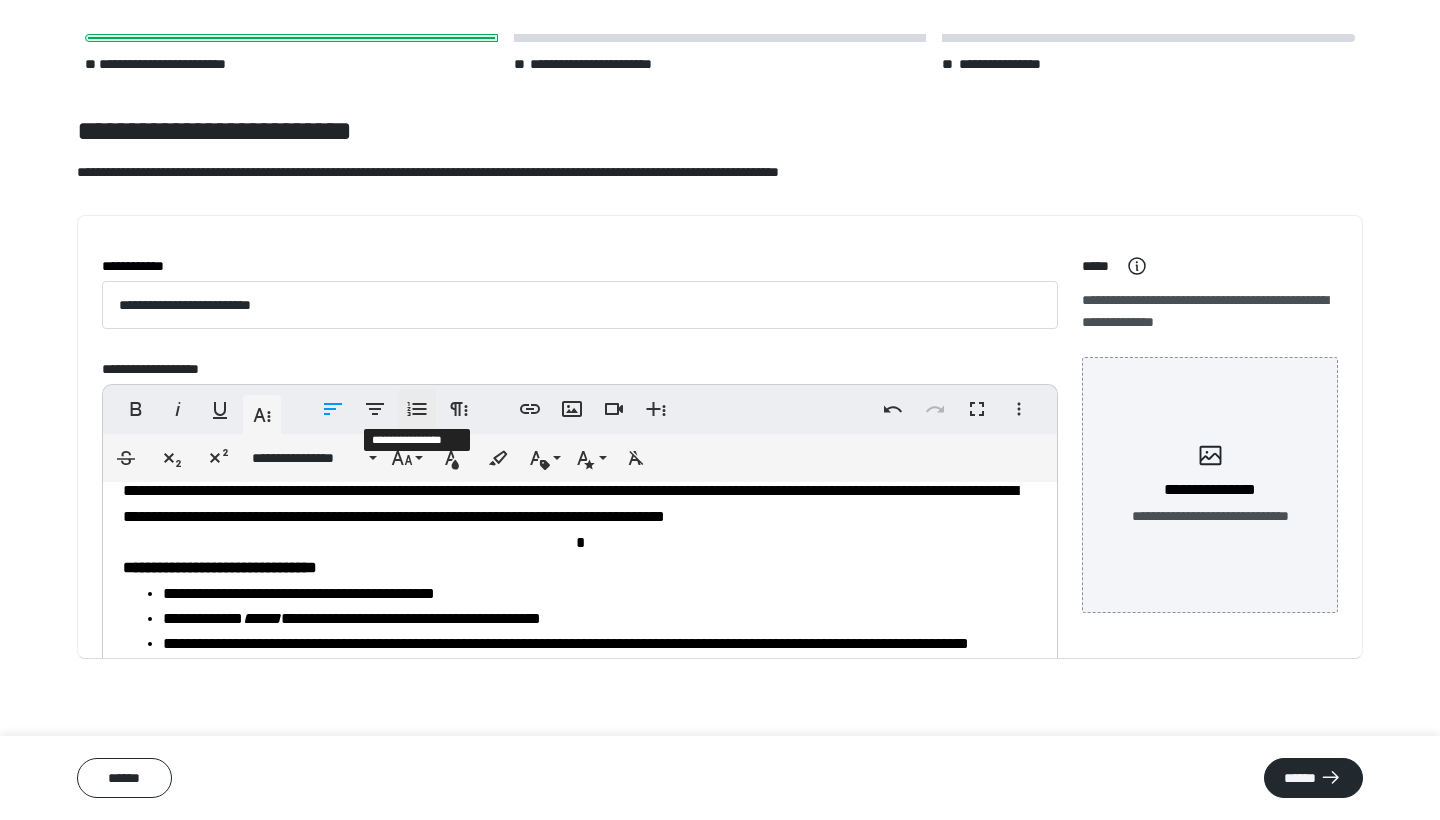 click 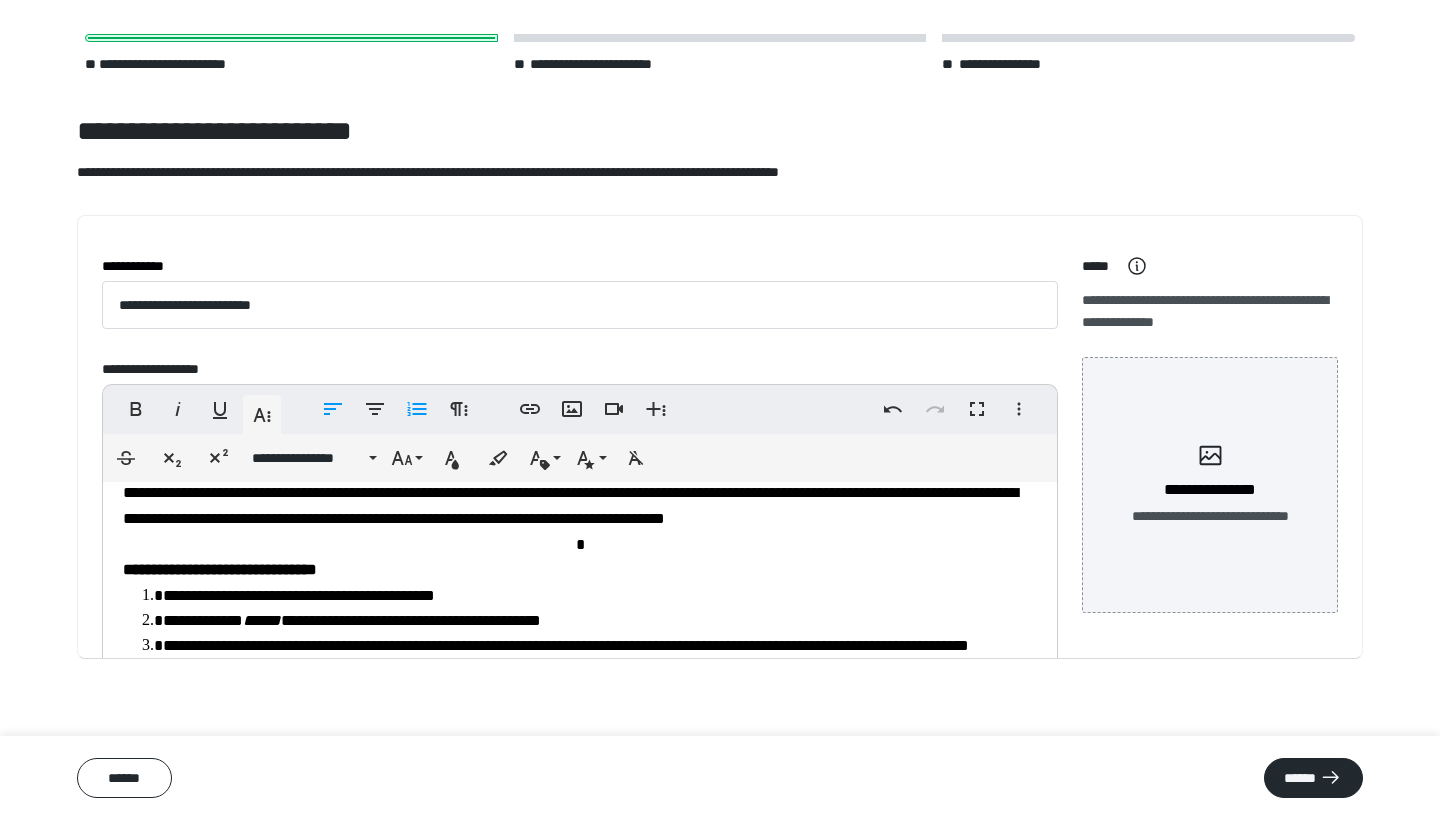 scroll, scrollTop: 859, scrollLeft: 0, axis: vertical 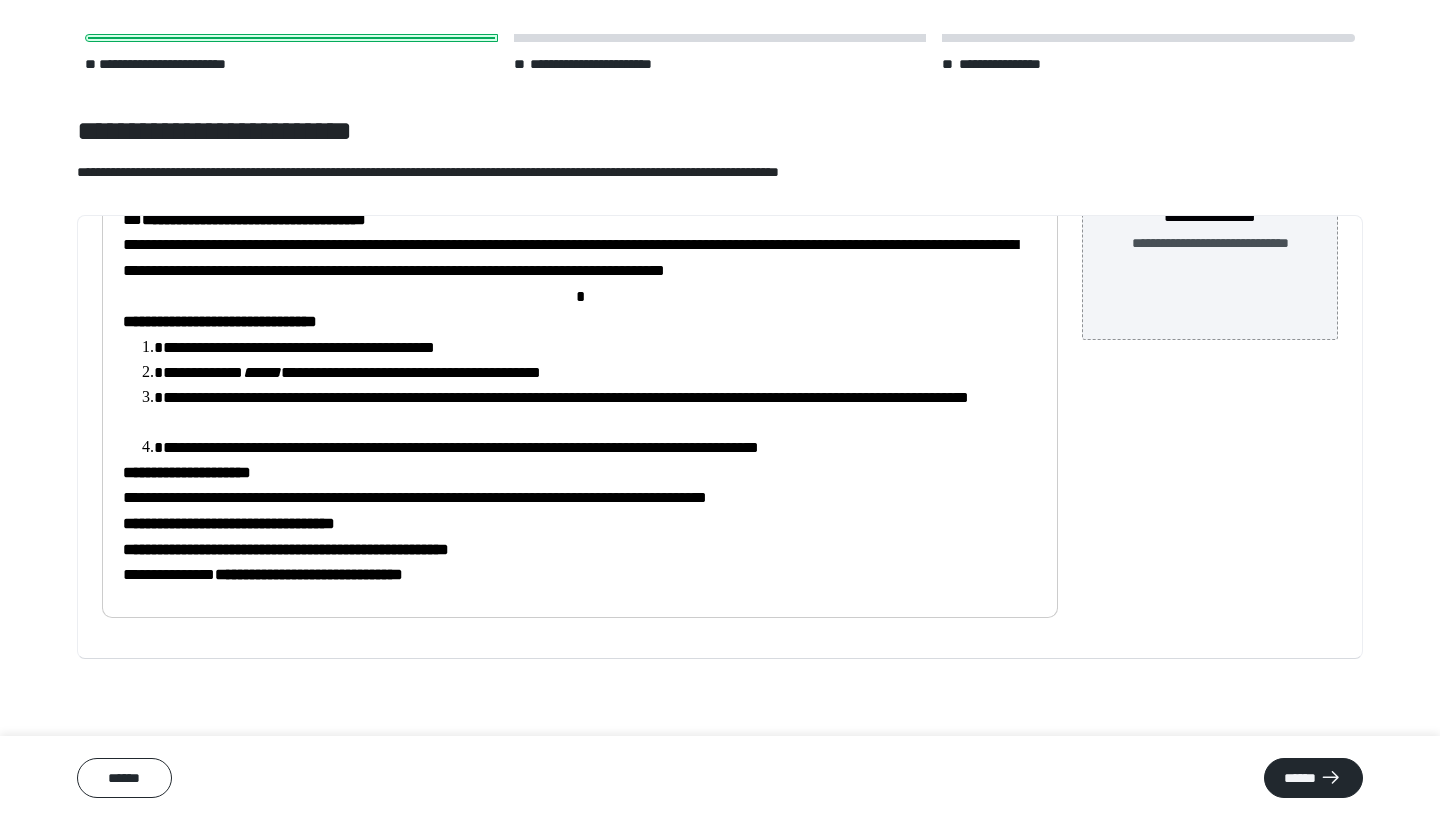 click on "**********" at bounding box center (187, 472) 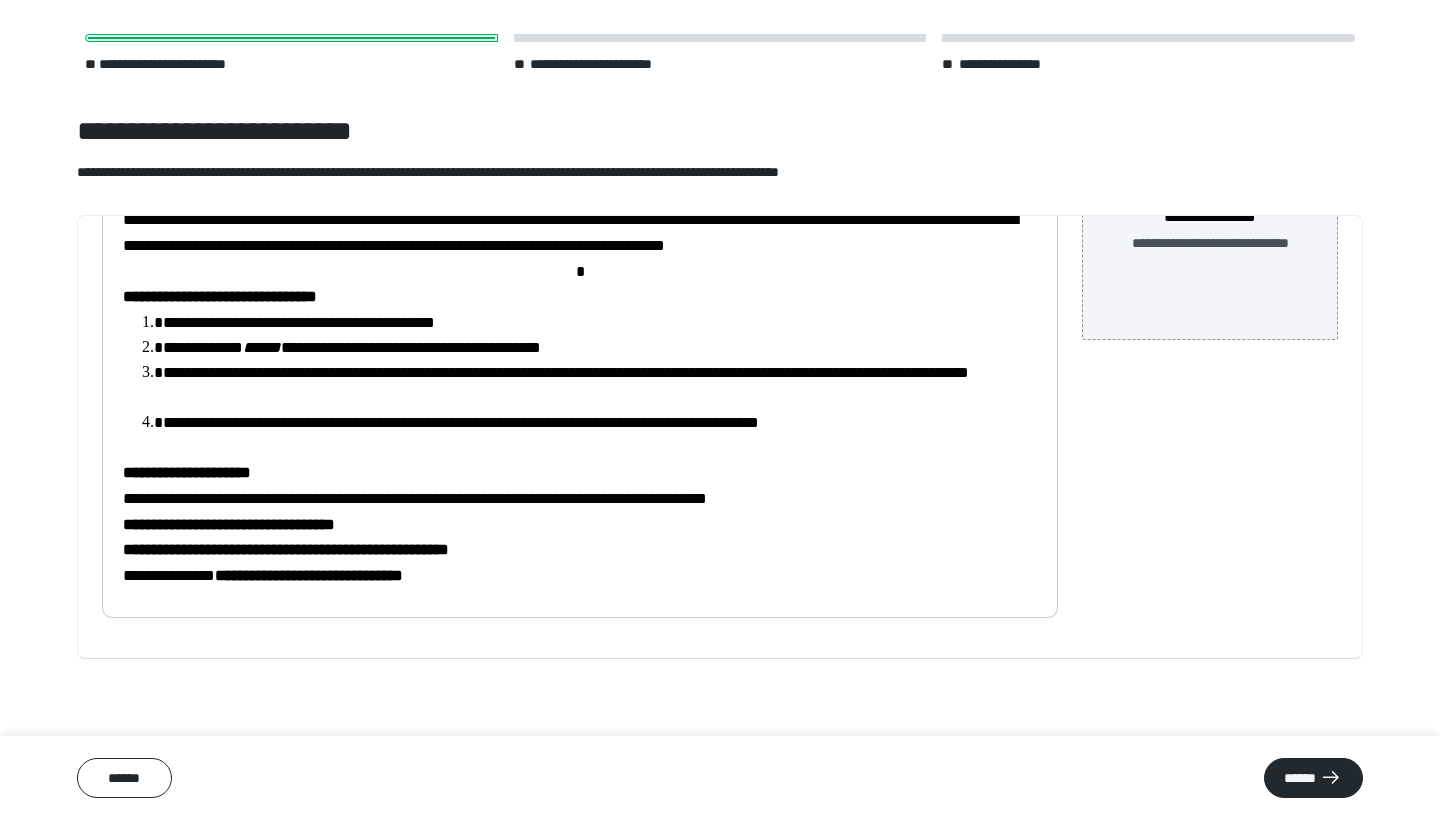 scroll, scrollTop: 859, scrollLeft: 0, axis: vertical 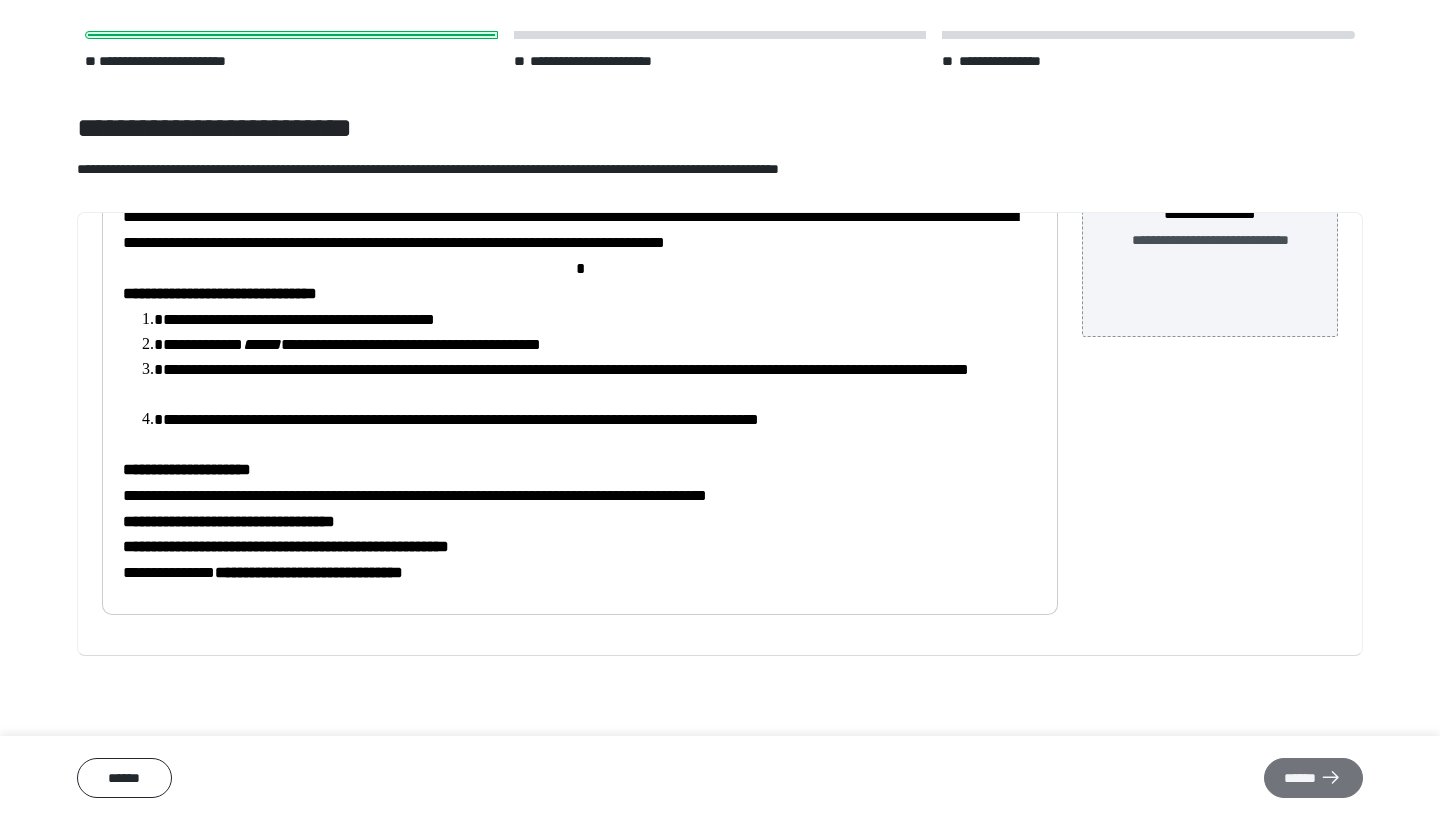 click on "******" at bounding box center (1313, 778) 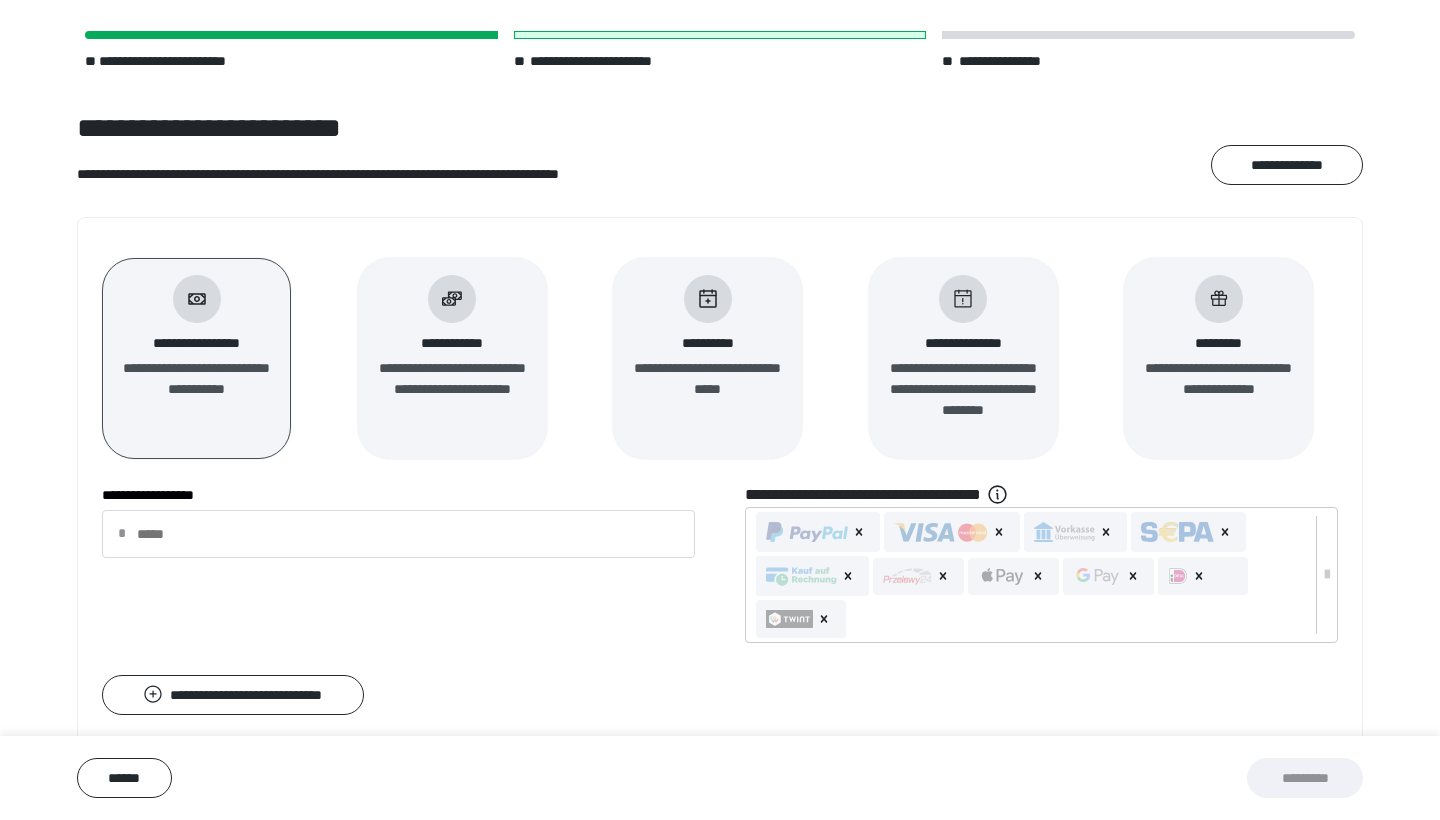 click at bounding box center [708, 299] 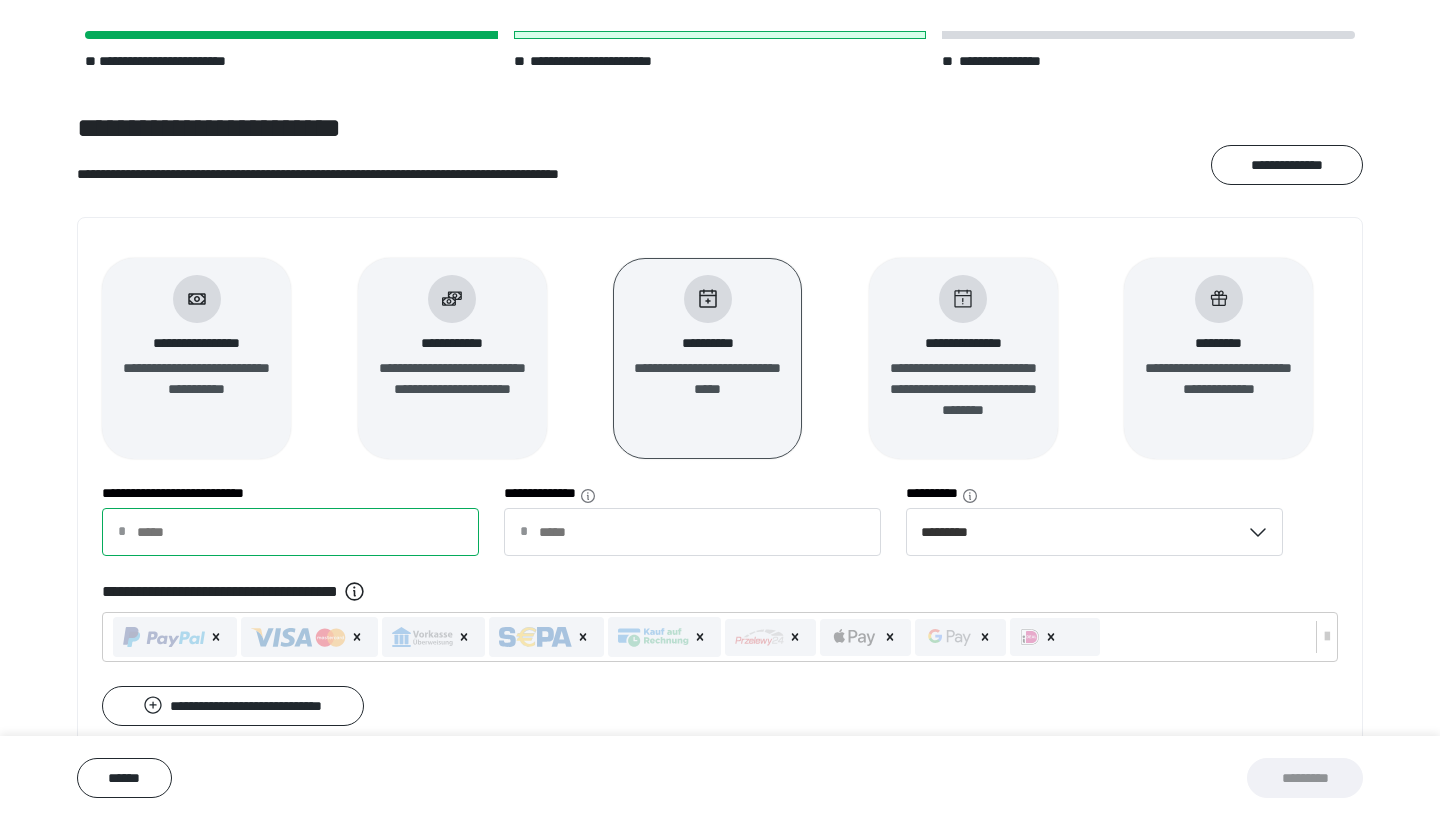 click on "**********" at bounding box center [290, 532] 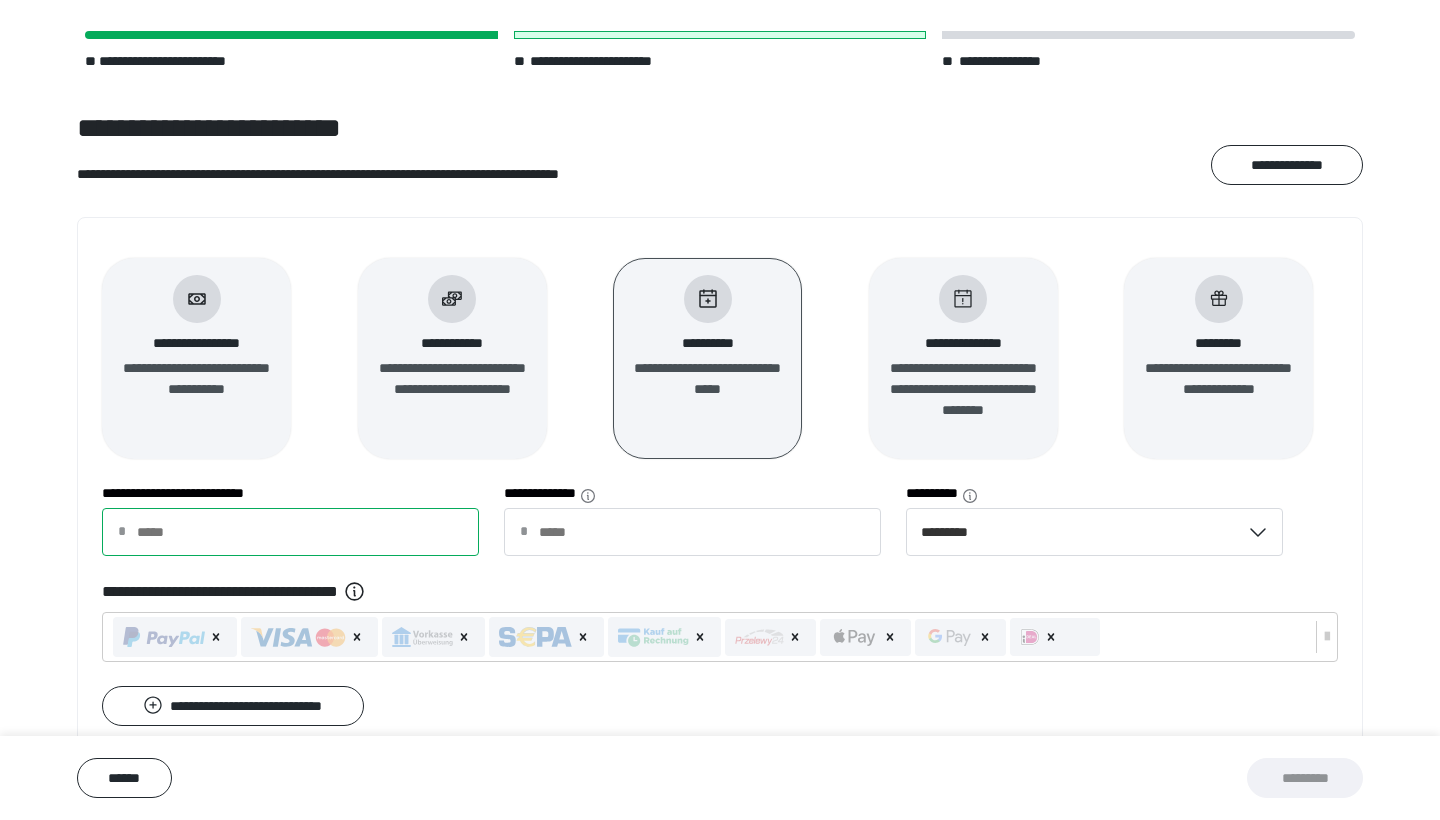 type on "*" 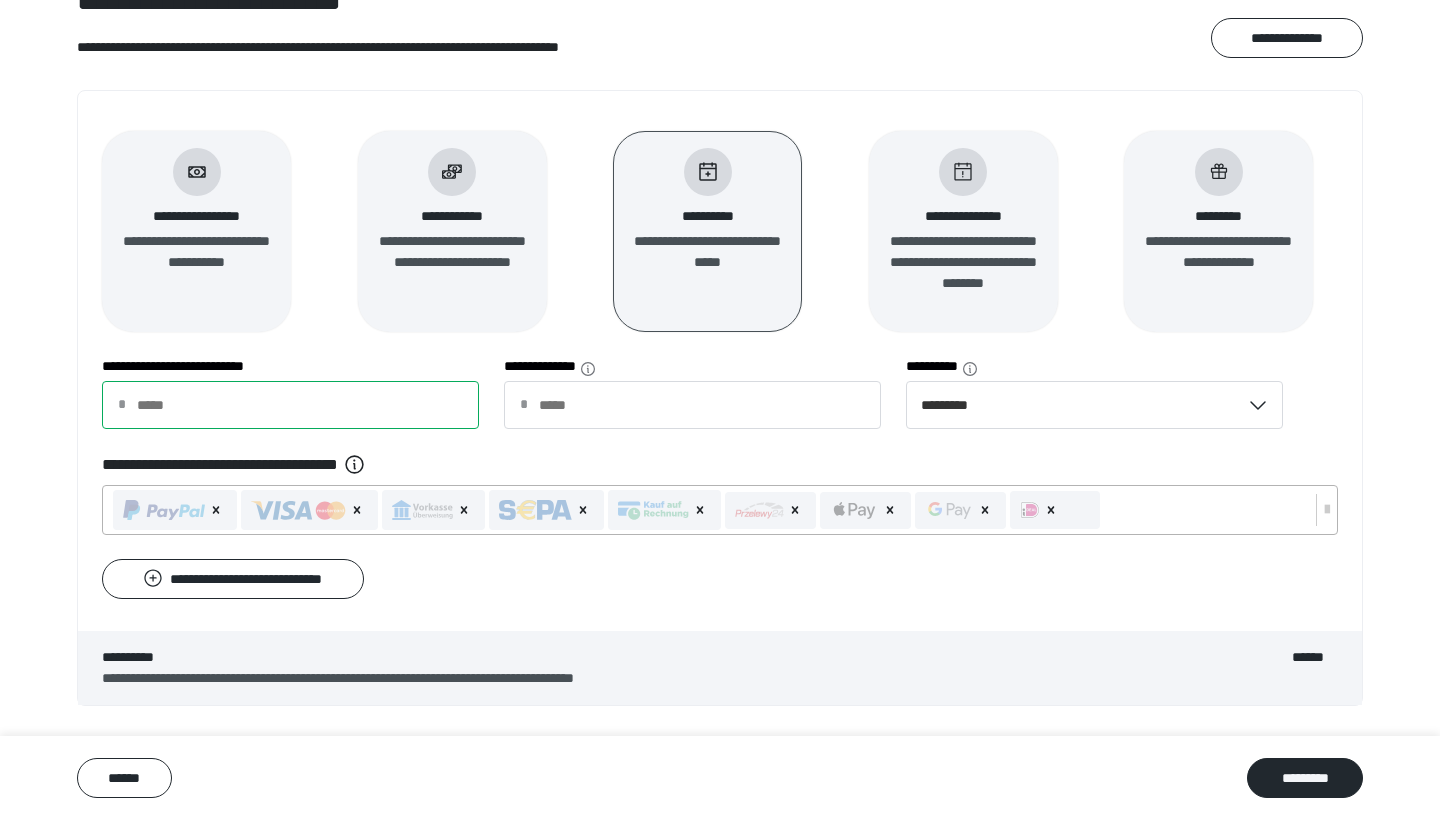 scroll, scrollTop: 192, scrollLeft: 0, axis: vertical 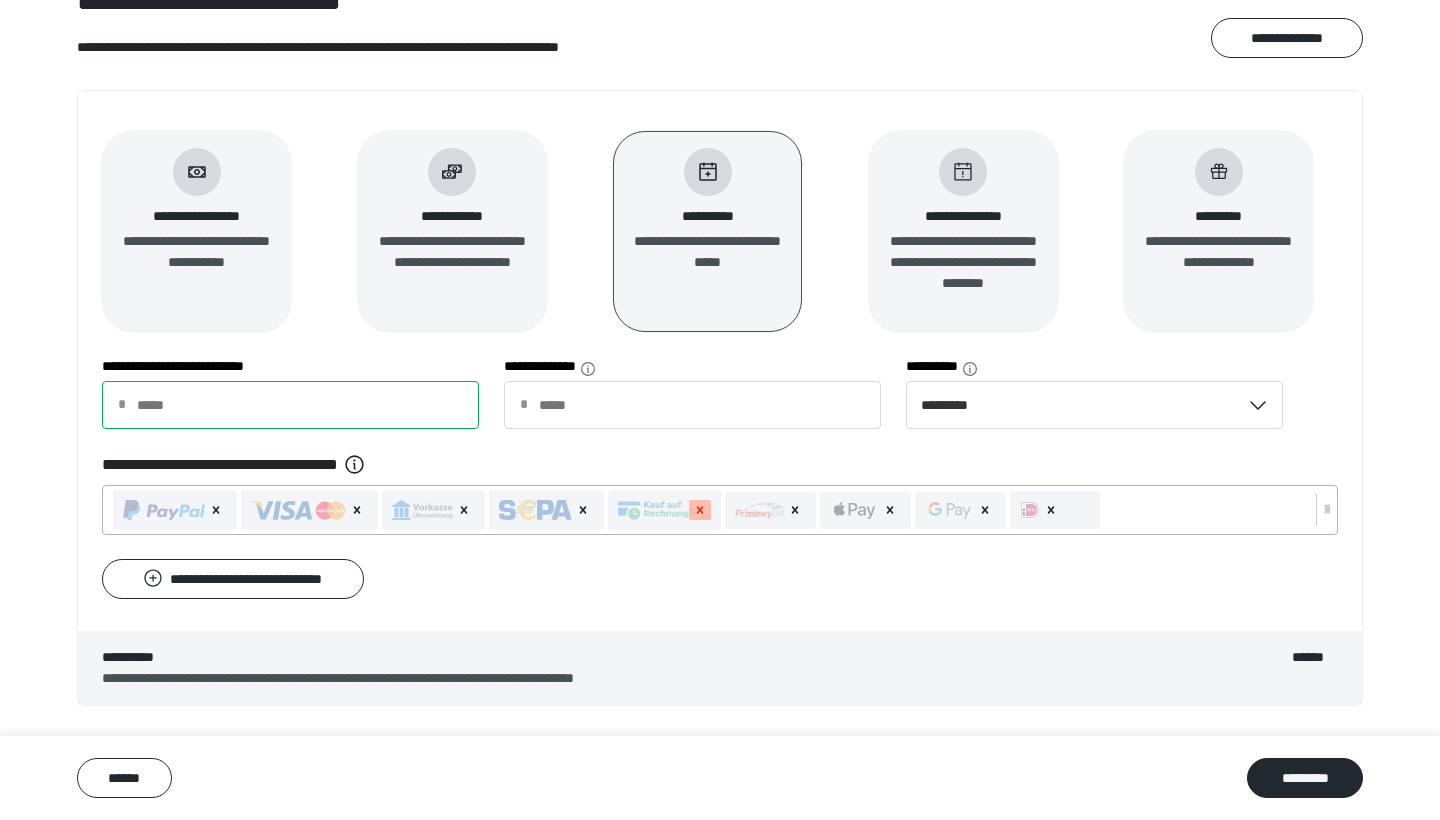click 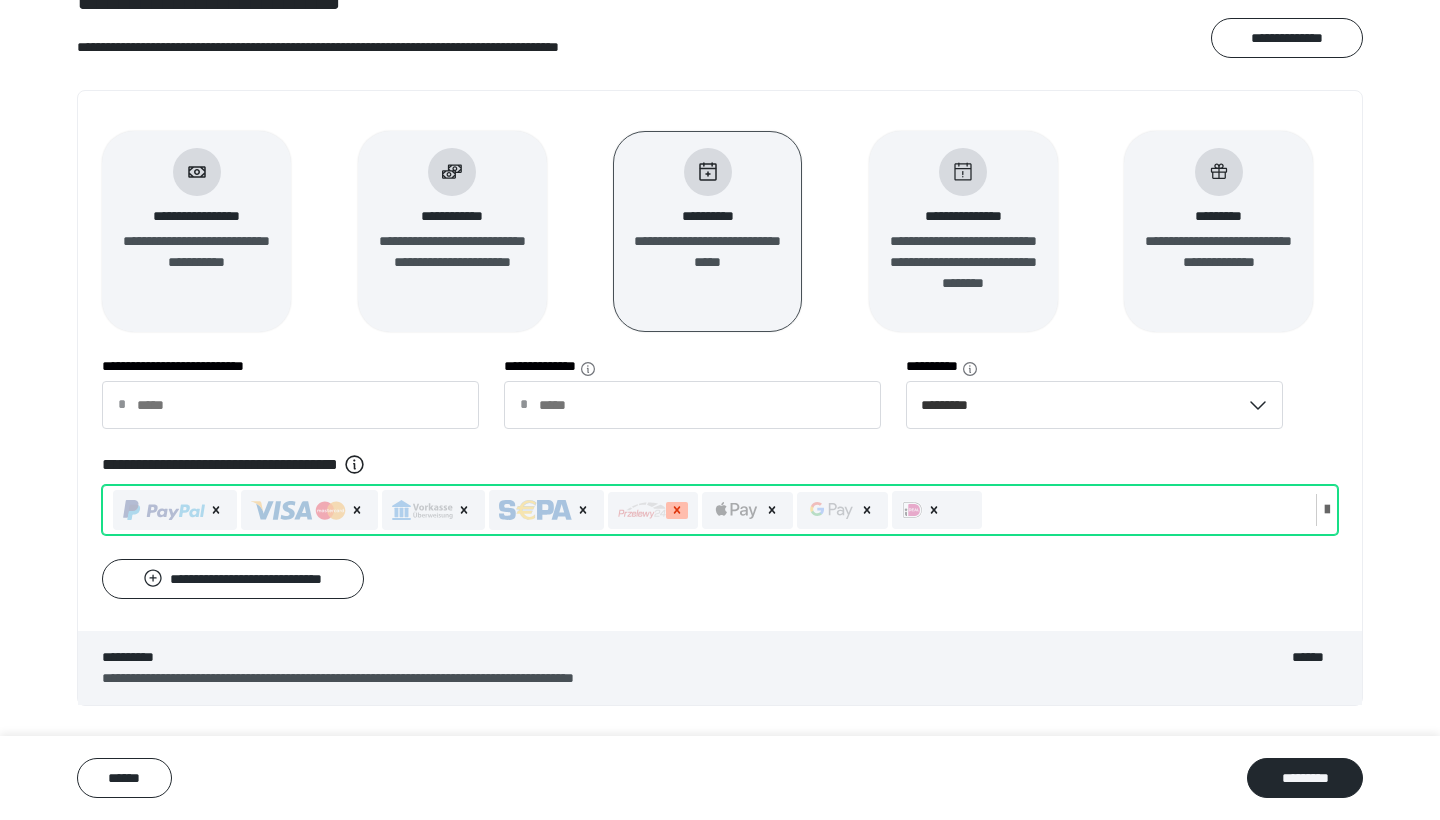 click 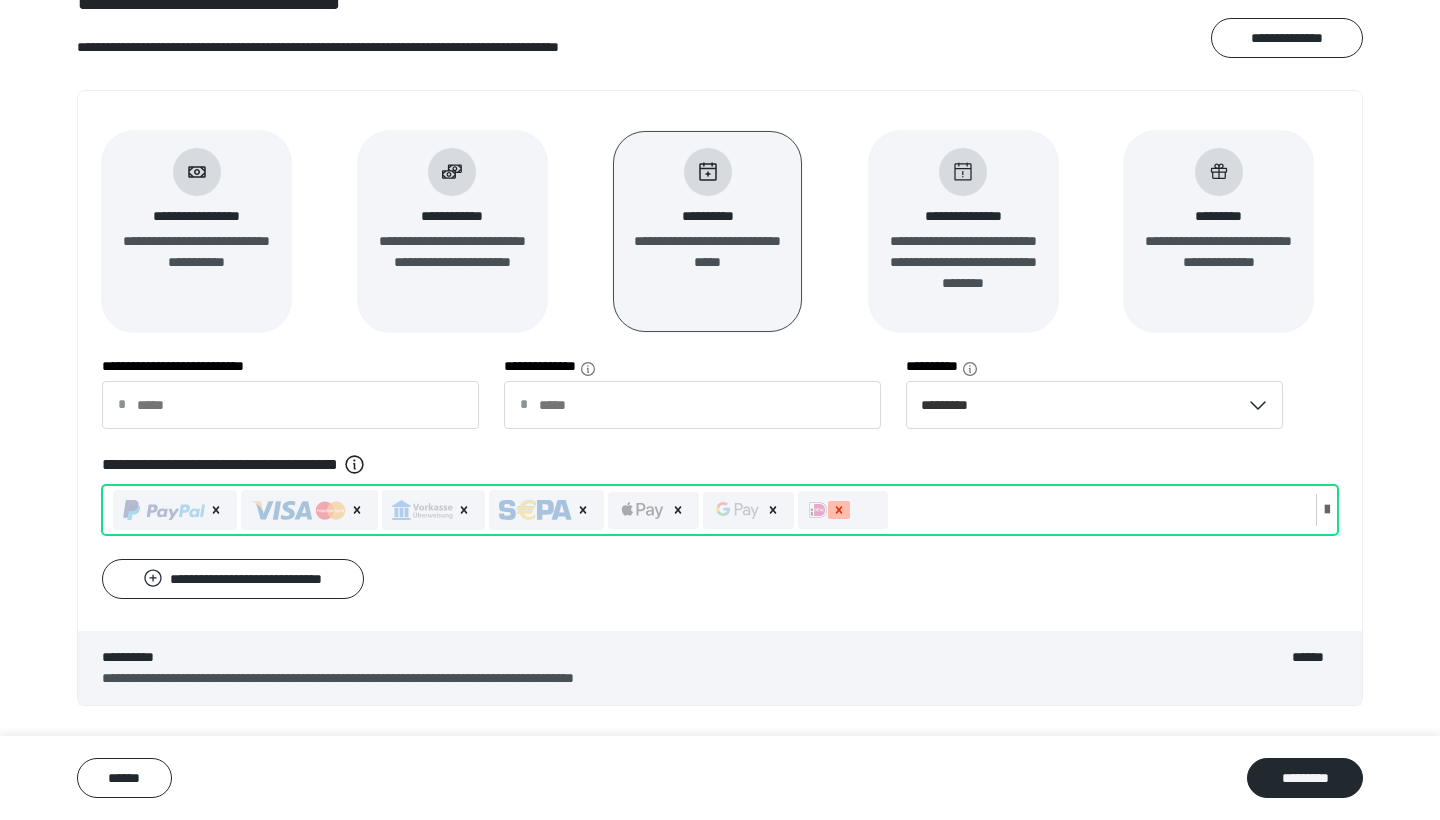 click 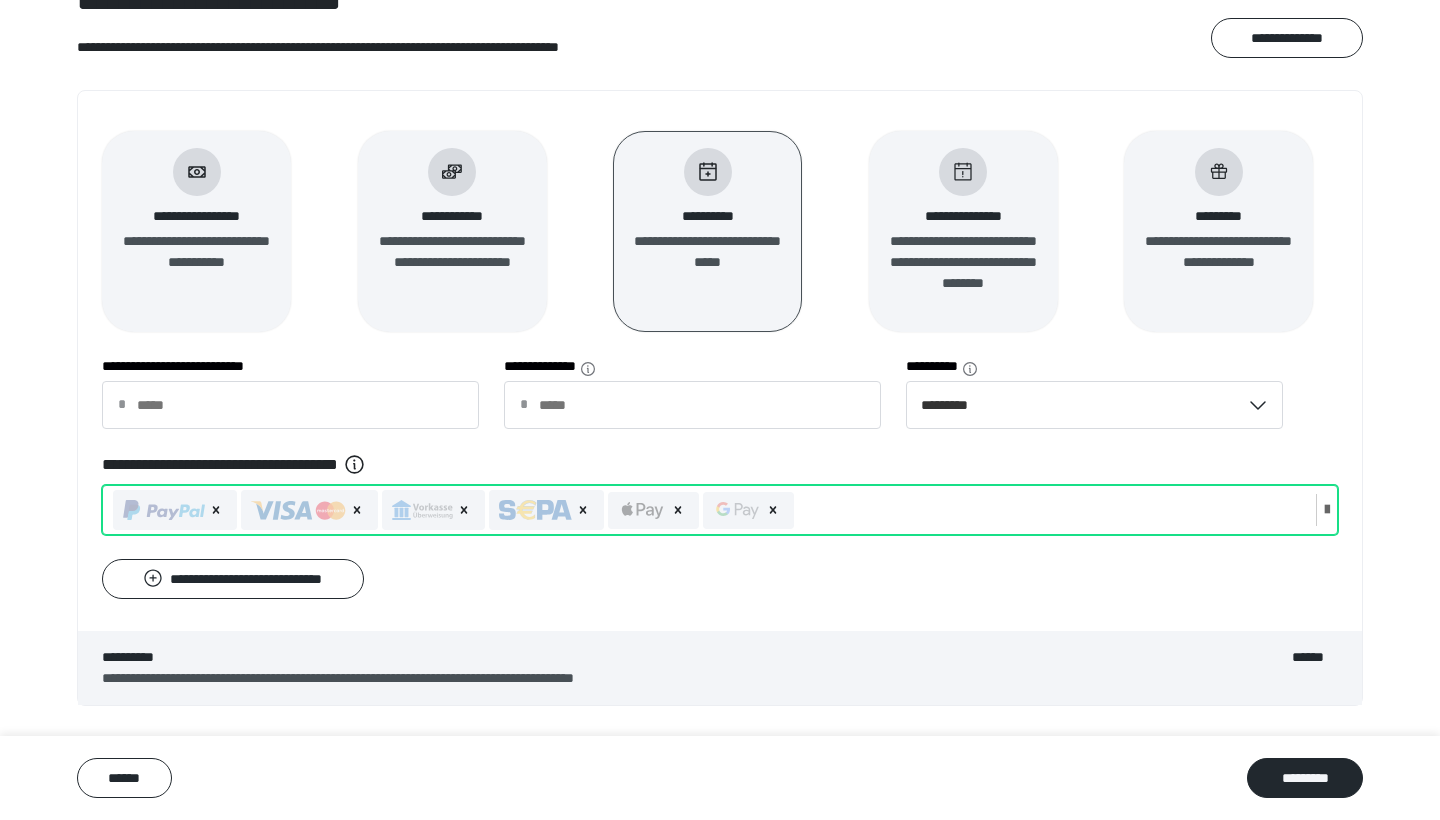 scroll, scrollTop: 192, scrollLeft: 0, axis: vertical 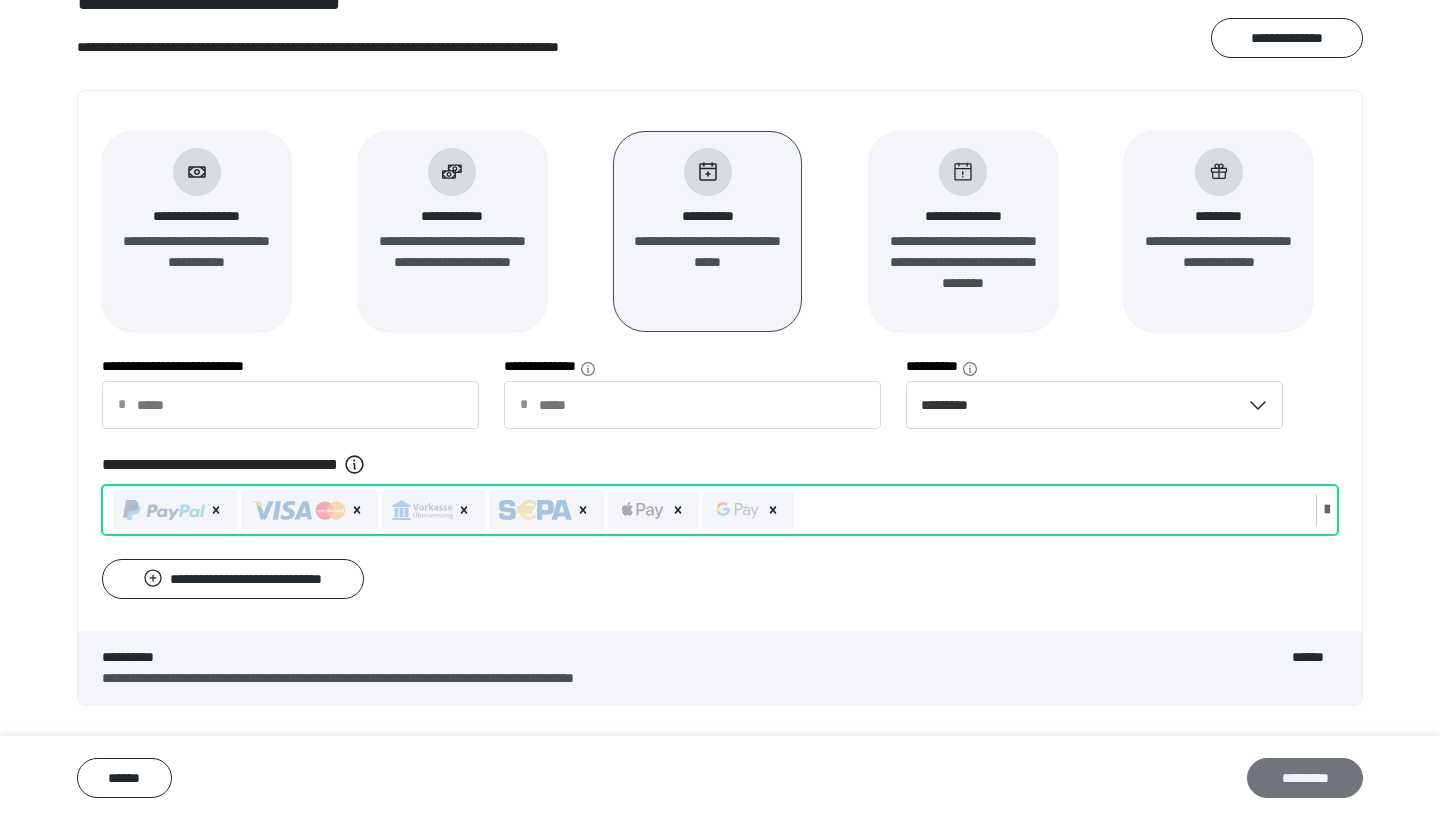 click on "*********" at bounding box center [1305, 778] 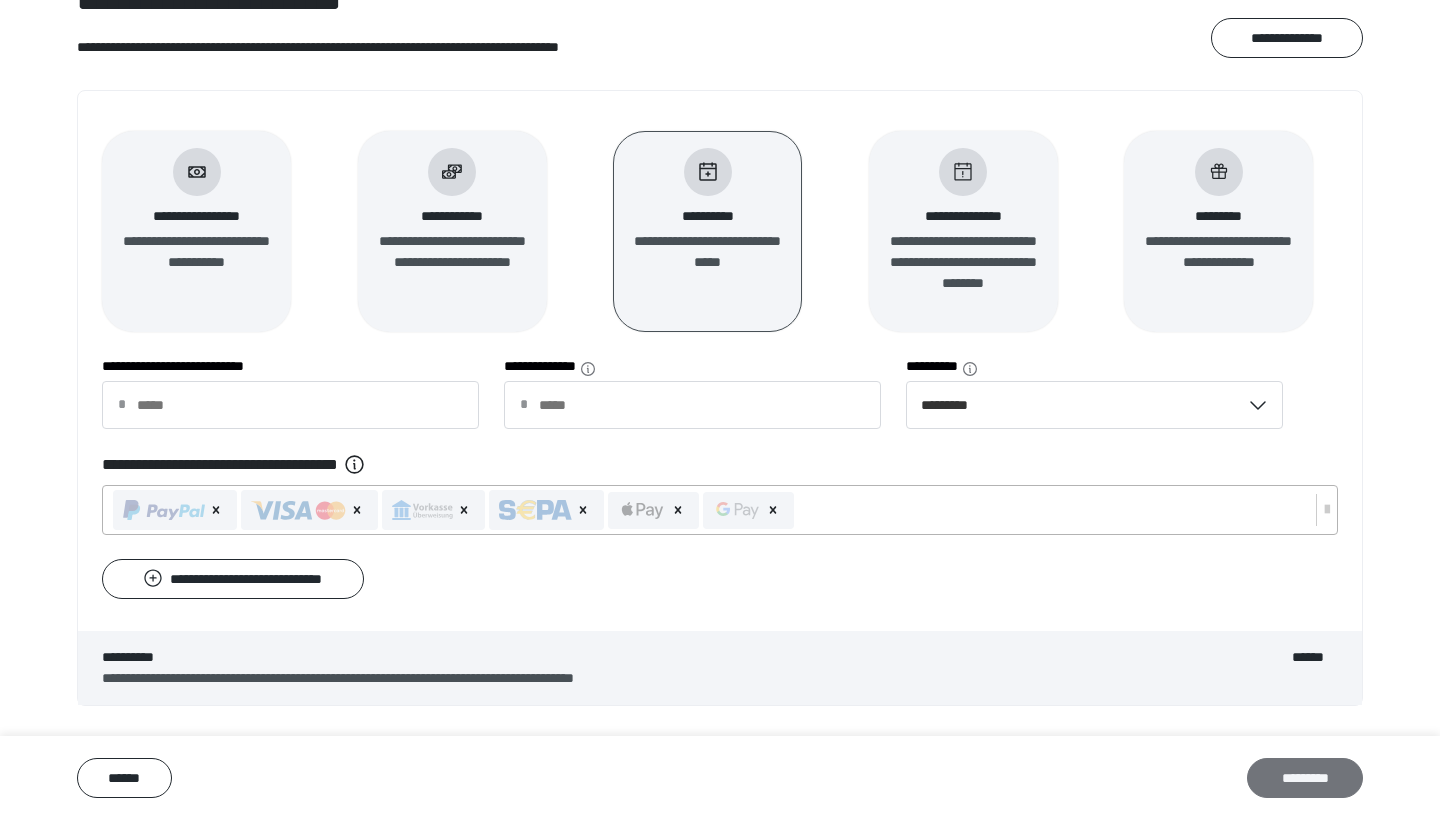 scroll, scrollTop: 0, scrollLeft: 0, axis: both 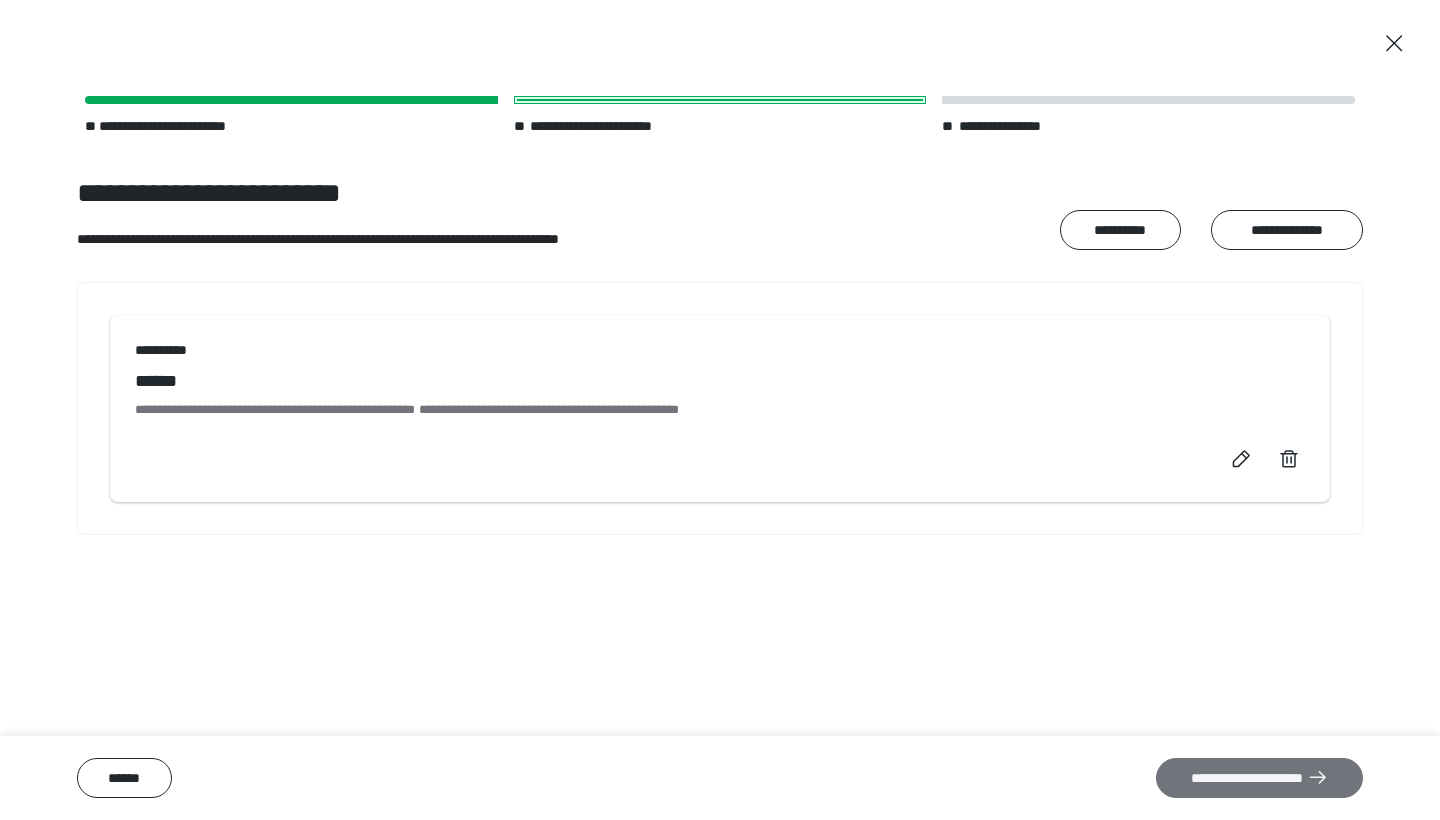 click on "**********" at bounding box center (1259, 778) 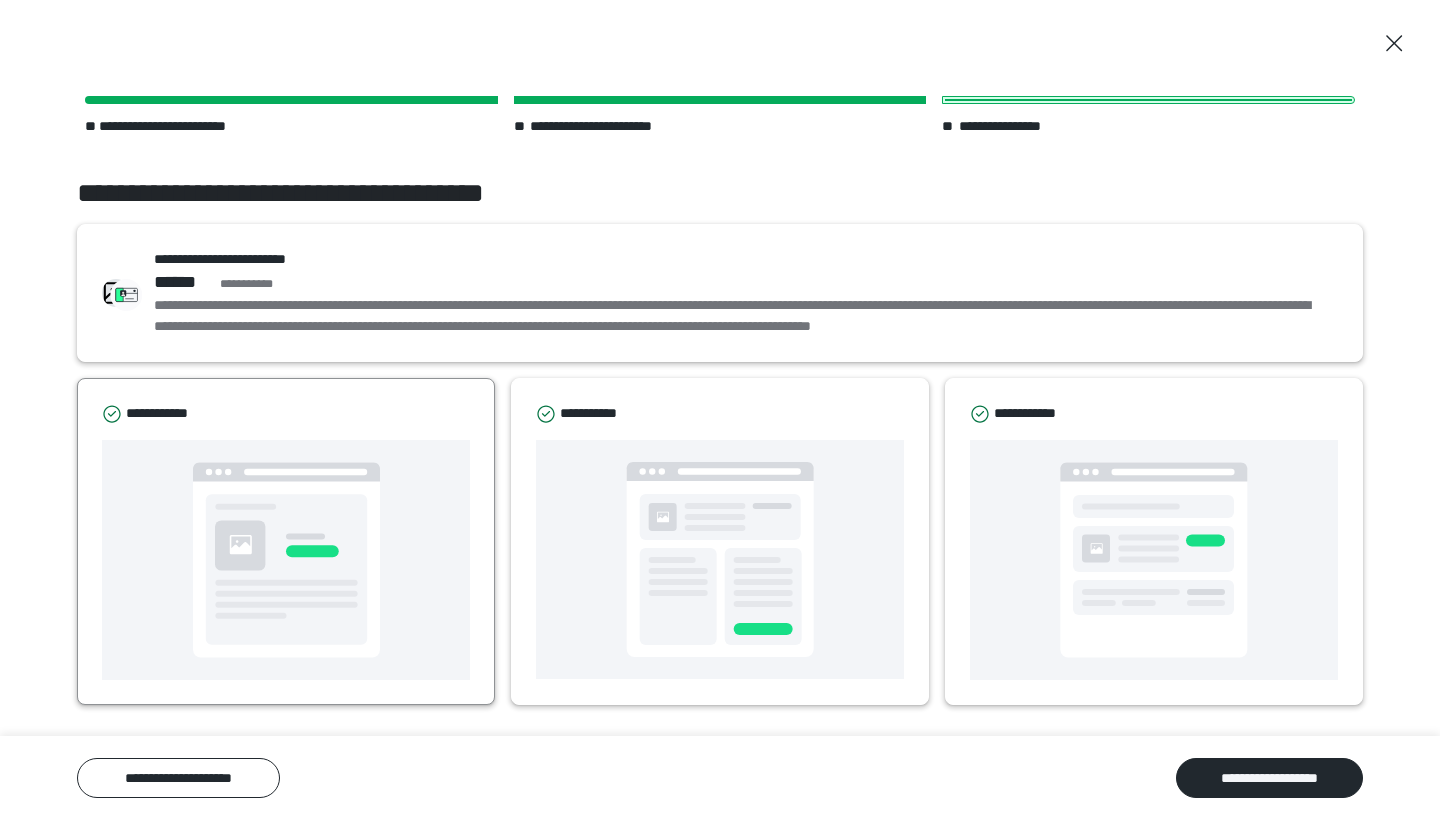 click at bounding box center (286, 560) 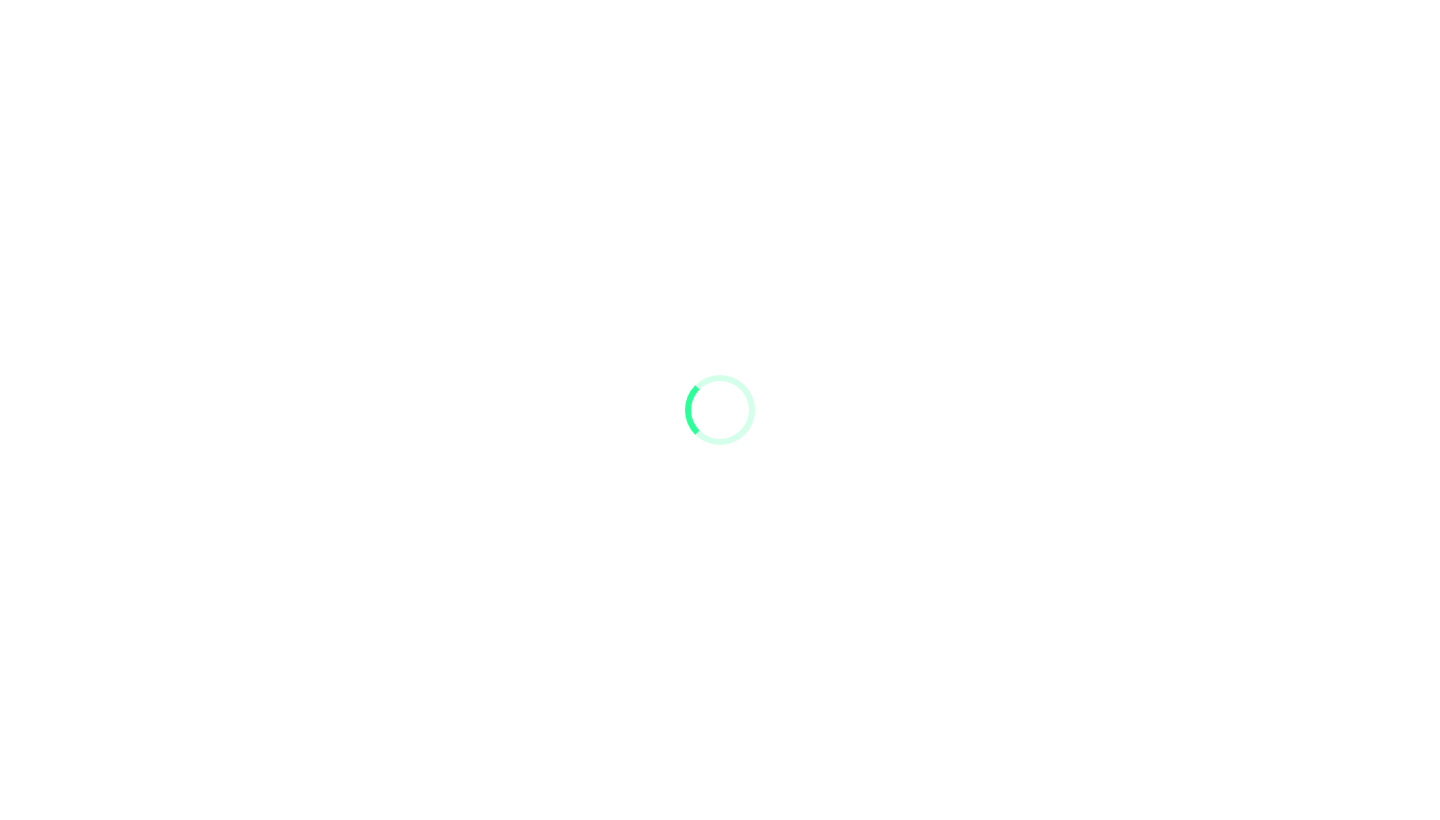 scroll, scrollTop: 0, scrollLeft: 0, axis: both 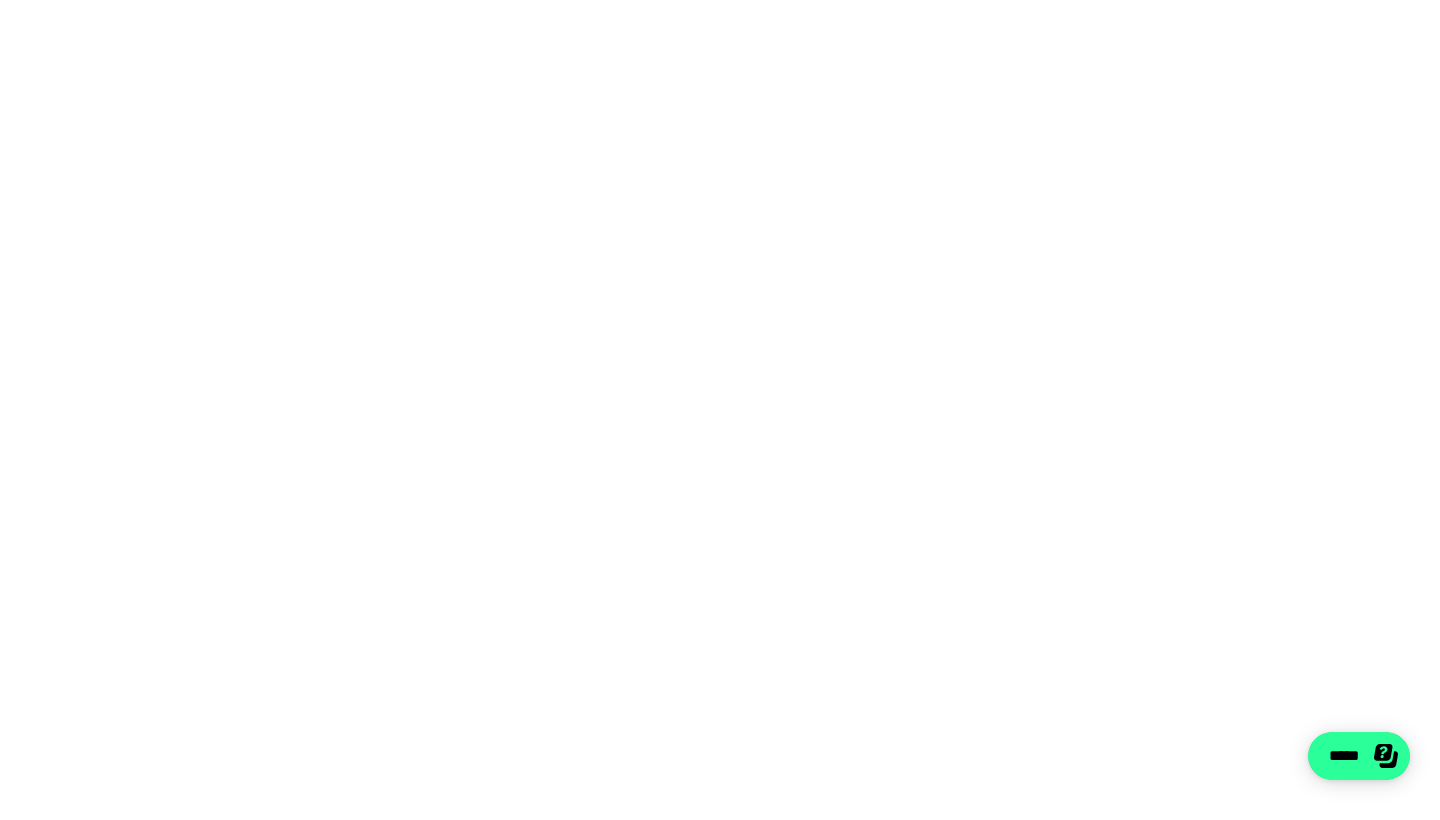 click on "*****" 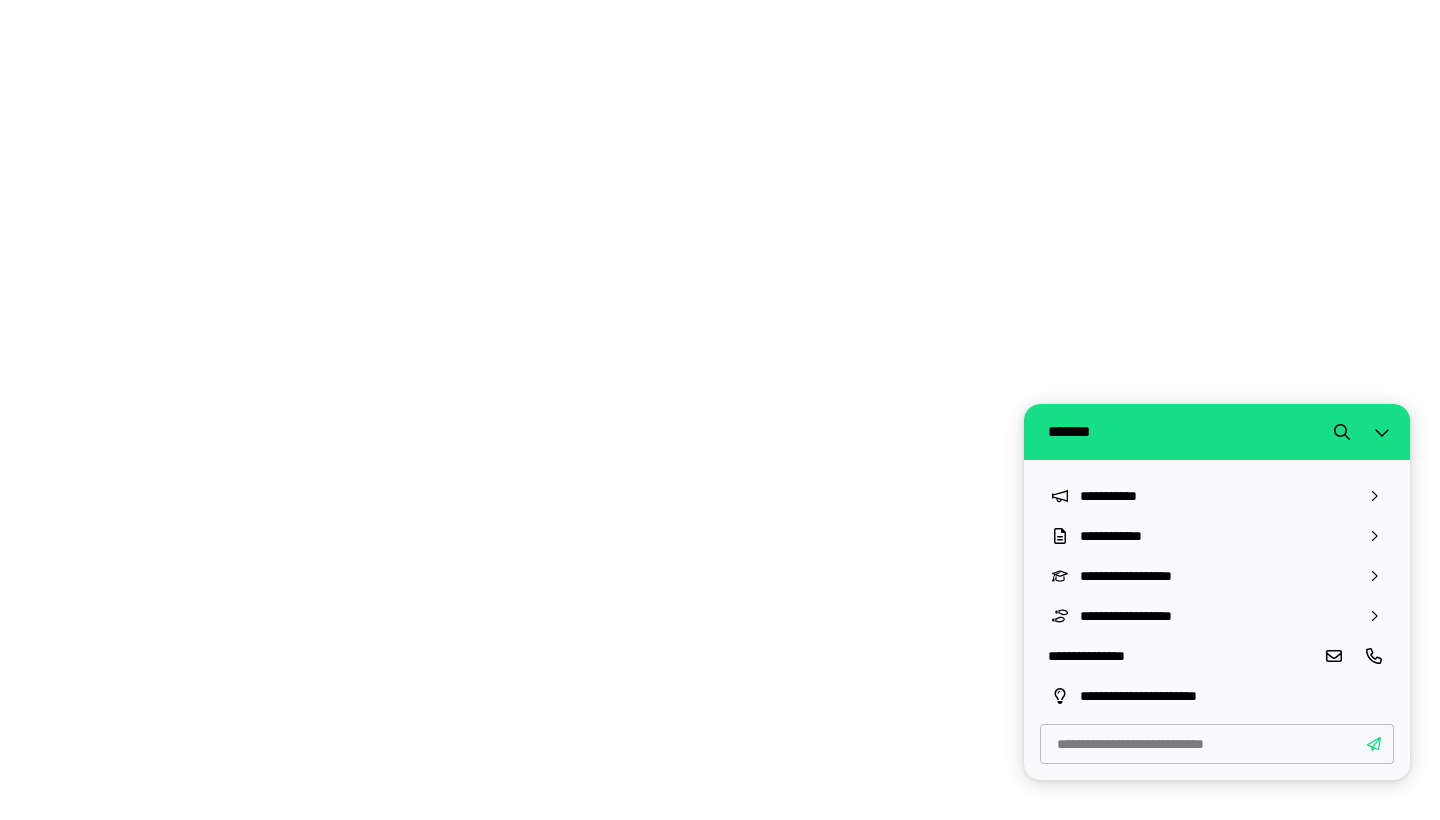 click at bounding box center (720, 410) 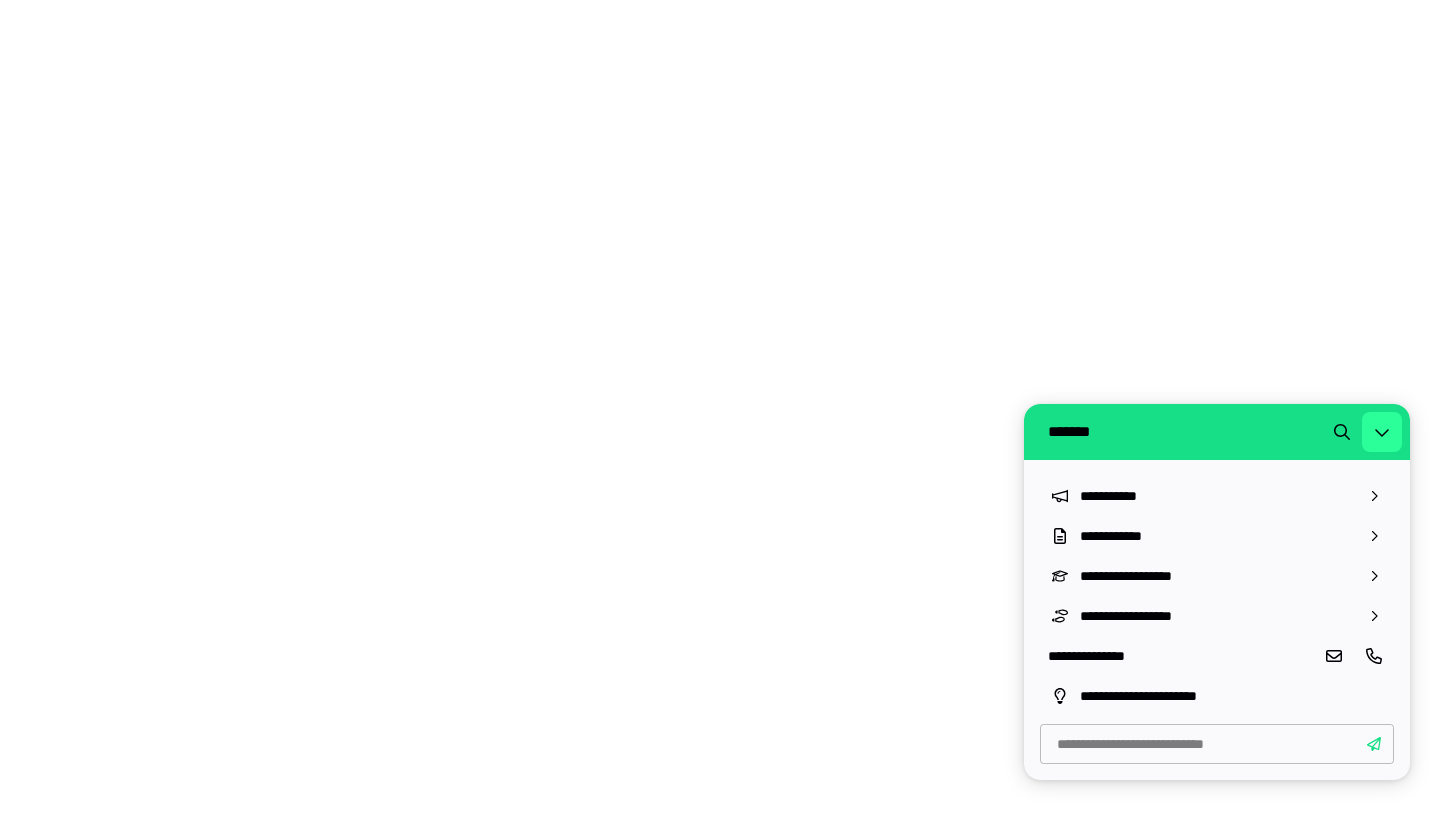 click 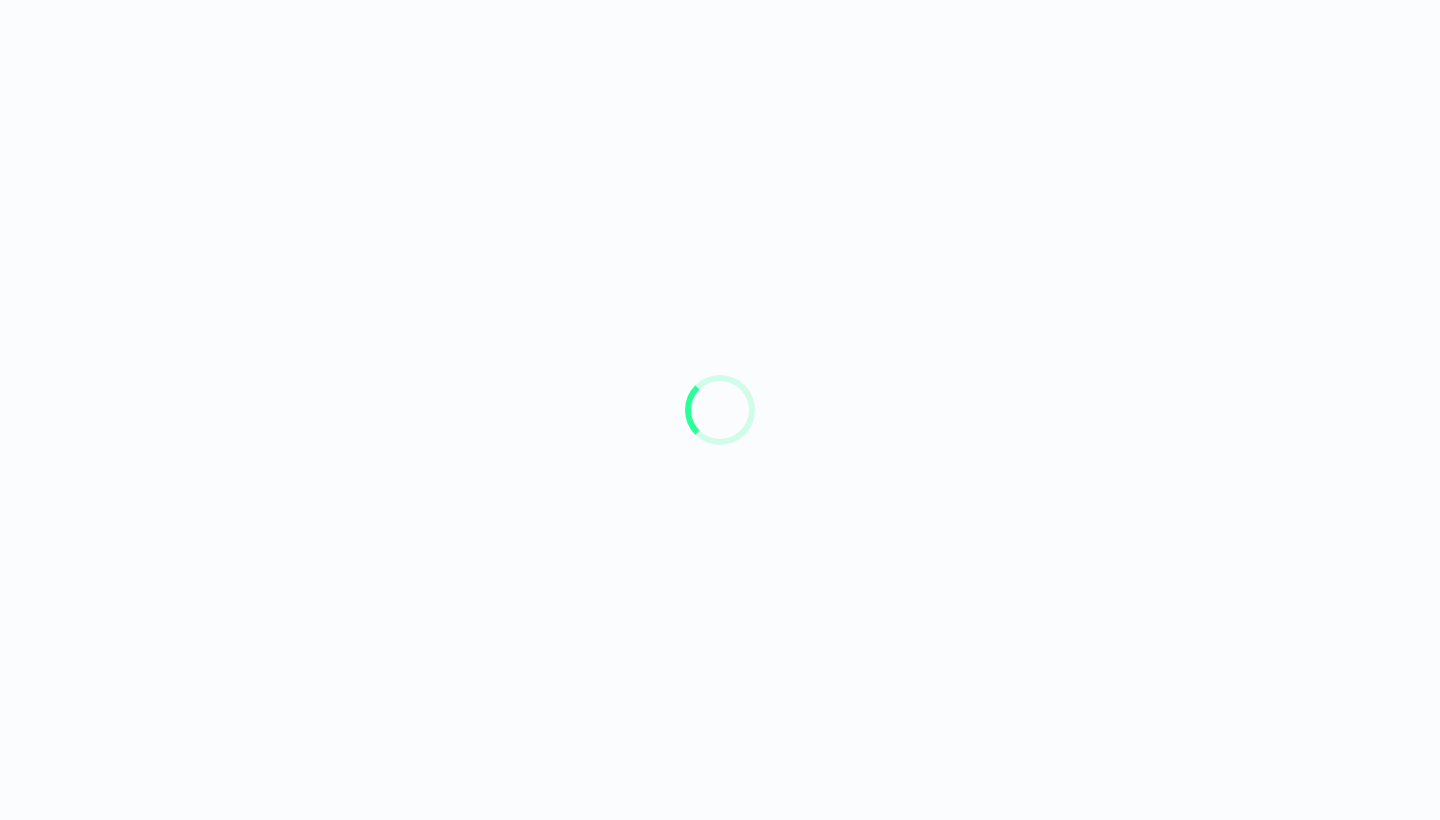 scroll, scrollTop: 0, scrollLeft: 0, axis: both 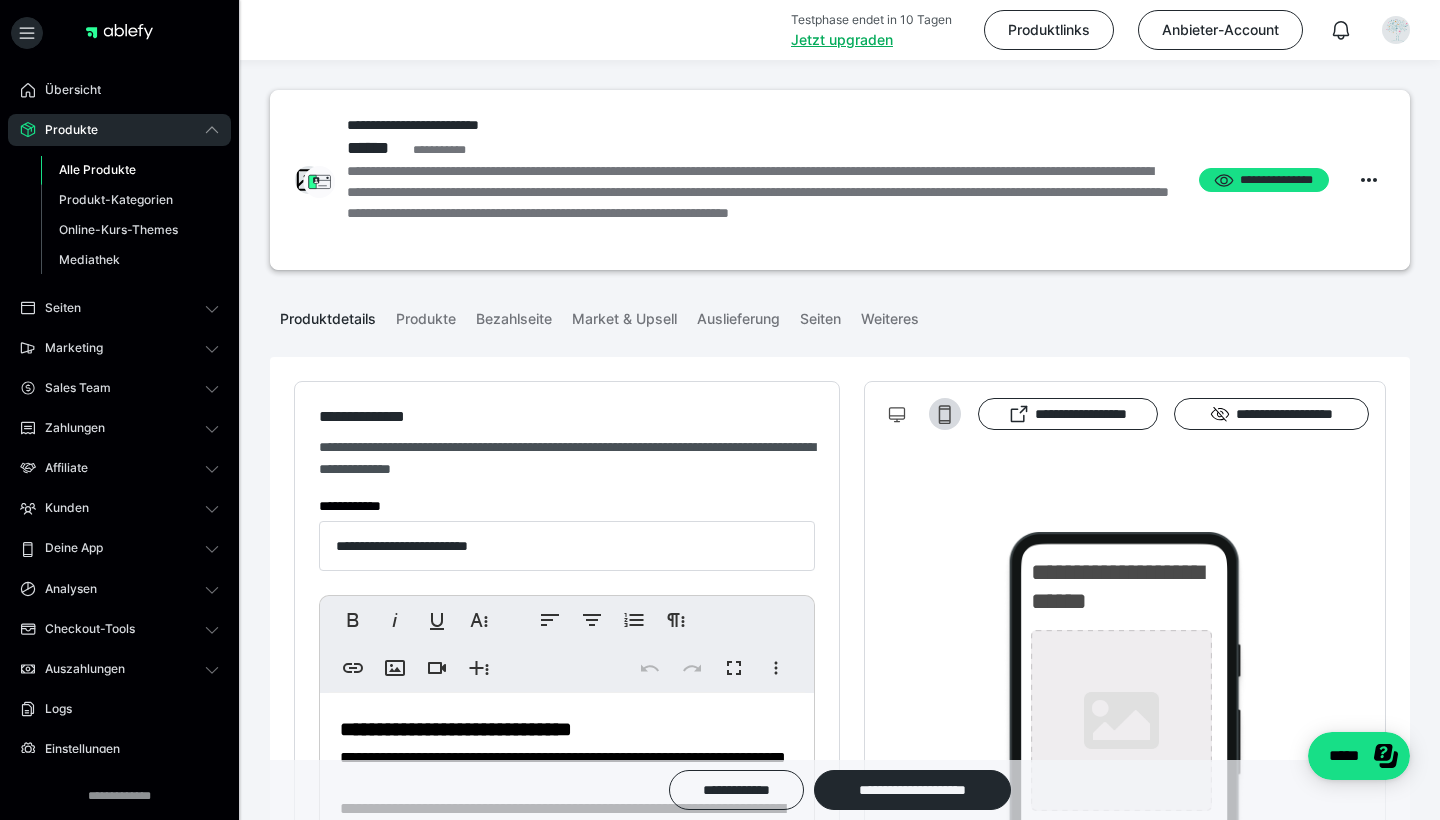 click on "Alle Produkte" at bounding box center (97, 169) 